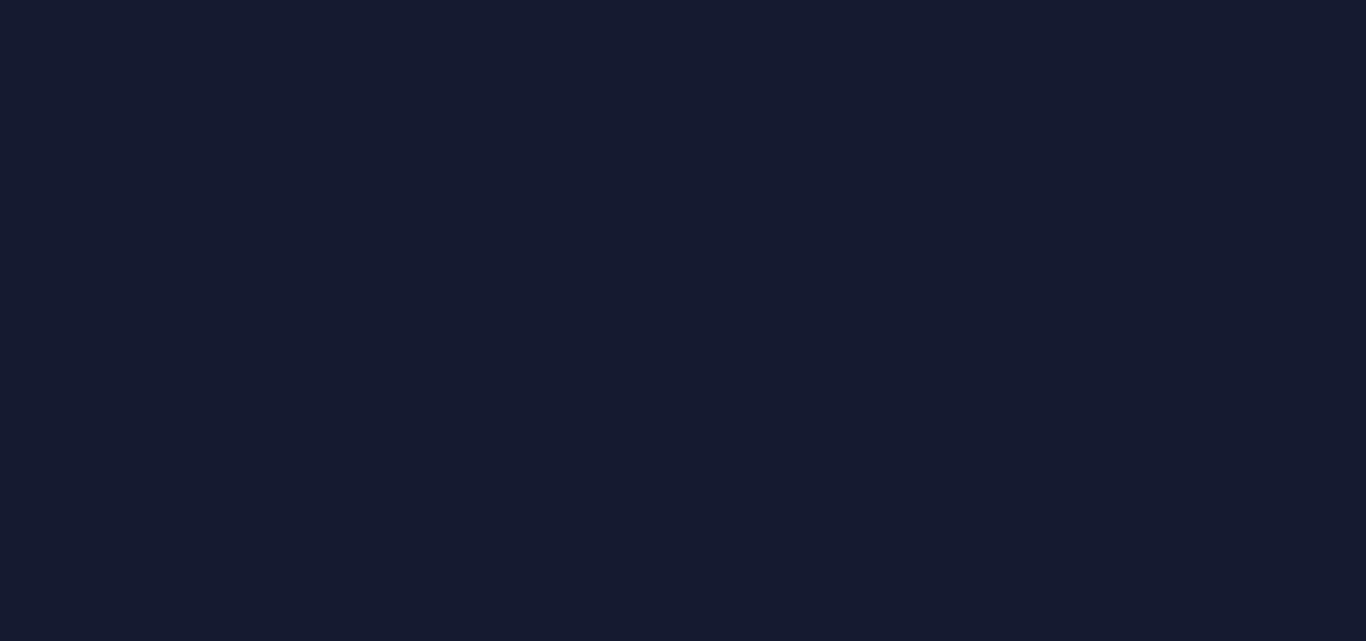 scroll, scrollTop: 0, scrollLeft: 0, axis: both 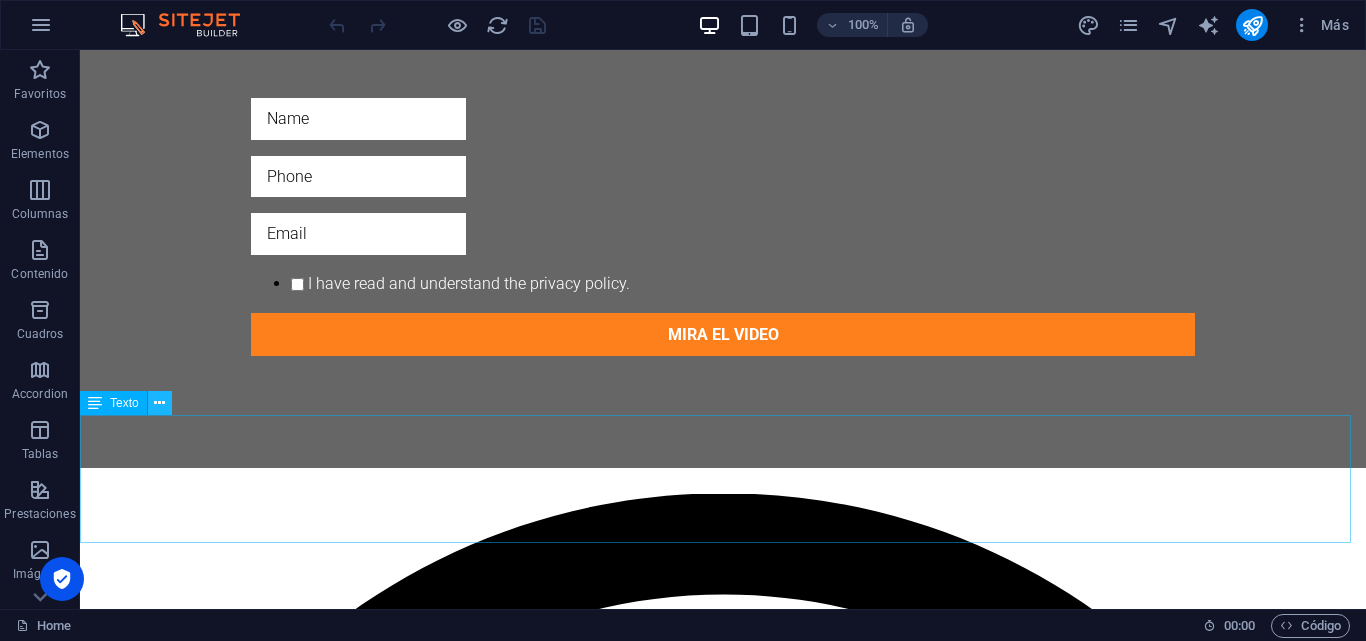click at bounding box center [160, 403] 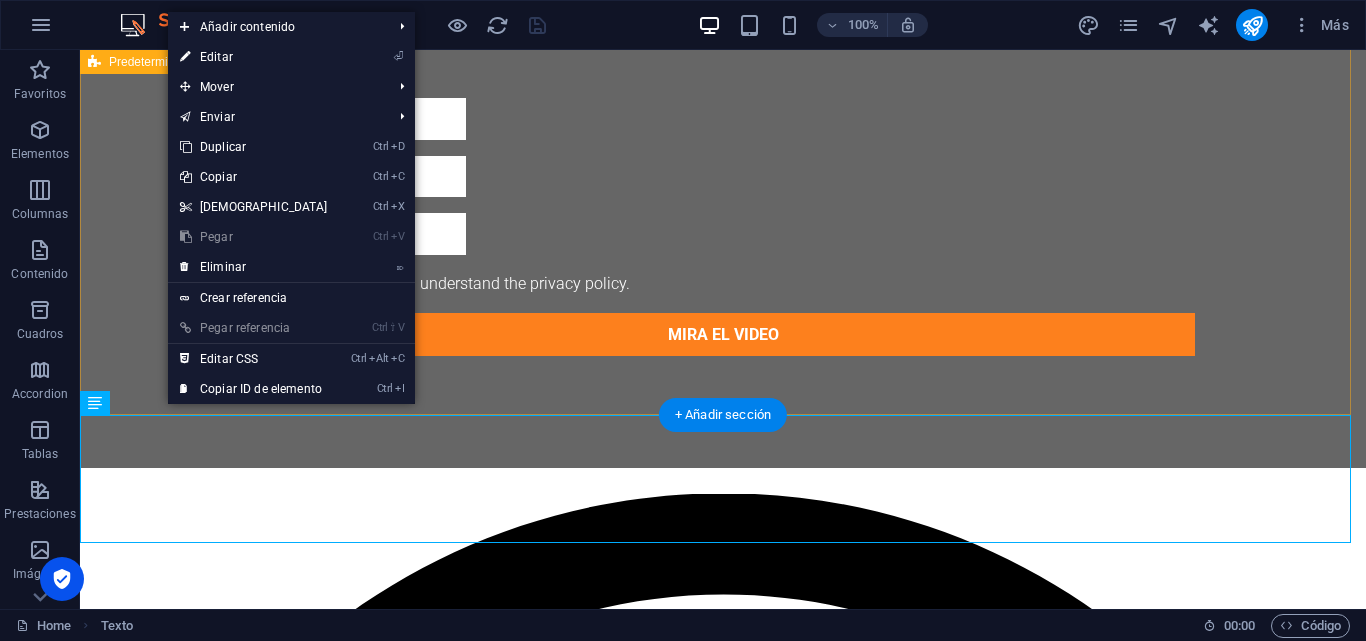 click on "I have read and understand the privacy policy. Unreadable? Regenerate mira el video" at bounding box center [723, 227] 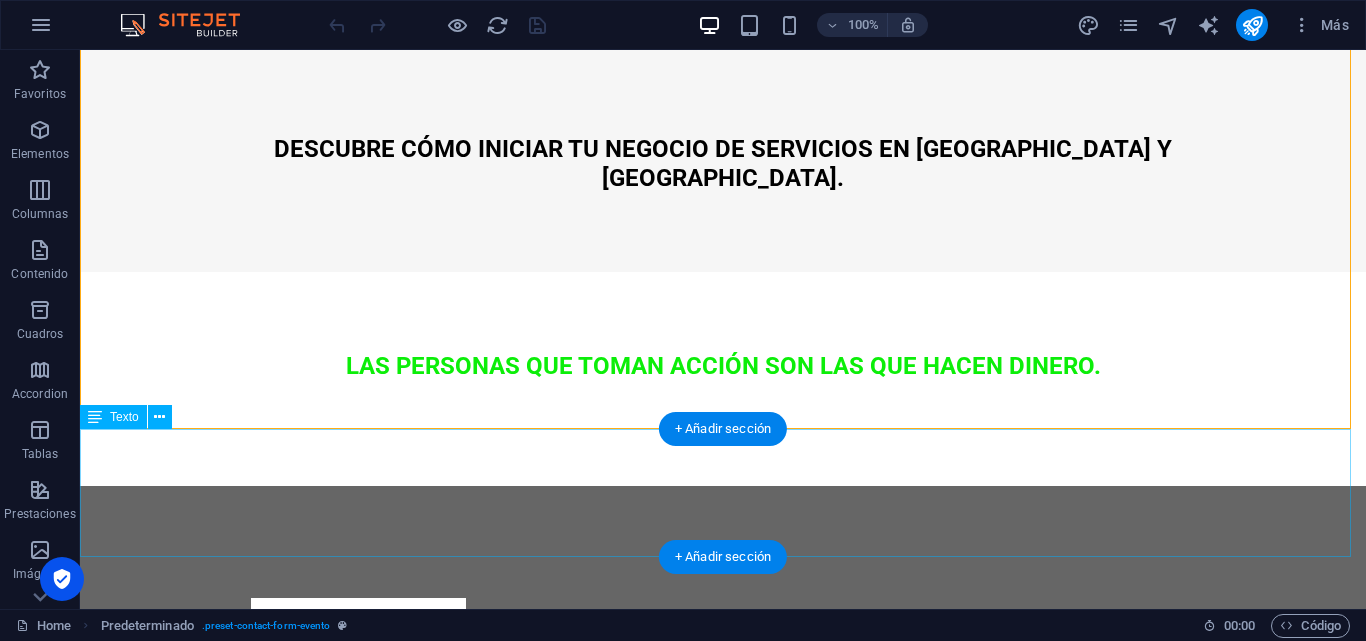 scroll, scrollTop: 1112, scrollLeft: 0, axis: vertical 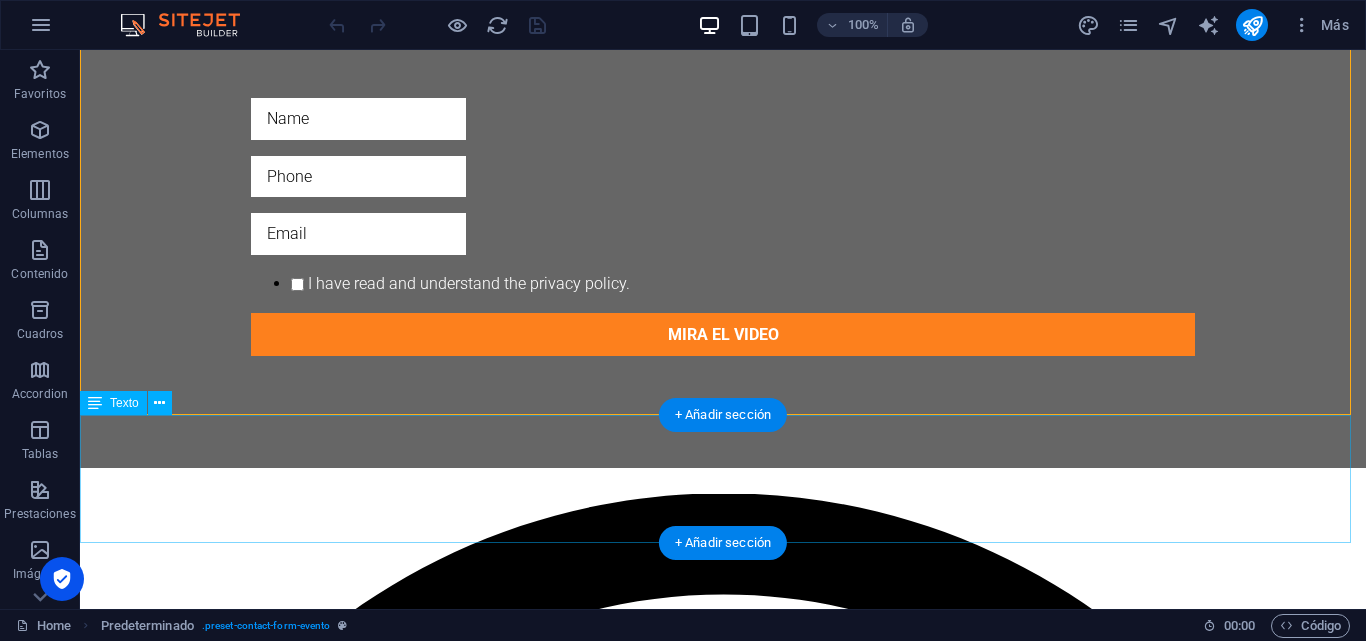 click on "Bajo Capital Inicial      Sin Renta de Local        Sin Empleados      Sin Inventario      Sin Envíos" at bounding box center [723, 3830] 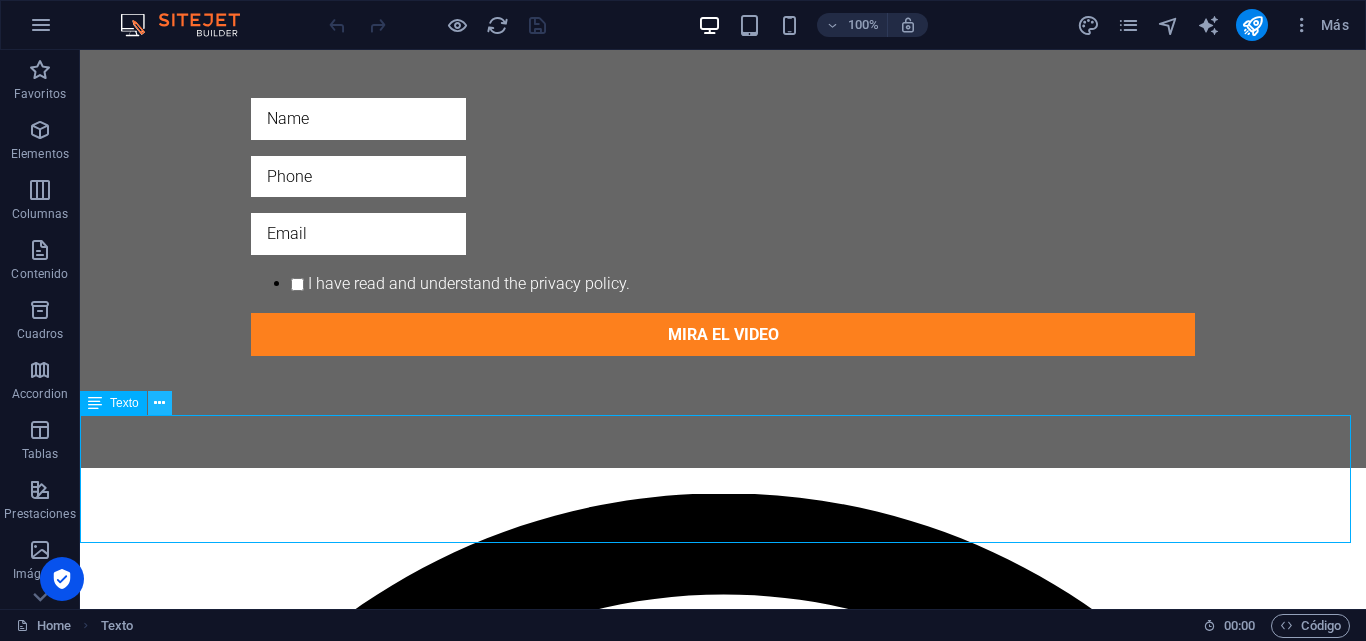 click at bounding box center [159, 403] 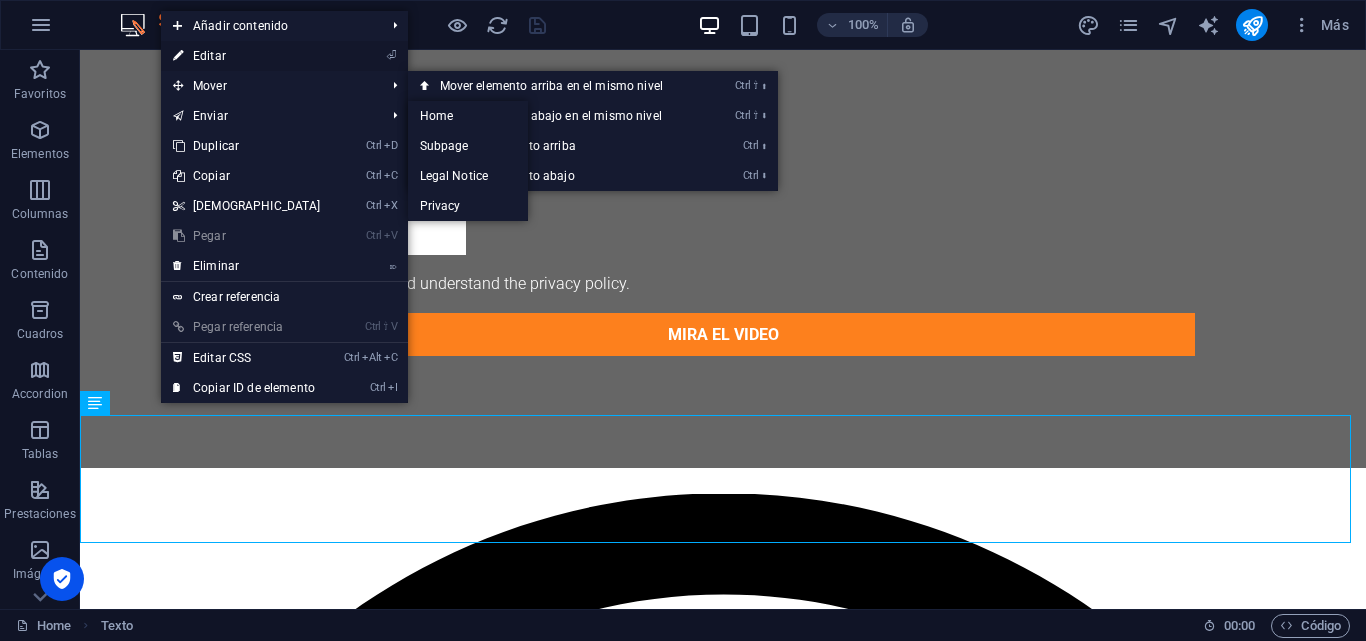 click on "⏎  Editar" at bounding box center (247, 56) 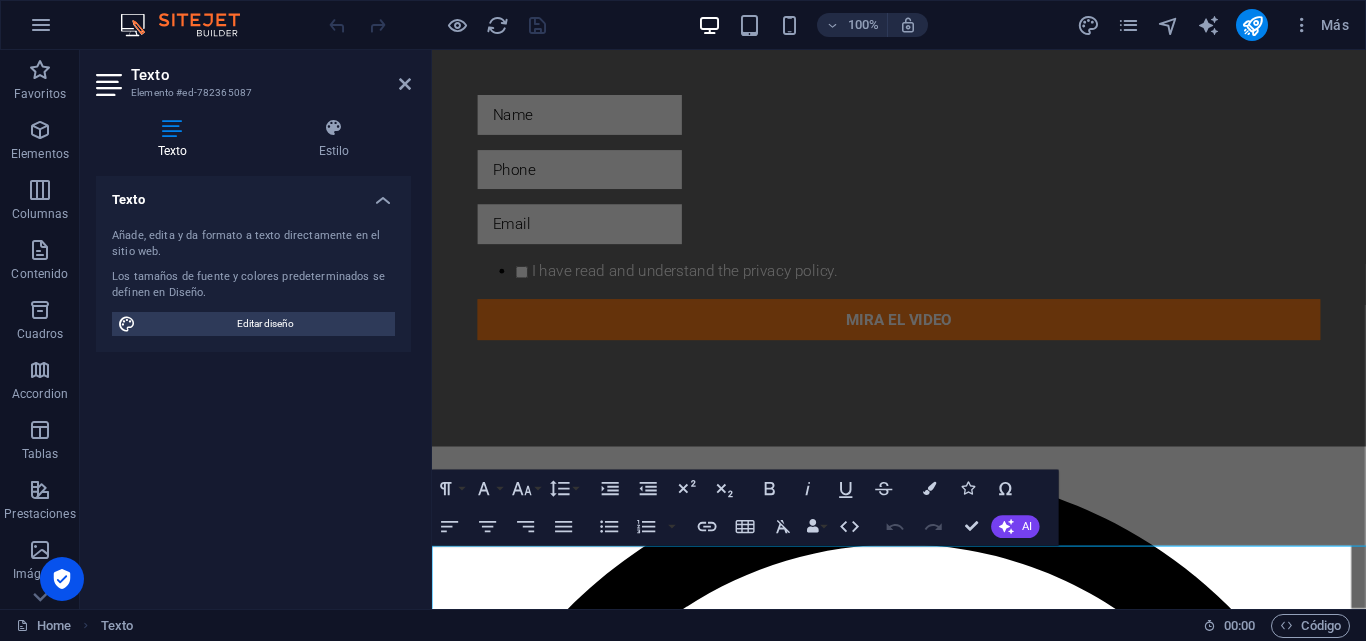 scroll, scrollTop: 955, scrollLeft: 0, axis: vertical 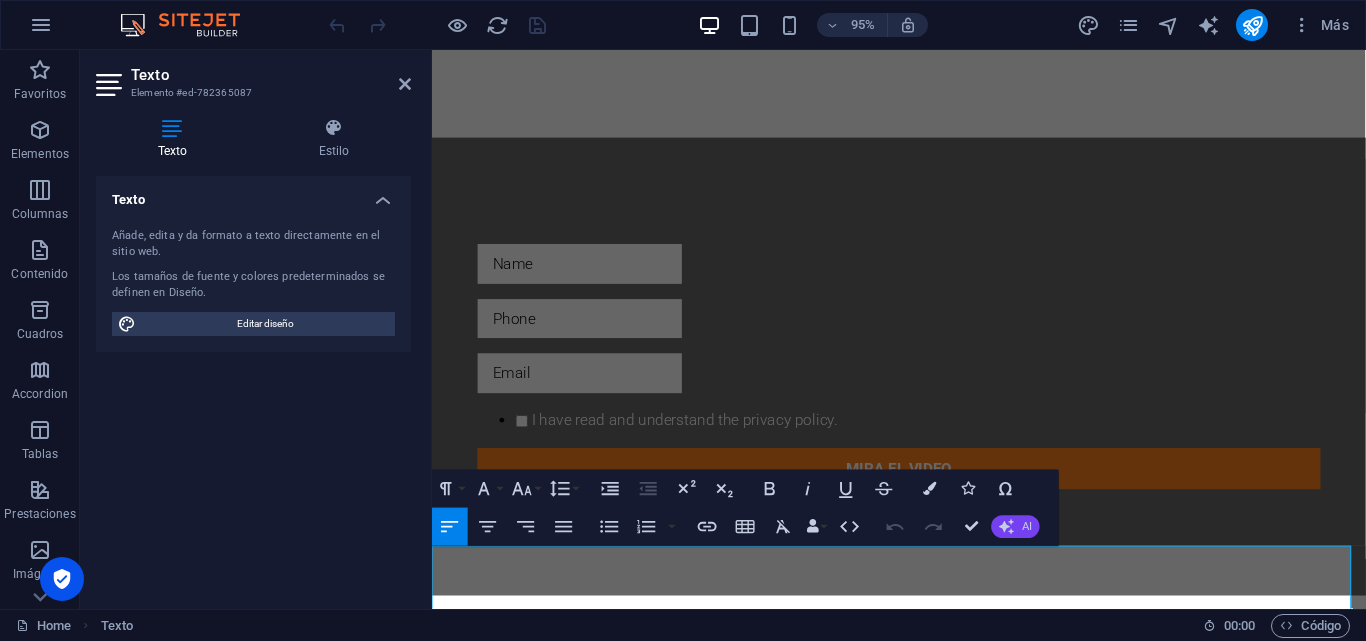 click on "AI" at bounding box center [1016, 527] 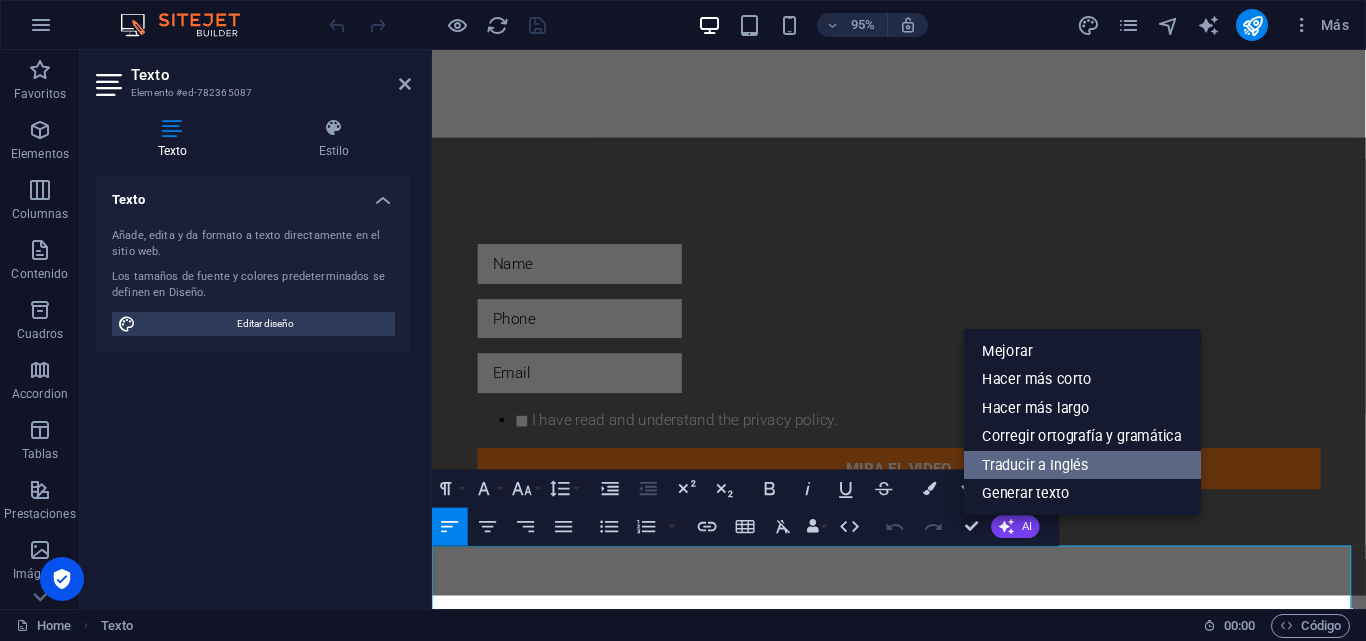 click on "Traducir a Inglés" at bounding box center (1083, 465) 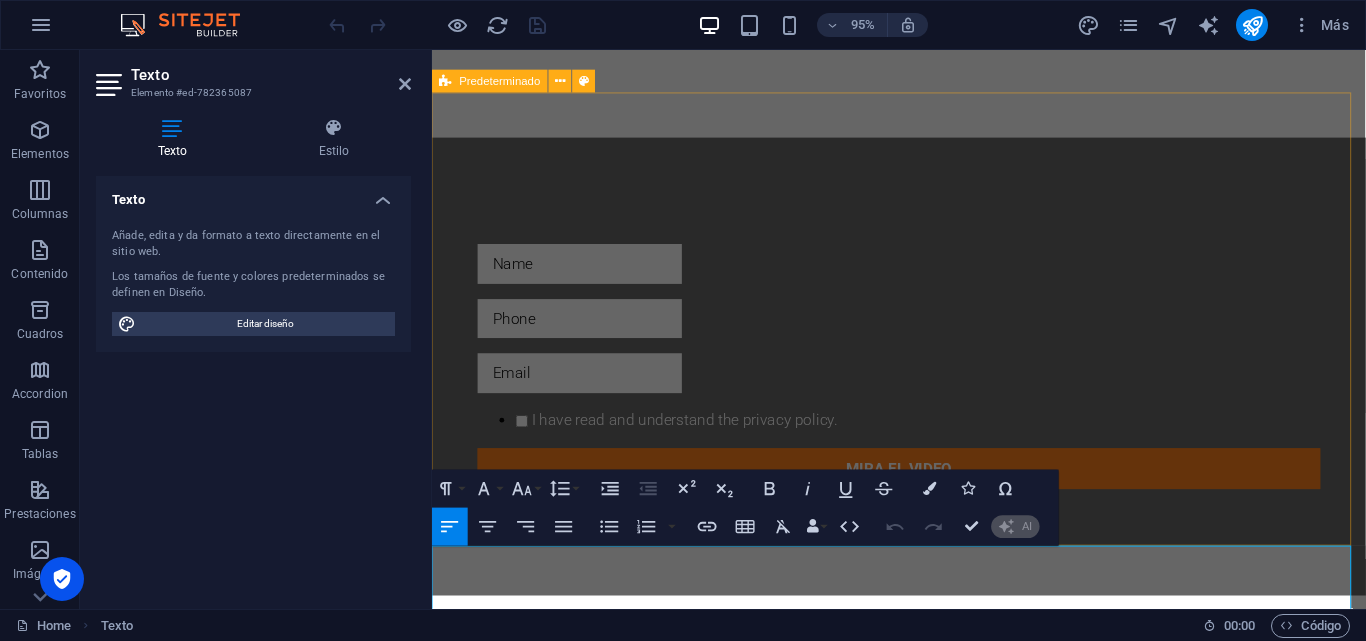 type 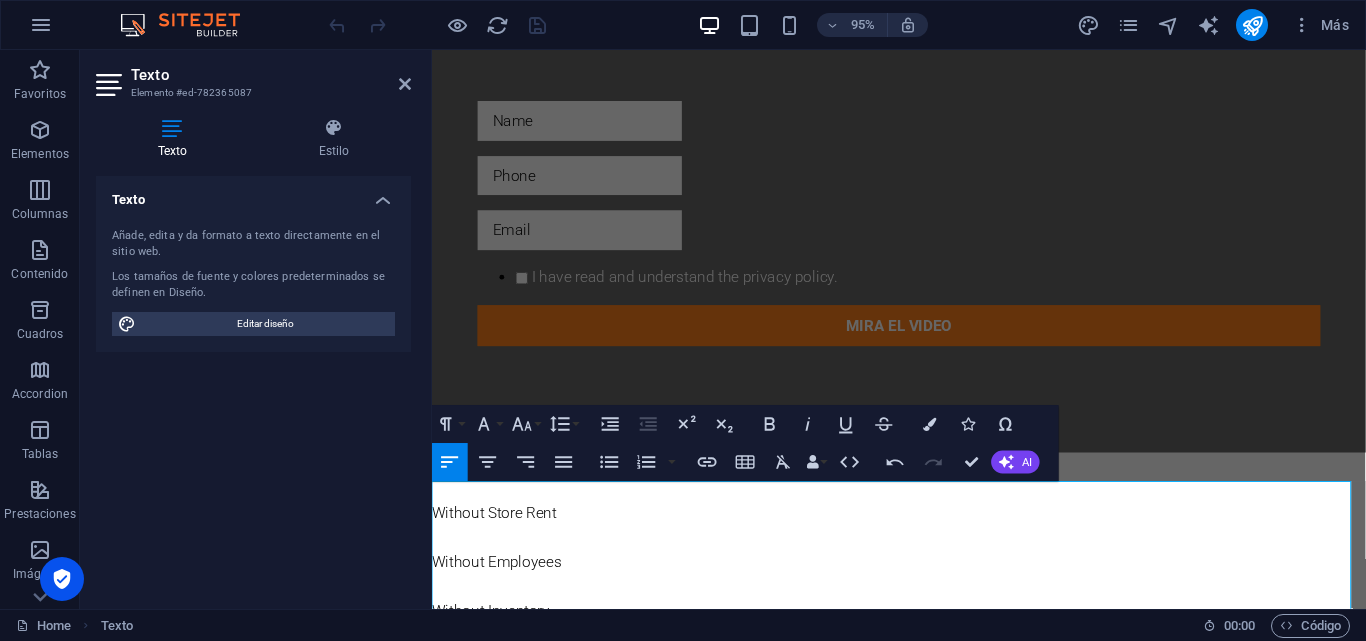 scroll, scrollTop: 1185, scrollLeft: 0, axis: vertical 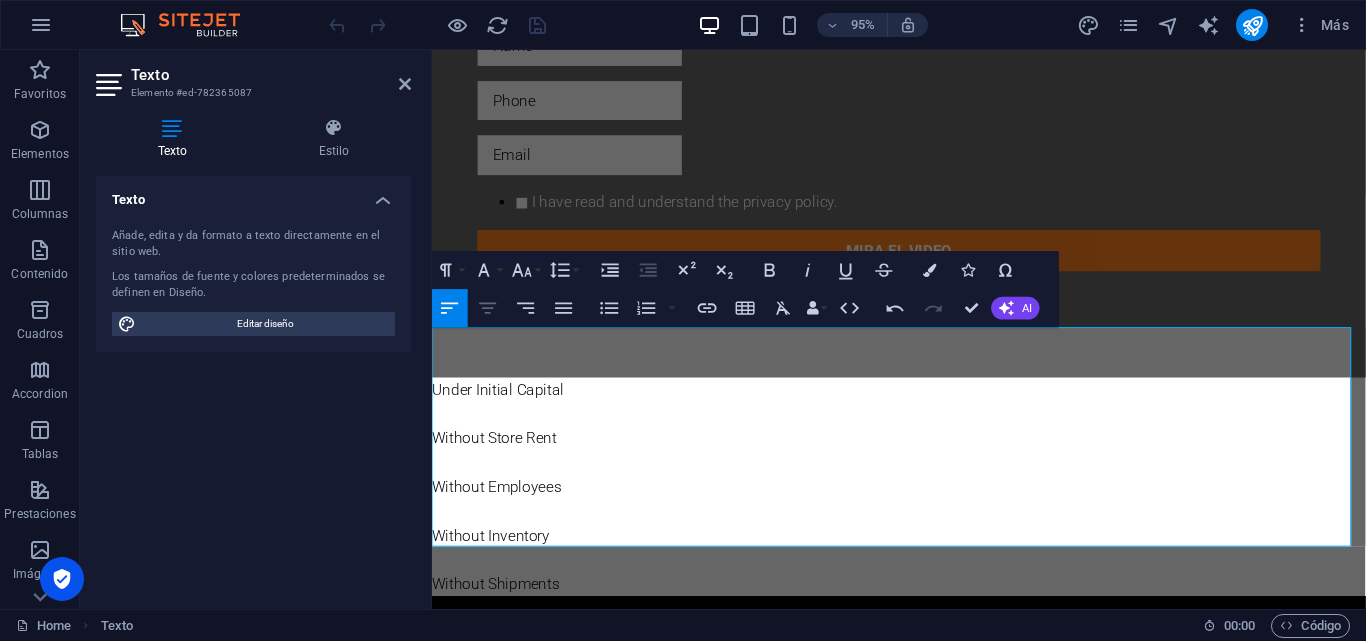 click 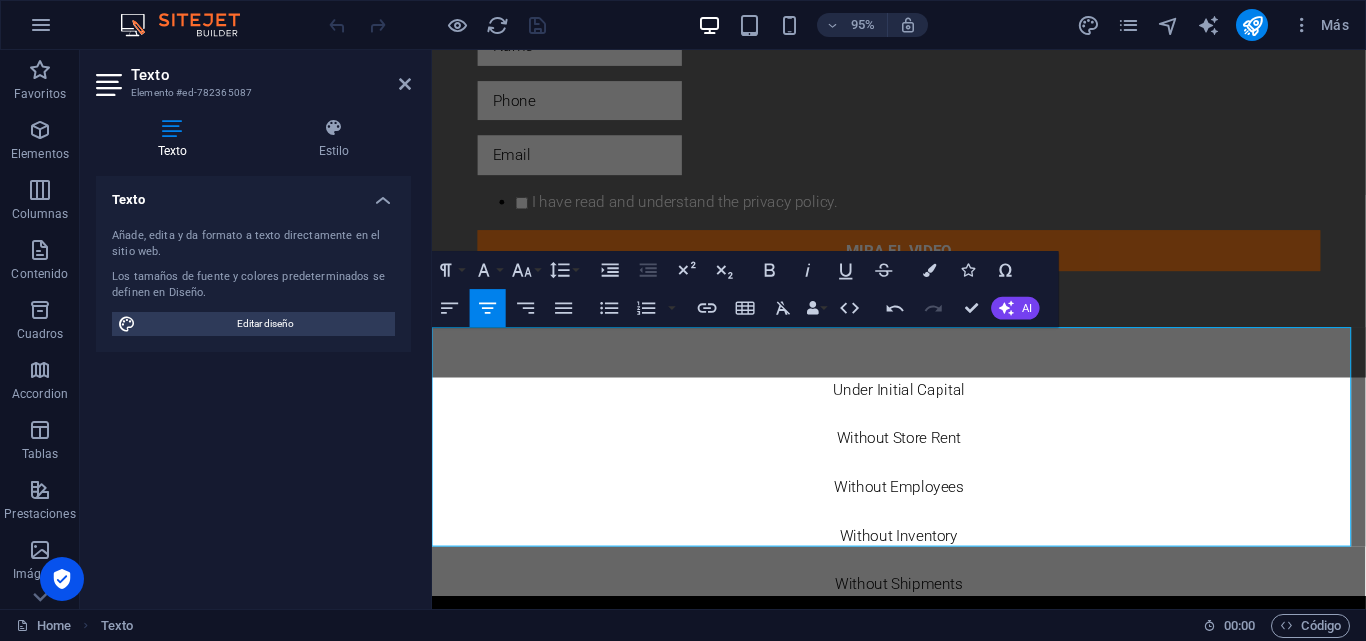 click 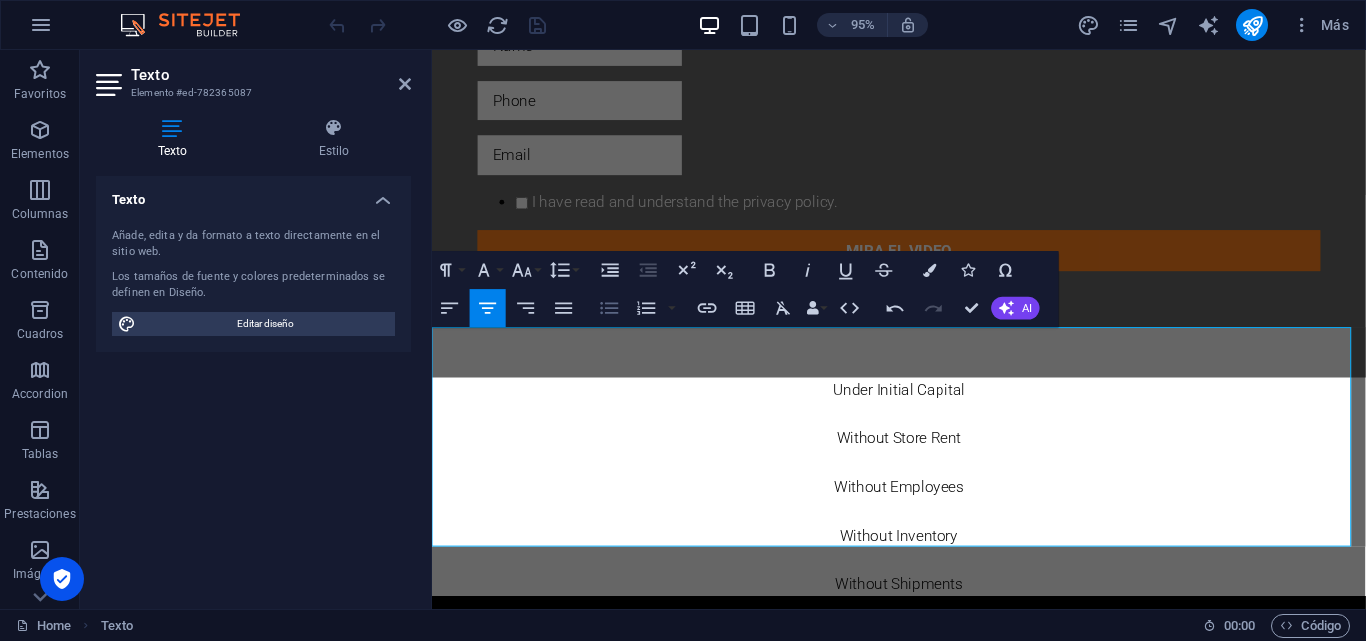 click 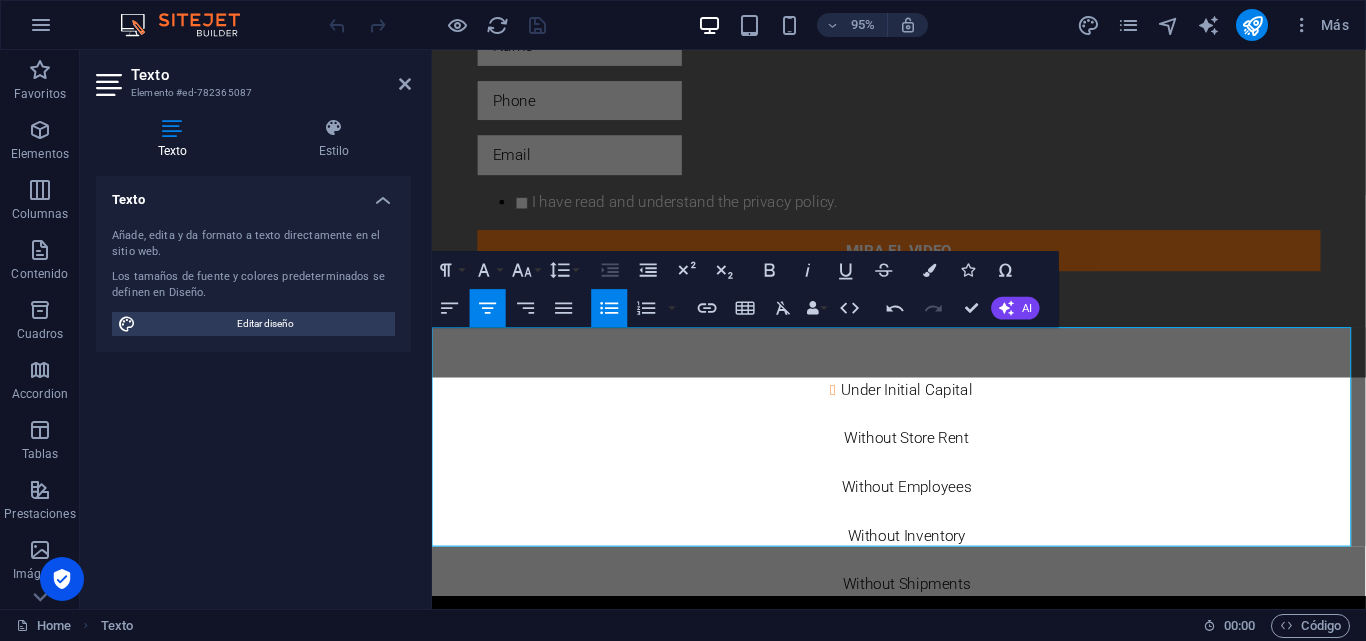 click 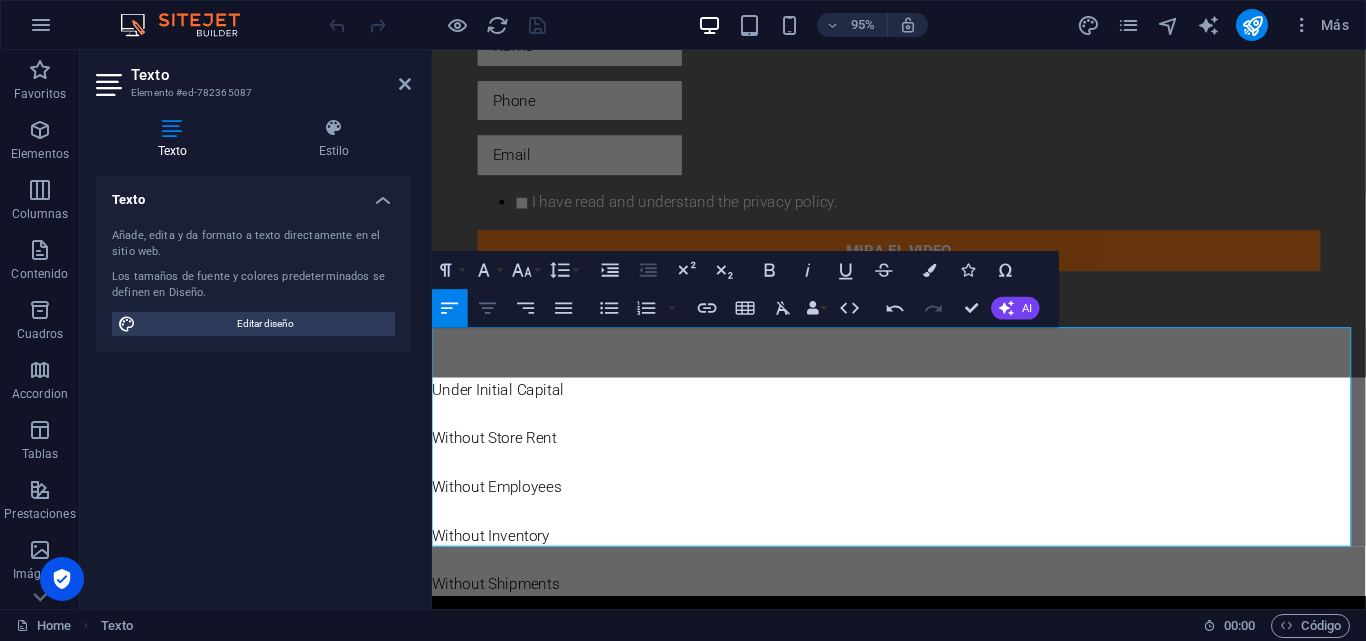 click 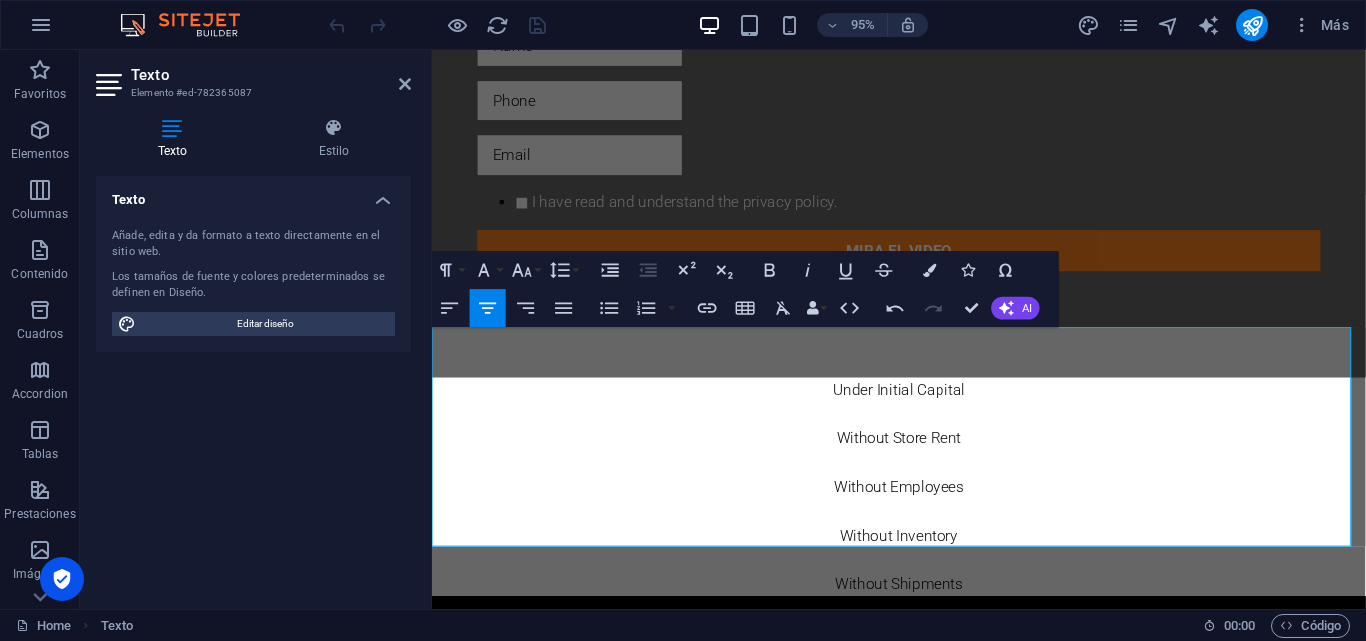 click on "Under Initial Capital Without Store Rent Without Employees Without Inventory Without Shipments" at bounding box center [923, 510] 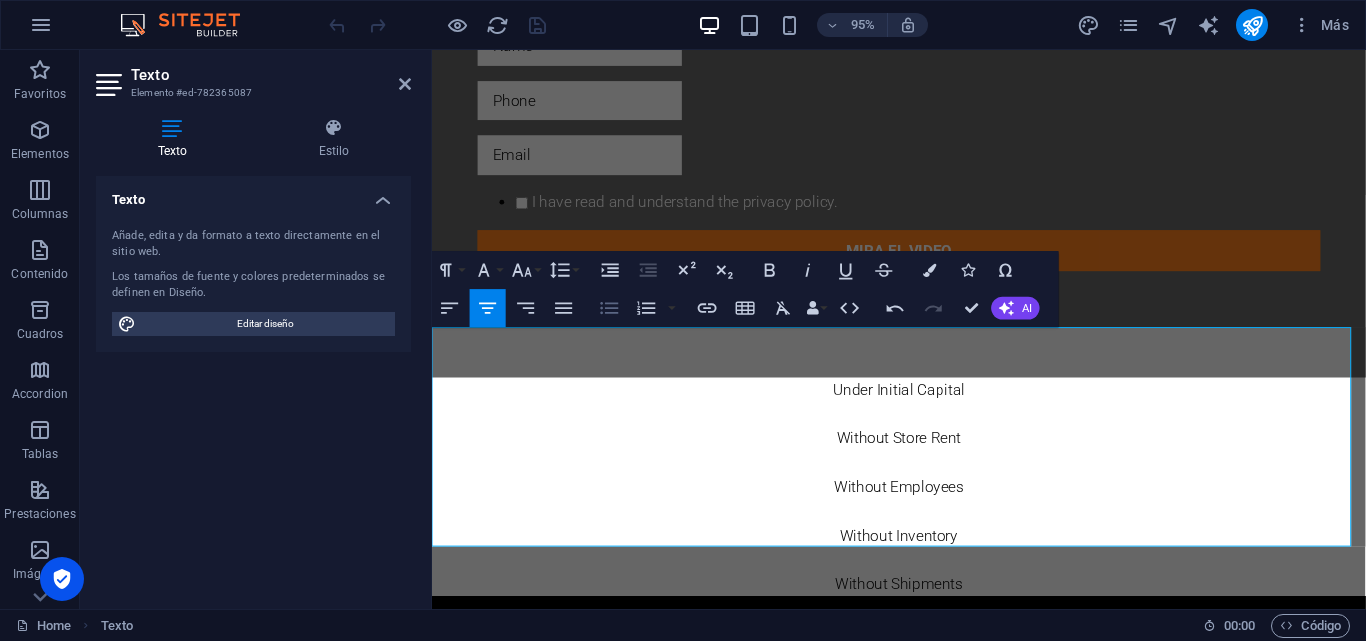 click 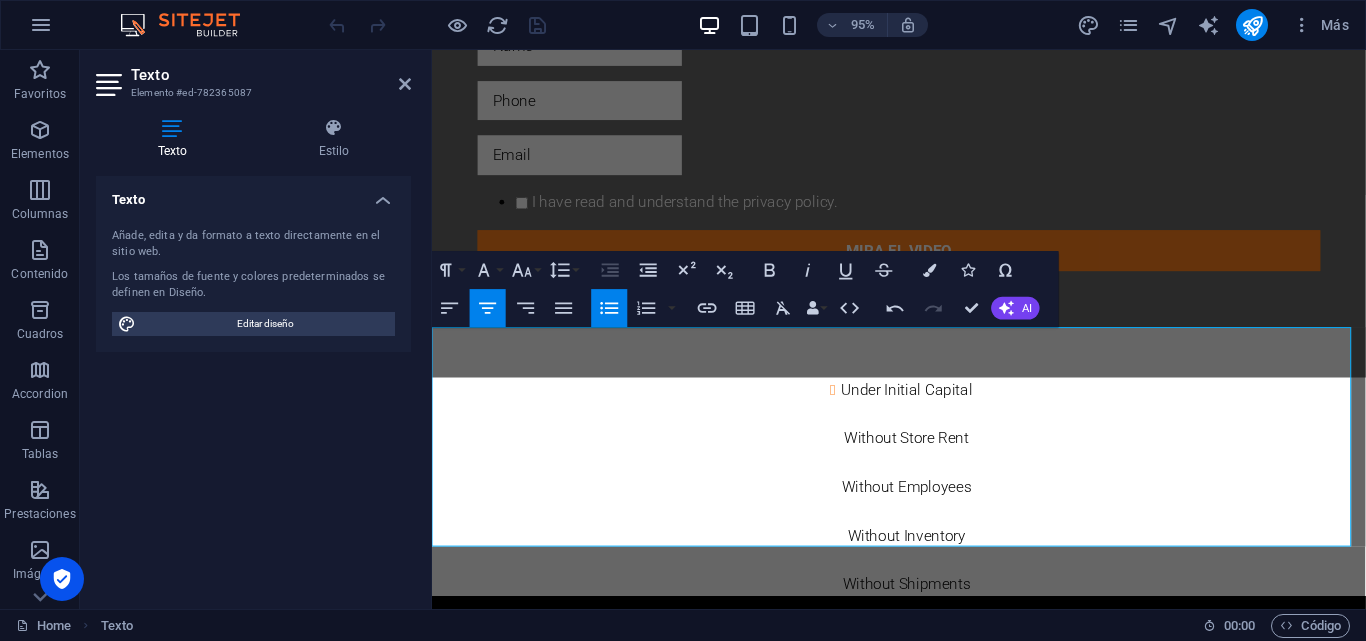 click on "Under Initial Capital Without Store Rent Without Employees Without Inventory Without Shipments" at bounding box center (931, 510) 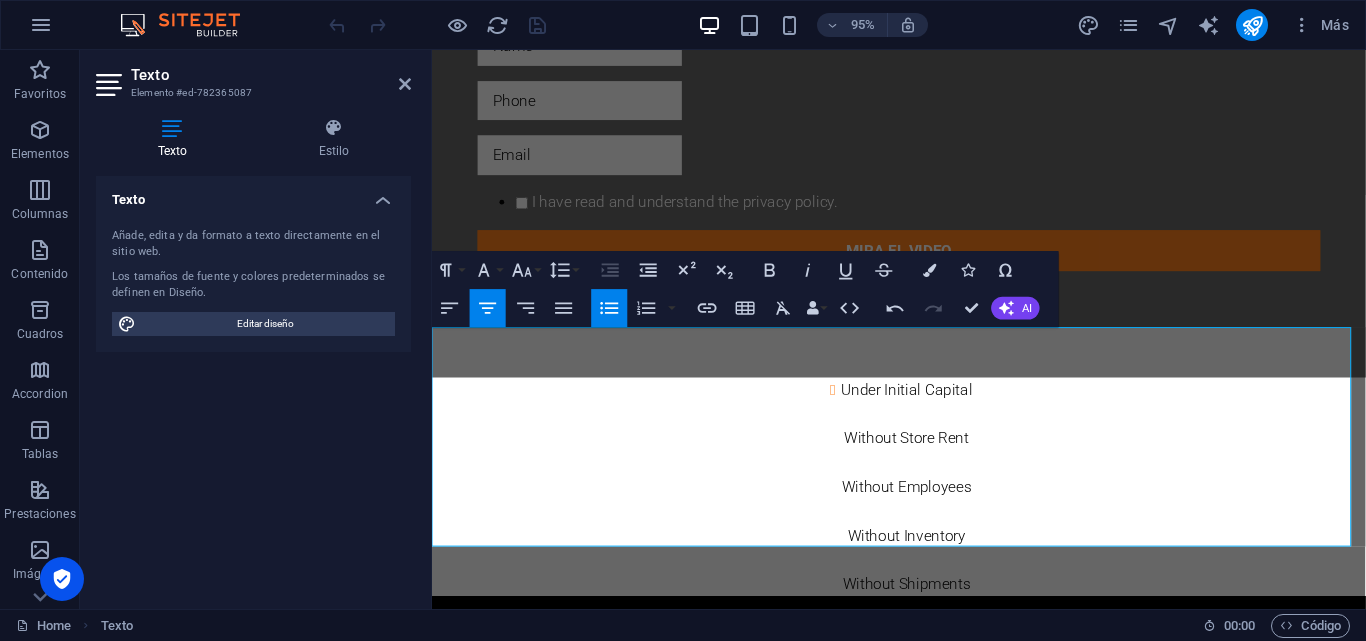 click 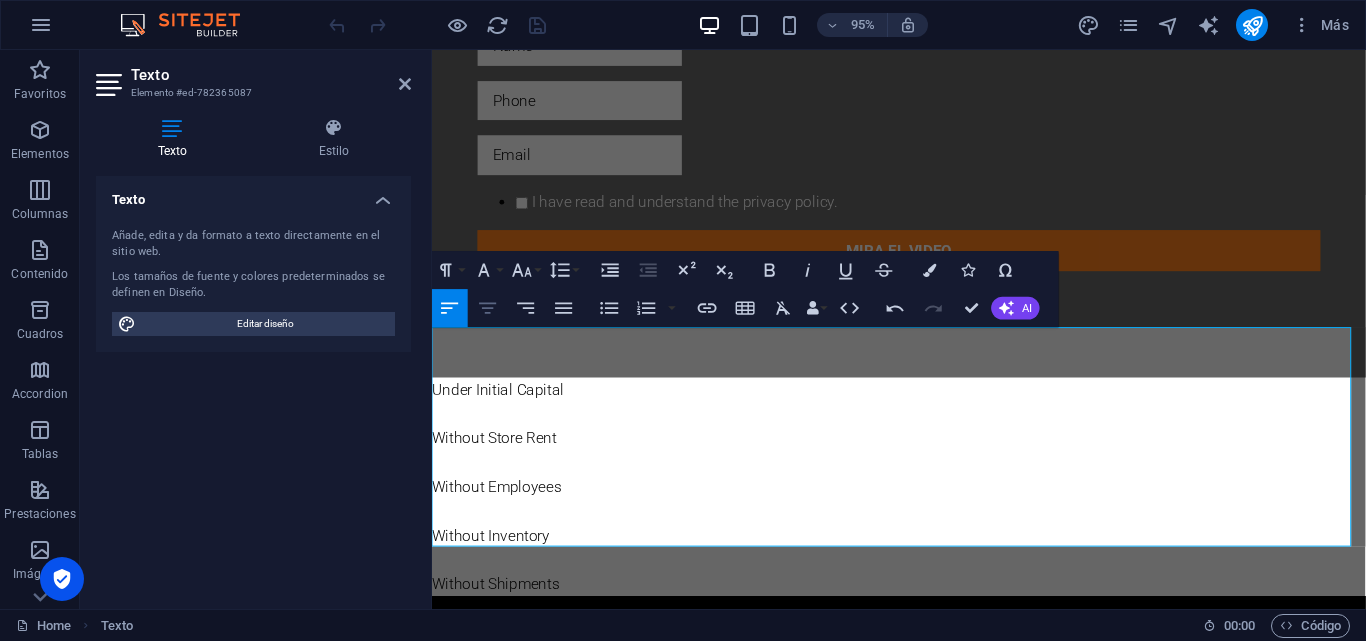 click 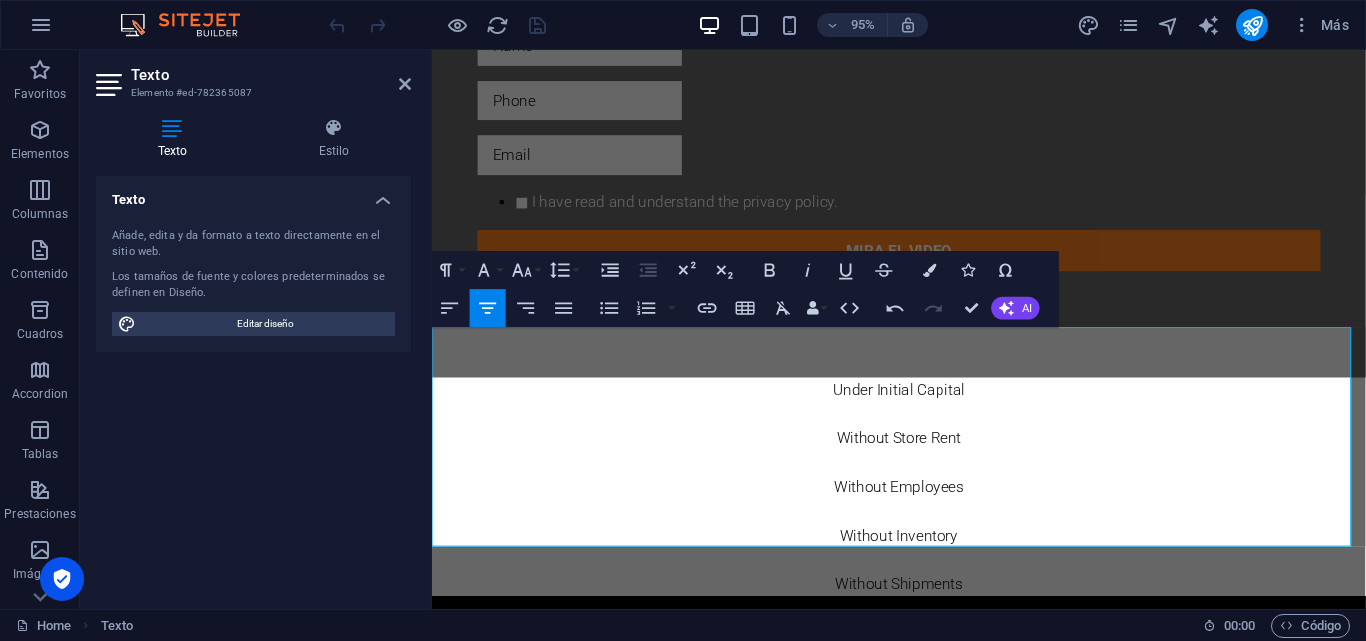 click on "Under Initial Capital Without Store Rent Without Employees Without Inventory Without Shipments" at bounding box center (923, 510) 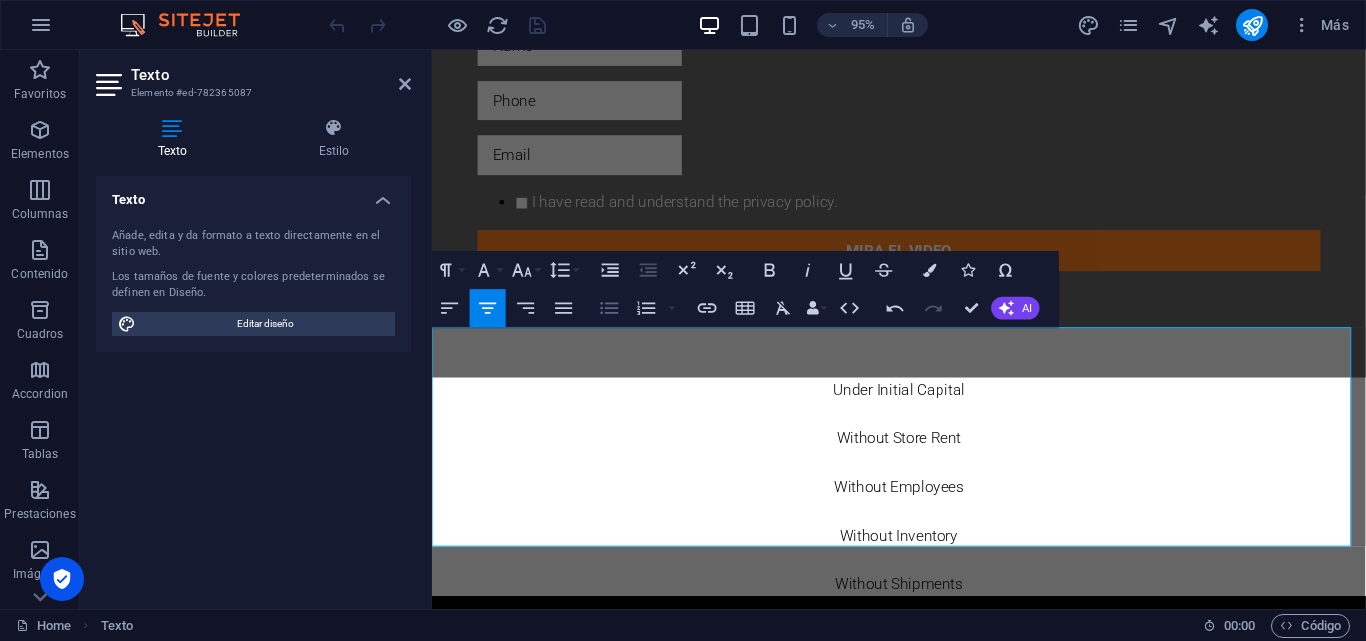 click 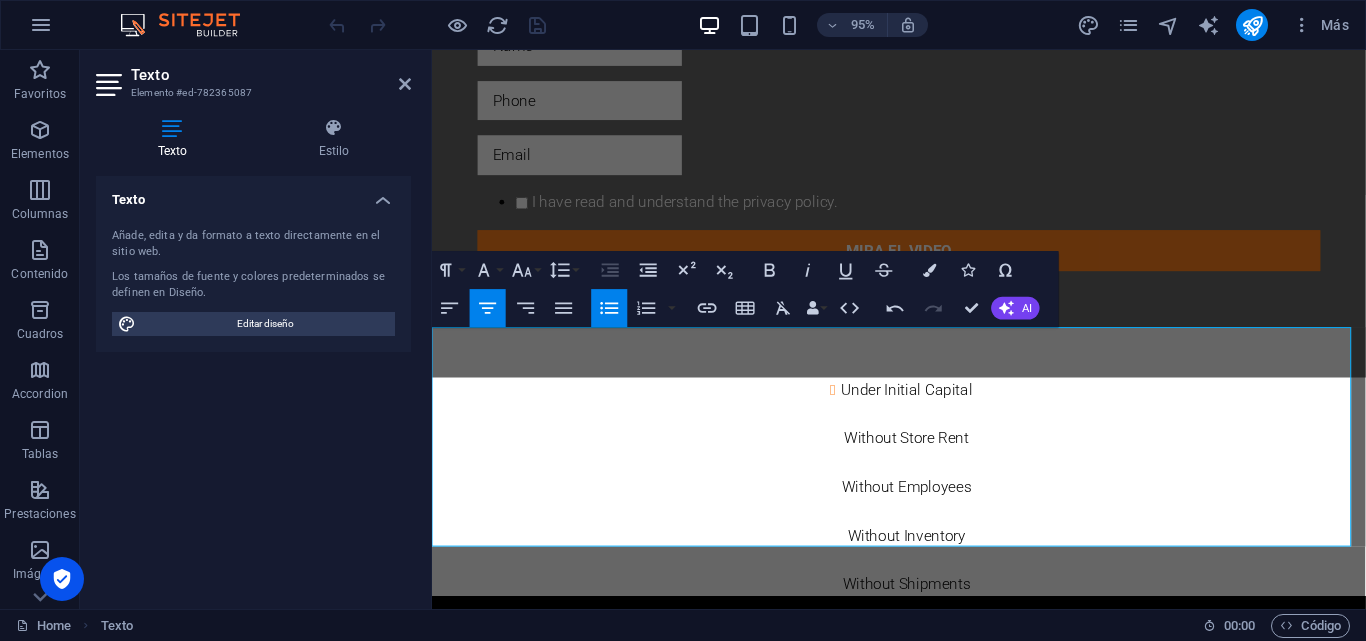 click on "Under Initial Capital Without Store Rent Without Employees Without Inventory Without Shipments" at bounding box center (931, 510) 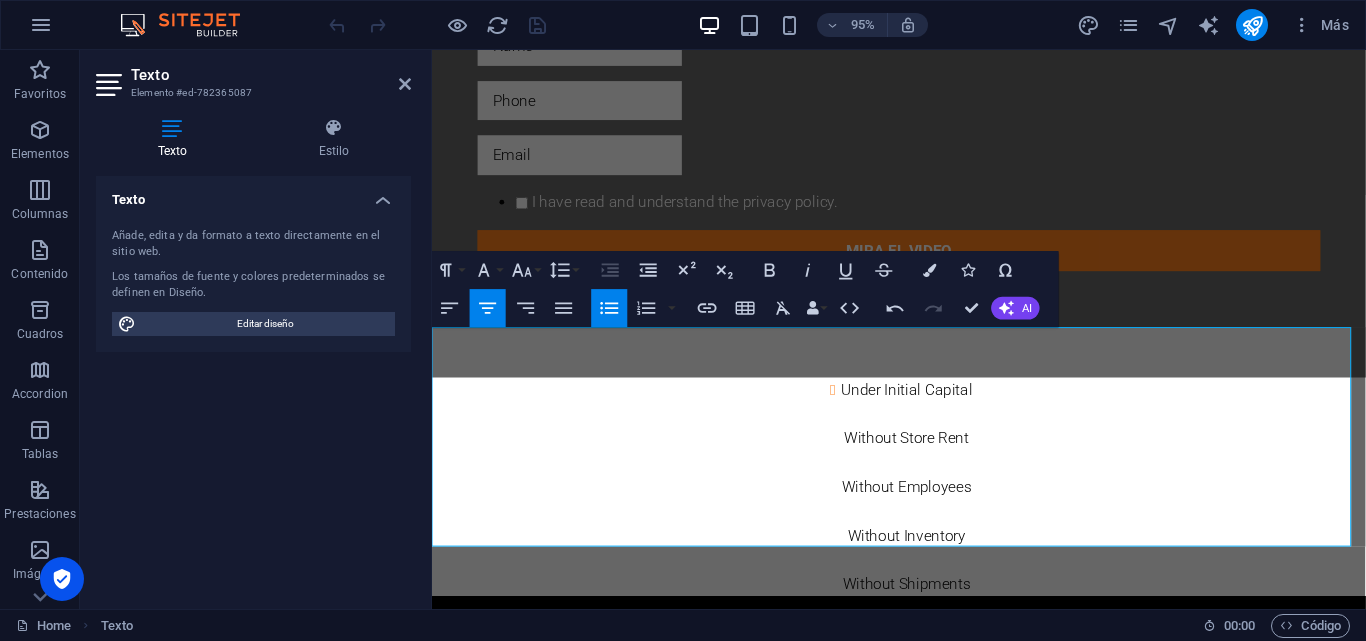 click 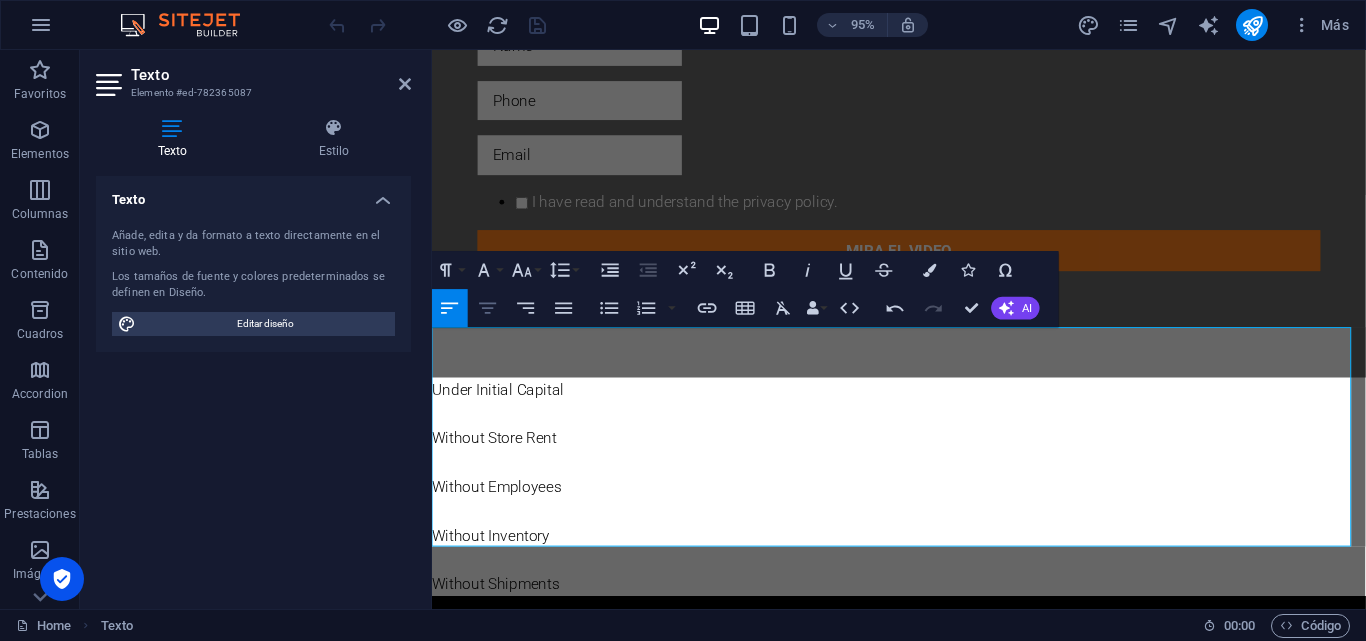 click 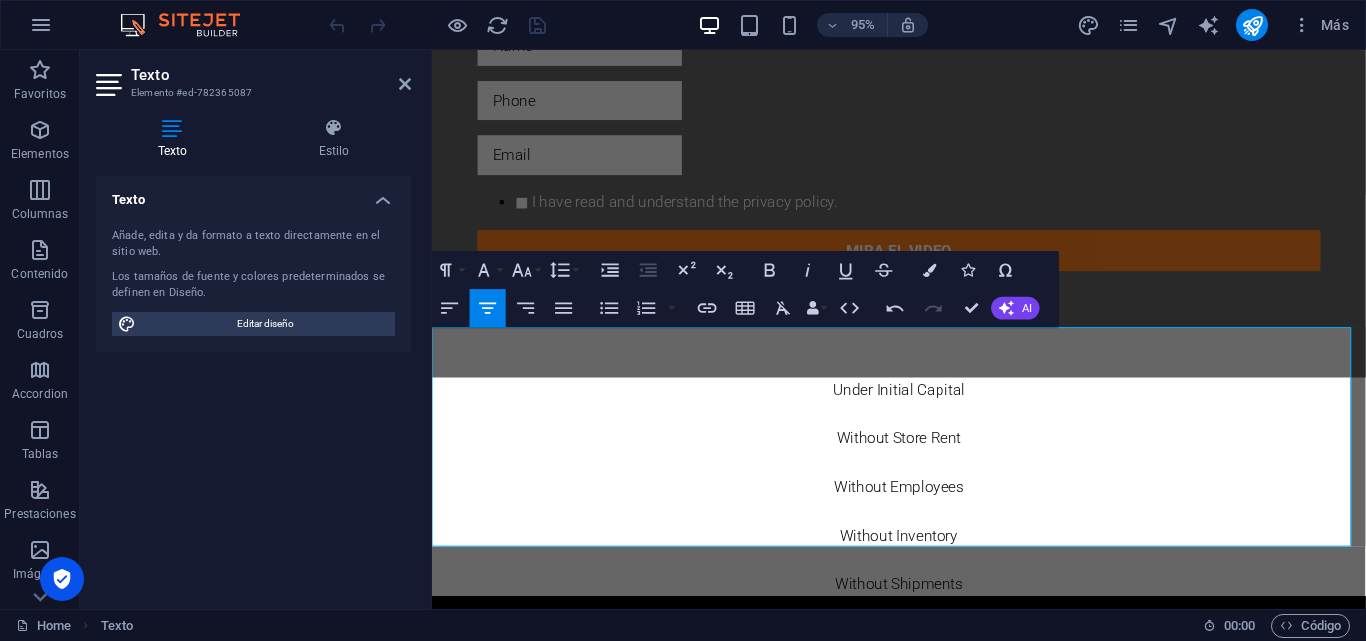 drag, startPoint x: 851, startPoint y: 506, endPoint x: 874, endPoint y: 524, distance: 29.206163 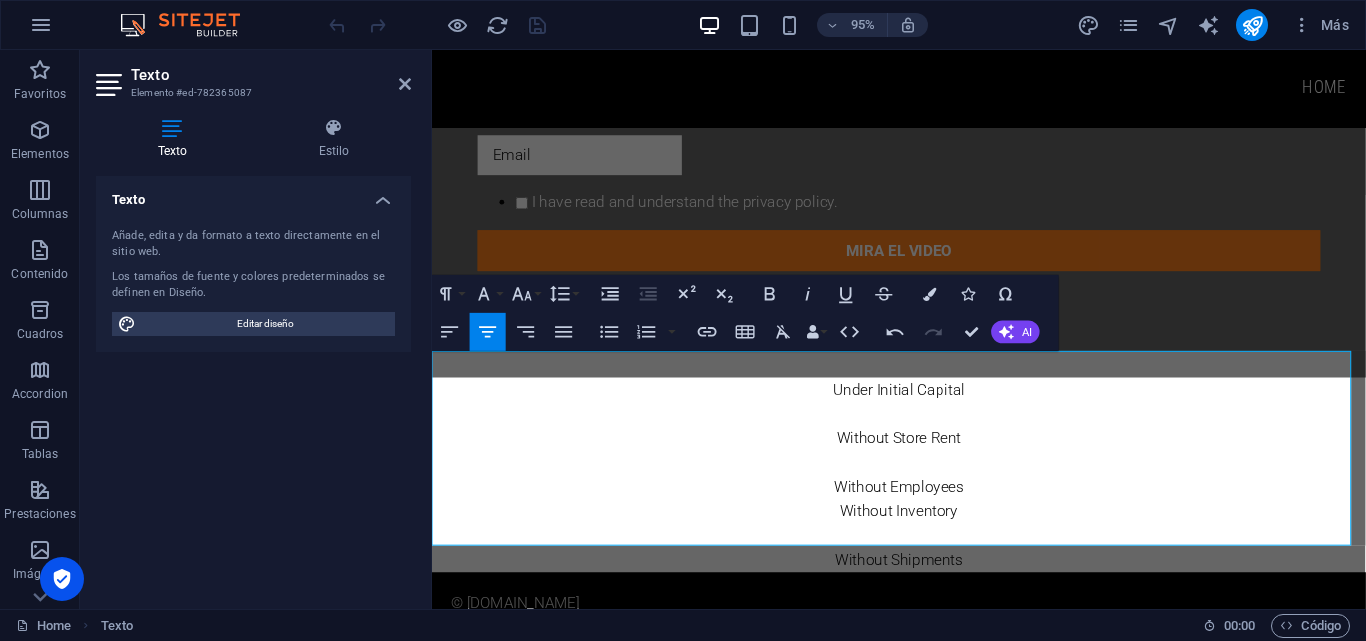 scroll, scrollTop: 1160, scrollLeft: 0, axis: vertical 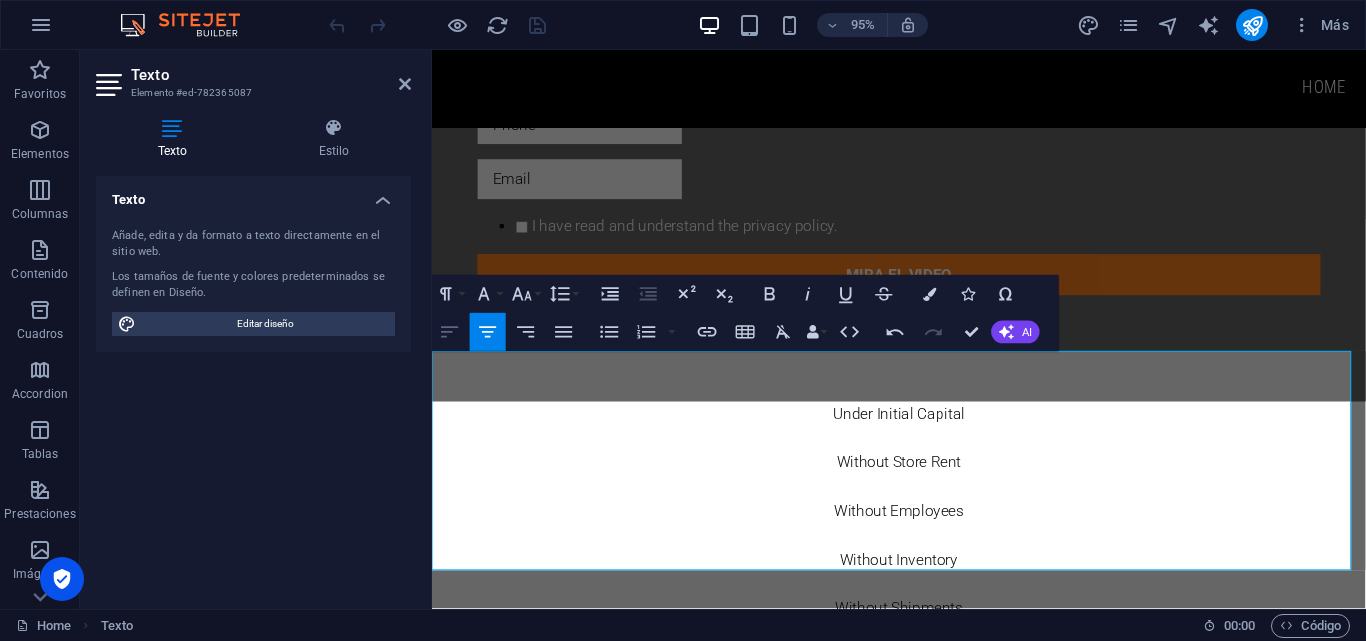 click 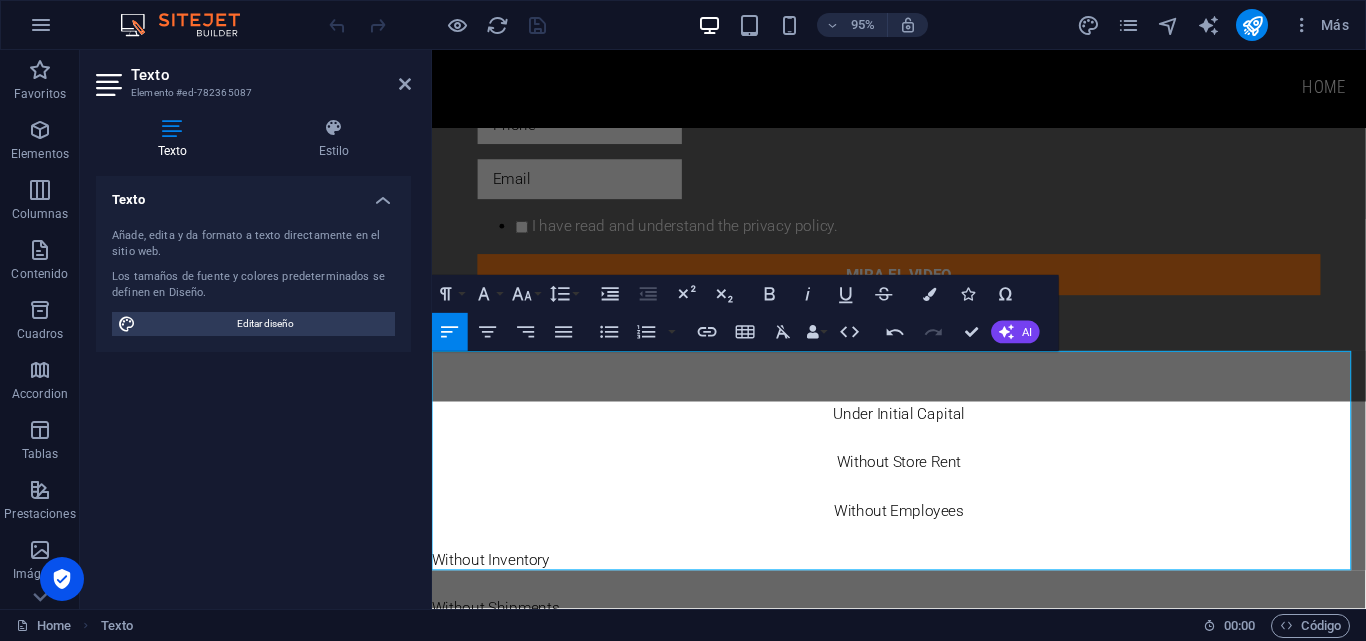 click 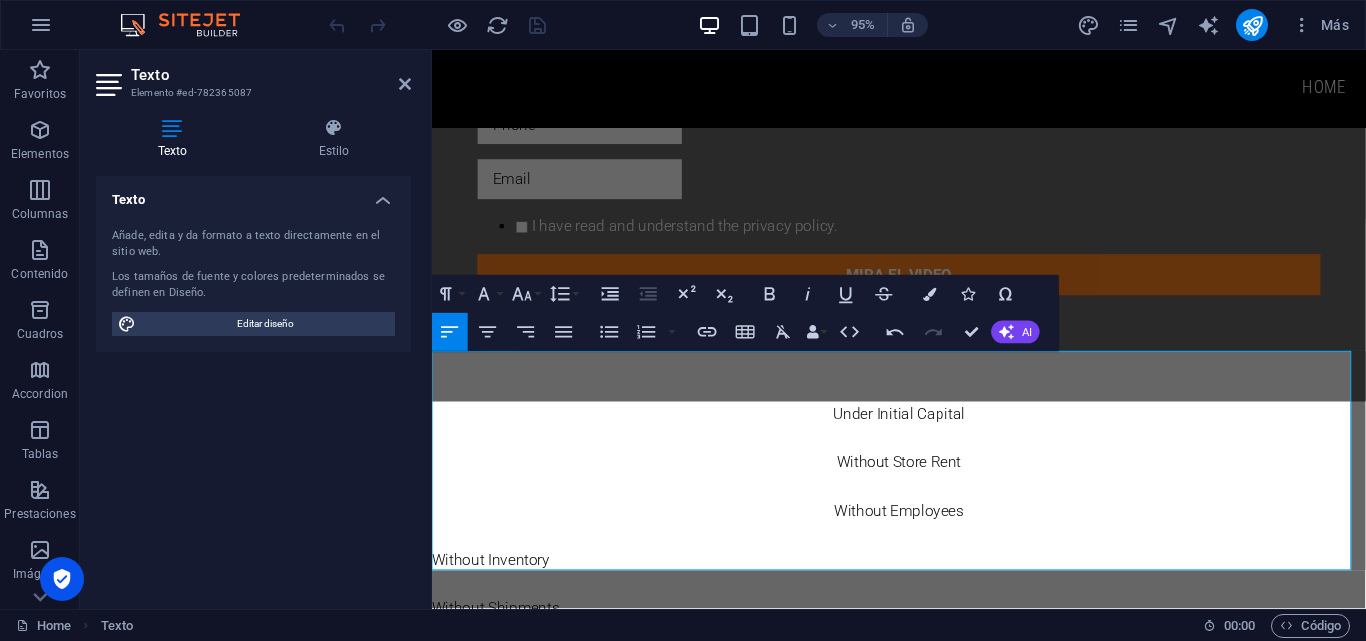 click on "Under Initial Capital Without Store Rent Without Employees" at bounding box center (923, 484) 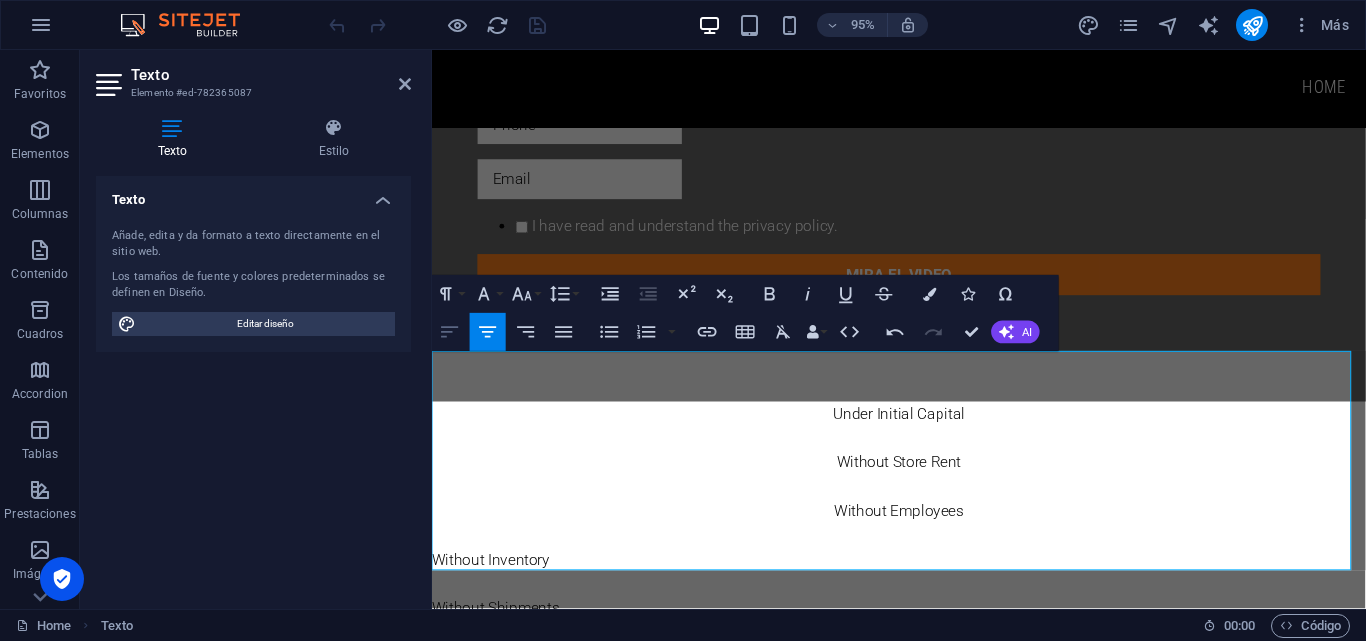 click 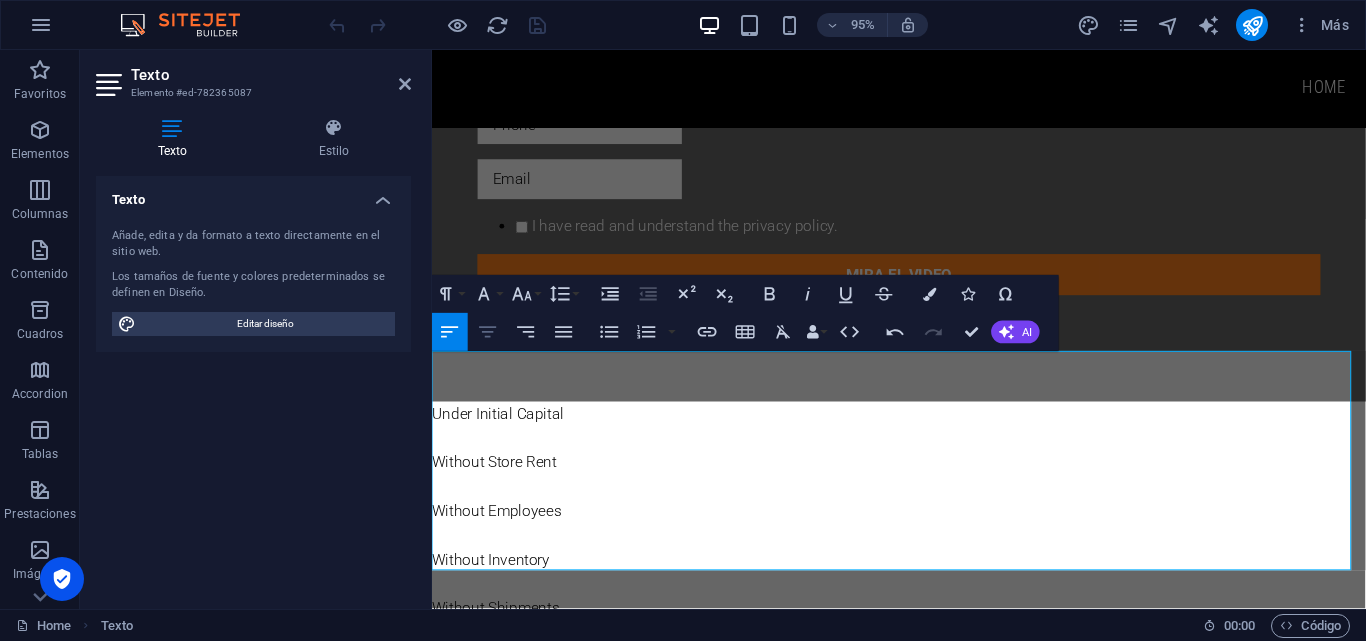 click 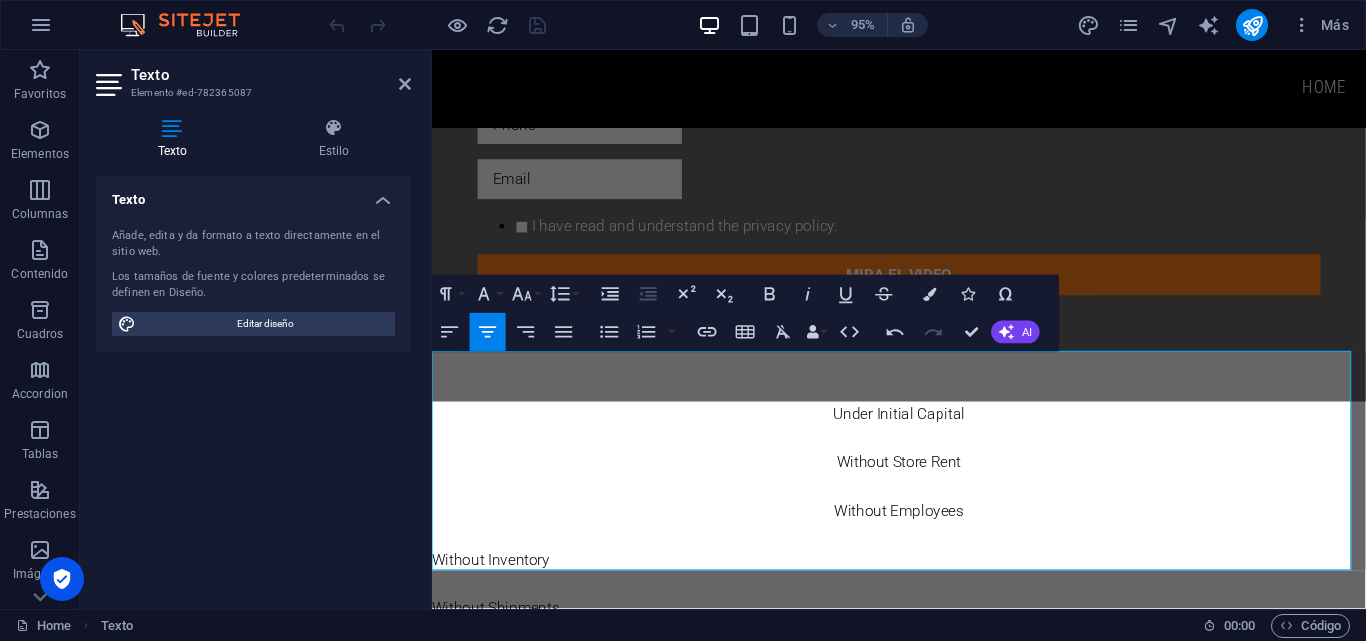 click 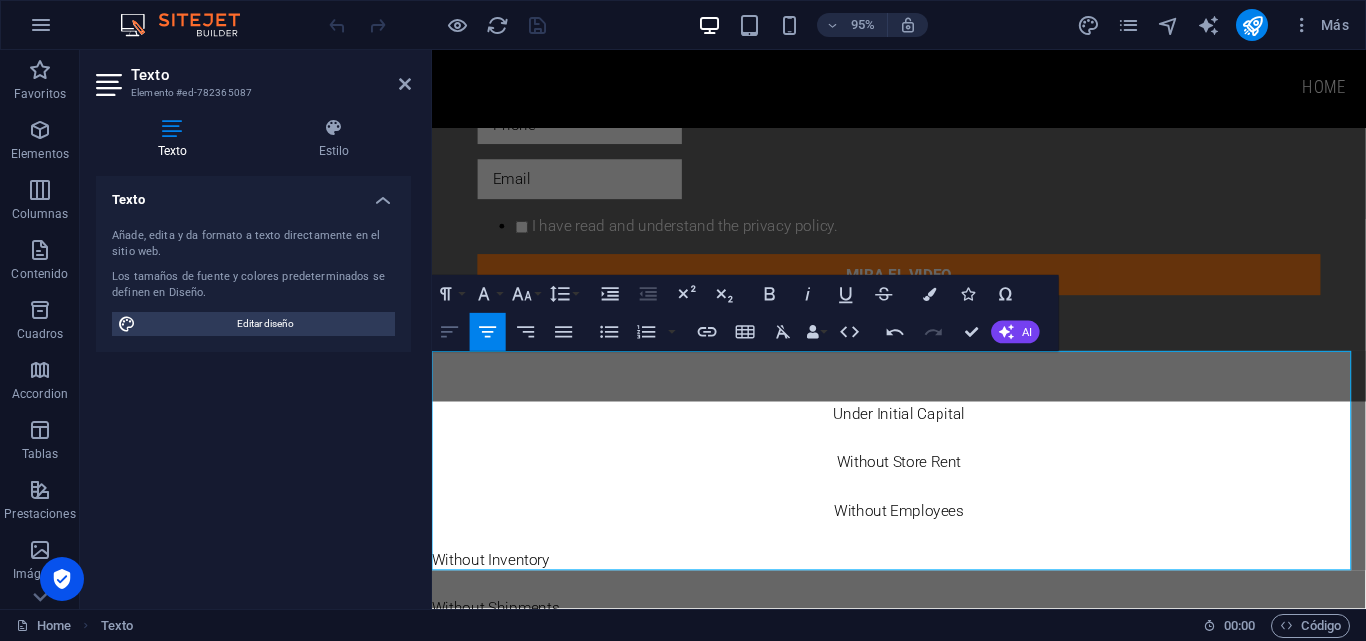 click 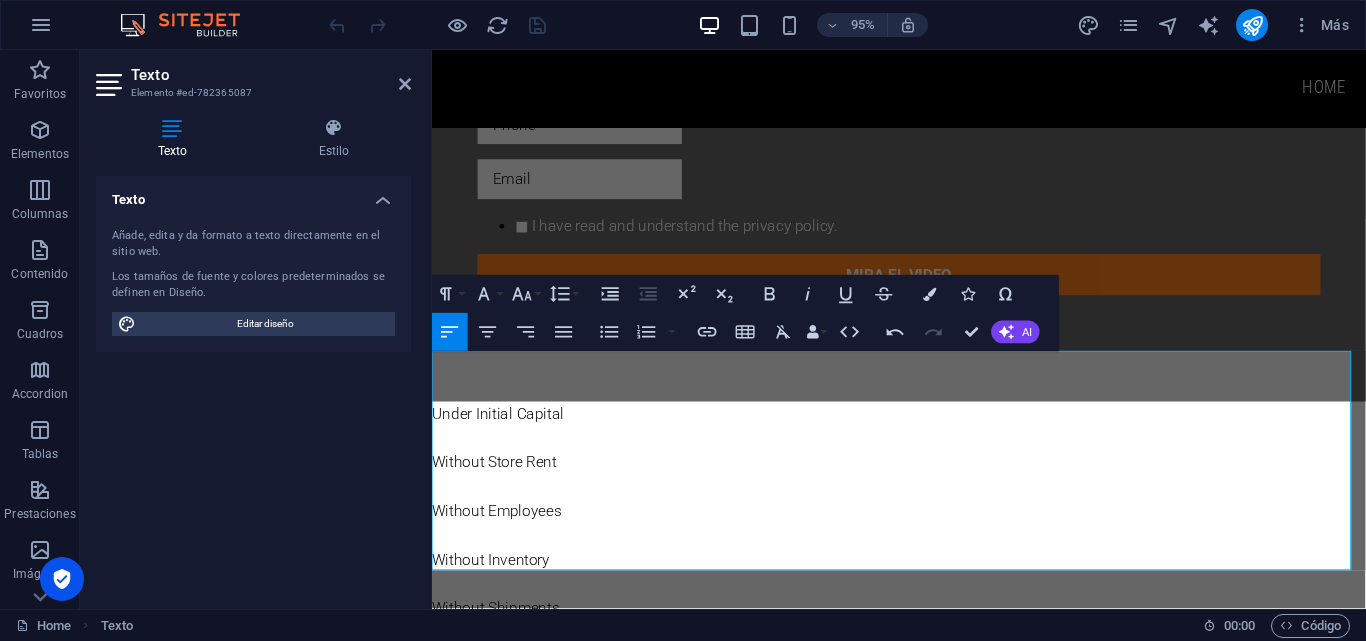 click on "Without Inventory Without Shipments" at bounding box center (923, 612) 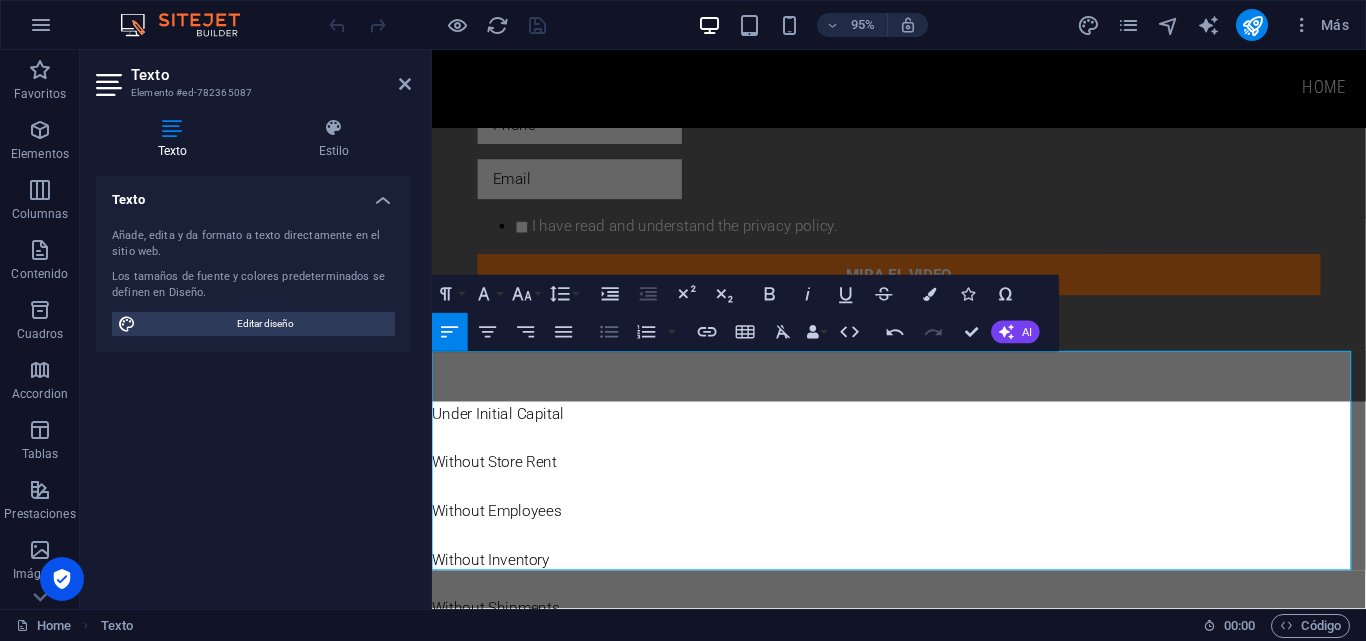 click 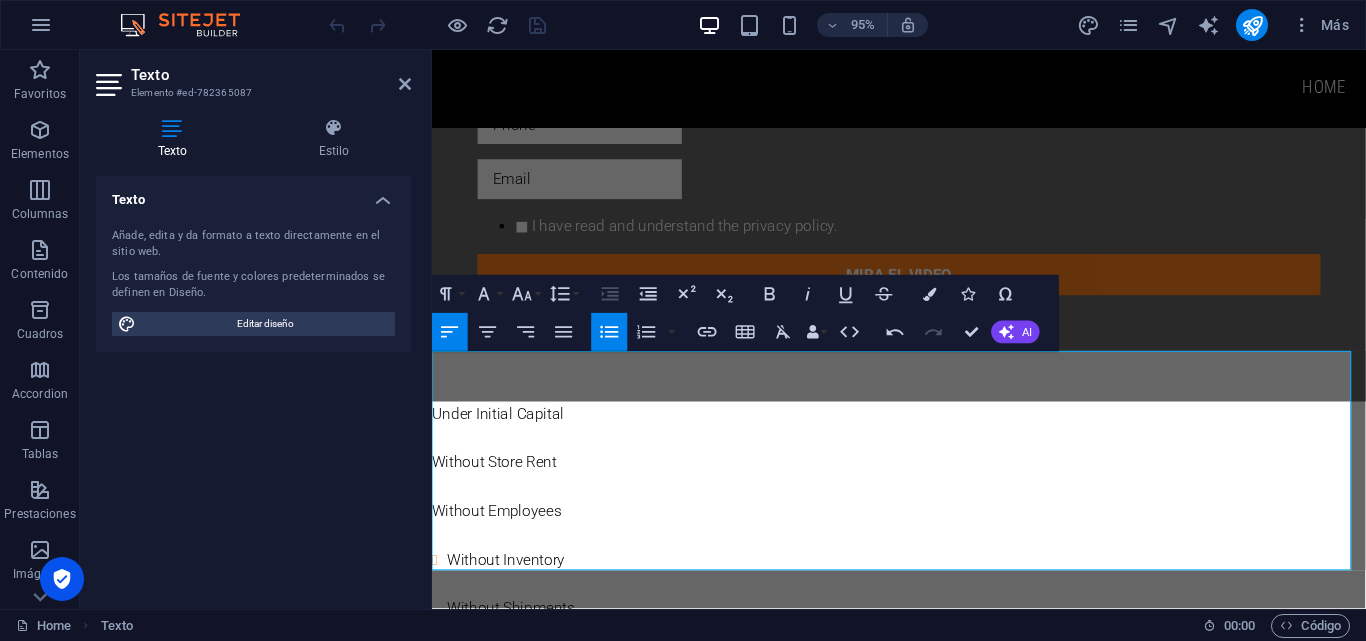 click 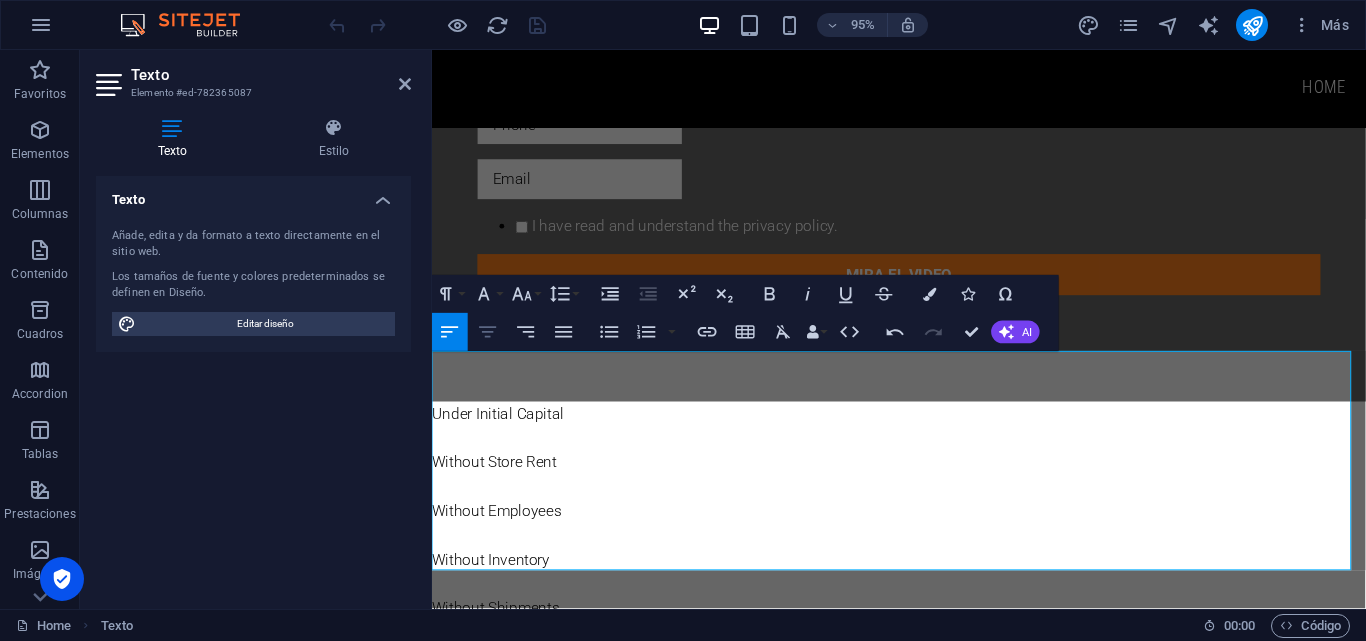 click 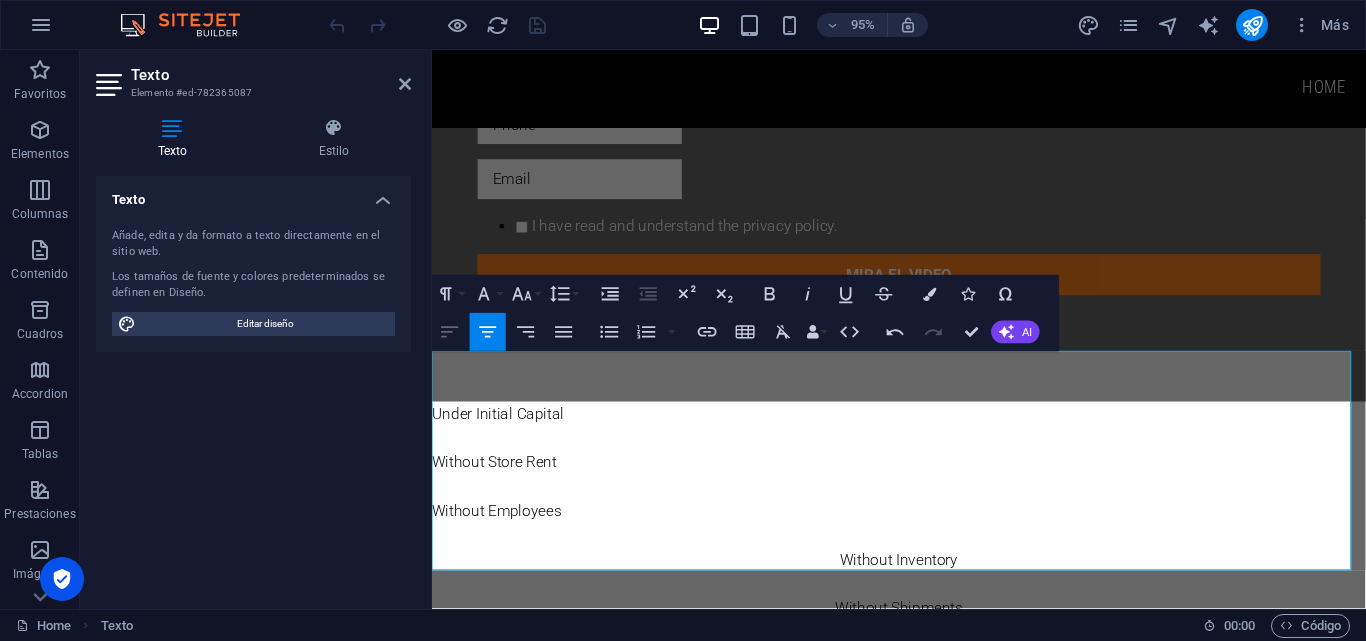 click 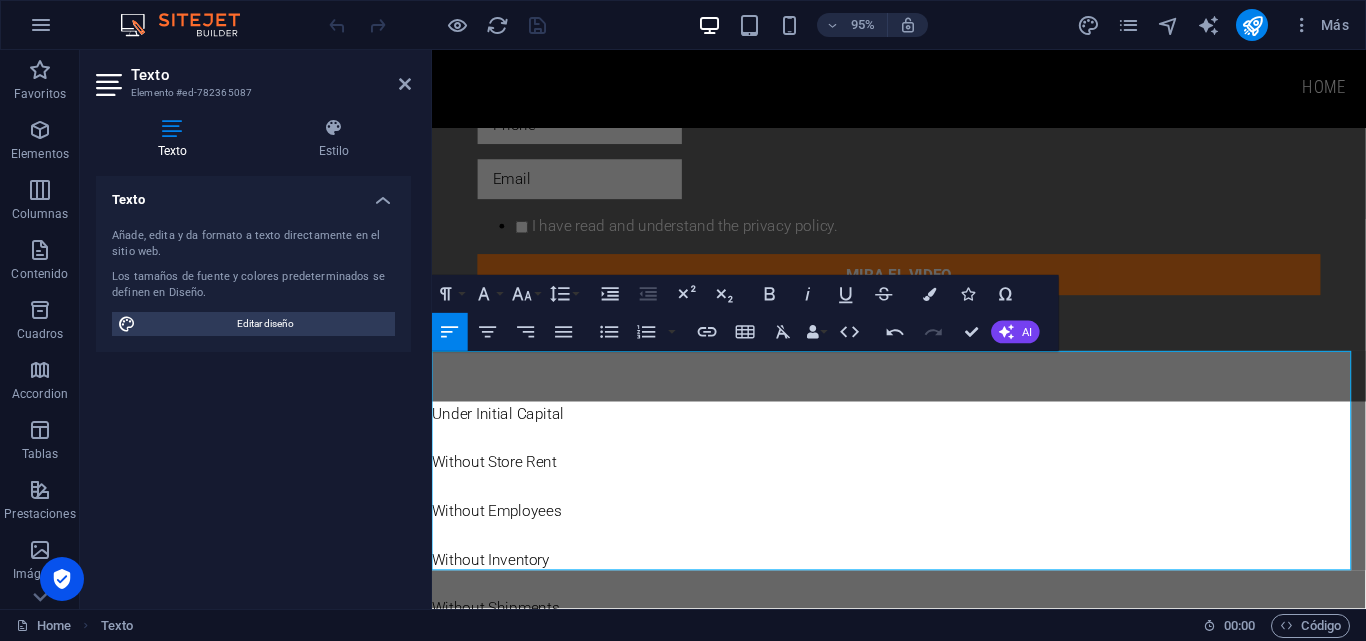 click on "Without Inventory Without Shipments" at bounding box center (923, 612) 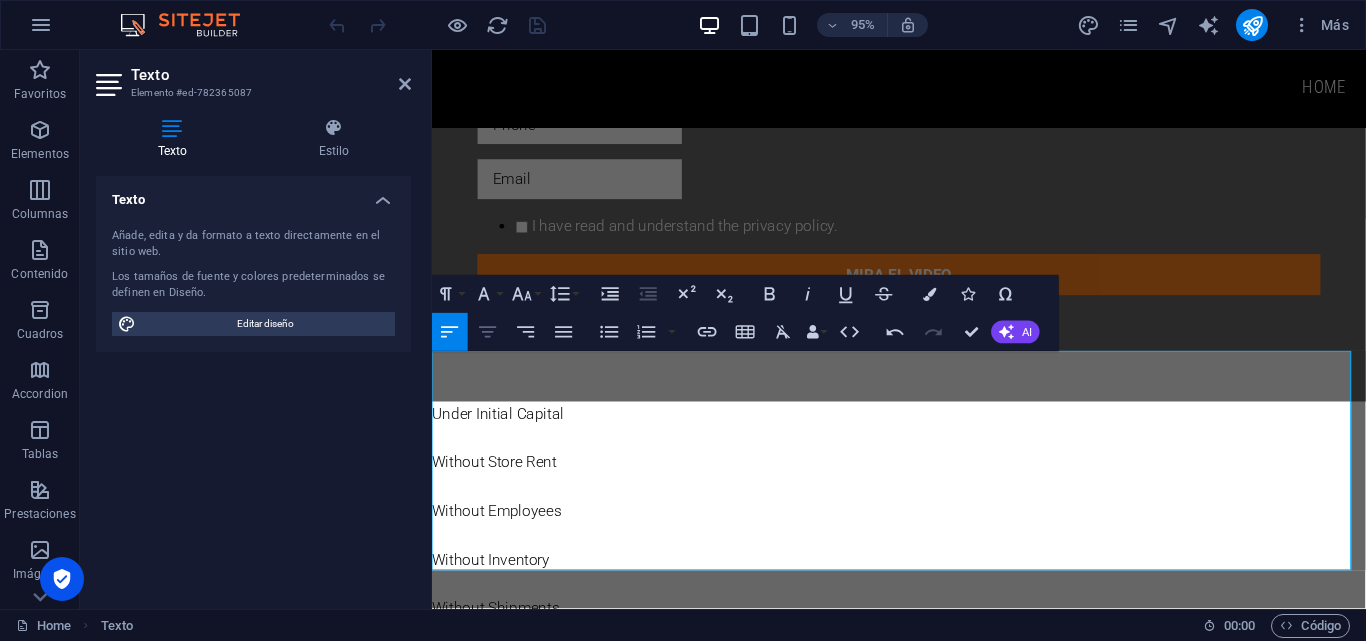 click 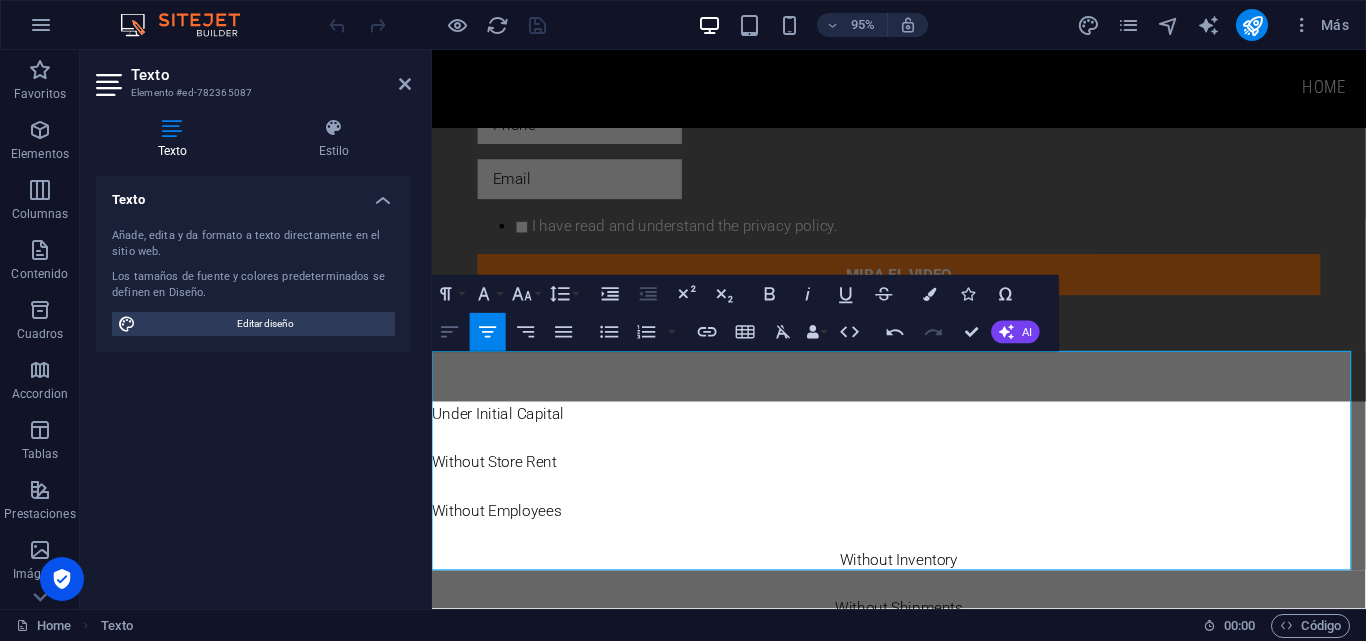 click 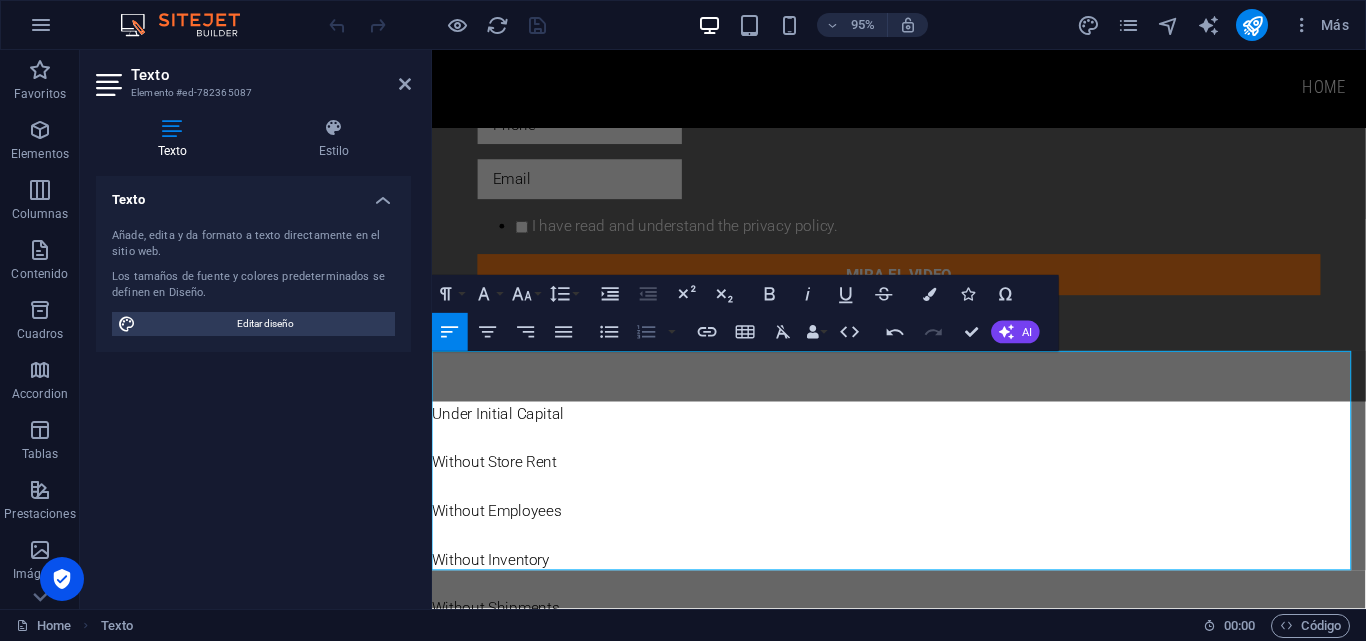 click 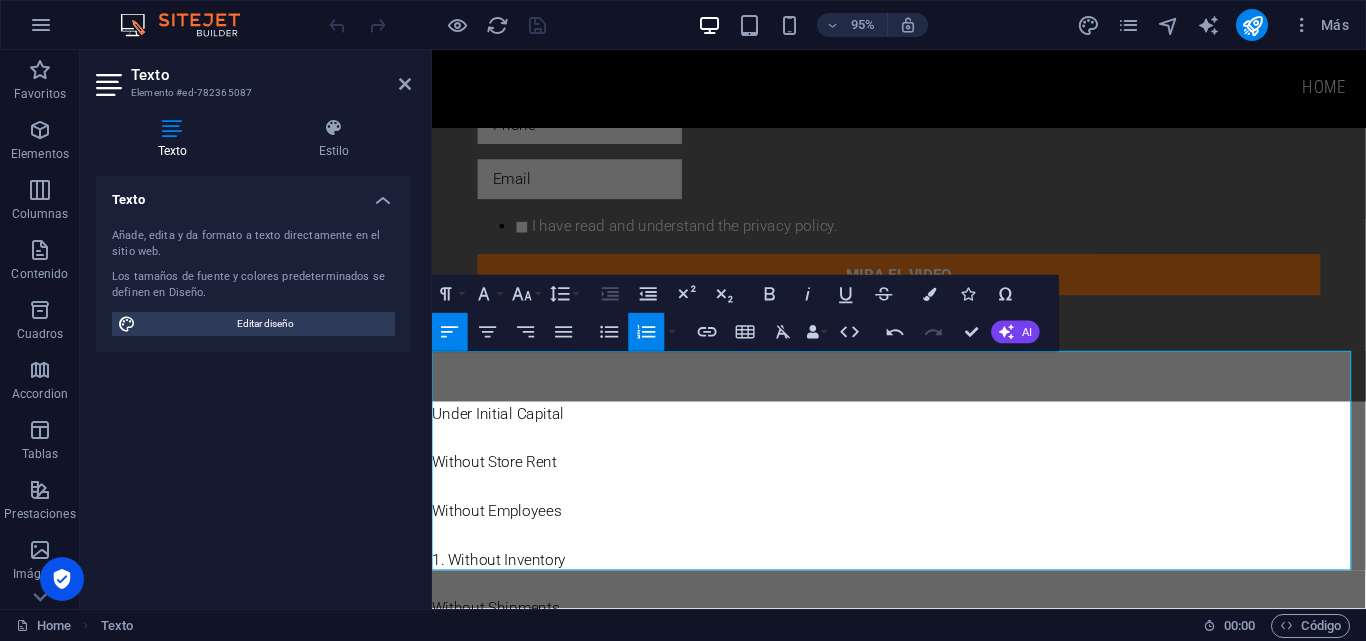 click 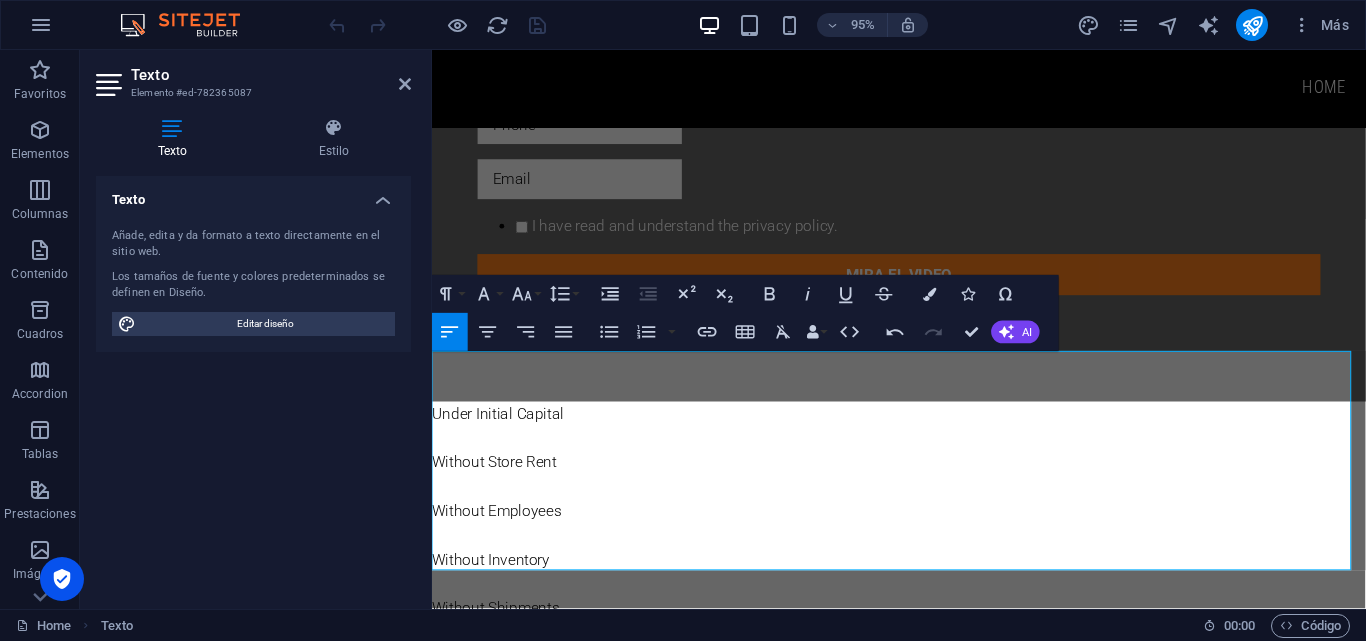 click 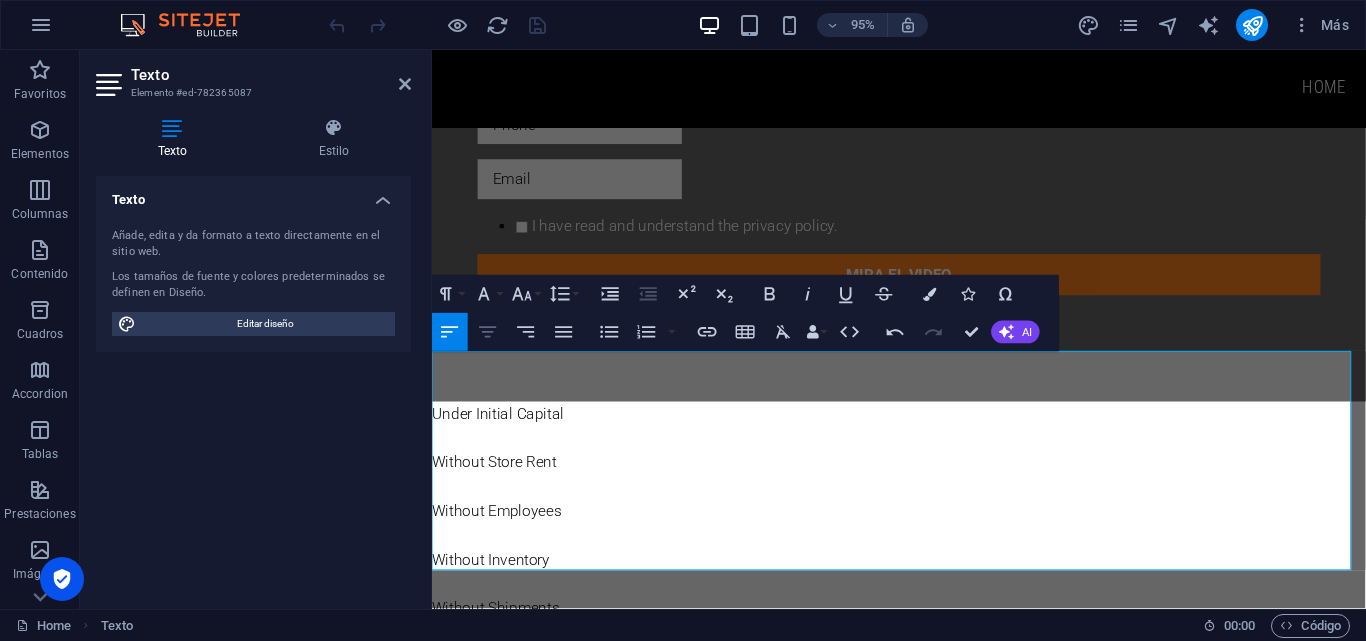 click 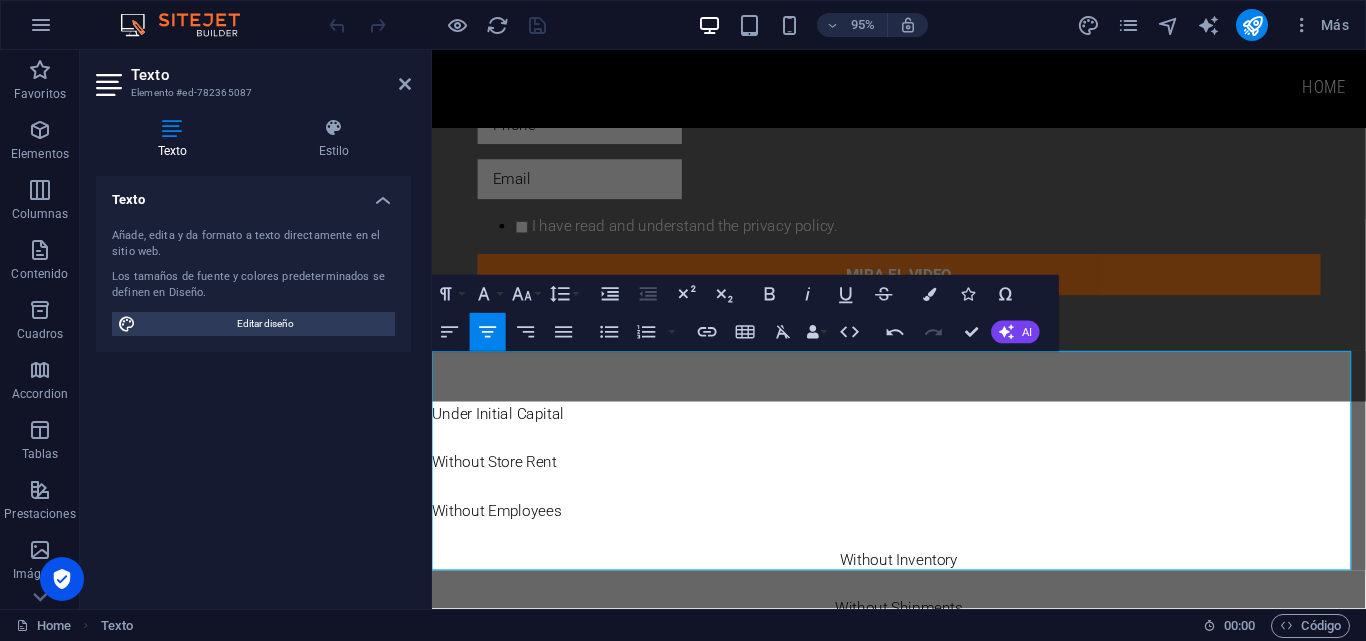 click 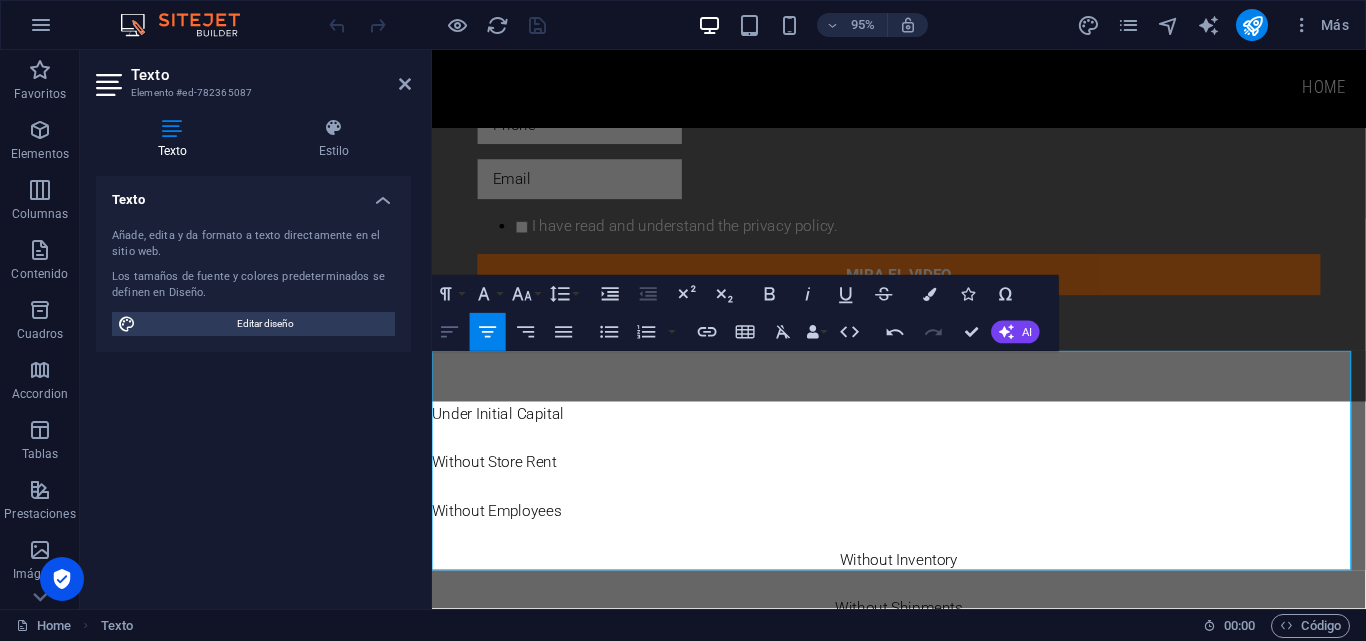 click 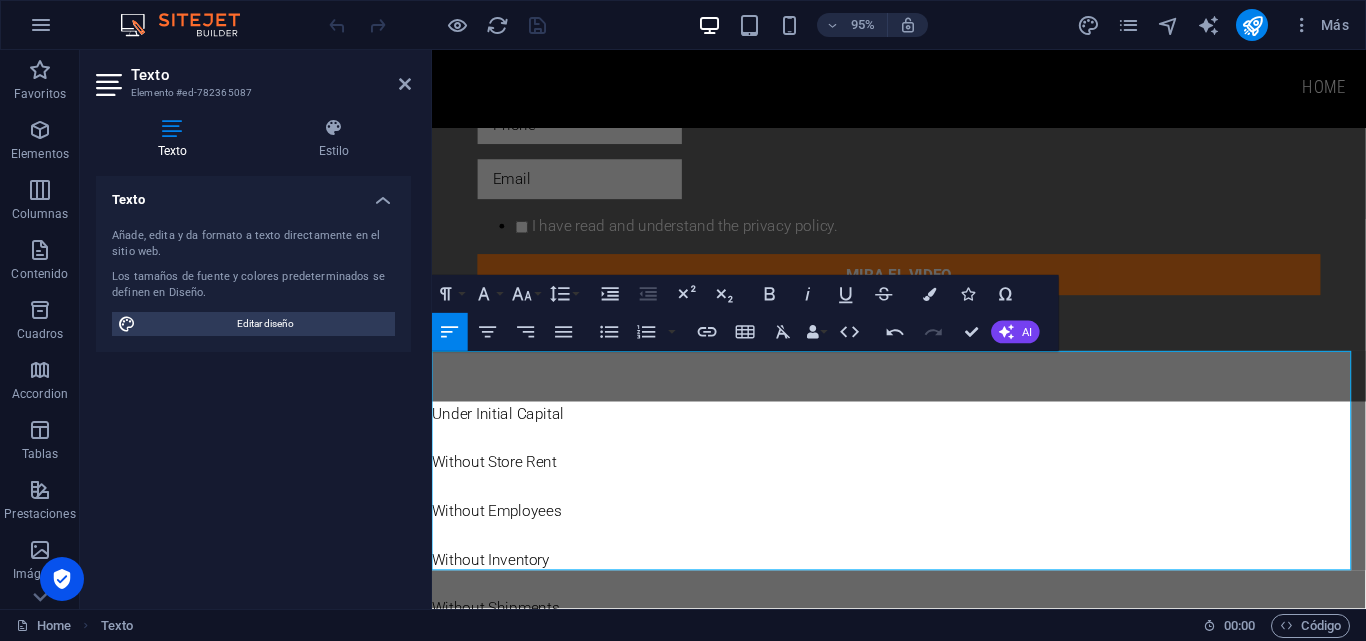 click on "Under Initial Capital Without Store Rent Without Employees" at bounding box center [923, 484] 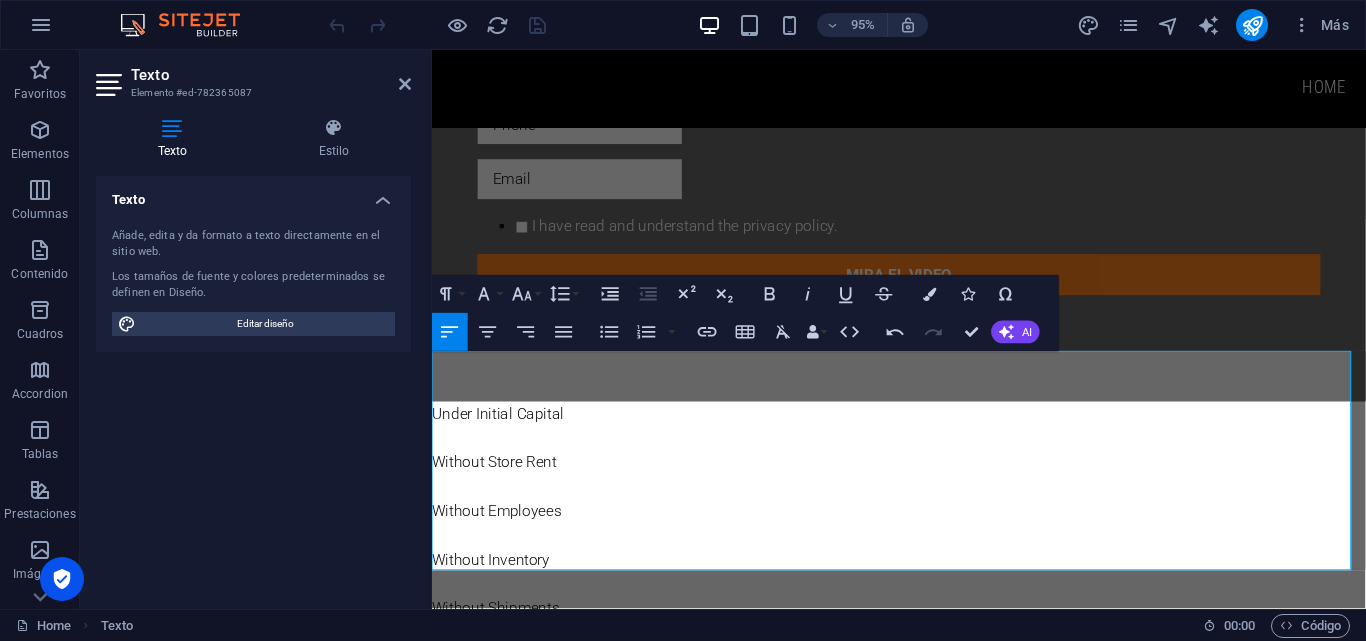click 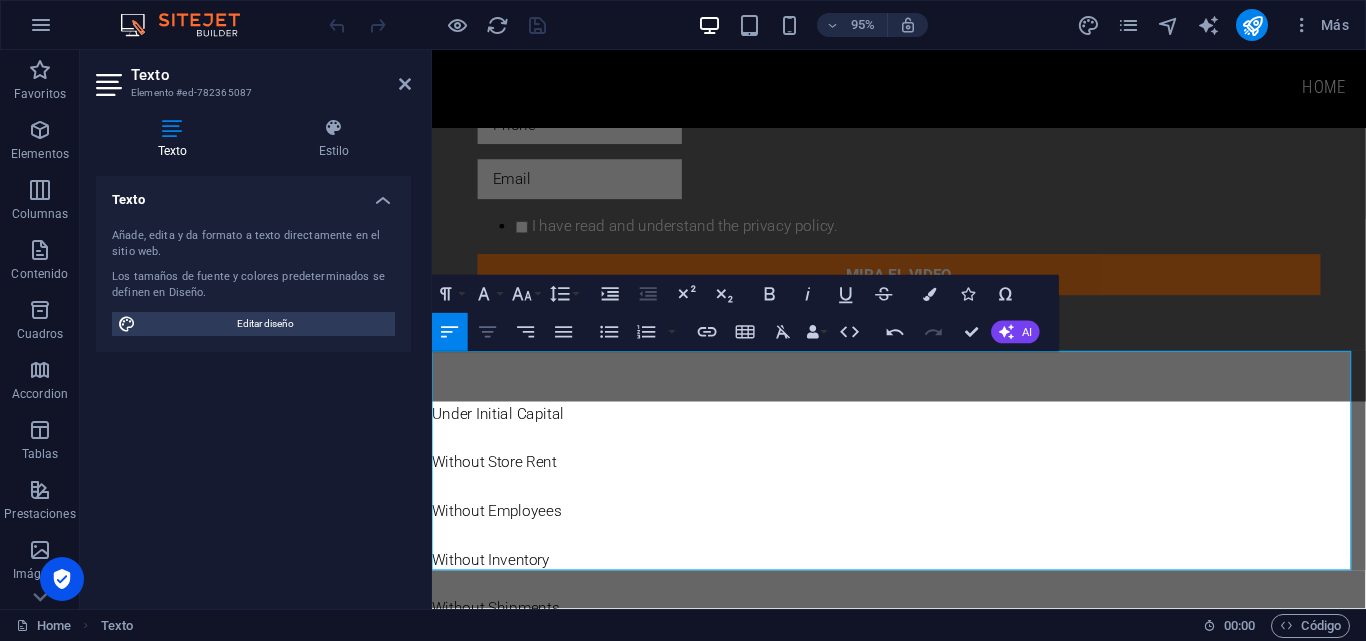 click 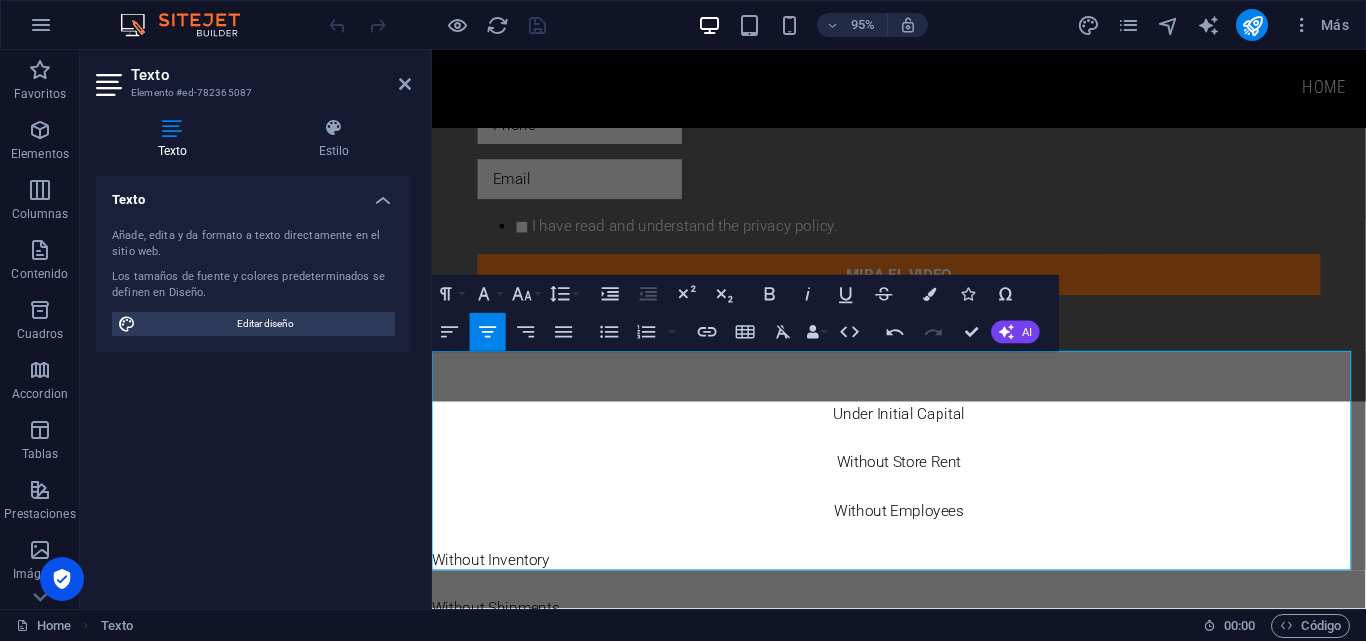 click on "Without Inventory Without Shipments" at bounding box center [923, 612] 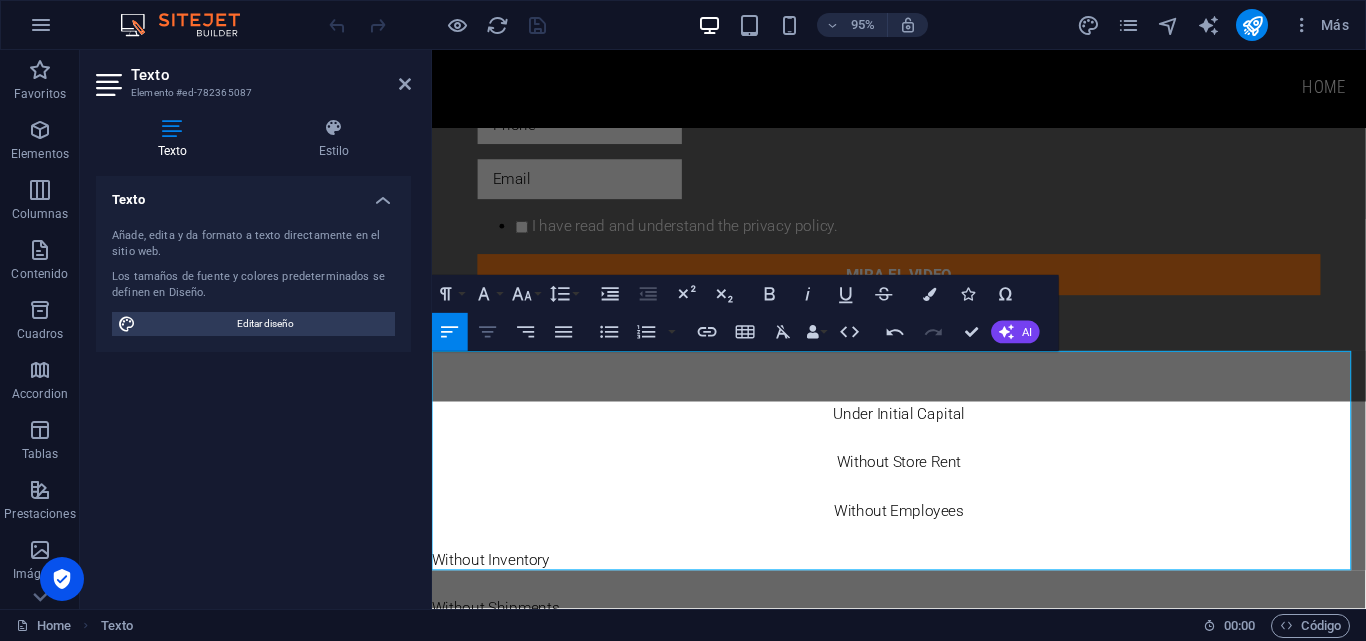 click 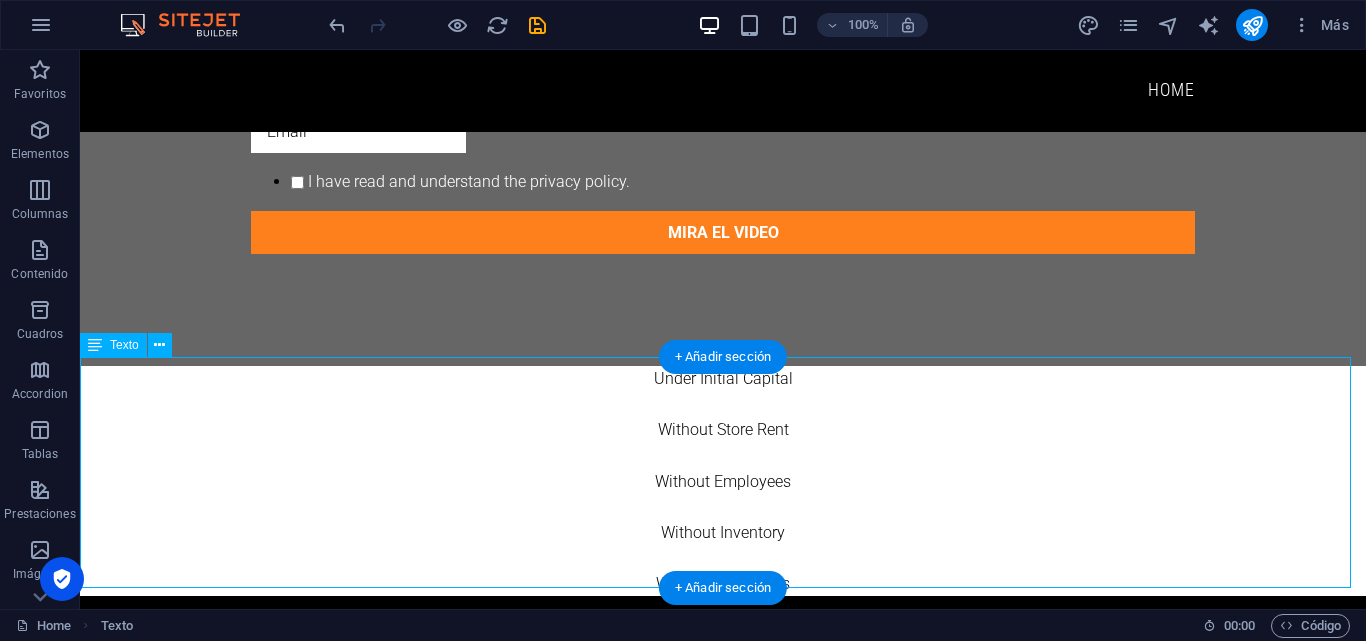 scroll, scrollTop: 1114, scrollLeft: 0, axis: vertical 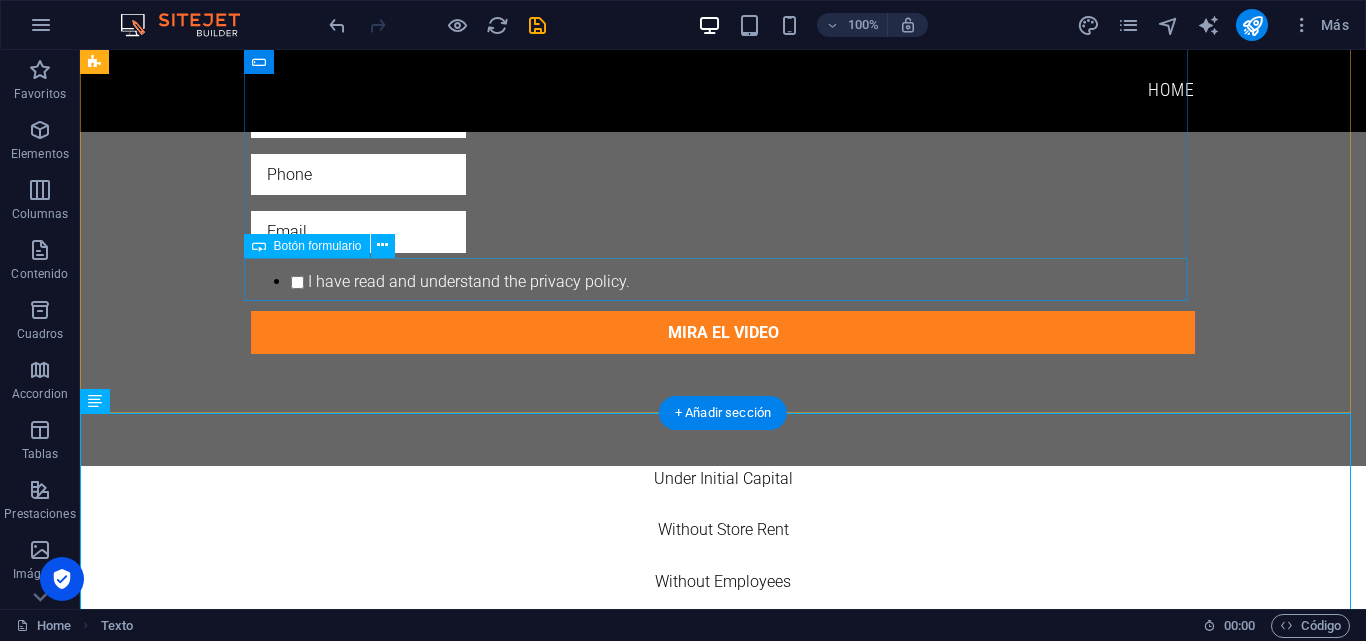 click on "mira el video" at bounding box center (723, 333) 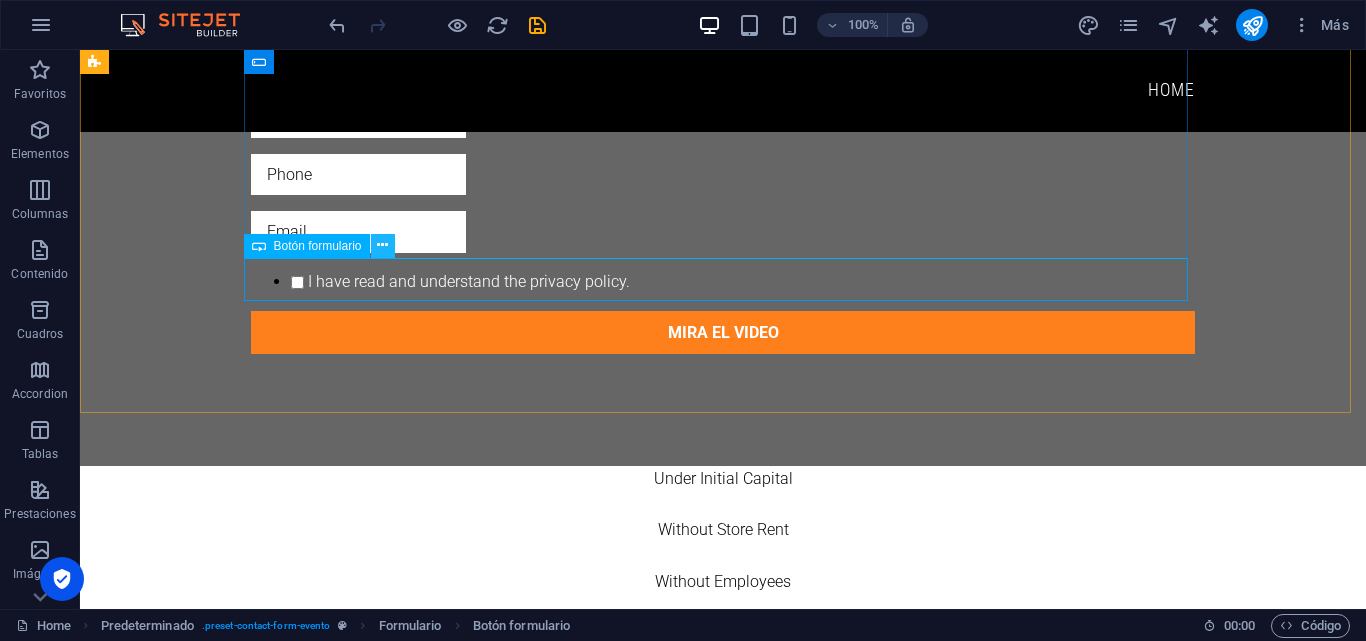 click at bounding box center [382, 245] 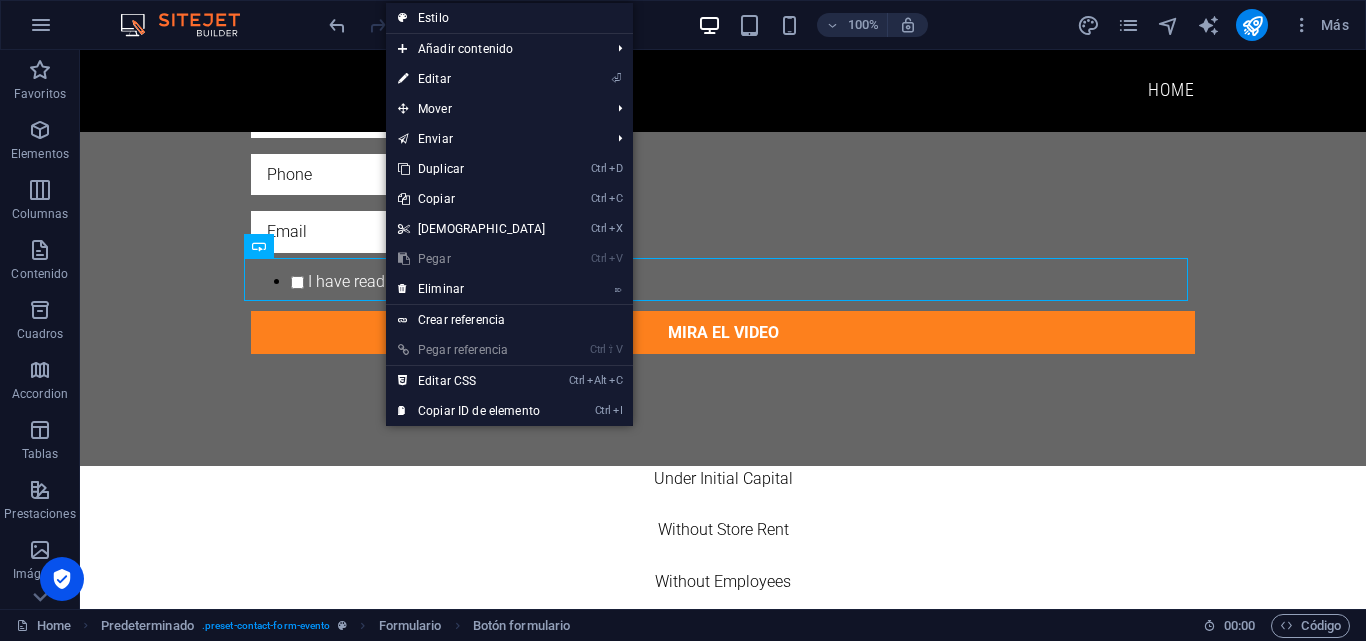 click on "⏎  Editar" at bounding box center [472, 79] 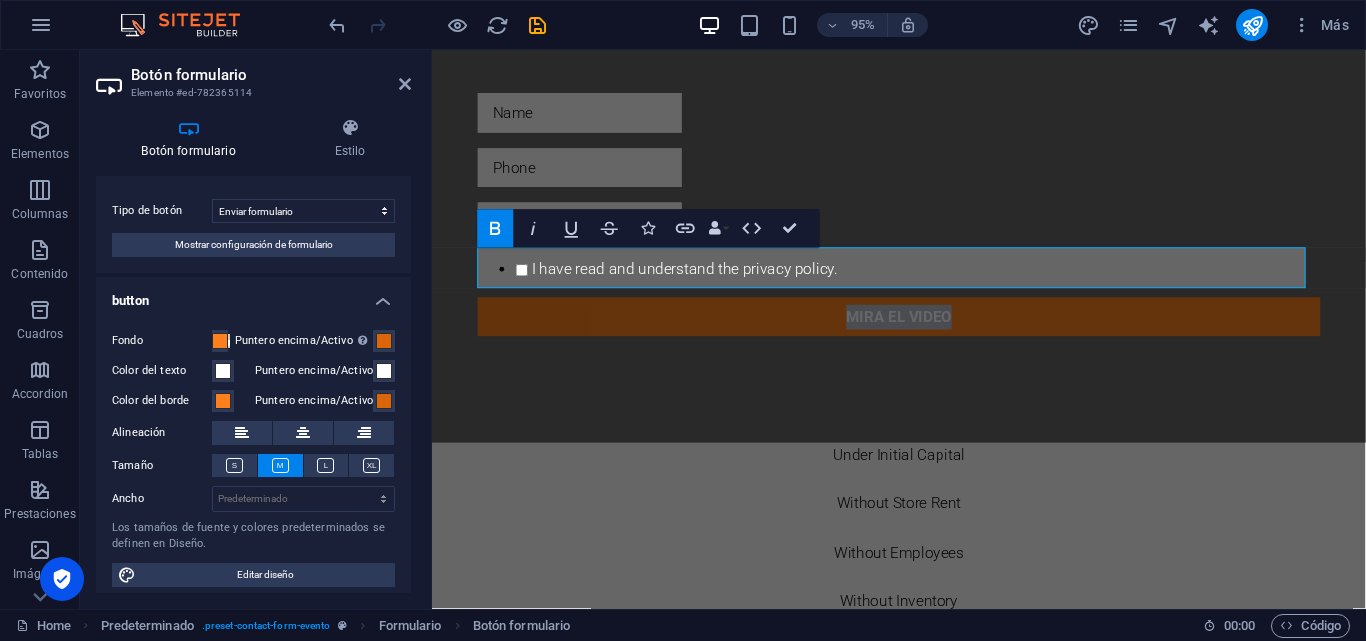 scroll, scrollTop: 39, scrollLeft: 0, axis: vertical 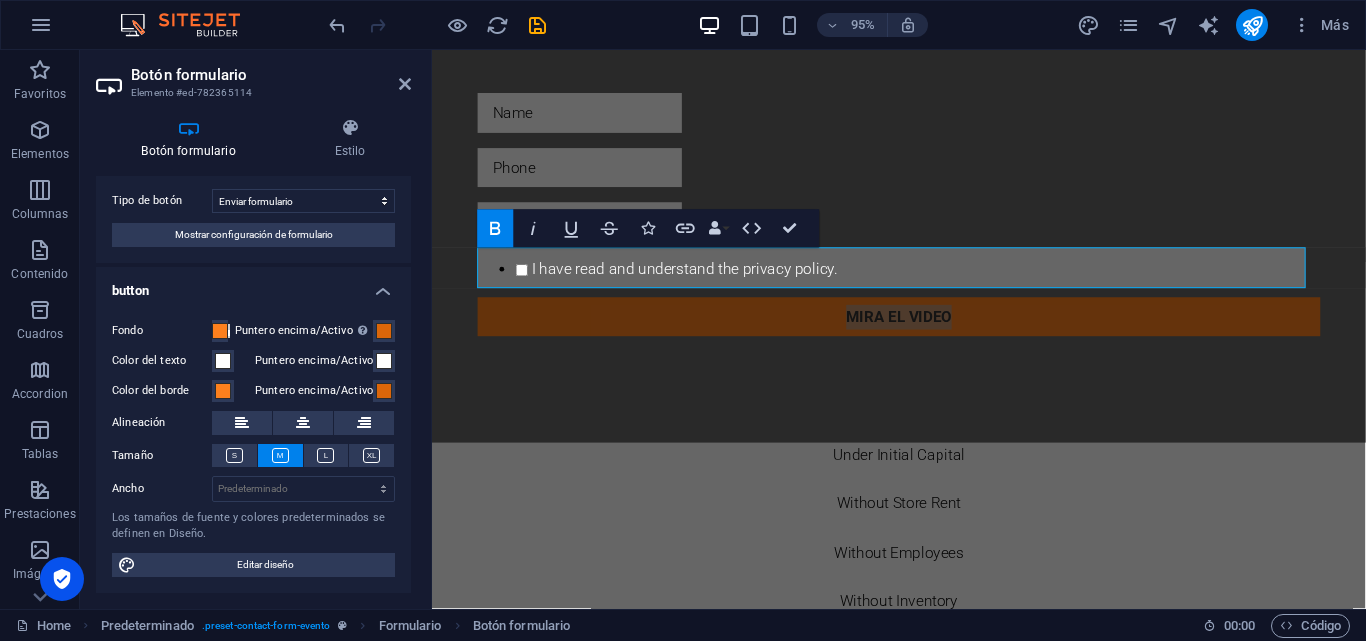 click on "Mostrar configuración de formulario" at bounding box center (254, 235) 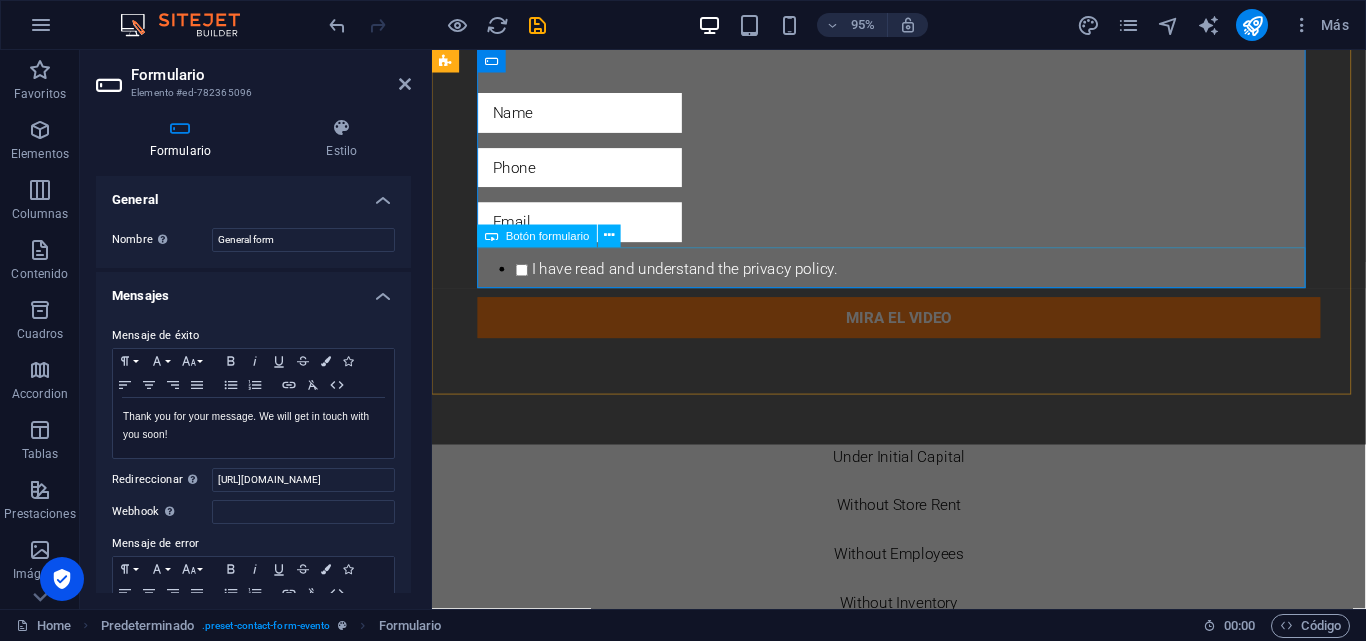 click on "mira el video" at bounding box center [923, 333] 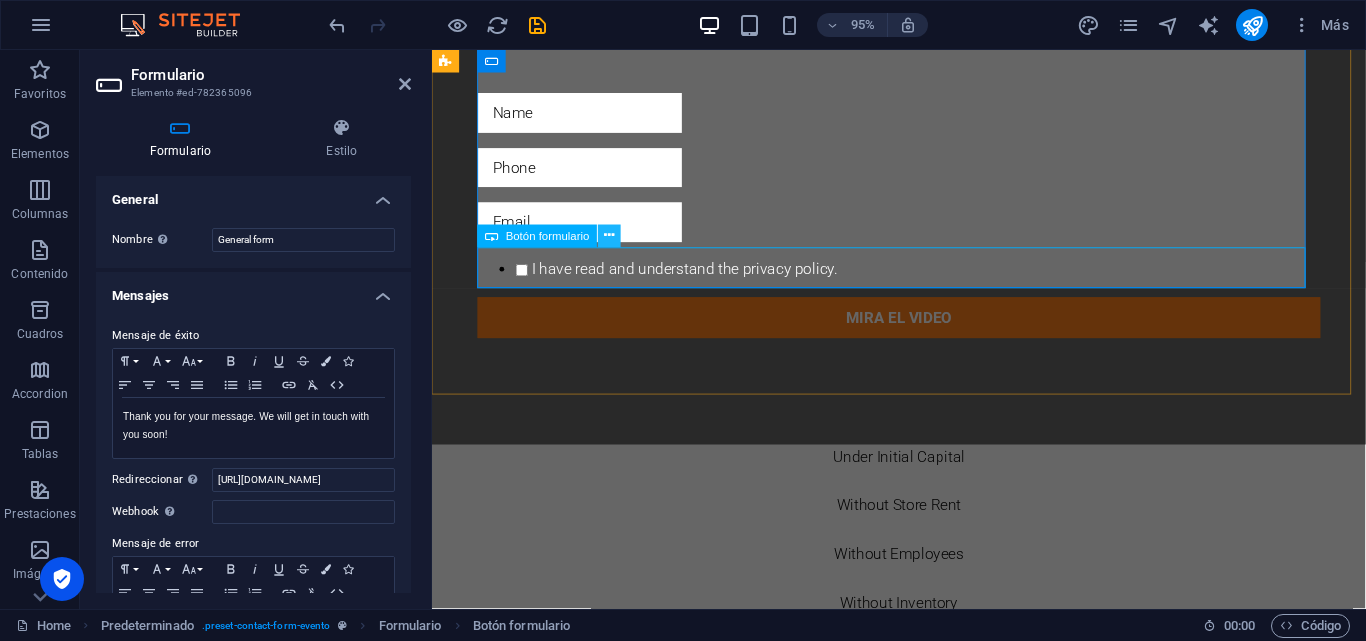 click at bounding box center [609, 236] 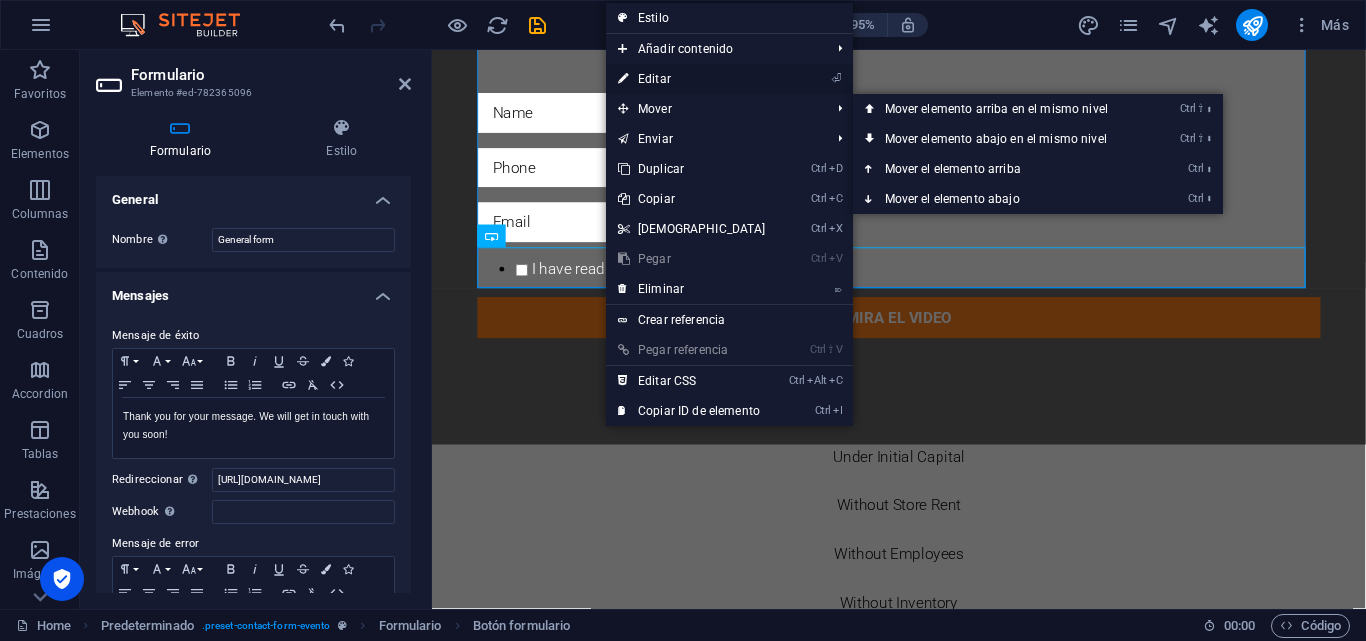 click on "⏎  Editar" at bounding box center [692, 79] 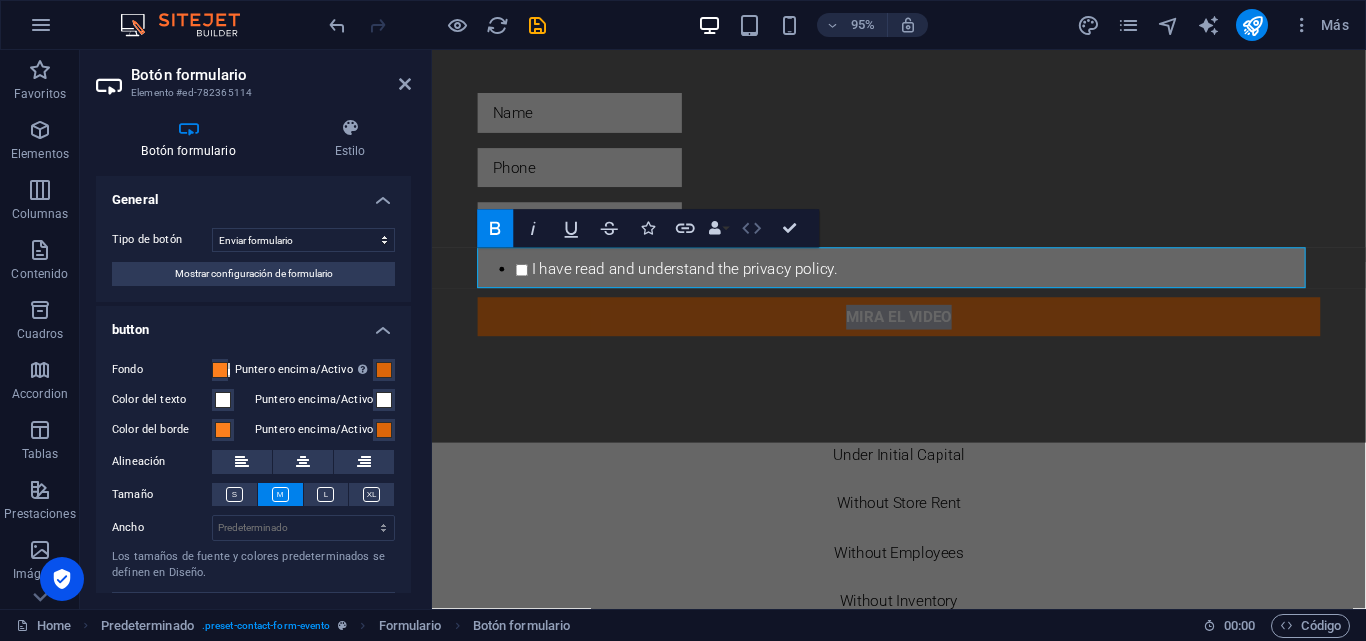 click 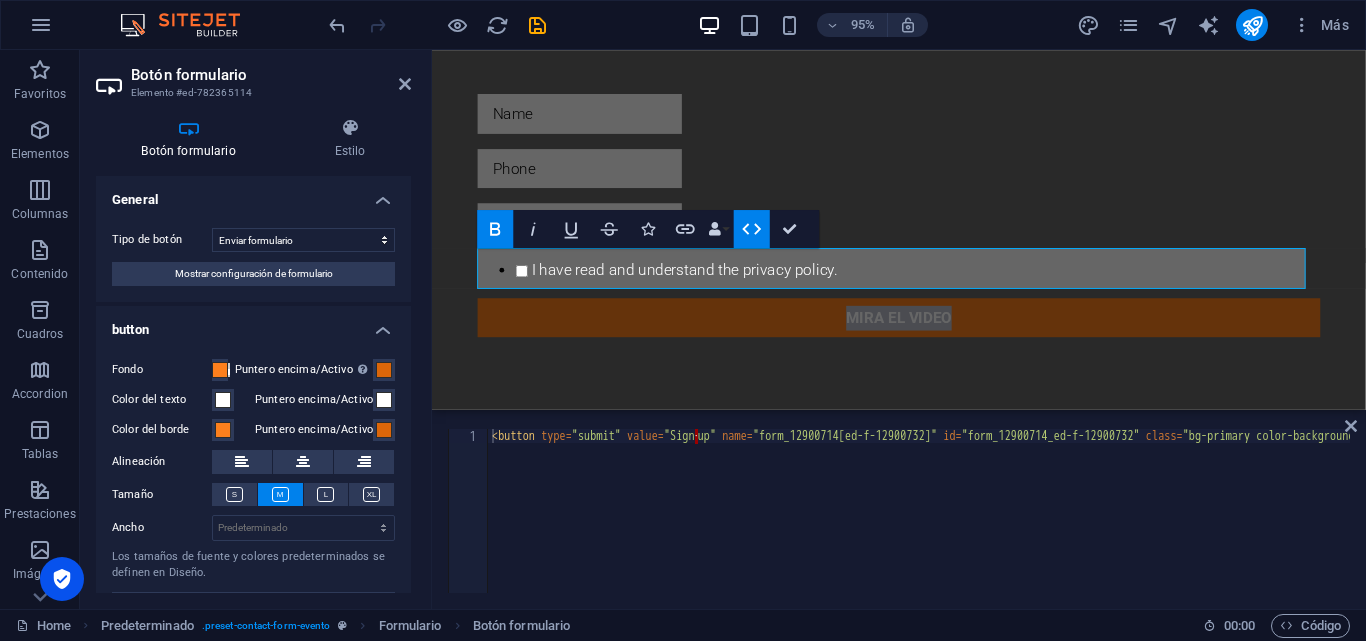 click 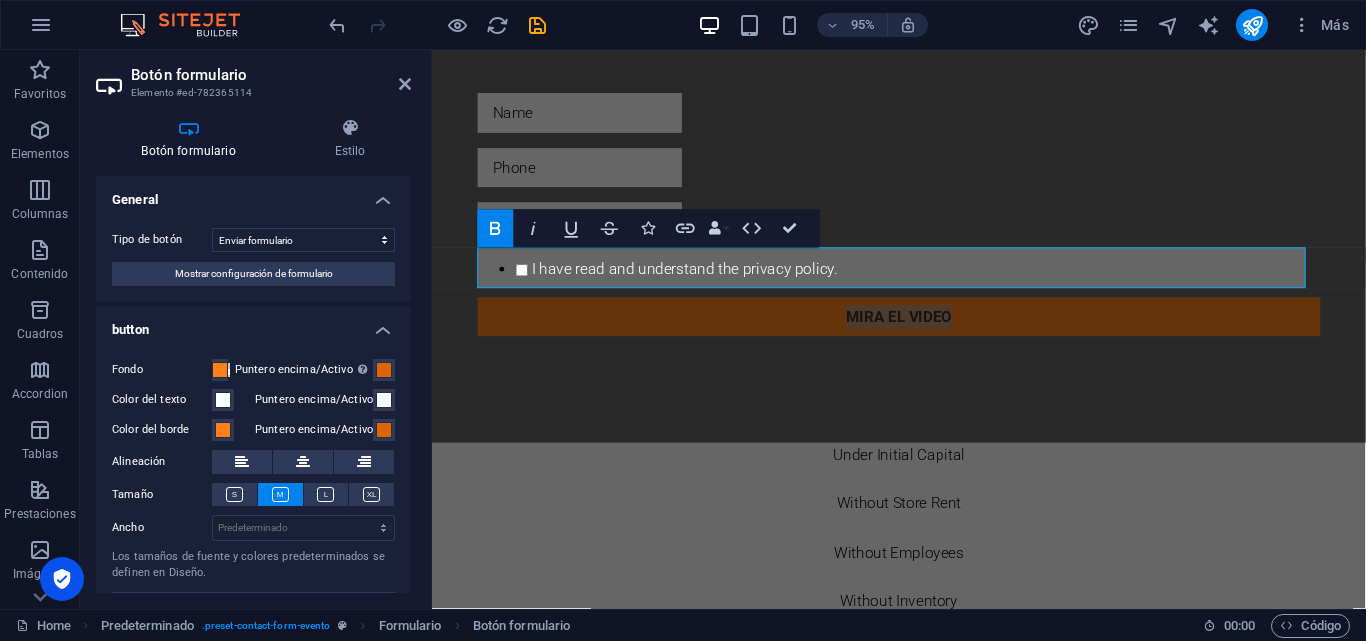 click at bounding box center [188, 128] 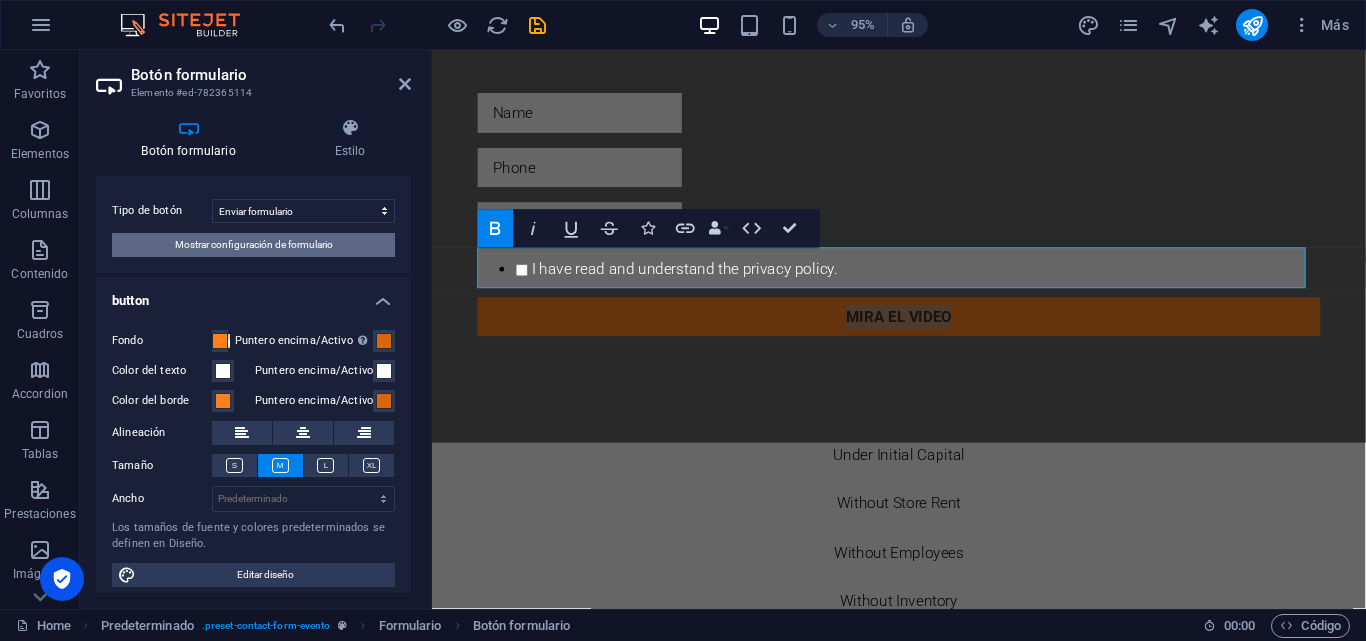 scroll, scrollTop: 39, scrollLeft: 0, axis: vertical 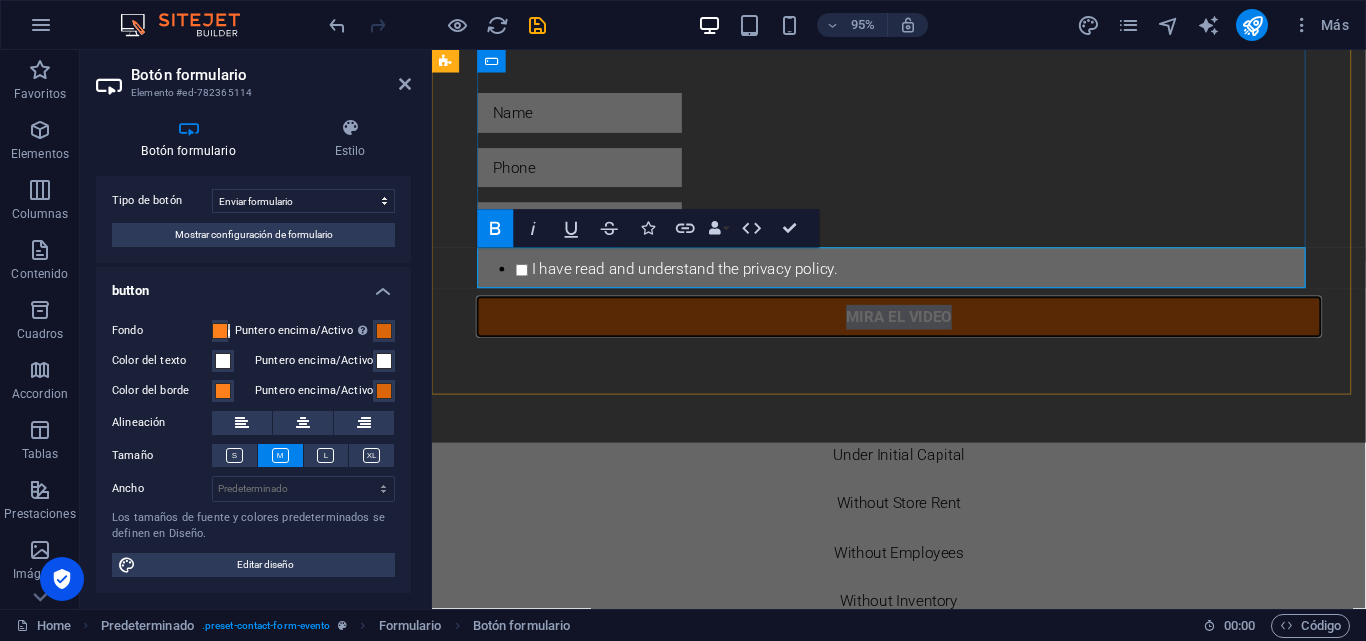click on "mira el video" at bounding box center [923, 331] 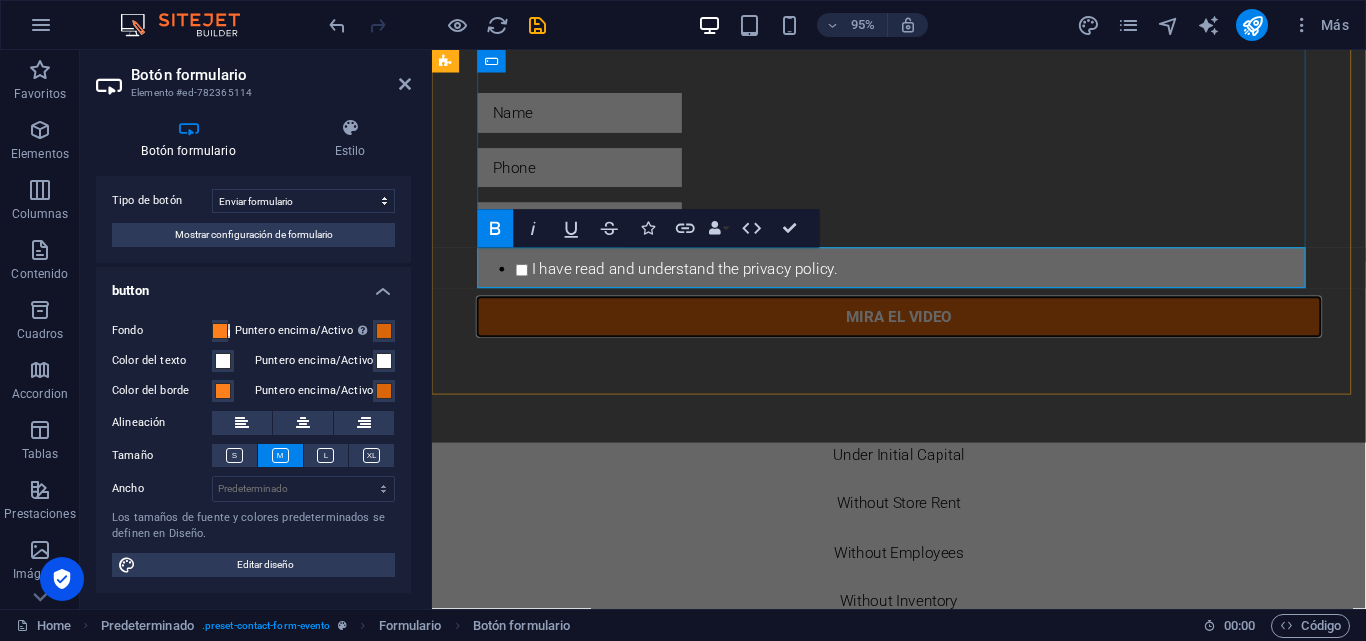 click on "mira el video" at bounding box center [923, 331] 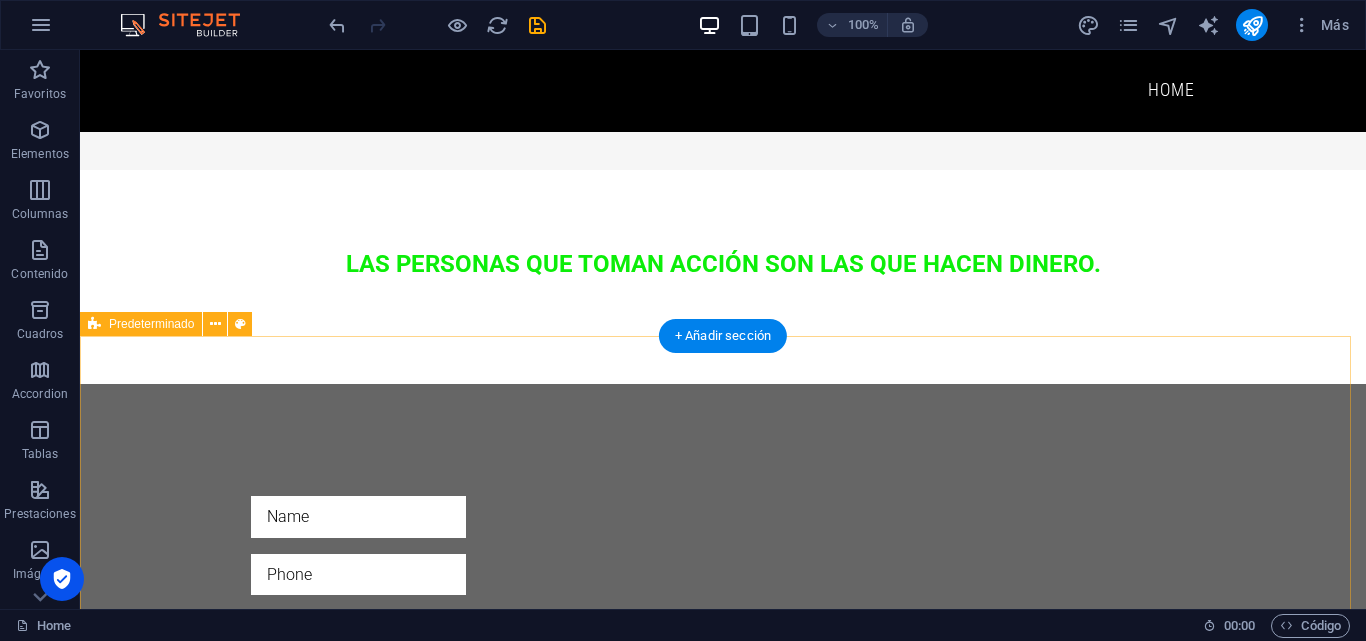 scroll, scrollTop: 614, scrollLeft: 0, axis: vertical 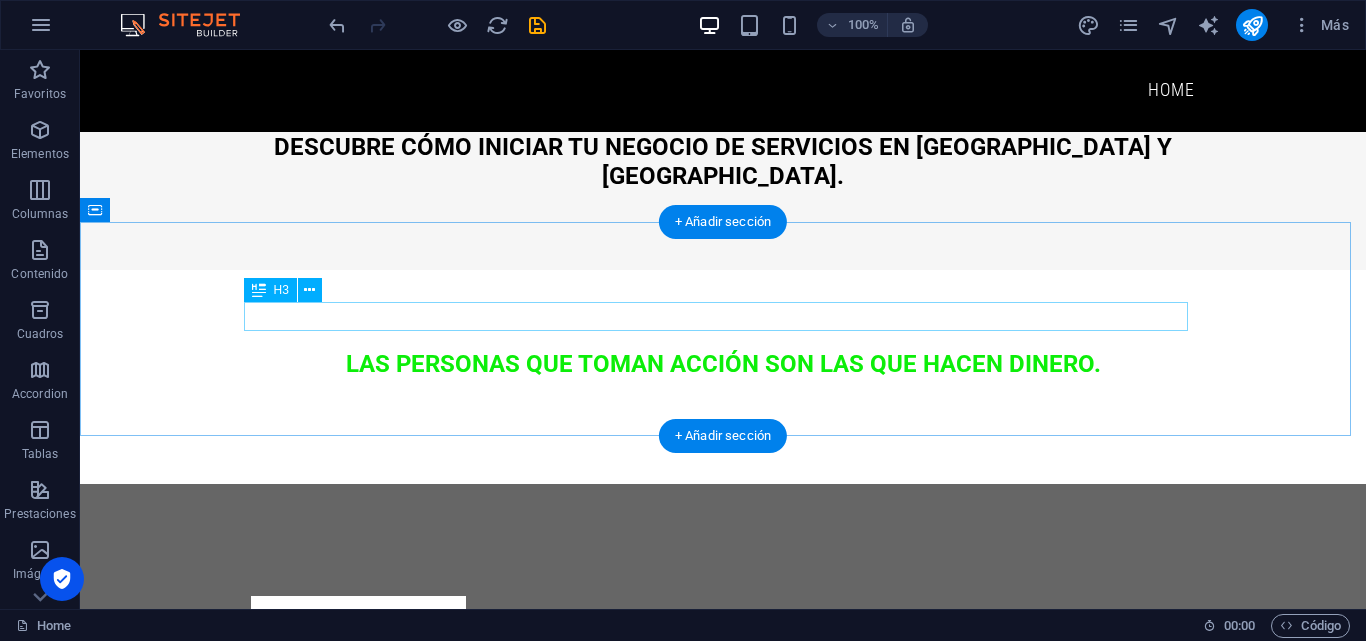 click on "LAS PERSONAS QUE TOMAN ACCIÓN SON LAS QUE HACEN DINERO." at bounding box center (723, 364) 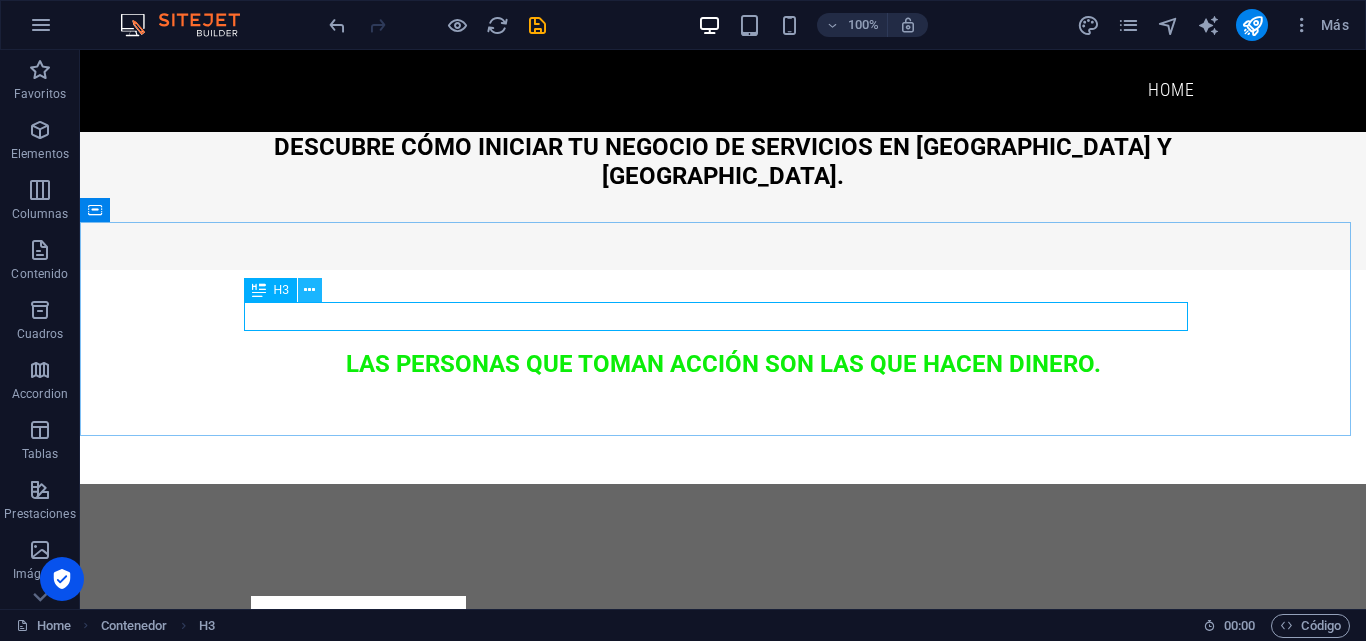 click at bounding box center [309, 290] 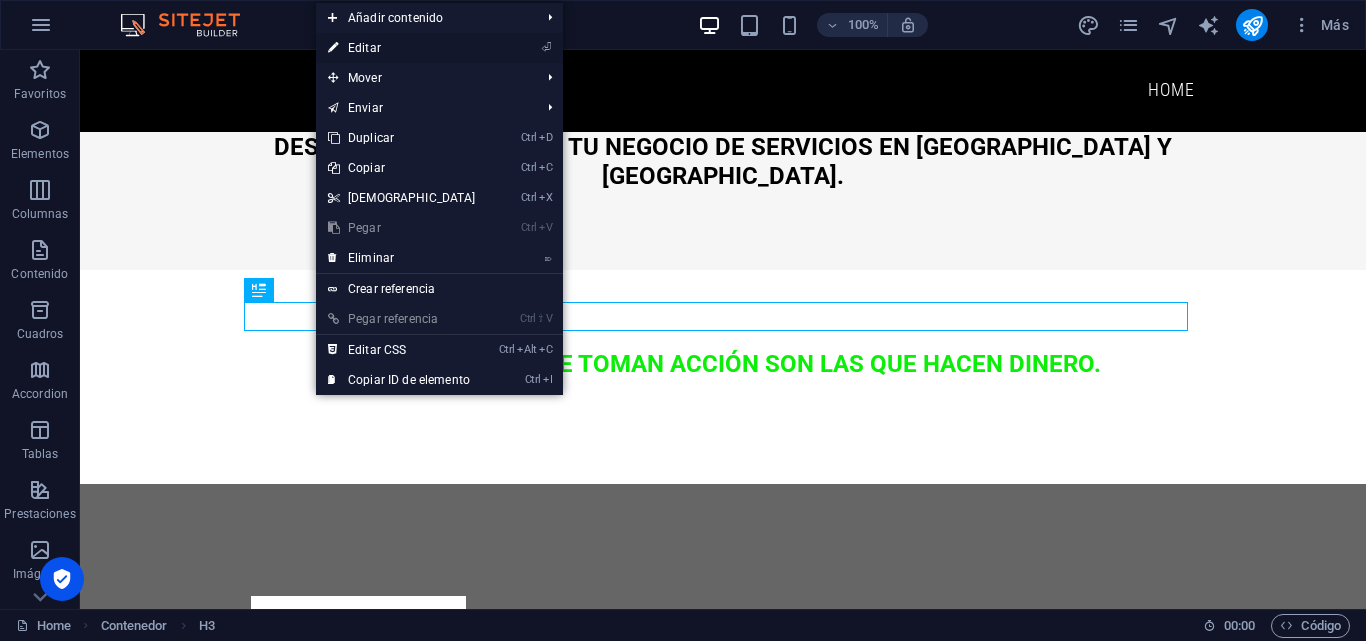 drag, startPoint x: 371, startPoint y: 49, endPoint x: 647, endPoint y: 295, distance: 369.7188 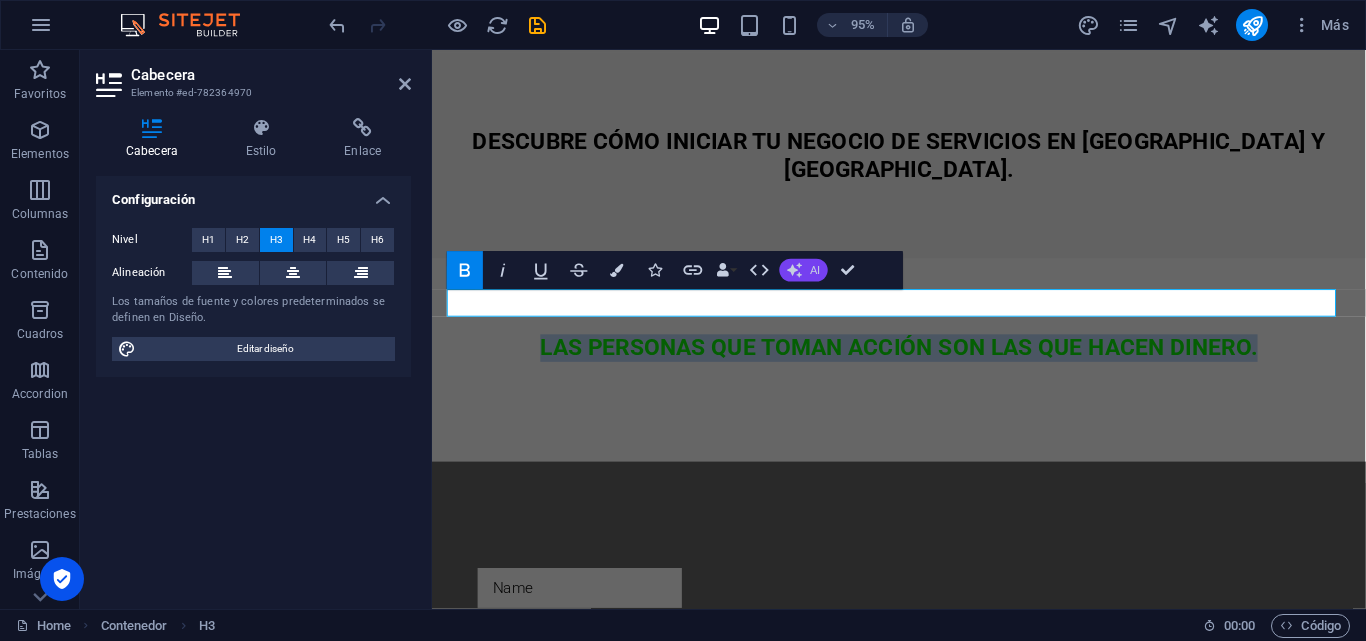 click on "AI" at bounding box center (815, 270) 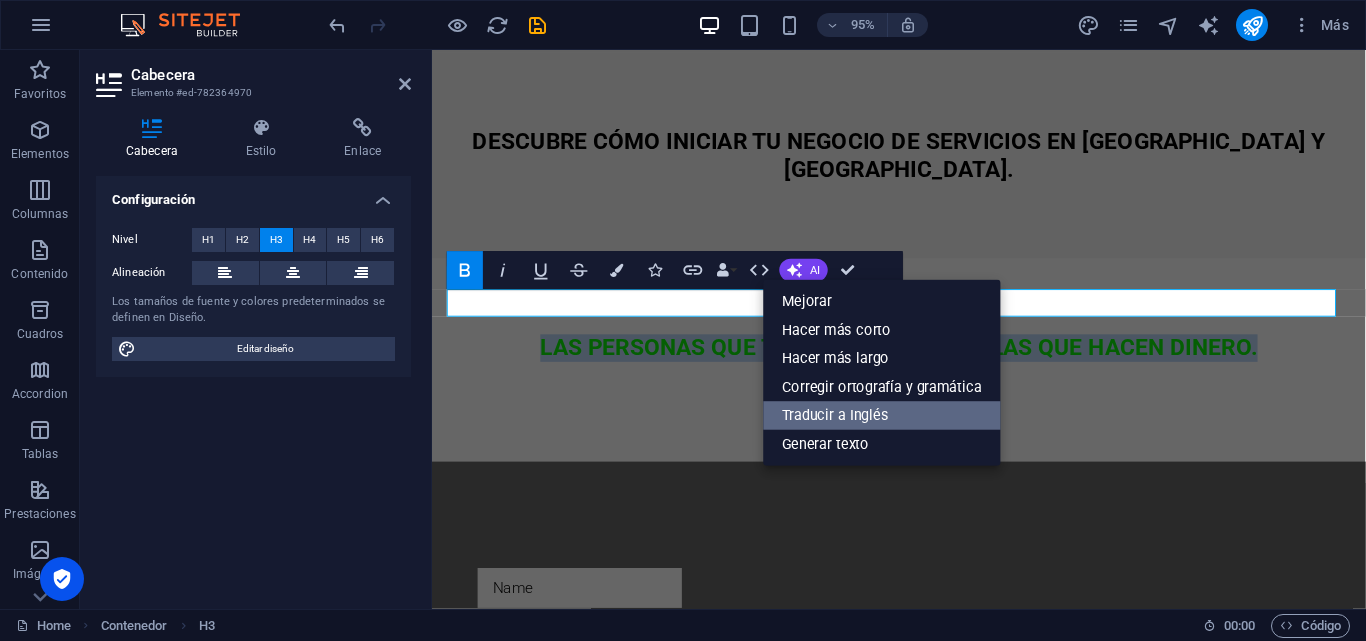 click on "Traducir a Inglés" at bounding box center (882, 415) 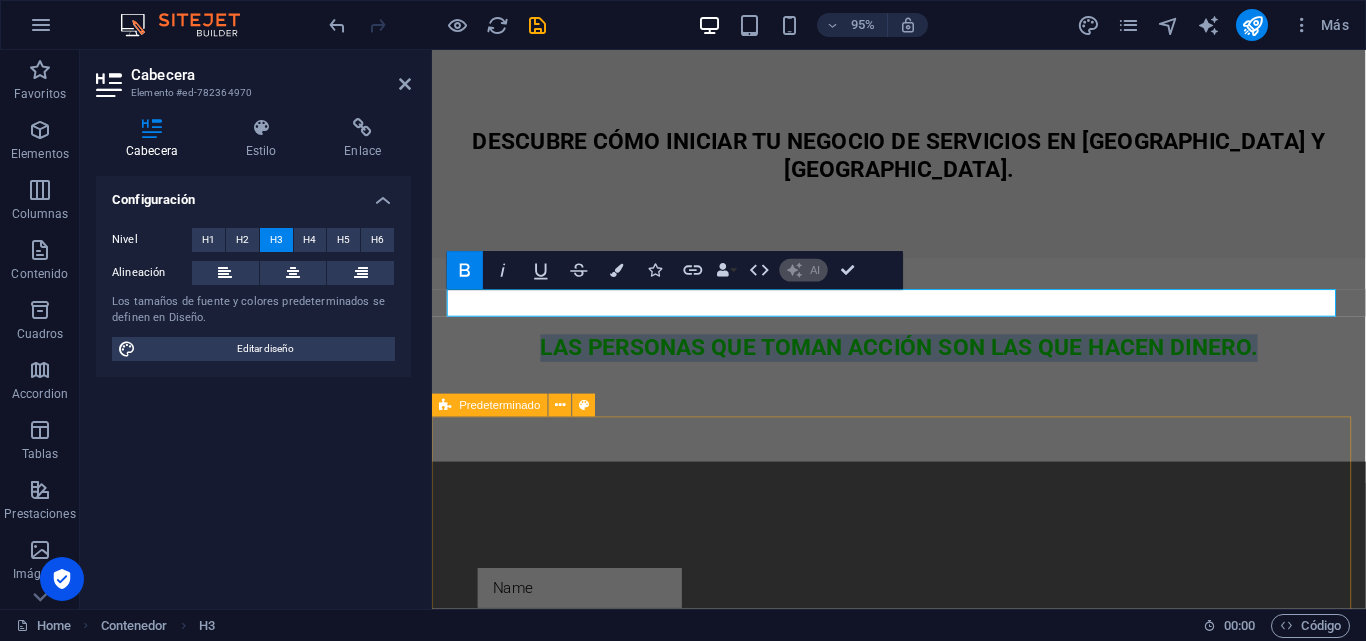 type 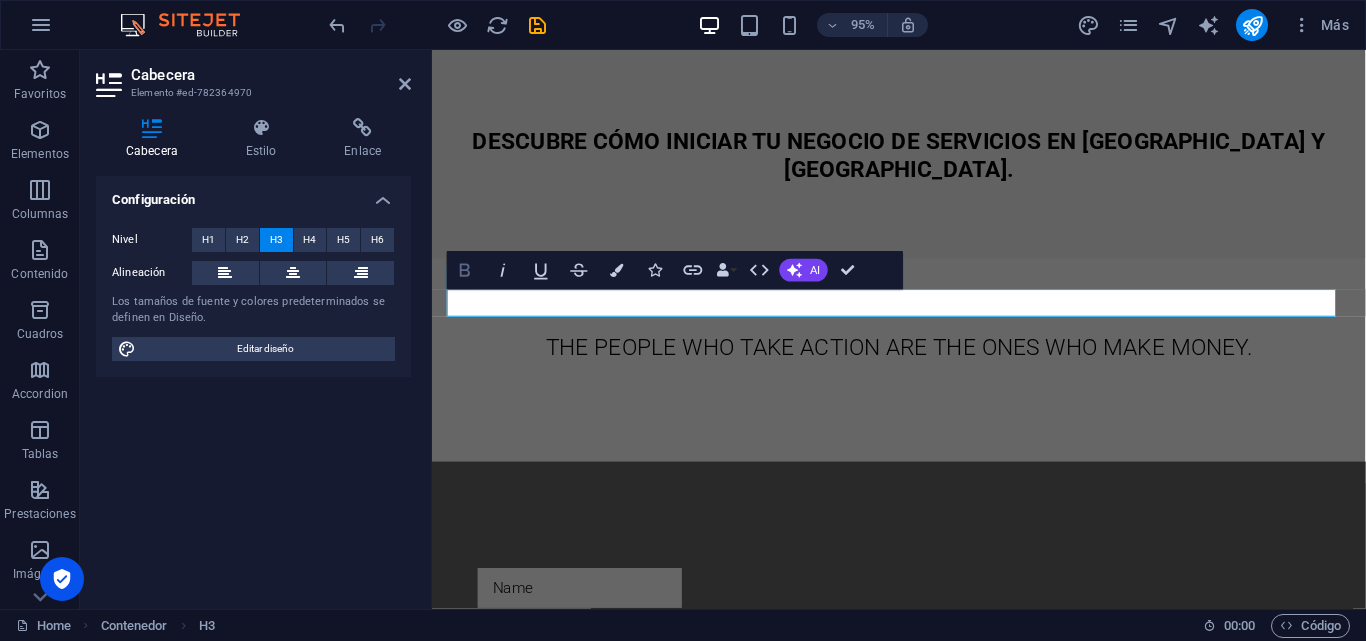 click 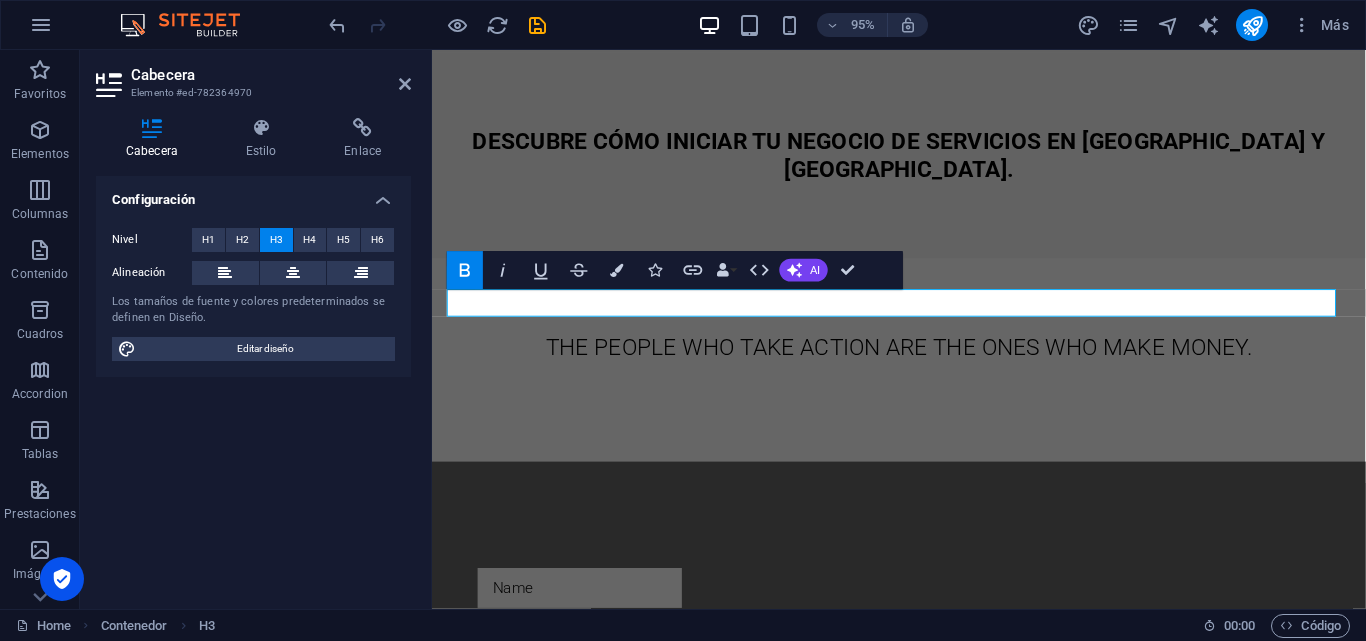 click 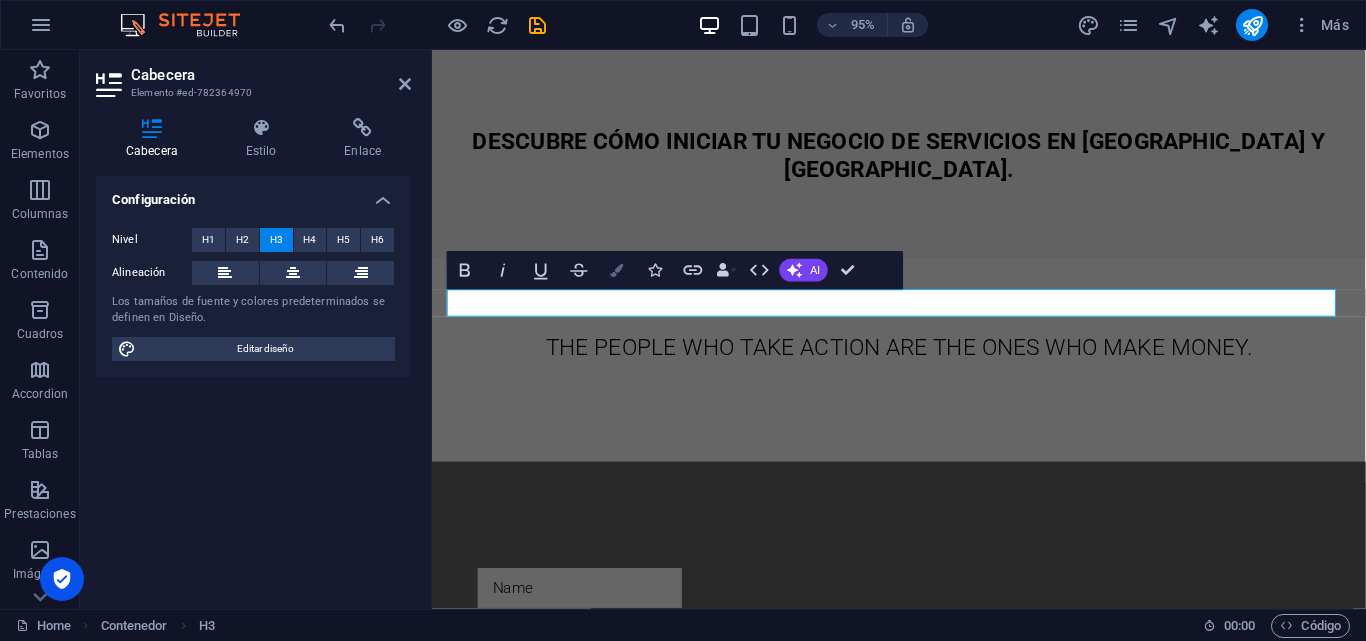click at bounding box center [617, 270] 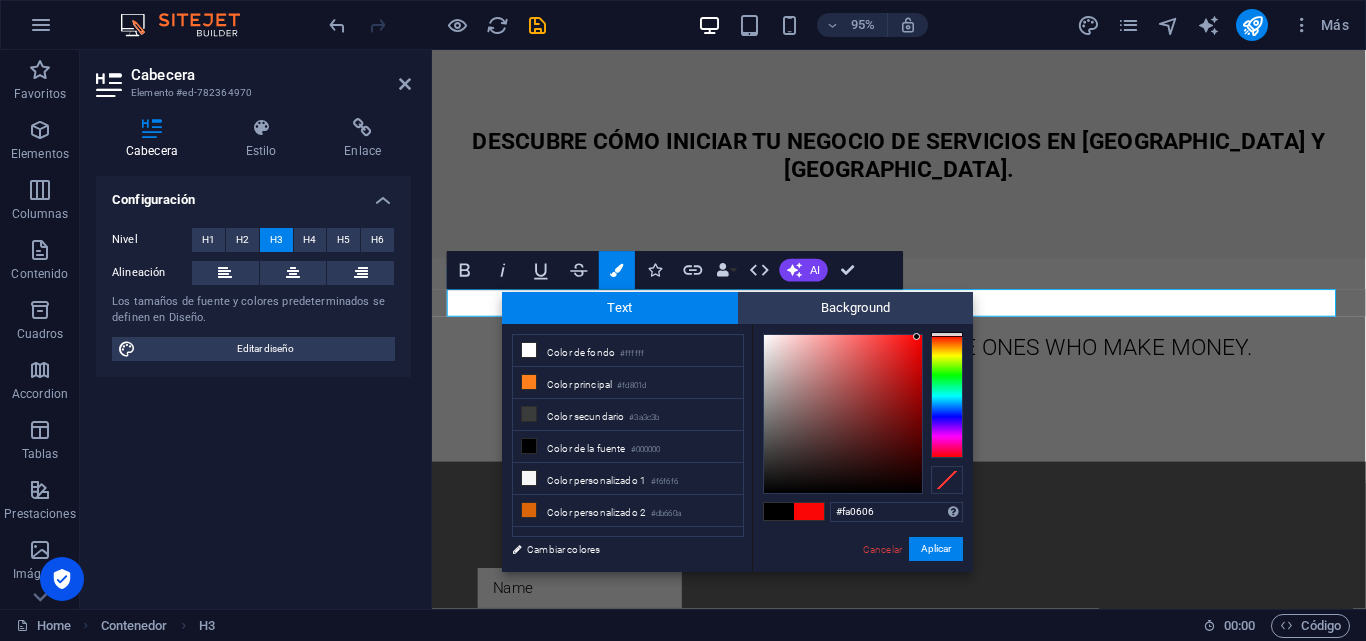 click at bounding box center [843, 414] 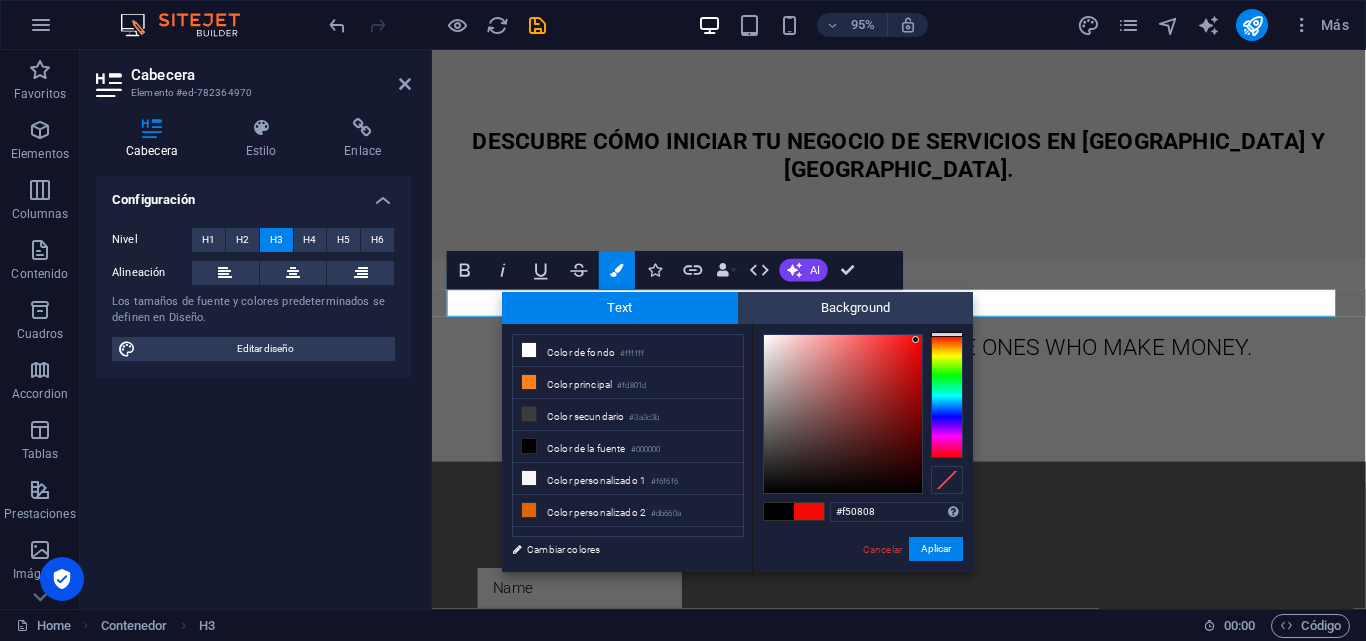 click at bounding box center [843, 414] 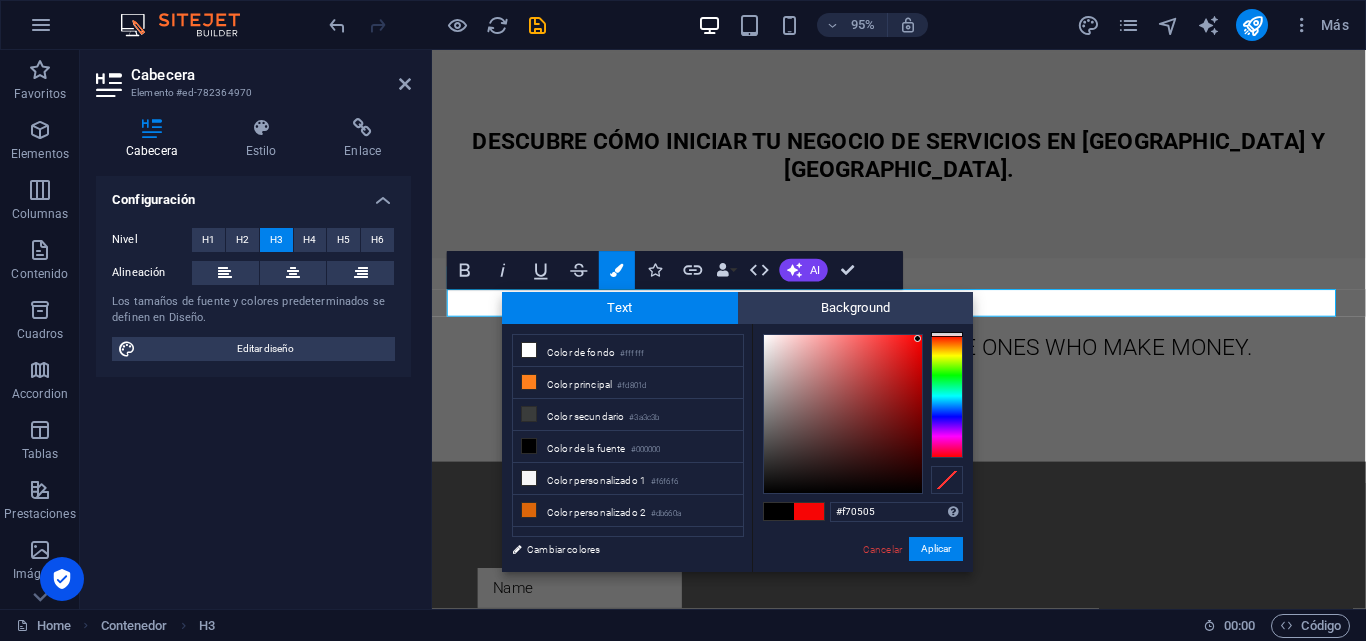 click at bounding box center (917, 338) 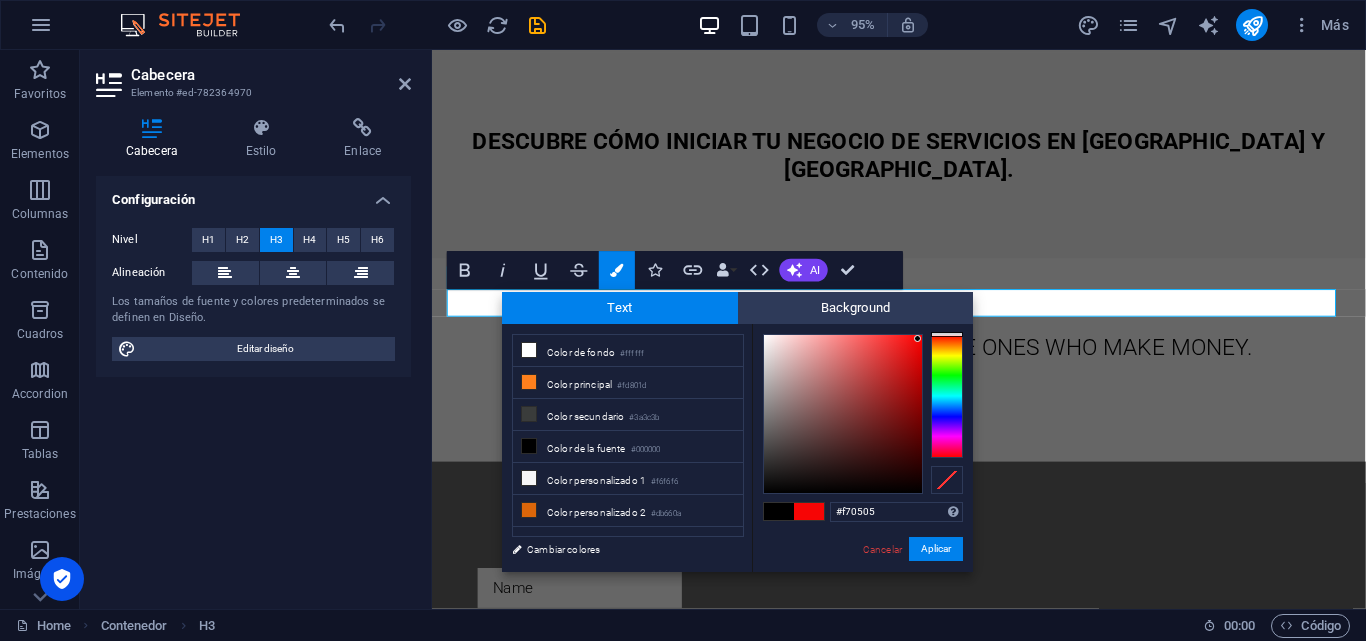 click at bounding box center [809, 511] 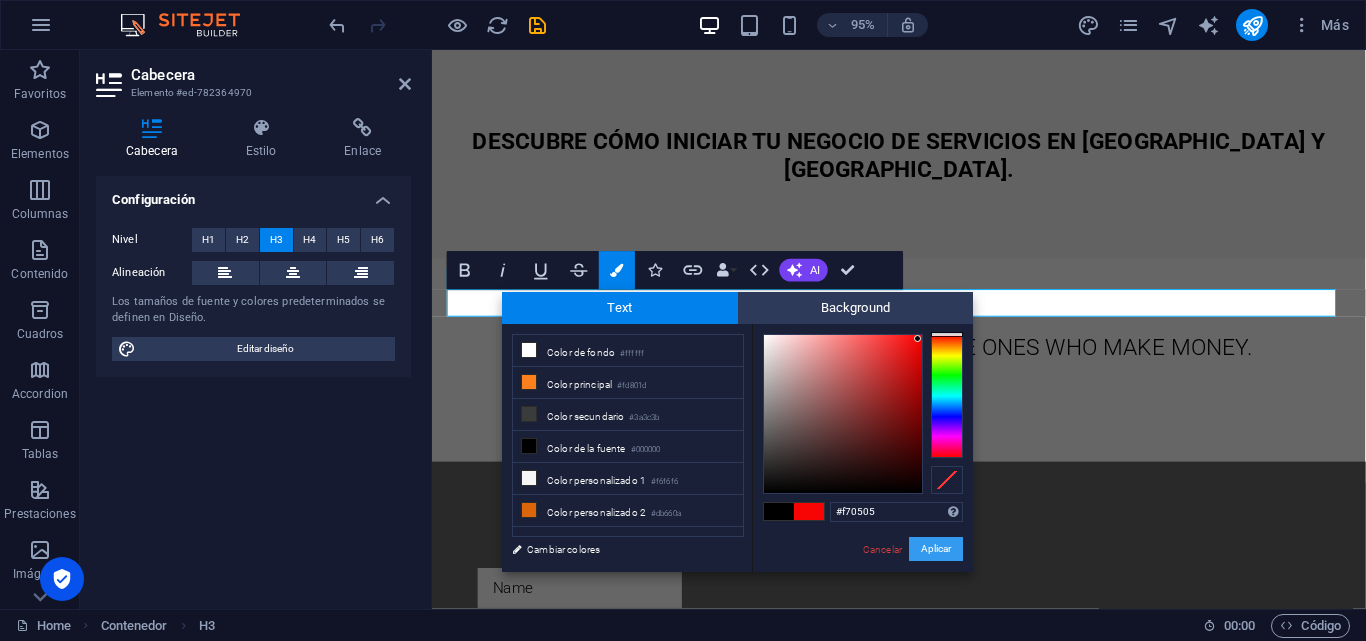 click on "Aplicar" at bounding box center (936, 549) 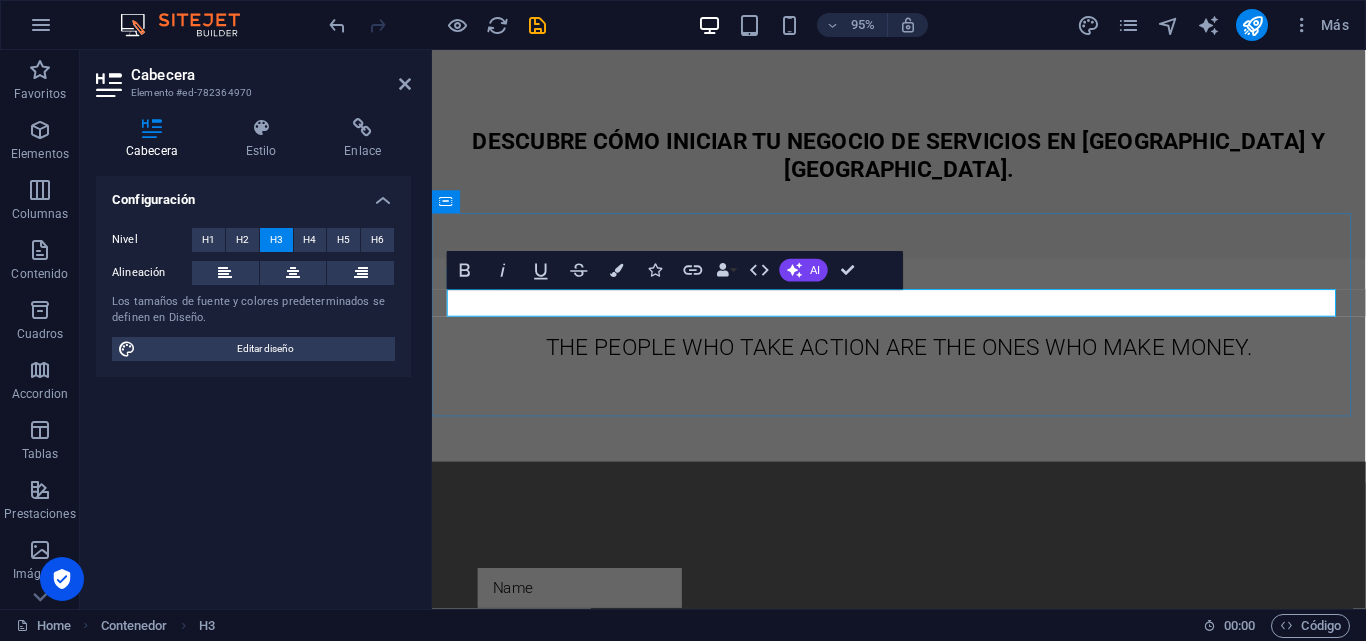 click on "THE PEOPLE WHO TAKE ACTION ARE THE ONES WHO MAKE MONEY.​​ ​" at bounding box center (924, 364) 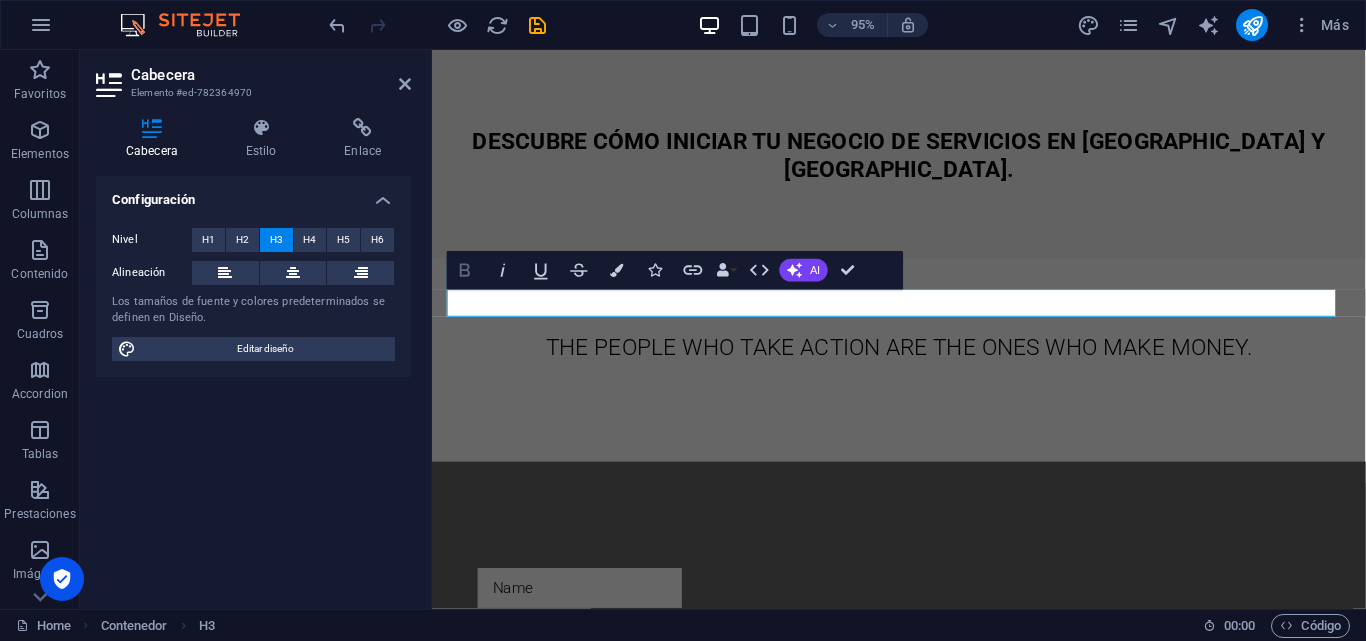 click 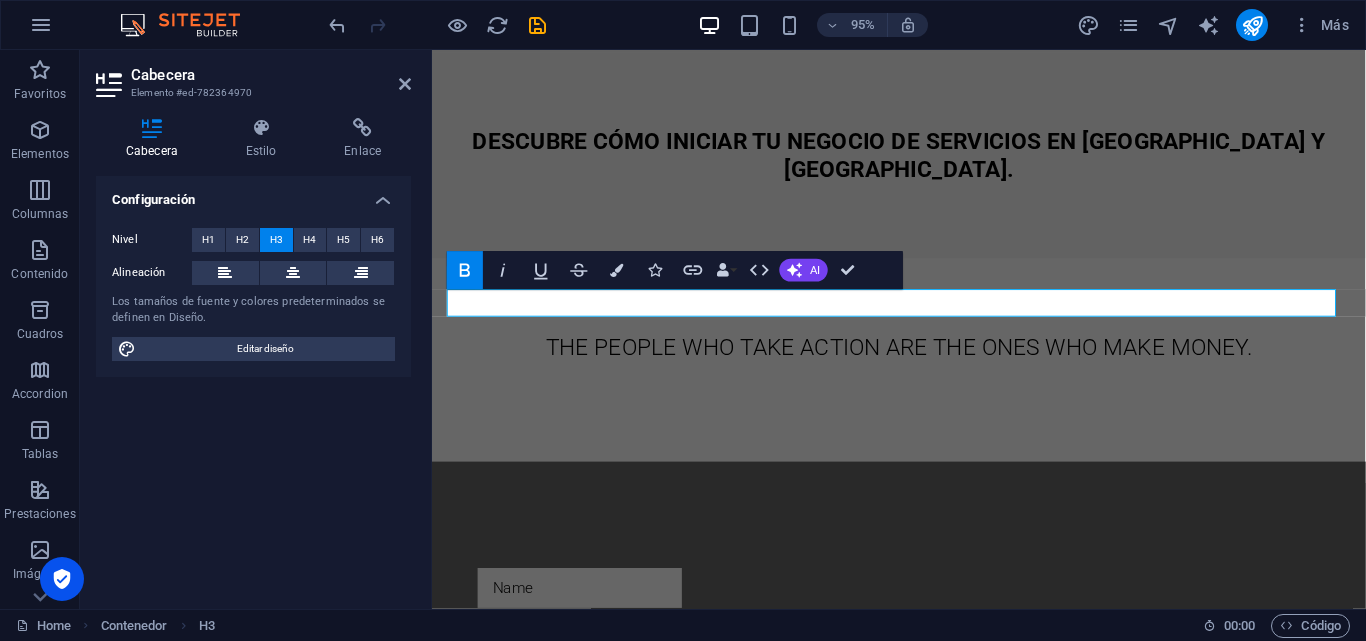 click 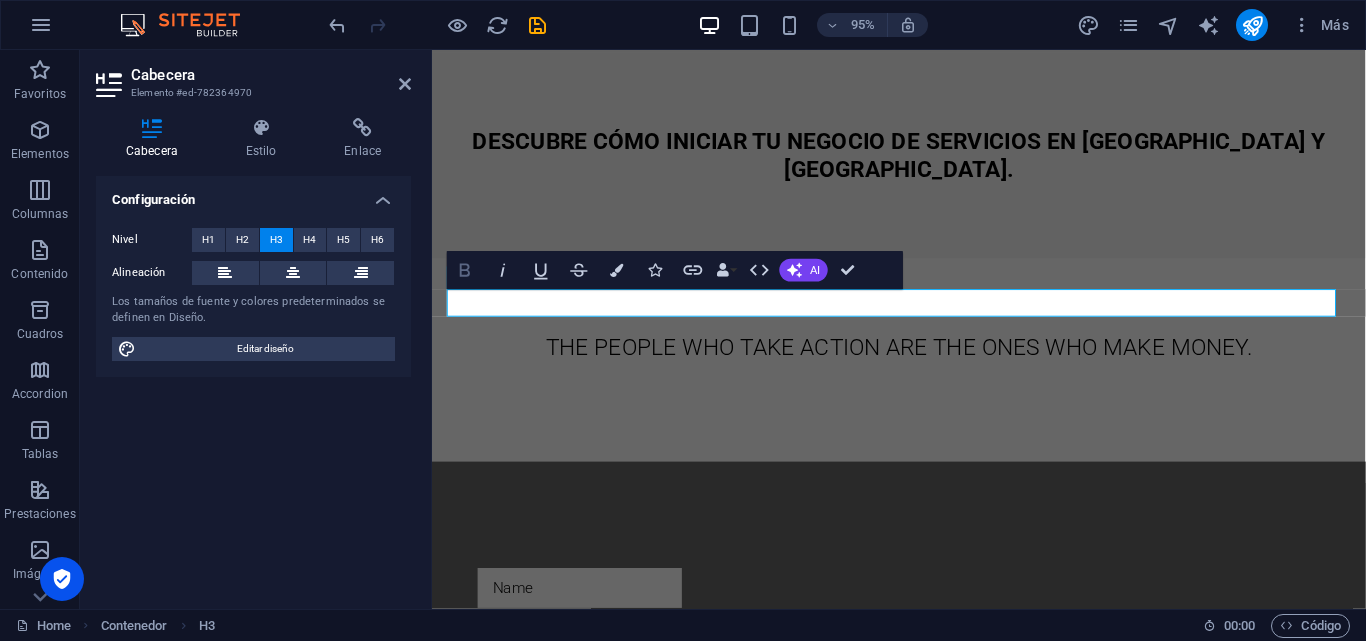 click 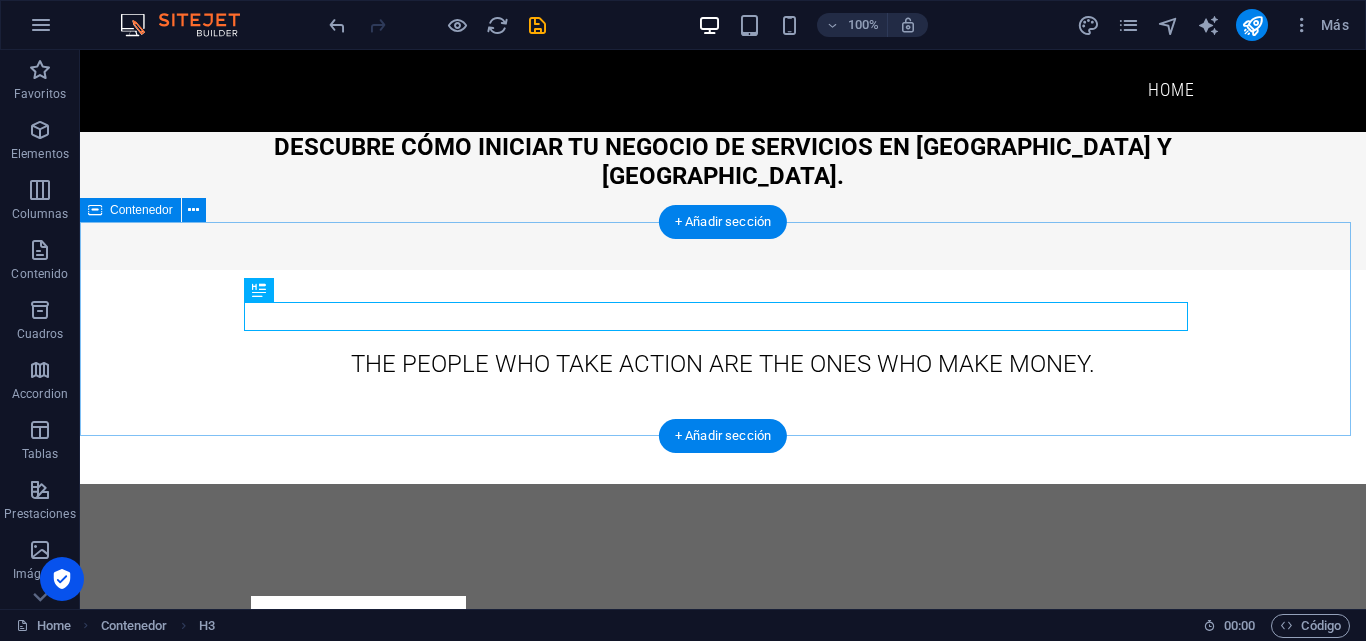 scroll, scrollTop: 514, scrollLeft: 0, axis: vertical 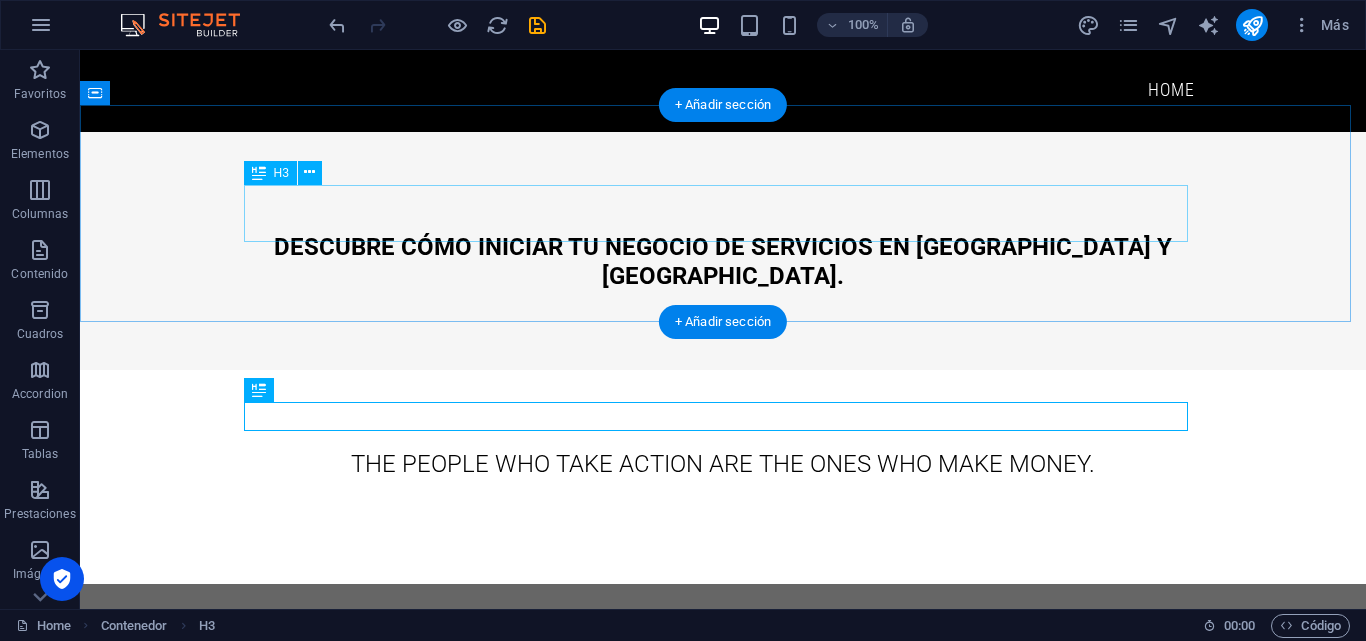 click on "DESCUBRE CÓMO INICIAR TU NEGOCIO DE SERVICIOS EN [GEOGRAPHIC_DATA] Y [GEOGRAPHIC_DATA]." at bounding box center (723, 262) 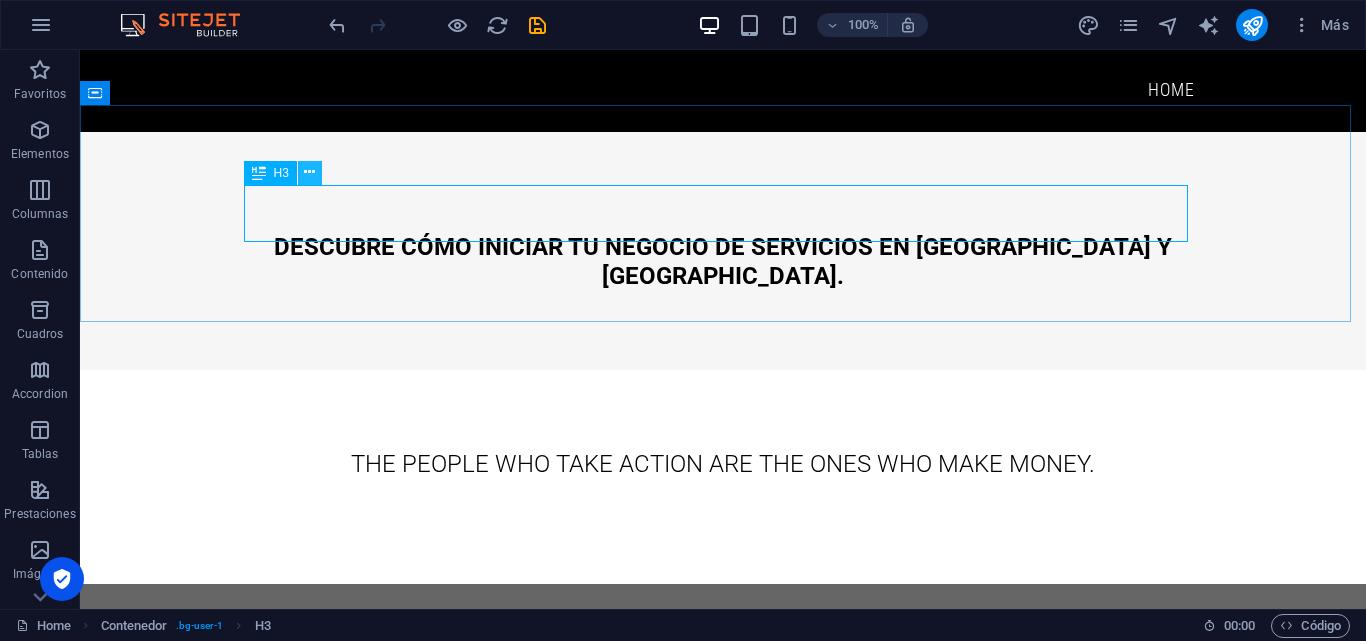click at bounding box center [309, 172] 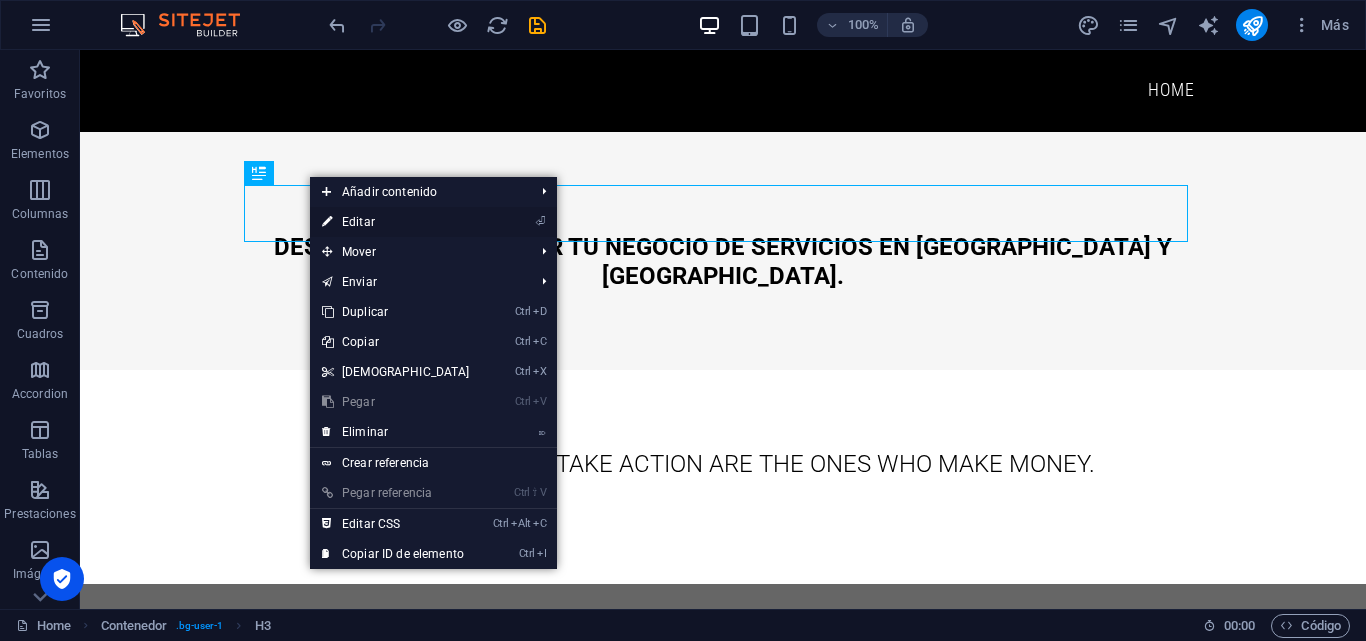 click on "⏎  Editar" at bounding box center [396, 222] 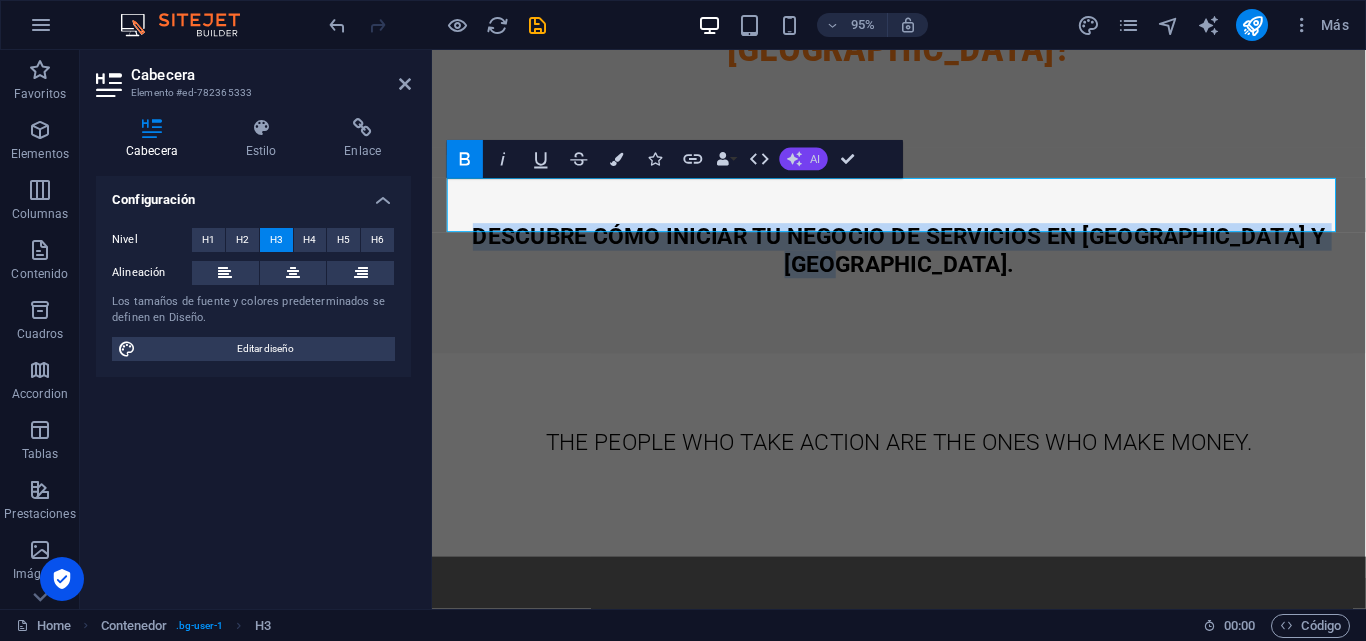 click on "AI" at bounding box center (804, 159) 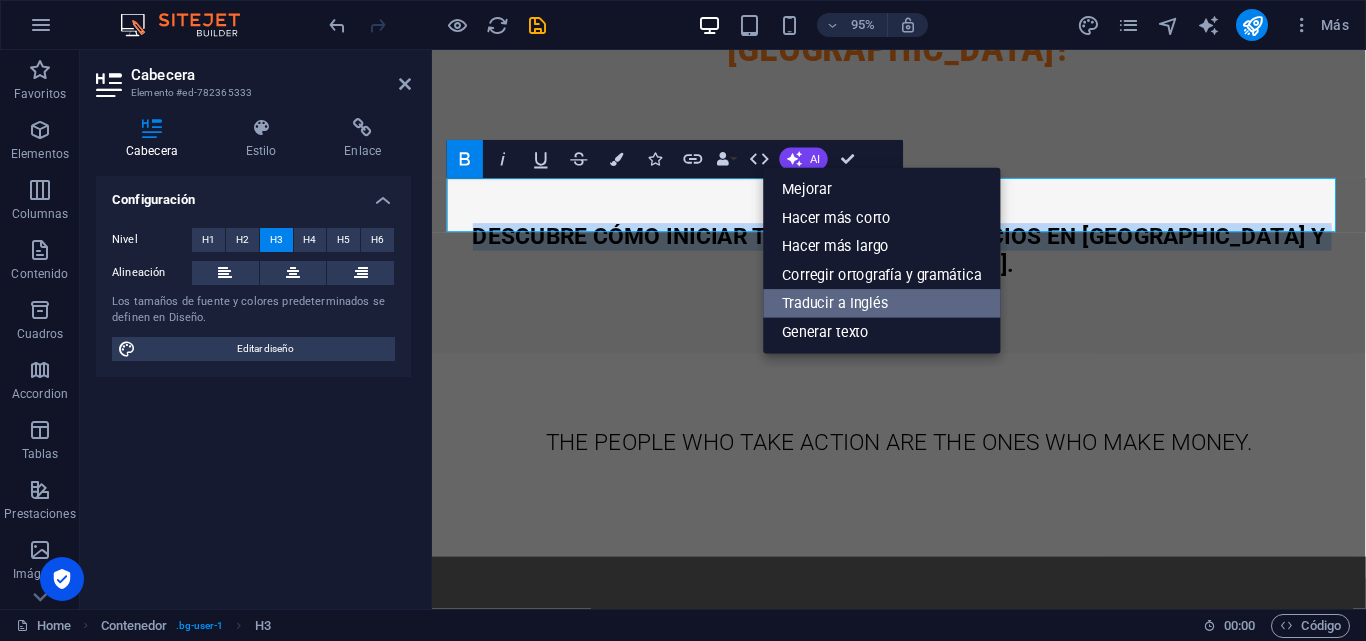 click on "Traducir a Inglés" at bounding box center (882, 304) 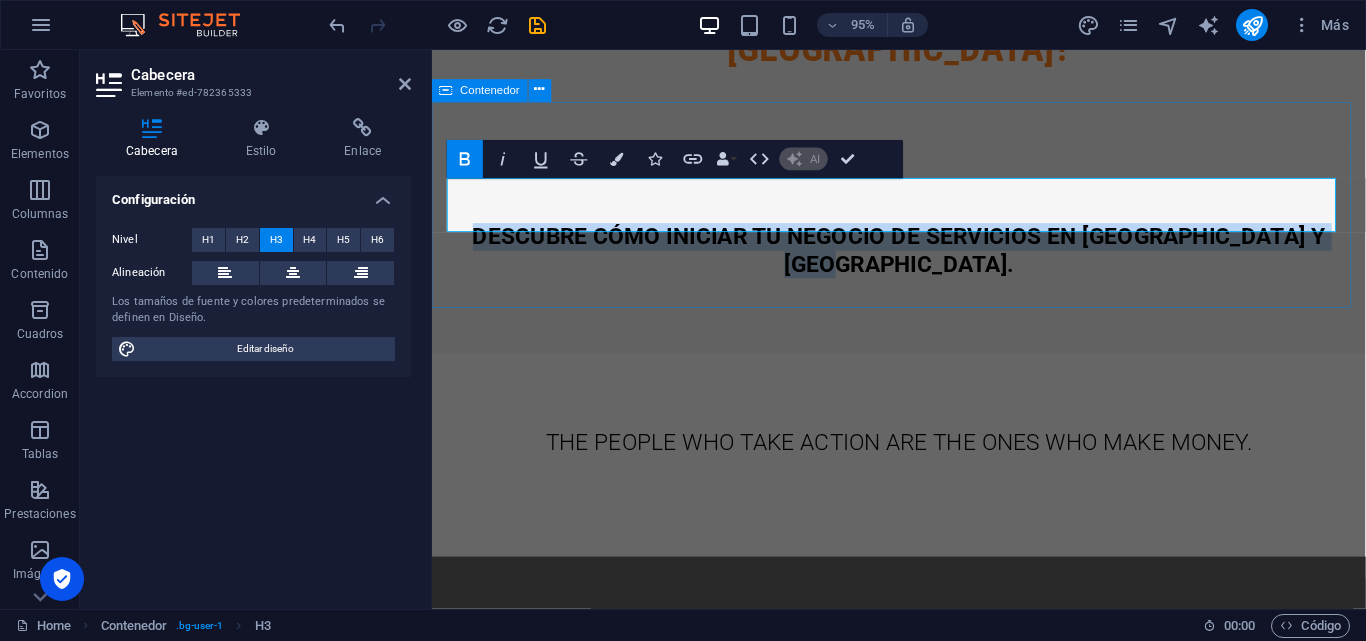 type 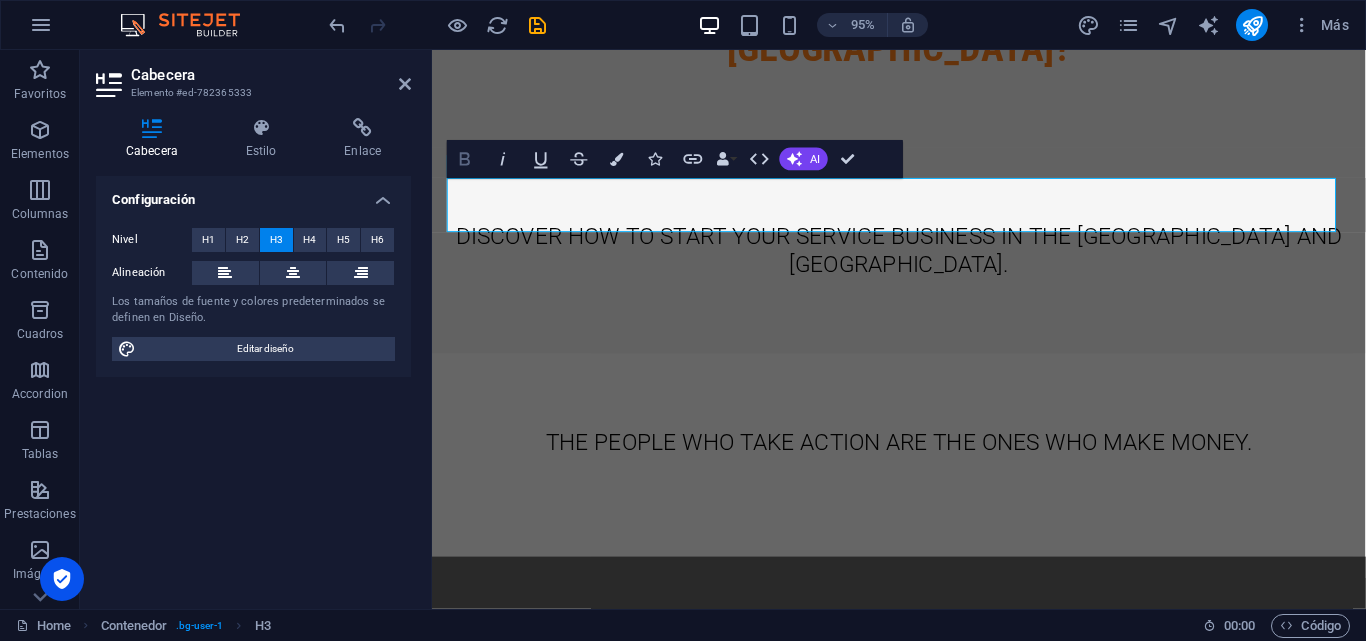 click 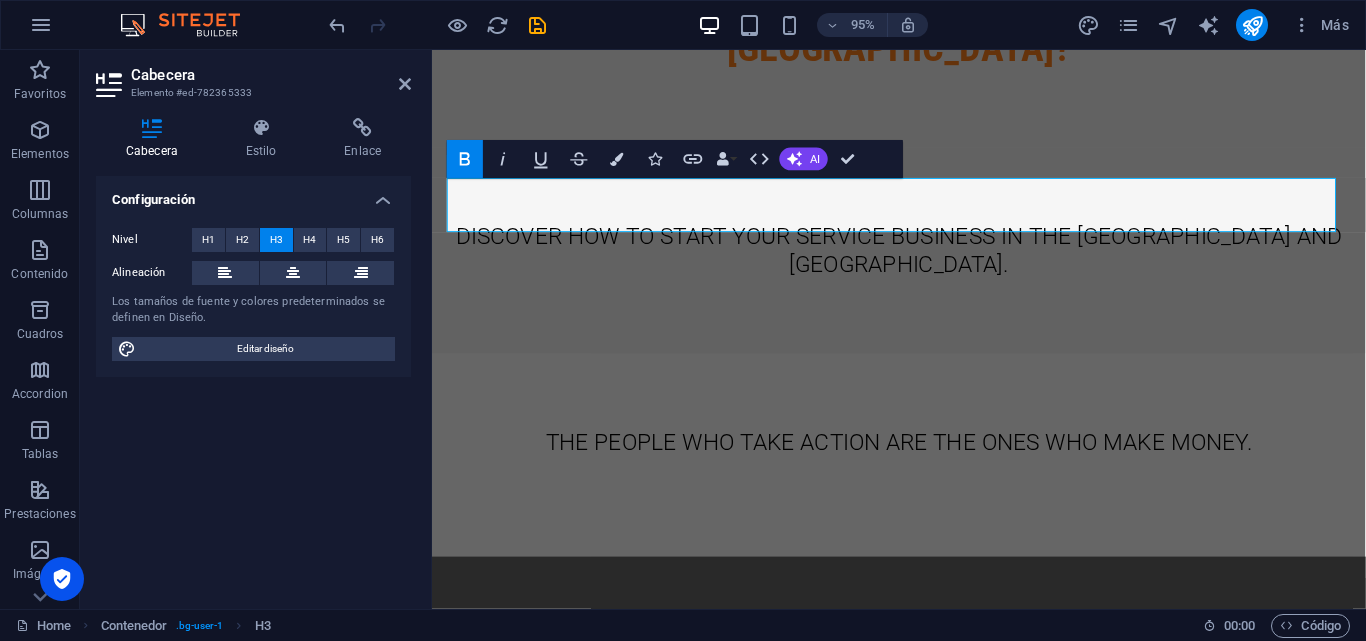 click 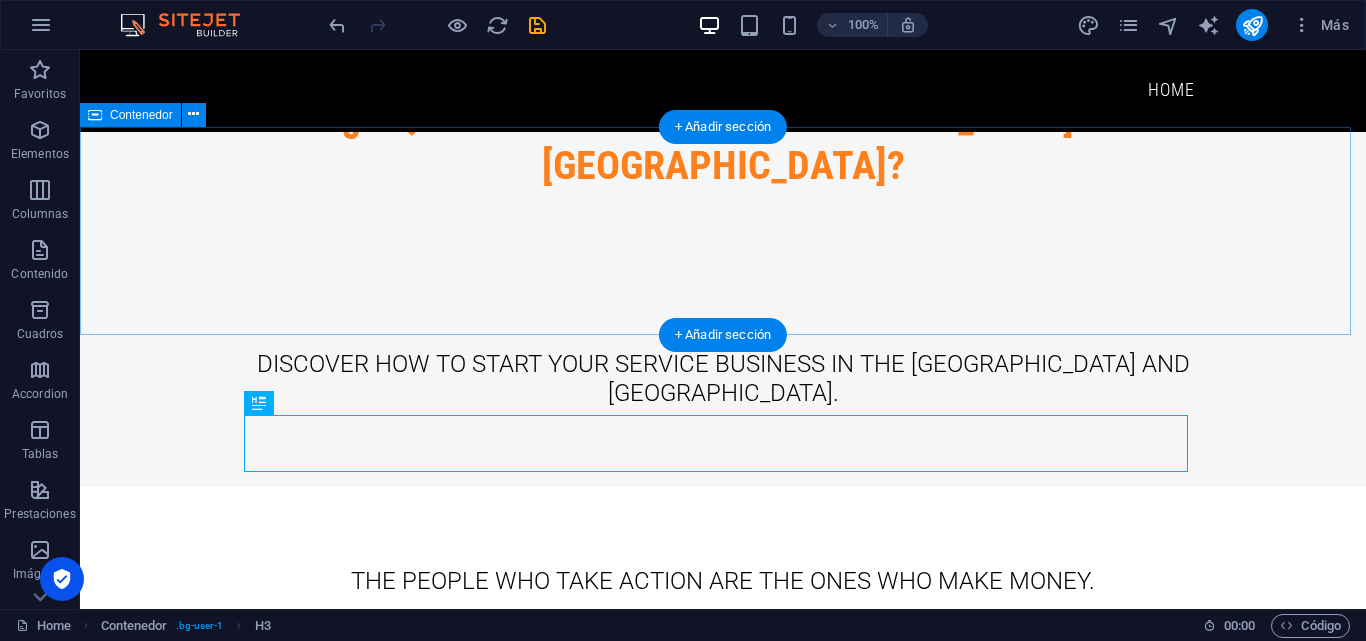 scroll, scrollTop: 214, scrollLeft: 0, axis: vertical 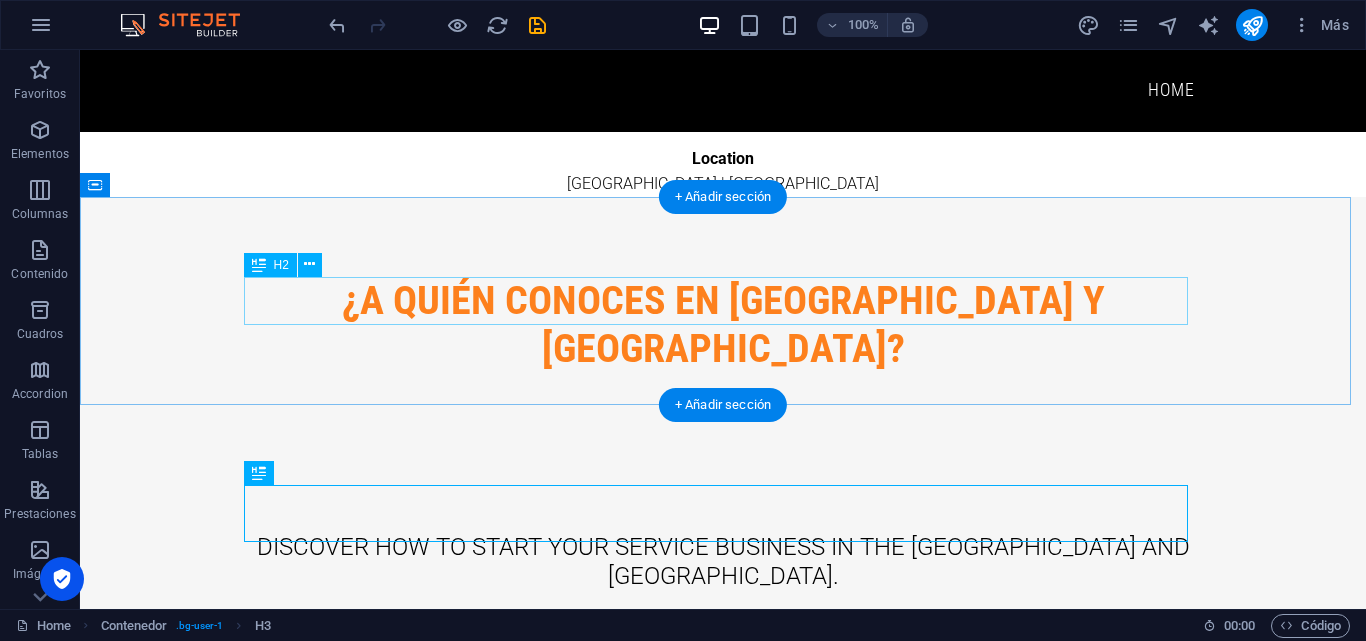 click on "¿A QUIÉN CONOCES EN [GEOGRAPHIC_DATA] Y [GEOGRAPHIC_DATA]?" at bounding box center (723, 325) 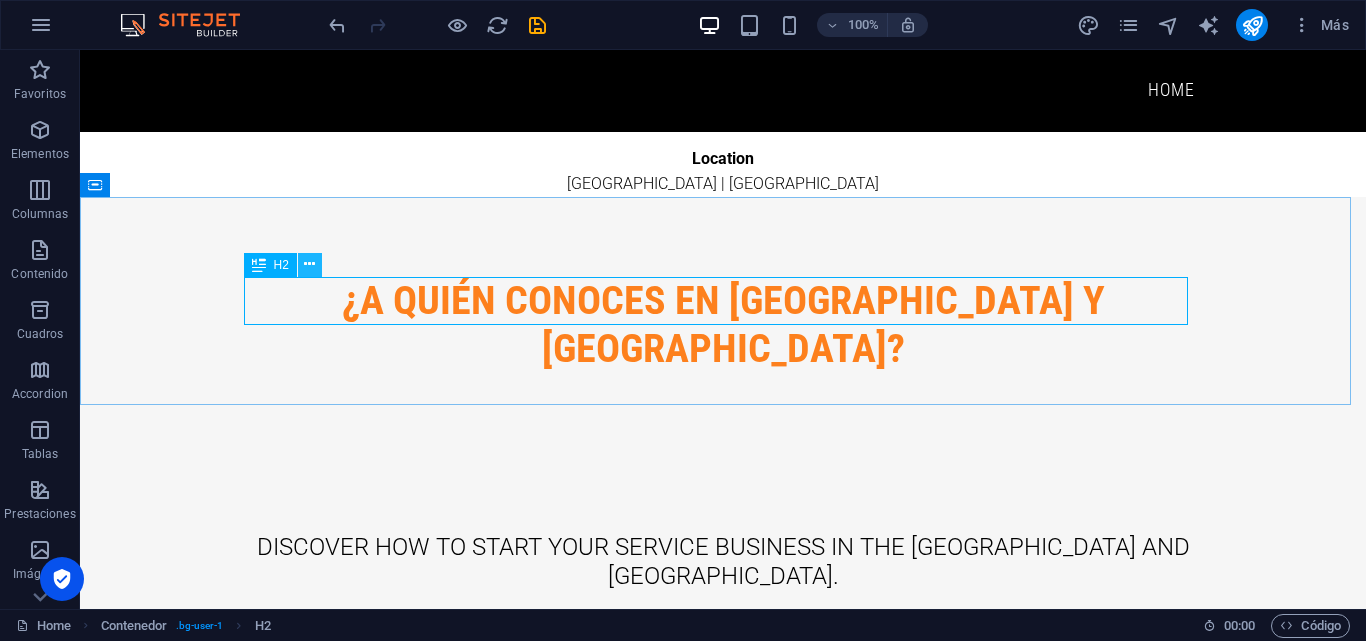 click at bounding box center (309, 264) 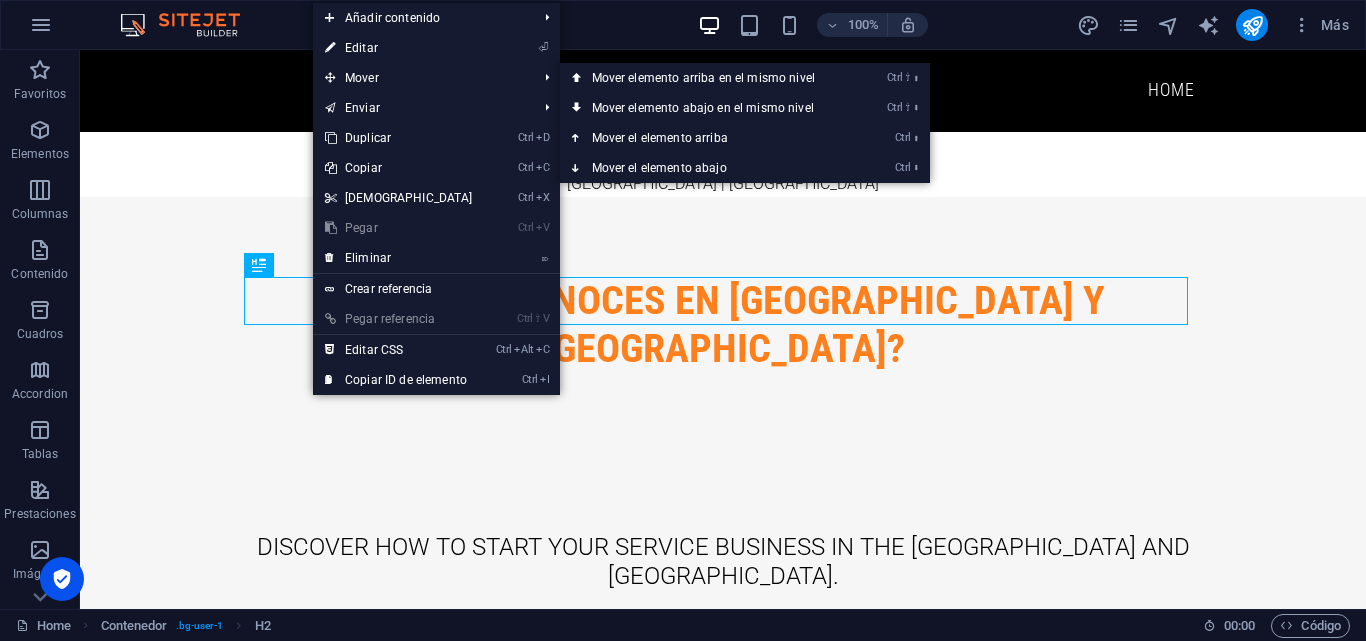 click on "⏎  Editar" at bounding box center (399, 48) 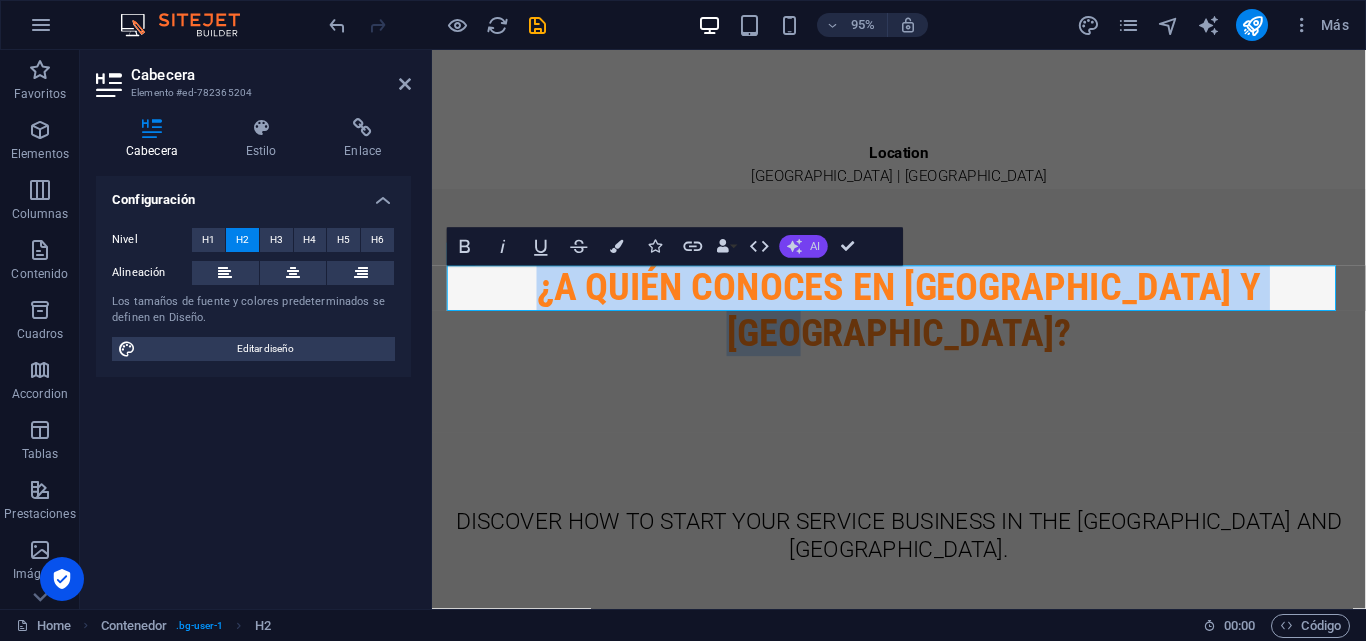 click 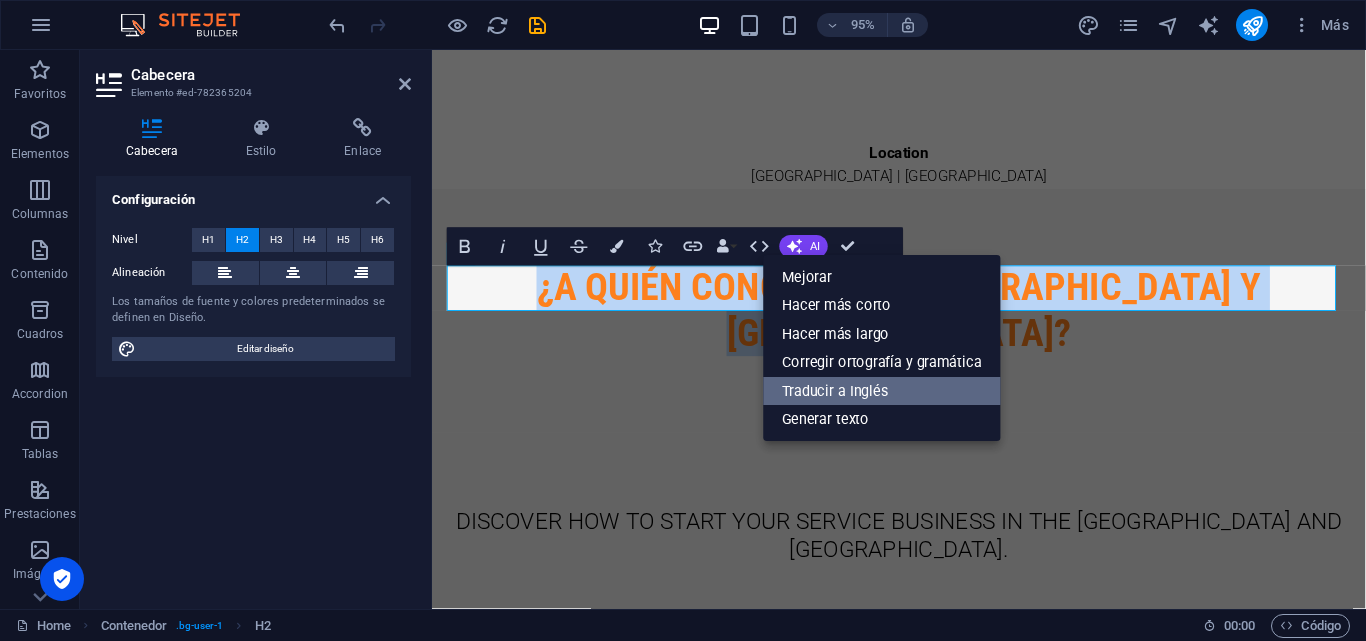 click on "Traducir a Inglés" at bounding box center (882, 391) 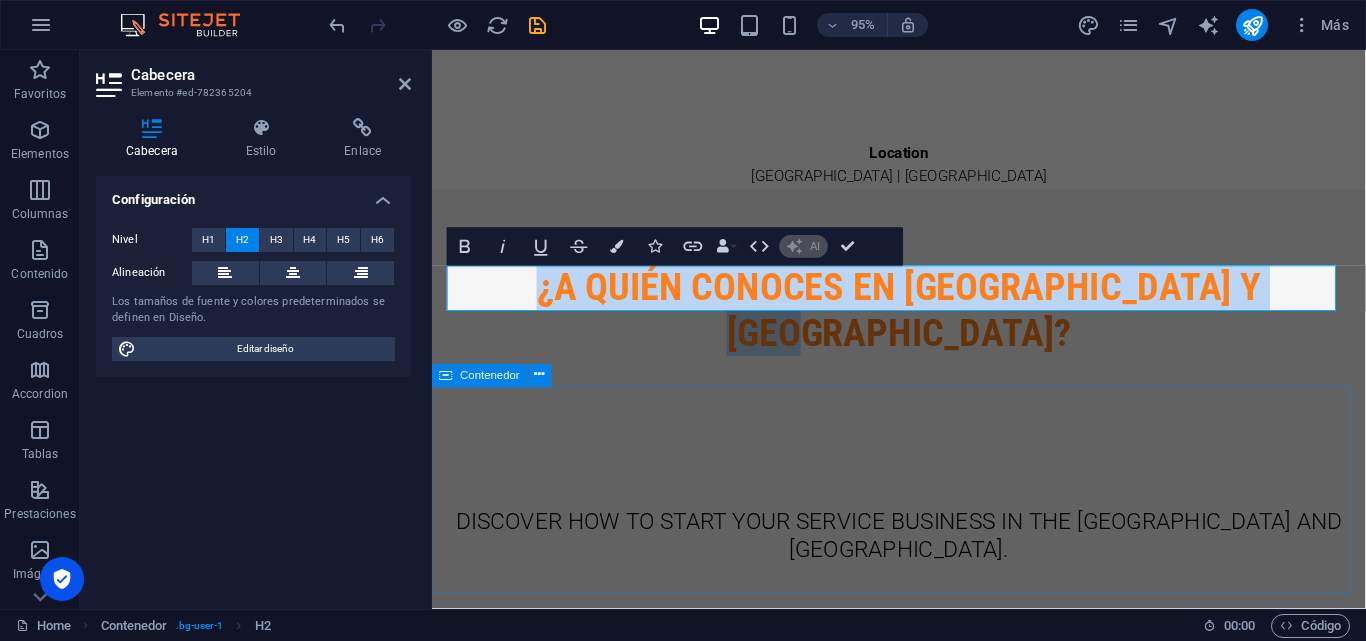type 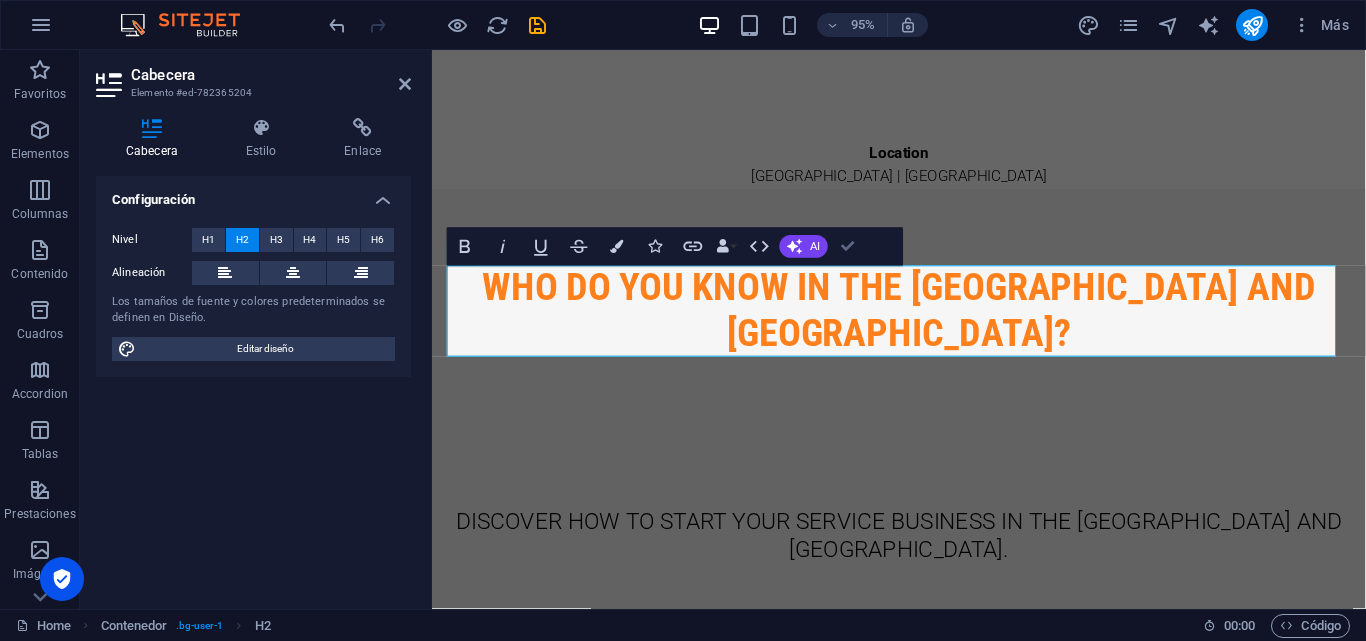 drag, startPoint x: 765, startPoint y: 196, endPoint x: 845, endPoint y: 246, distance: 94.33981 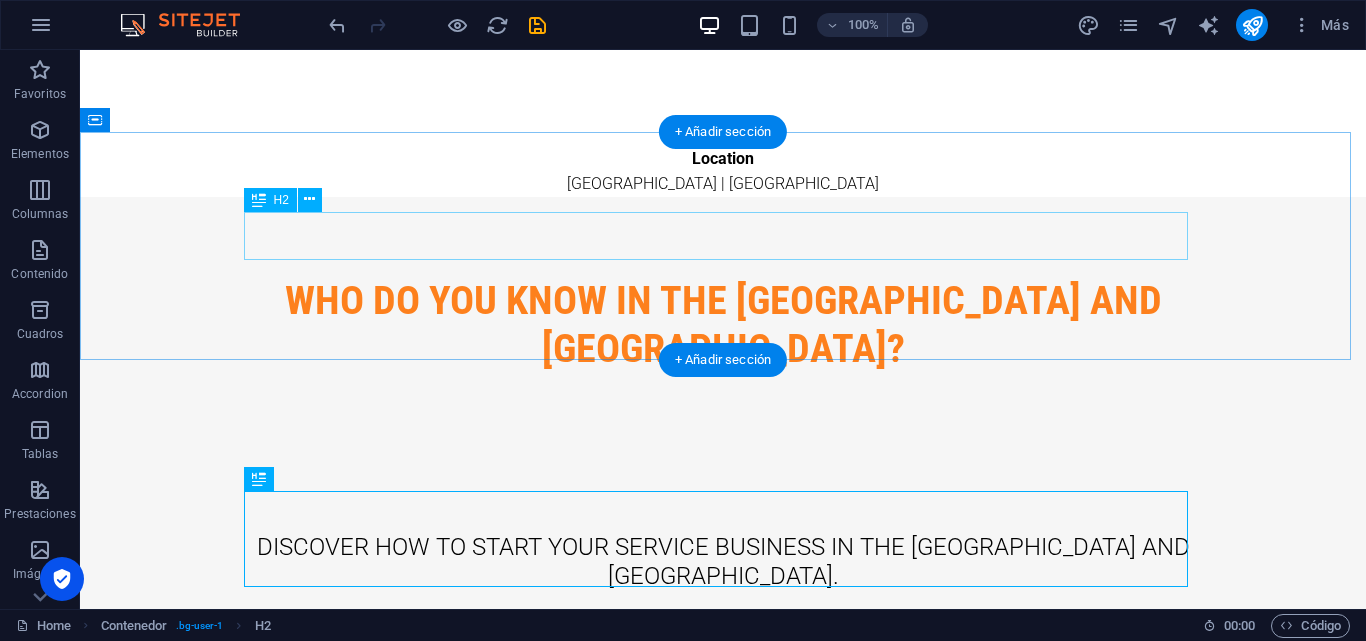 scroll, scrollTop: 0, scrollLeft: 0, axis: both 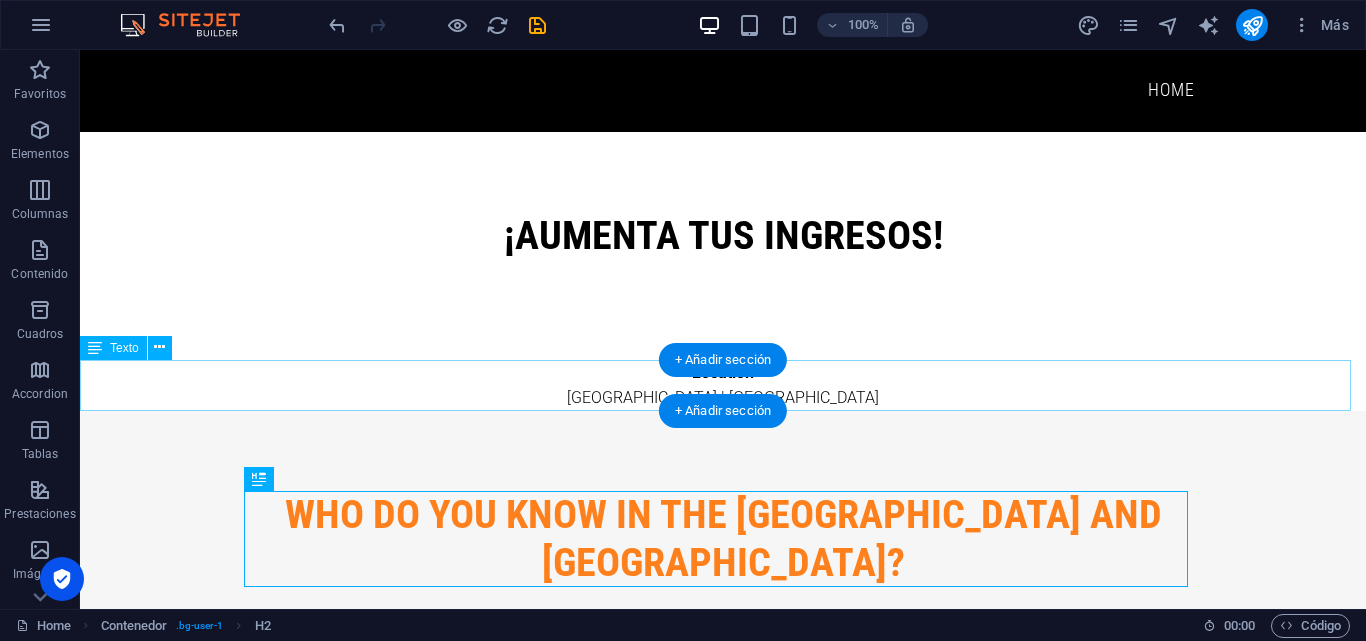click on "Location [GEOGRAPHIC_DATA] | [GEOGRAPHIC_DATA]" at bounding box center [723, 385] 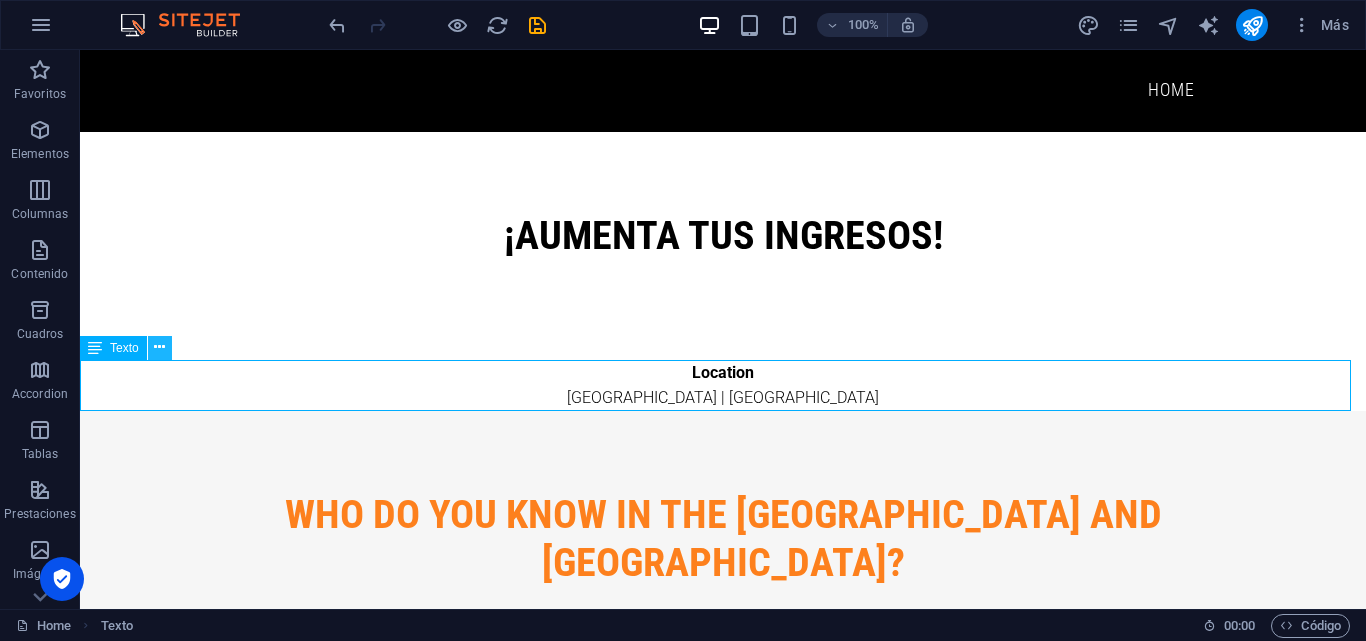 click at bounding box center (160, 348) 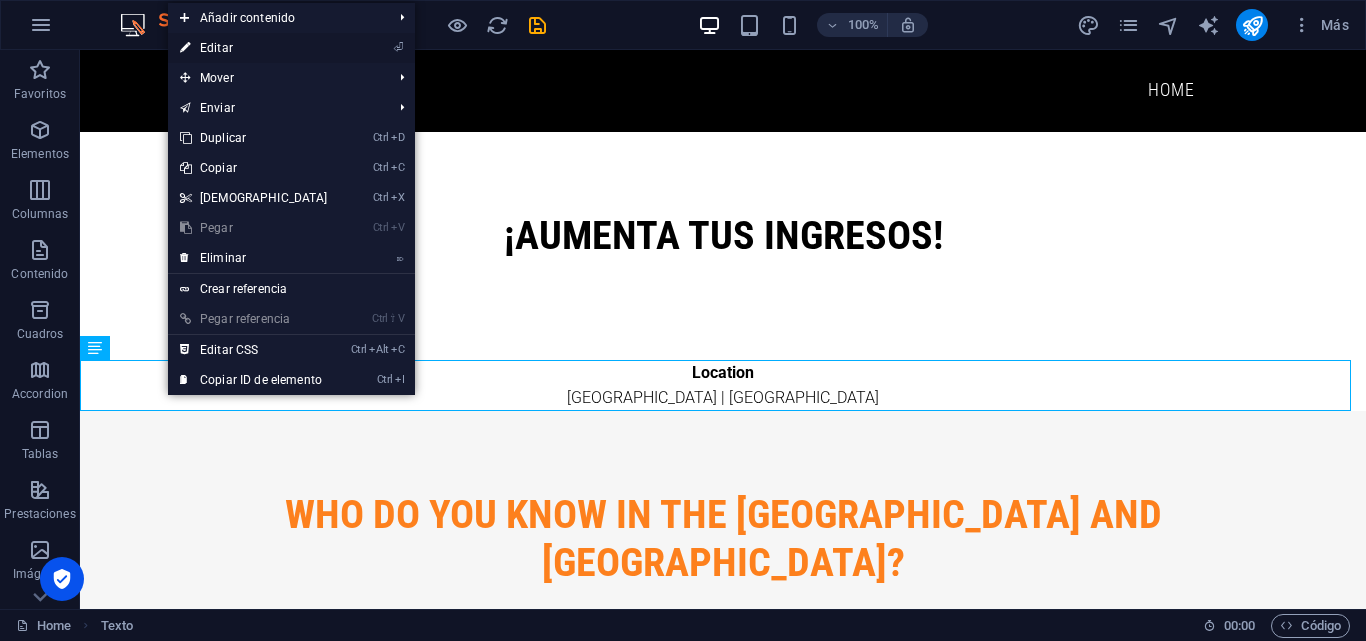 click on "⏎  Editar" at bounding box center [254, 48] 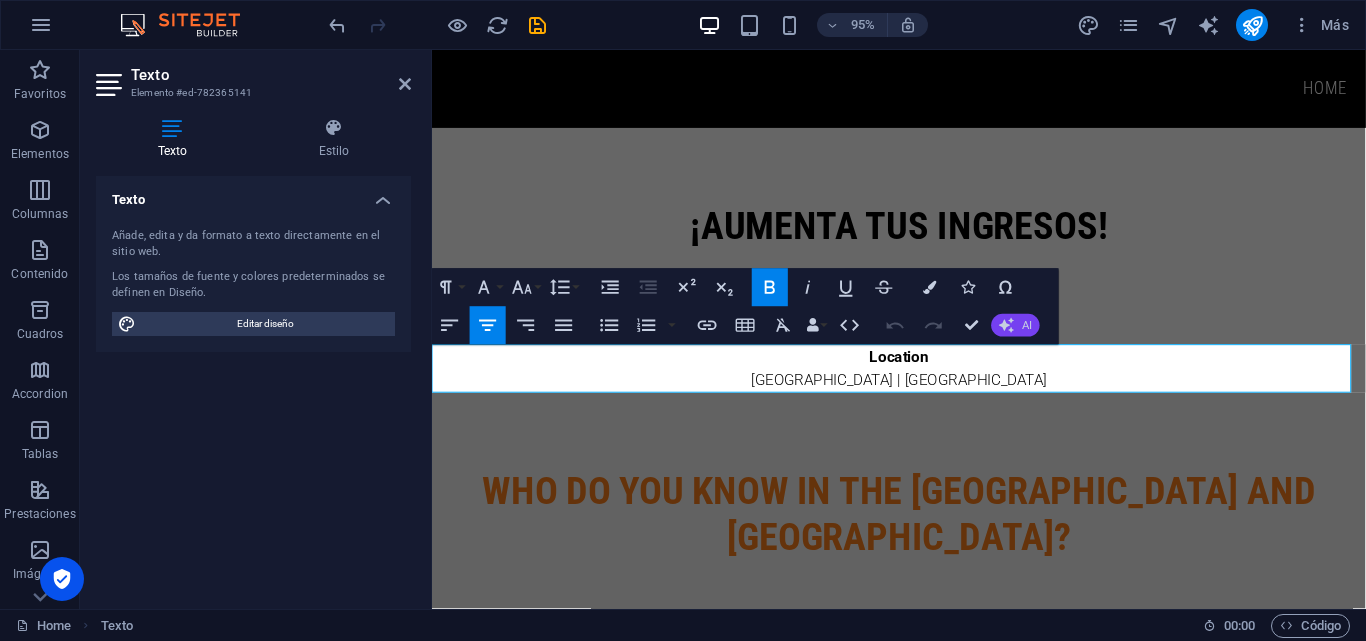 click 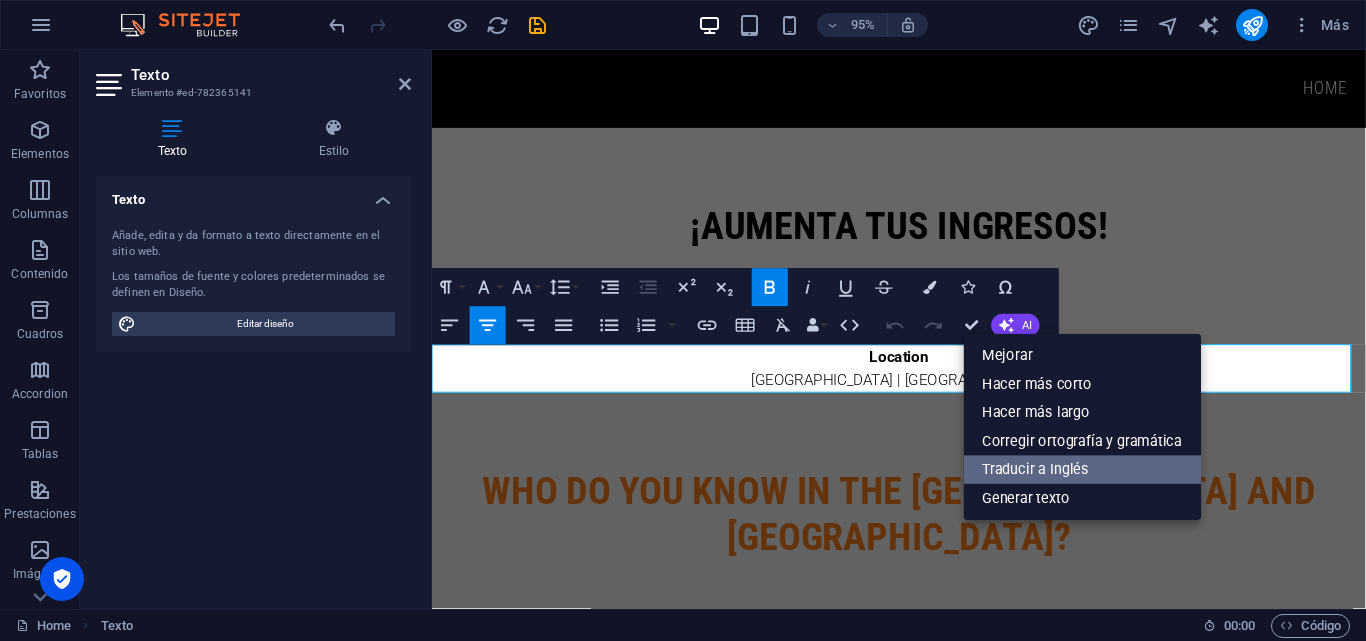 click on "Traducir a Inglés" at bounding box center (1083, 470) 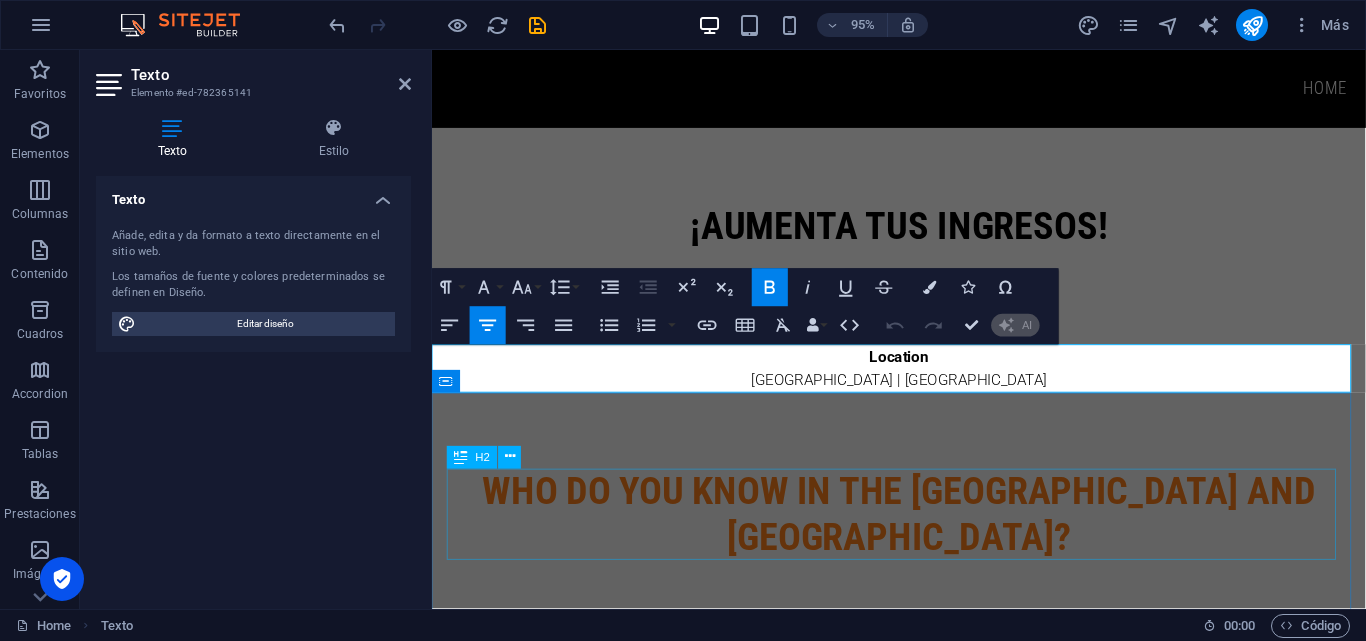 type 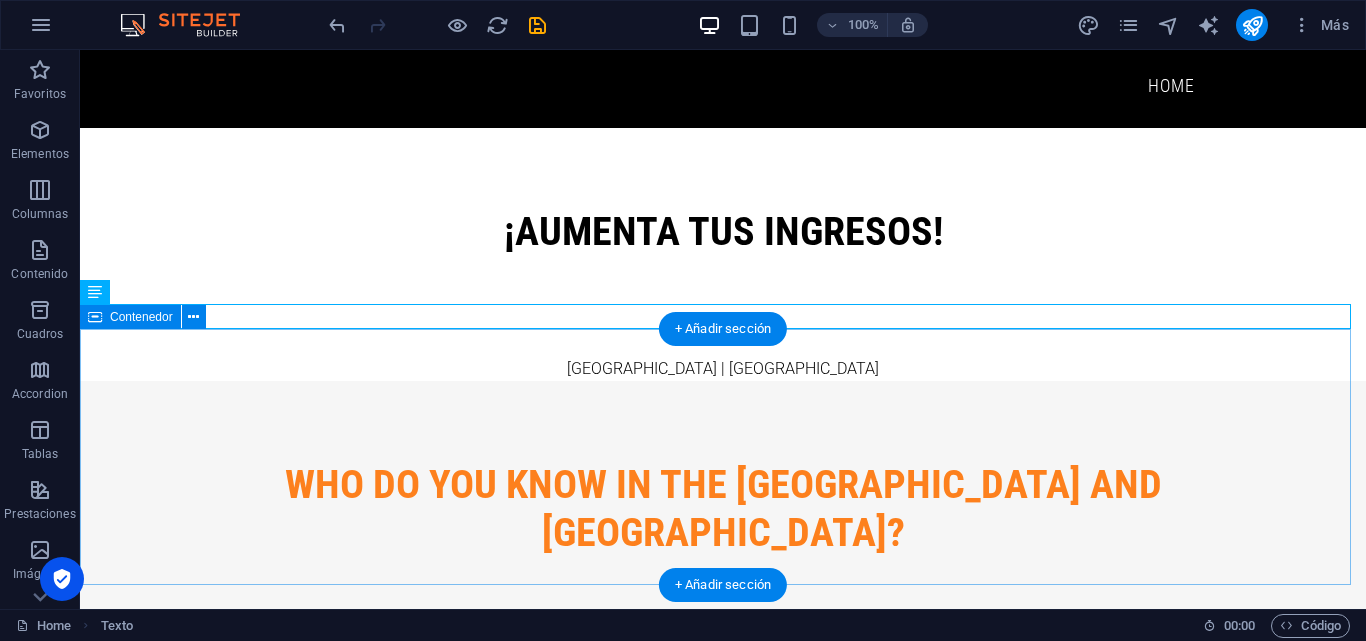 scroll, scrollTop: 0, scrollLeft: 0, axis: both 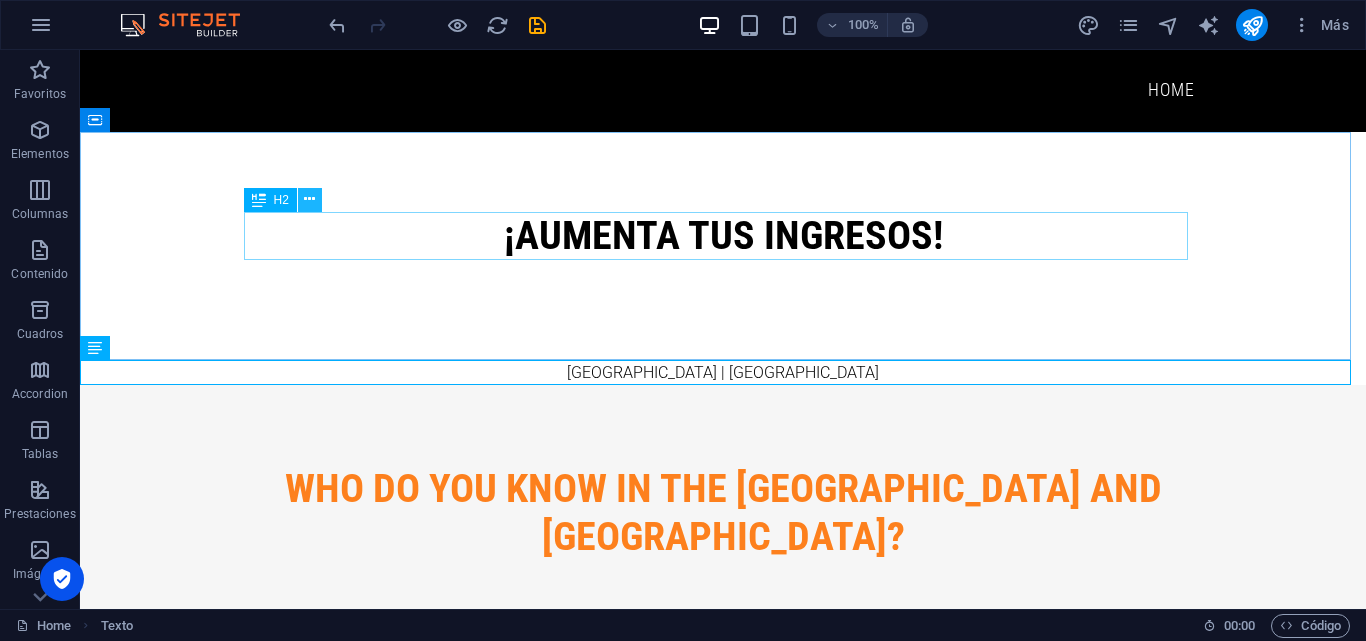 click at bounding box center (309, 199) 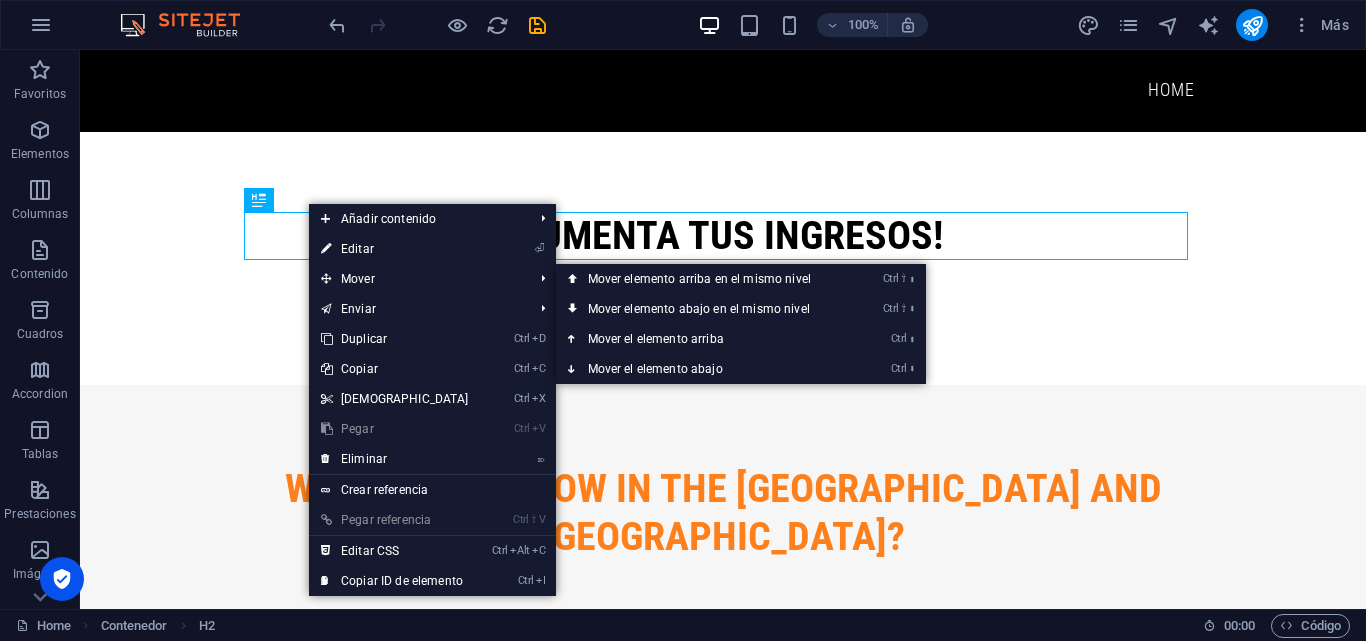 click on "⏎  Editar" at bounding box center [395, 249] 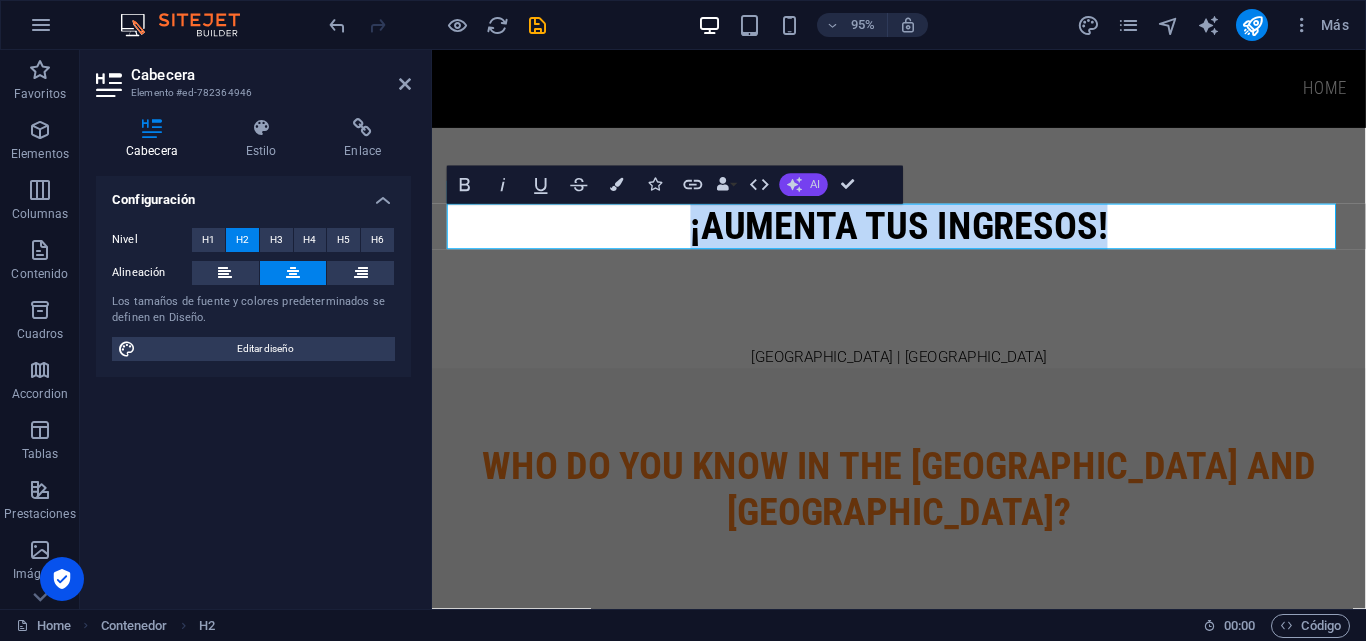 click 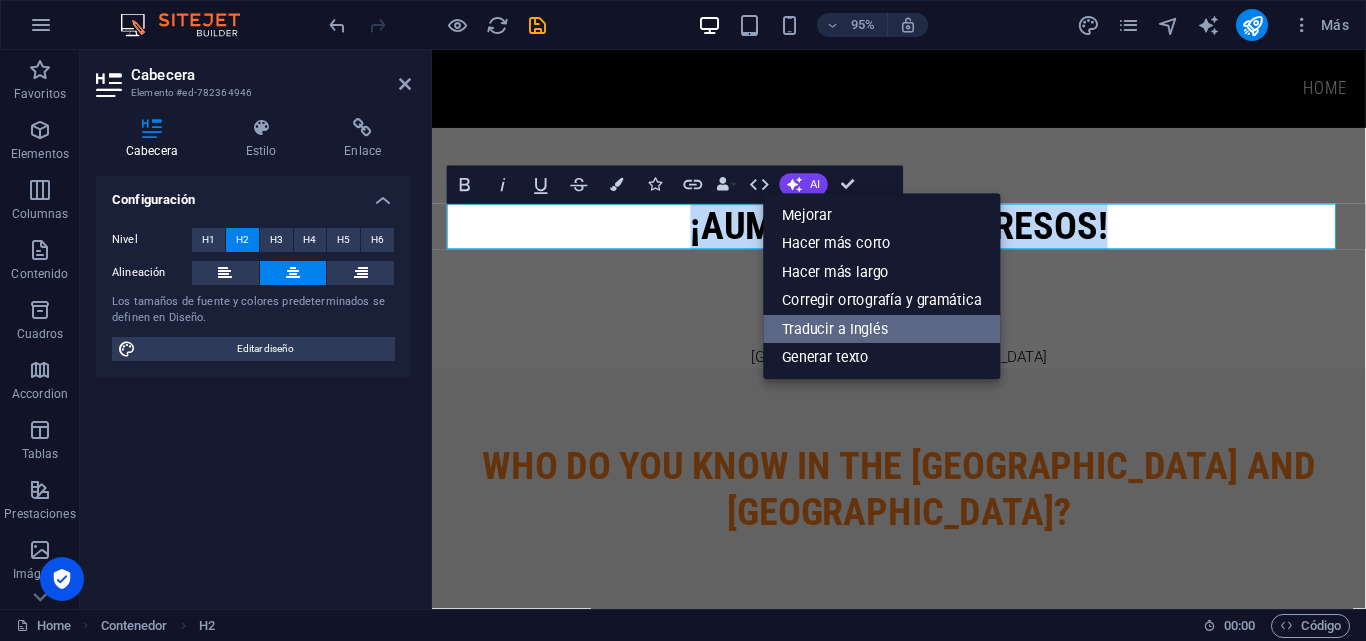 click on "Traducir a Inglés" at bounding box center (882, 329) 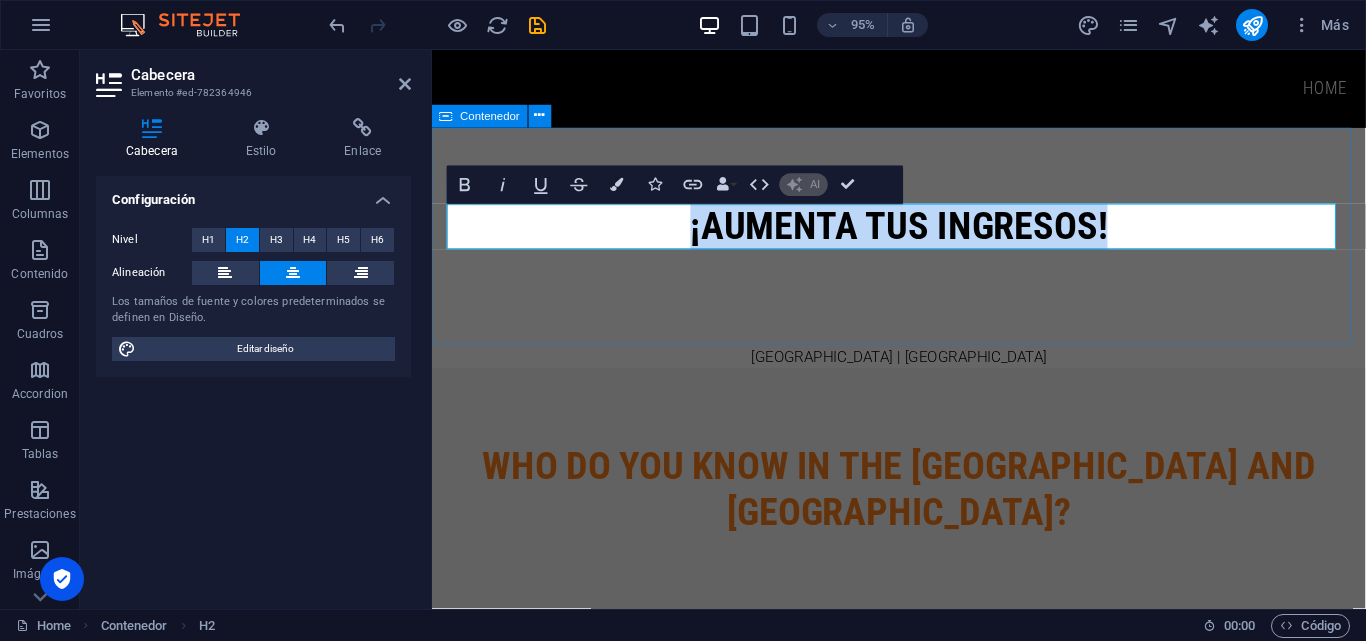 type 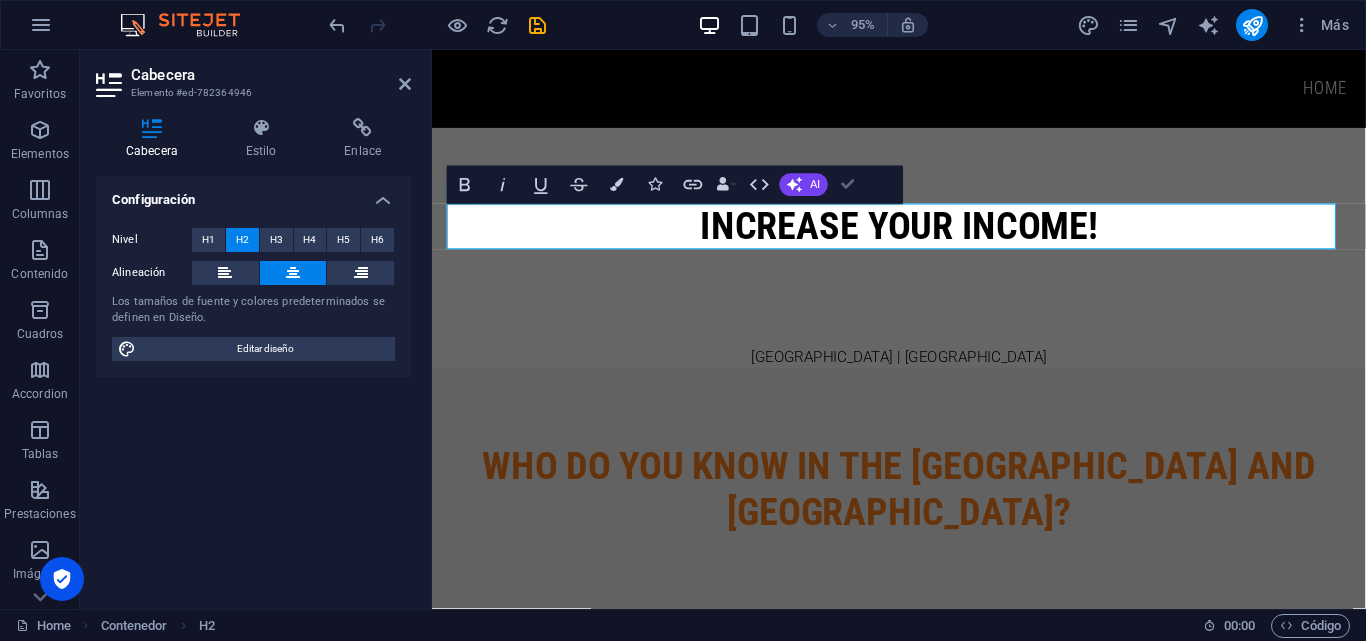 drag, startPoint x: 844, startPoint y: 185, endPoint x: 764, endPoint y: 138, distance: 92.7847 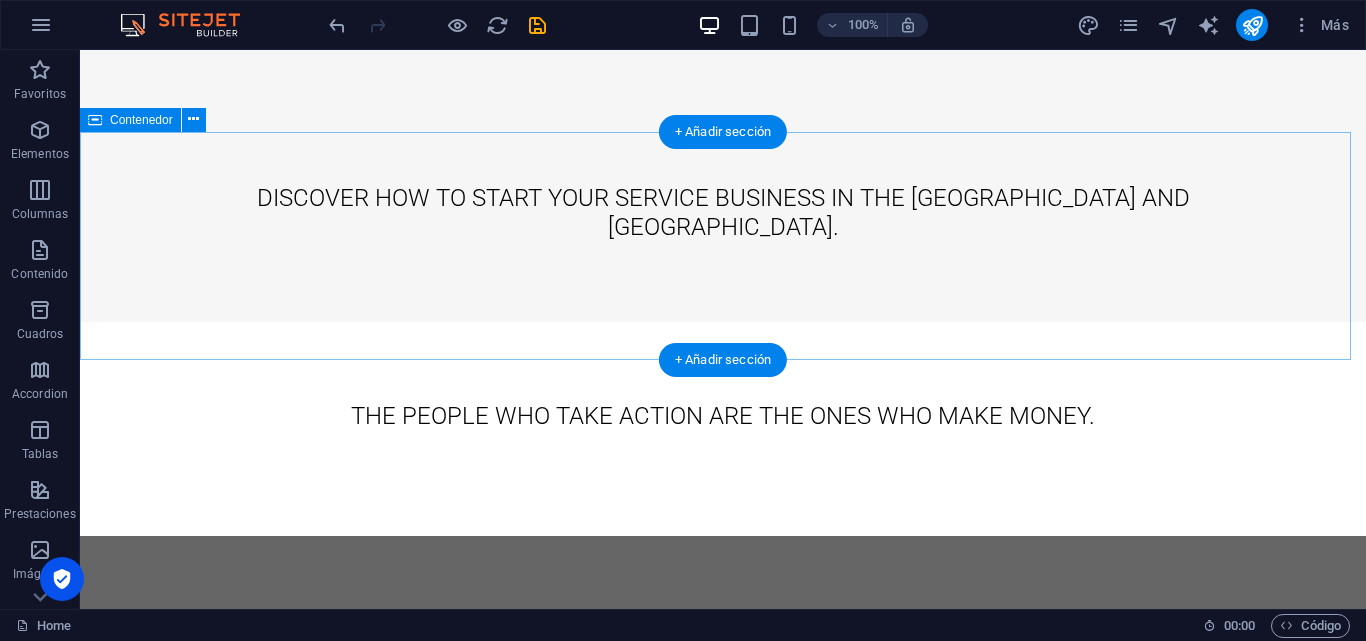scroll, scrollTop: 0, scrollLeft: 0, axis: both 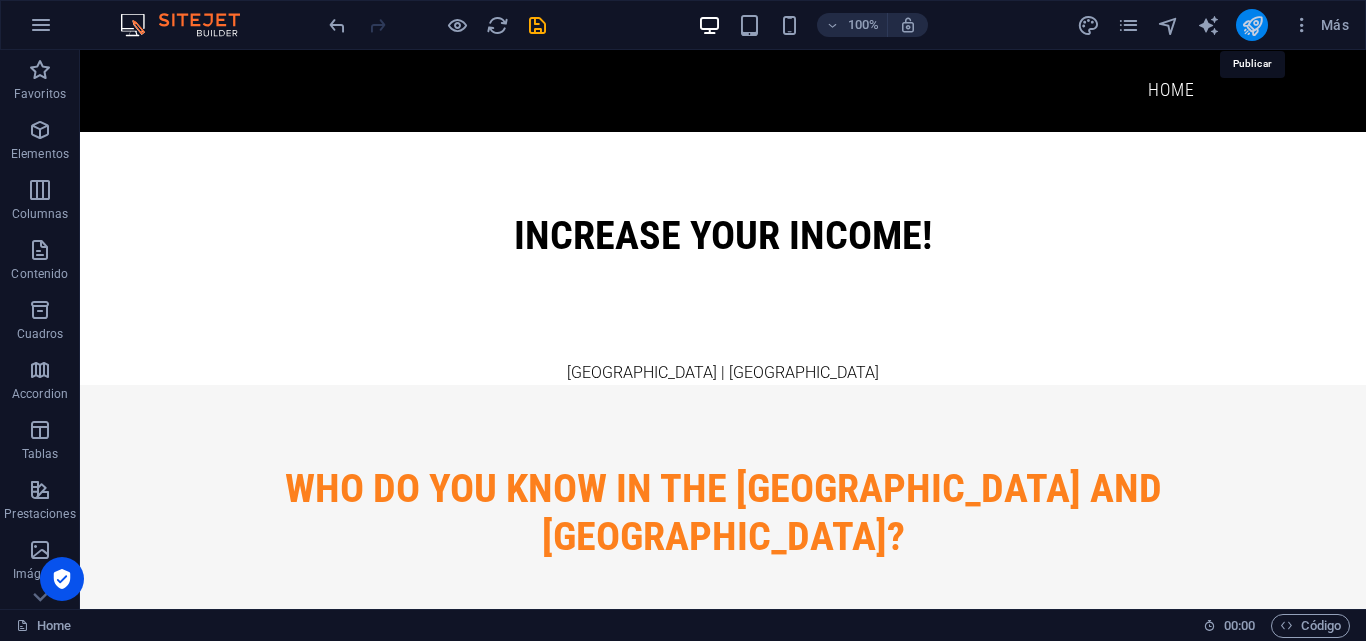 click at bounding box center (1252, 25) 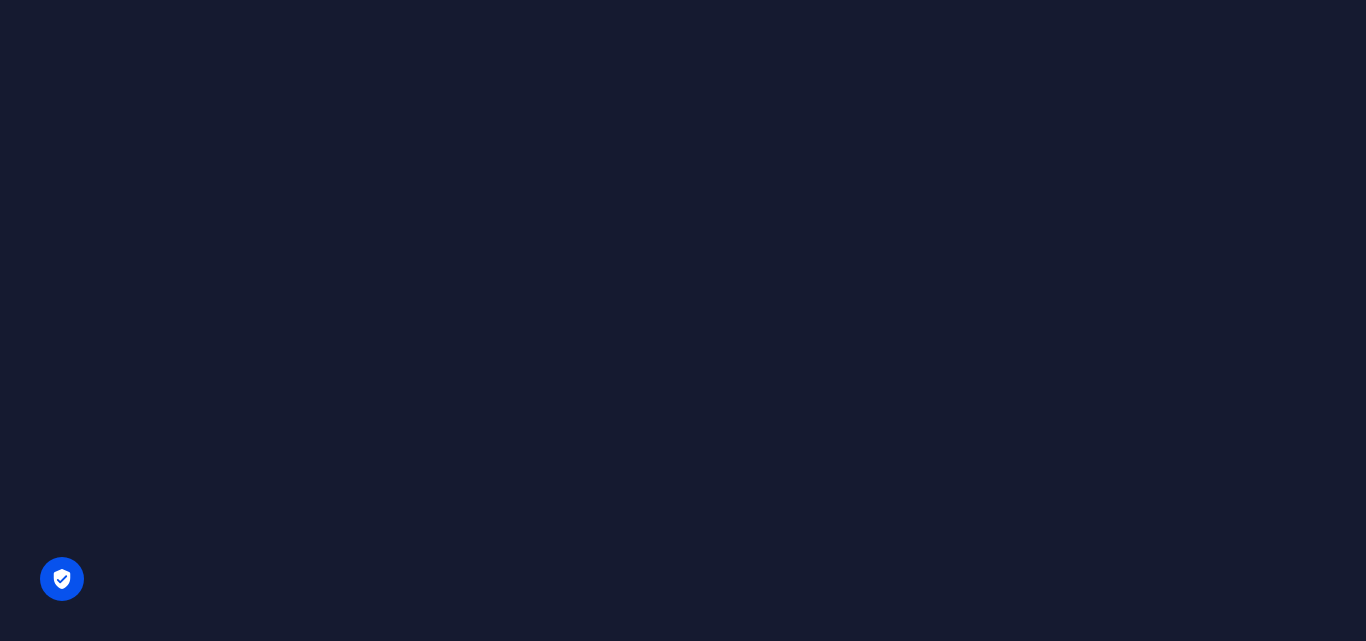 scroll, scrollTop: 0, scrollLeft: 0, axis: both 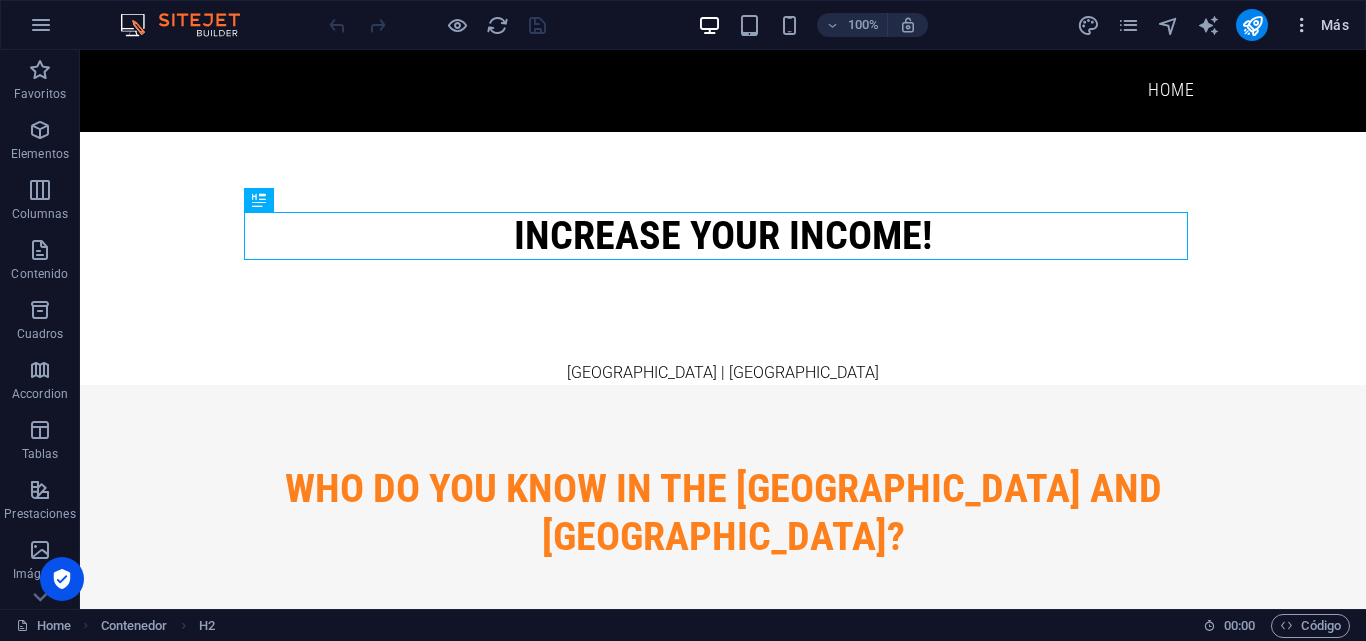 click at bounding box center [1302, 25] 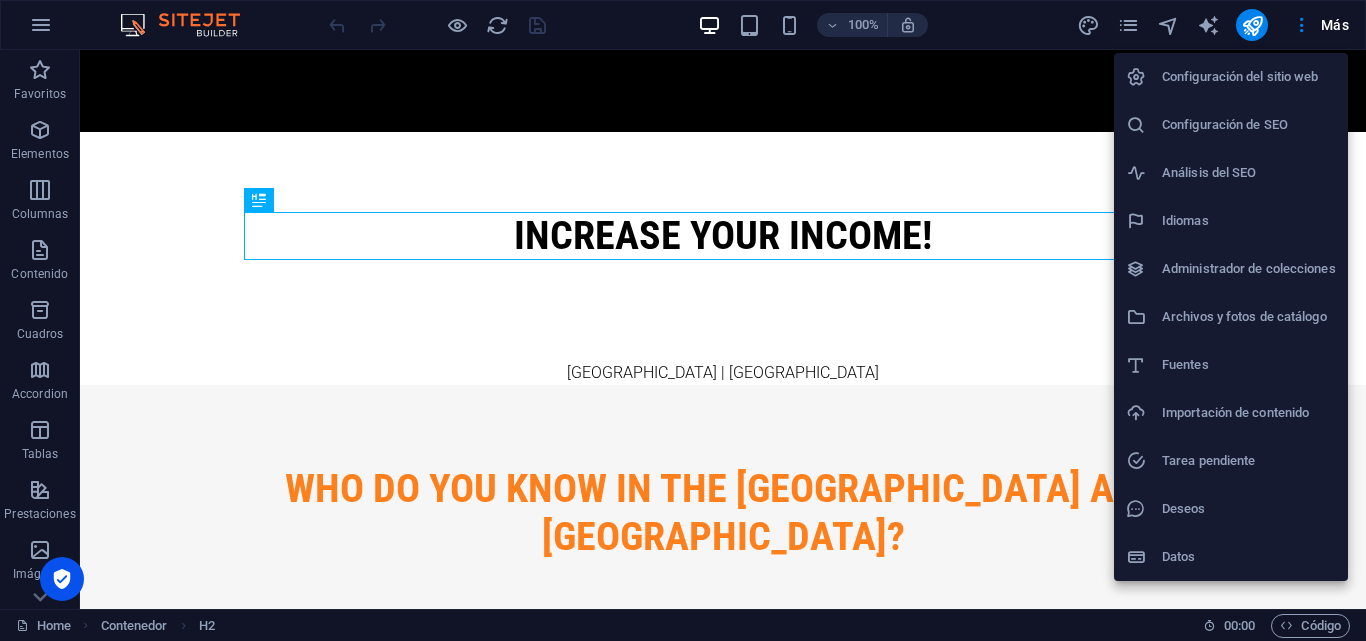 click on "Configuración del sitio web" at bounding box center [1249, 77] 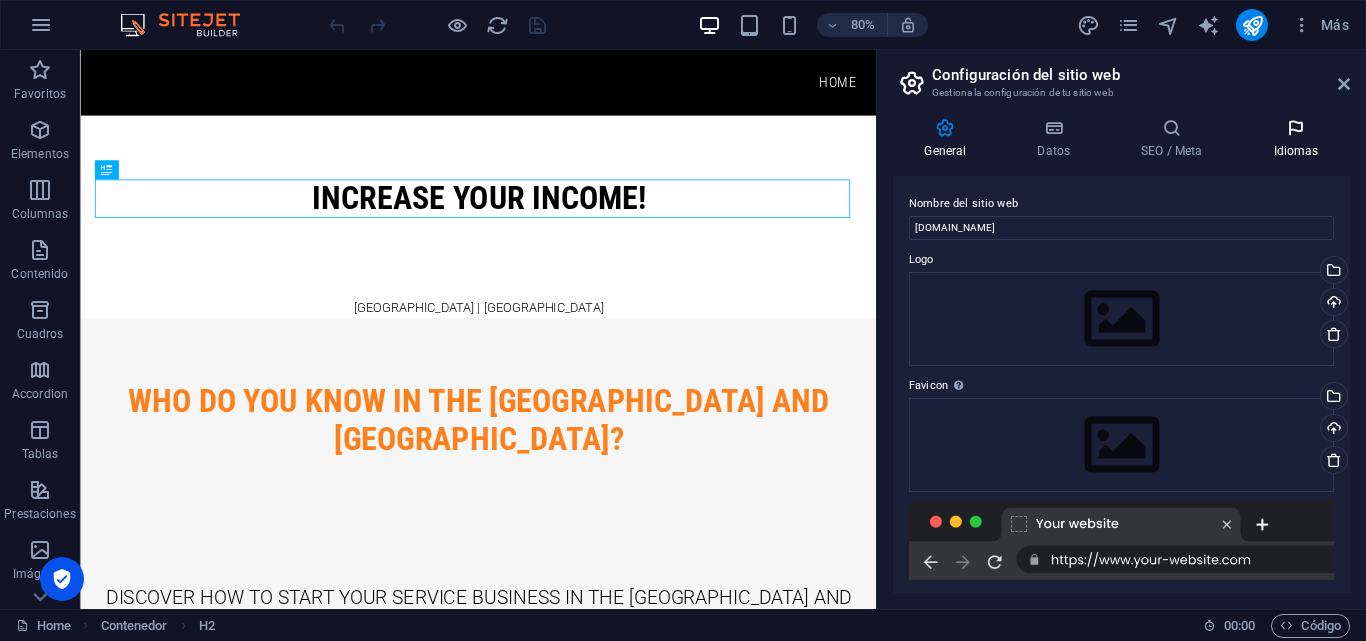 click at bounding box center (1296, 128) 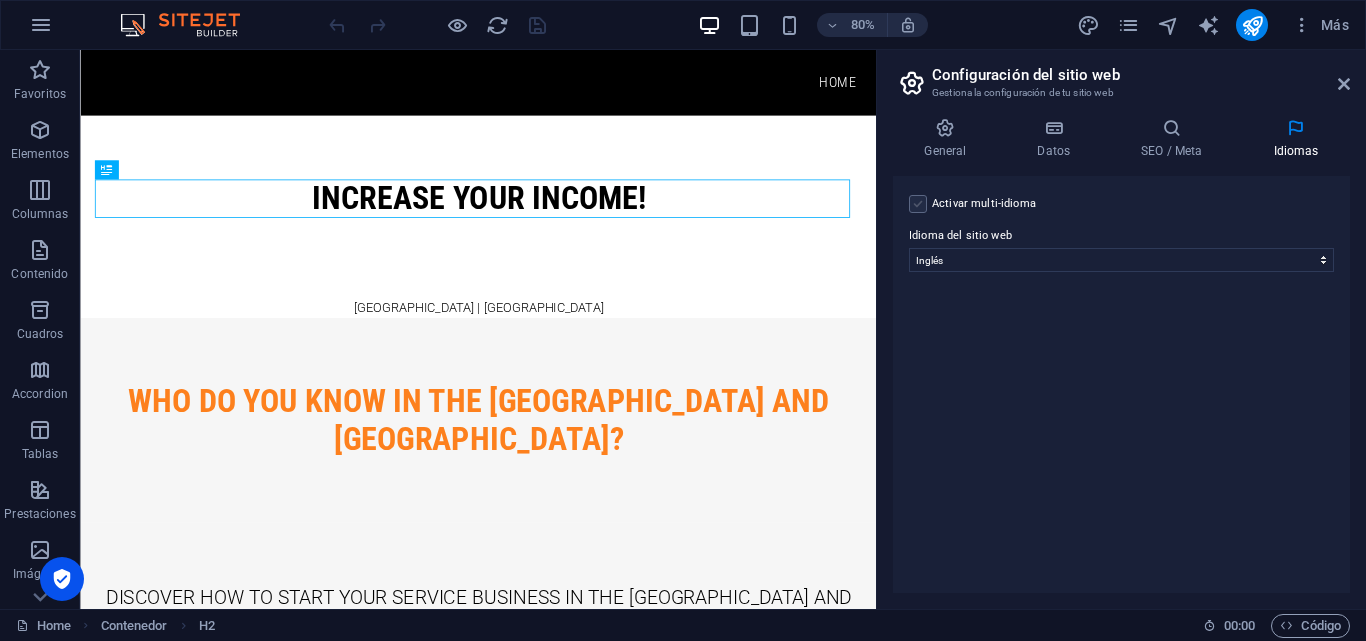 click at bounding box center [918, 204] 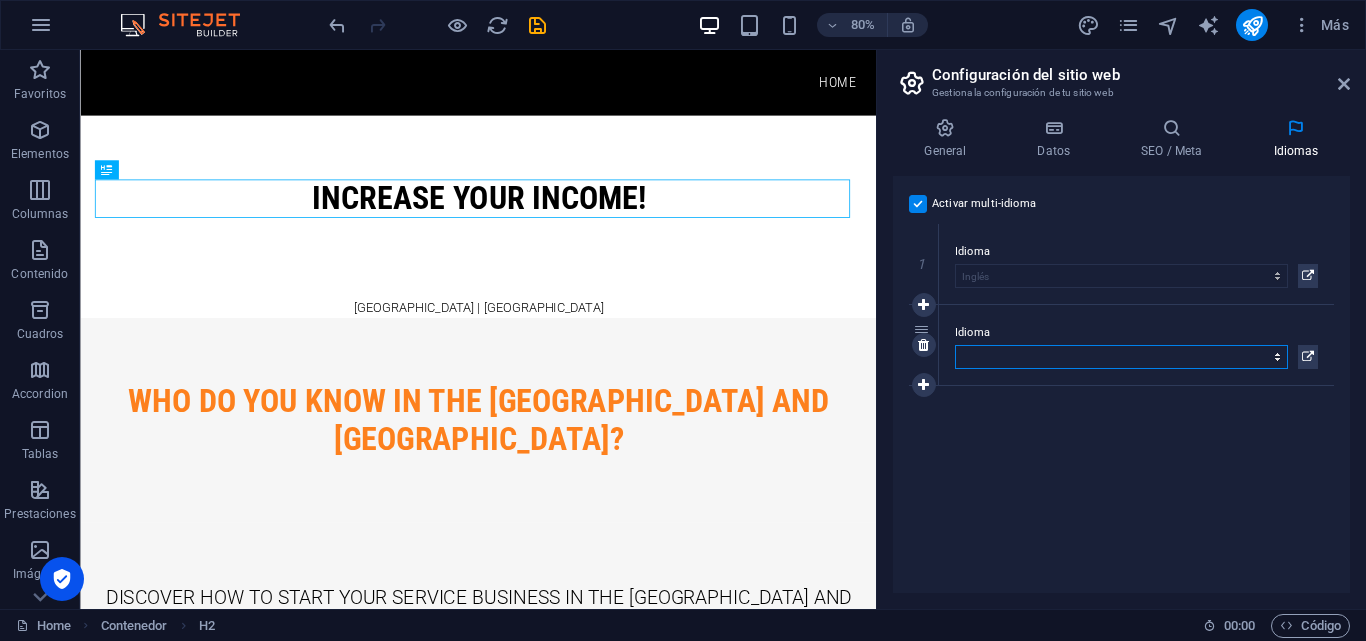 click on "Abkhazian Afar Afrikaans Akan Albanés Alemán Amharic Árabe Aragonese Armenian Assamese Avaric Avestan Aymara Azerbaijani Bambara Bashkir Basque Belarusian Bengalí Bihari languages Bislama Bokmål Bosnian Breton Búlgaro Burmese Catalán Central Khmer Chamorro Chechen Checo Chino Church Slavic Chuvash Coreano Cornish Corsican Cree Croata Danés Dzongkha Eslovaco Esloveno Español Esperanto Estonian Ewe Faroese Farsi (Persa) Fijian Finlandés Francés Fulah Gaelic Galician Ganda Georgian Greenlandic Griego Guaraní Gujarati Haitian Creole Hausa Hebreo Herero Hindi Hiri Motu Holandés Húngaro Ido Igbo Indonesio Inglés Interlingua Interlingue Inuktitut Inupiaq Irish Islandés Italiano Japonés Javanese Kannada Kanuri Kashmiri Kazakh Kikuyu Kinyarwanda Komi Kongo Kurdish Kwanyama Kyrgyz Lao Latín Letón Limburgish Lingala Lituano Luba-Katanga Luxembourgish Macedonio Malagasy Malay Malayalam Maldivian Maltés Manx Maori Marathi Marshallese Mongolian Nauru Navajo Ndonga Nepali North Ndebele Northern Sami Pali" at bounding box center (1121, 357) 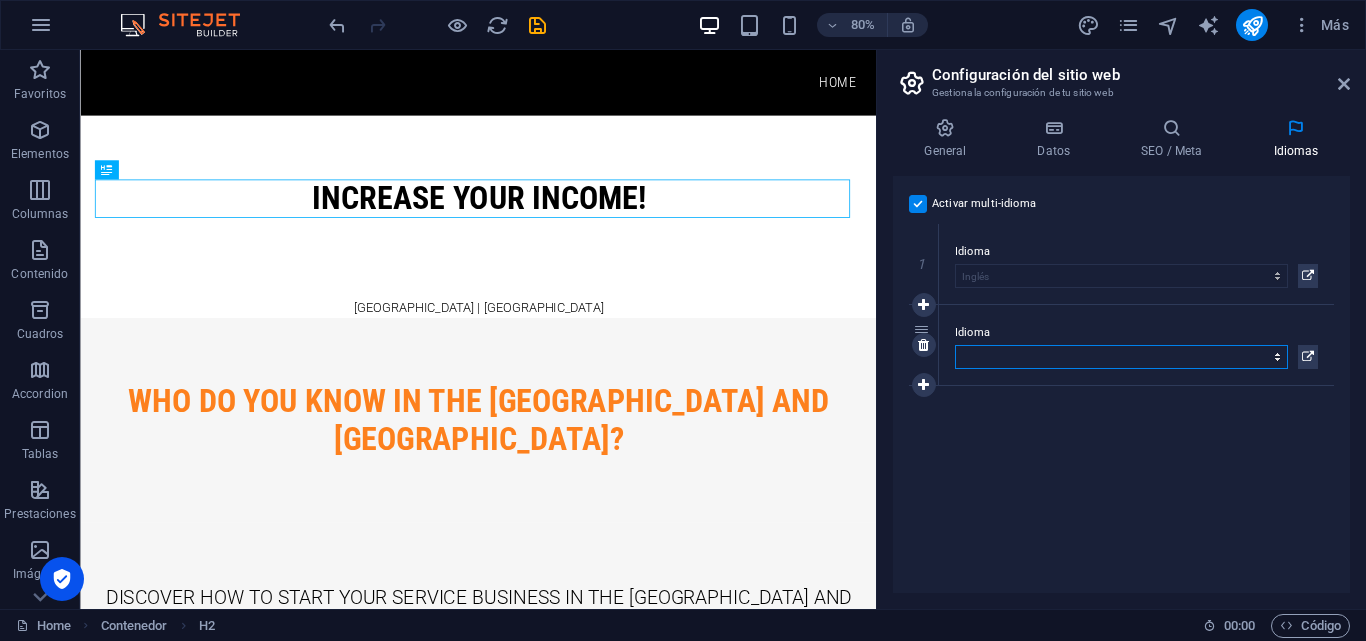 select on "44" 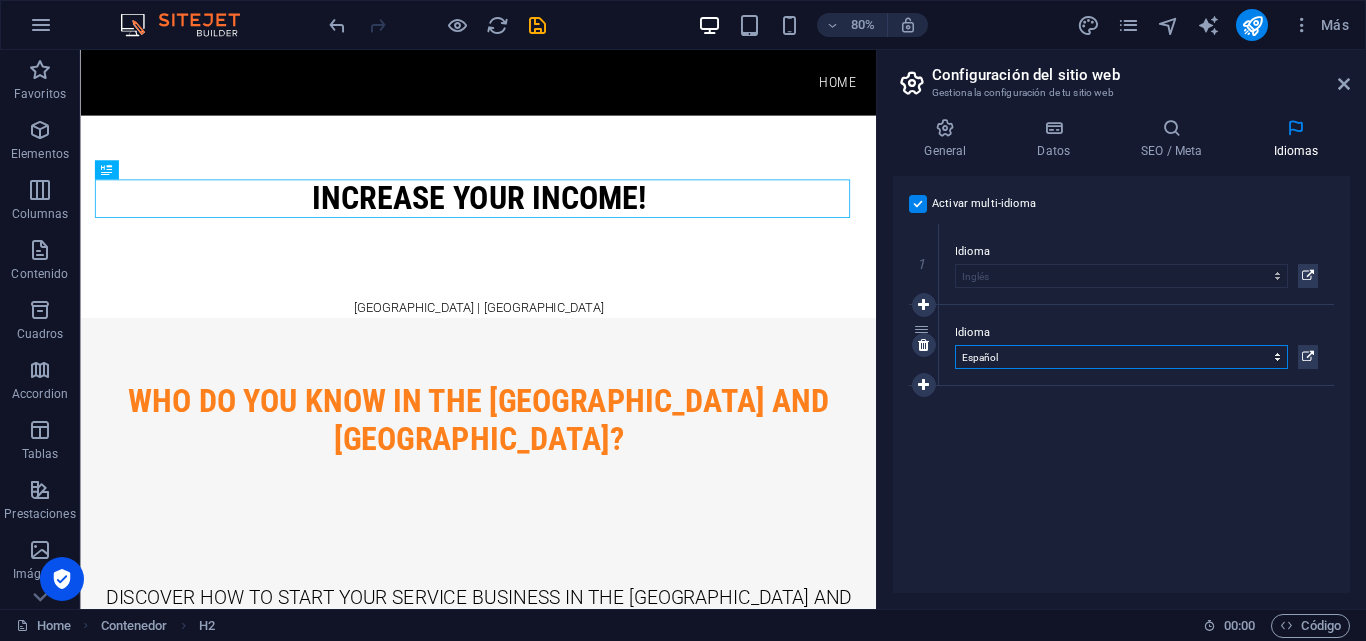click on "Abkhazian Afar Afrikaans Akan Albanés Alemán Amharic Árabe Aragonese Armenian Assamese Avaric Avestan Aymara Azerbaijani Bambara Bashkir Basque Belarusian Bengalí Bihari languages Bislama Bokmål Bosnian Breton Búlgaro Burmese Catalán Central Khmer Chamorro Chechen Checo Chino Church Slavic Chuvash Coreano Cornish Corsican Cree Croata Danés Dzongkha Eslovaco Esloveno Español Esperanto Estonian Ewe Faroese Farsi (Persa) Fijian Finlandés Francés Fulah Gaelic Galician Ganda Georgian Greenlandic Griego Guaraní Gujarati Haitian Creole Hausa Hebreo Herero Hindi Hiri Motu Holandés Húngaro Ido Igbo Indonesio Inglés Interlingua Interlingue Inuktitut Inupiaq Irish Islandés Italiano Japonés Javanese Kannada Kanuri Kashmiri Kazakh Kikuyu Kinyarwanda Komi Kongo Kurdish Kwanyama Kyrgyz Lao Latín Letón Limburgish Lingala Lituano Luba-Katanga Luxembourgish Macedonio Malagasy Malay Malayalam Maldivian Maltés Manx Maori Marathi Marshallese Mongolian Nauru Navajo Ndonga Nepali North Ndebele Northern Sami Pali" at bounding box center [1121, 357] 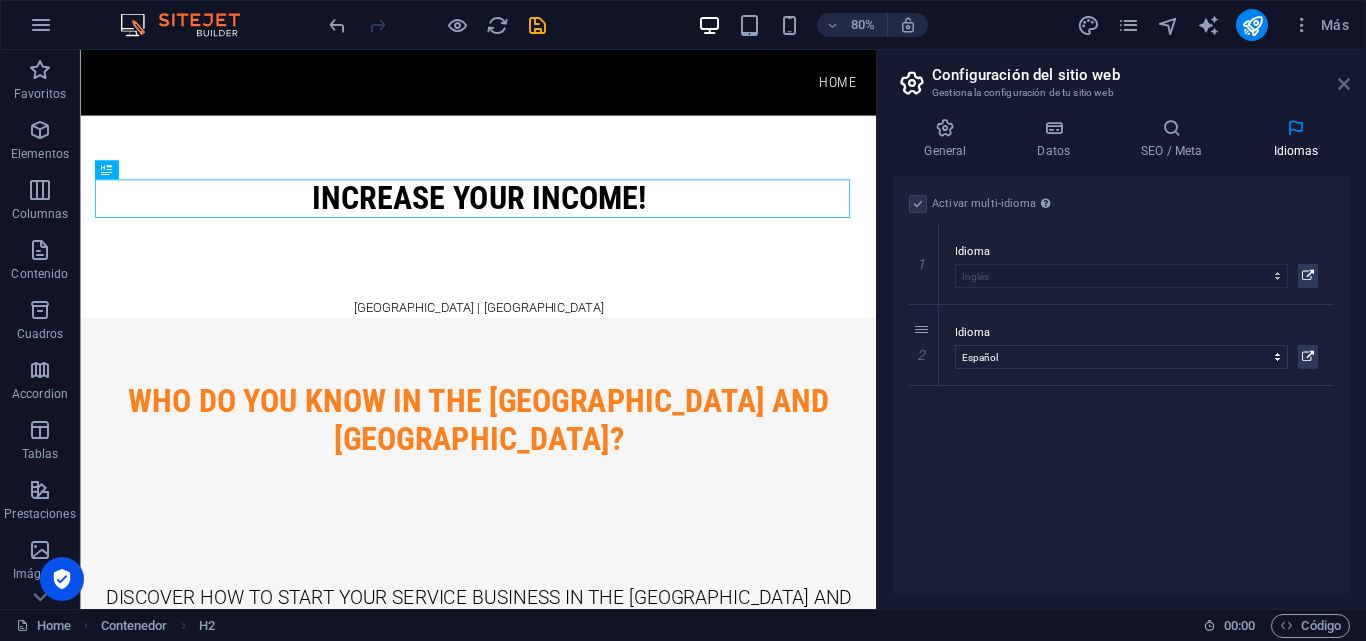 click at bounding box center (1344, 84) 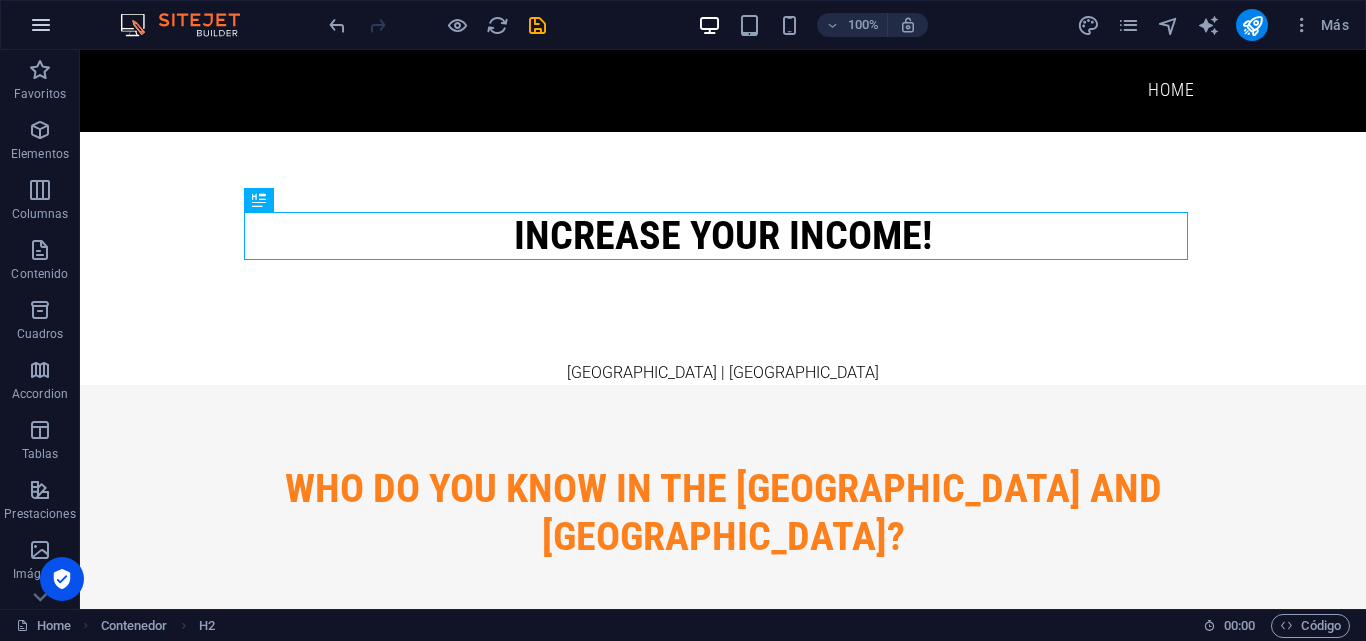 click at bounding box center [41, 25] 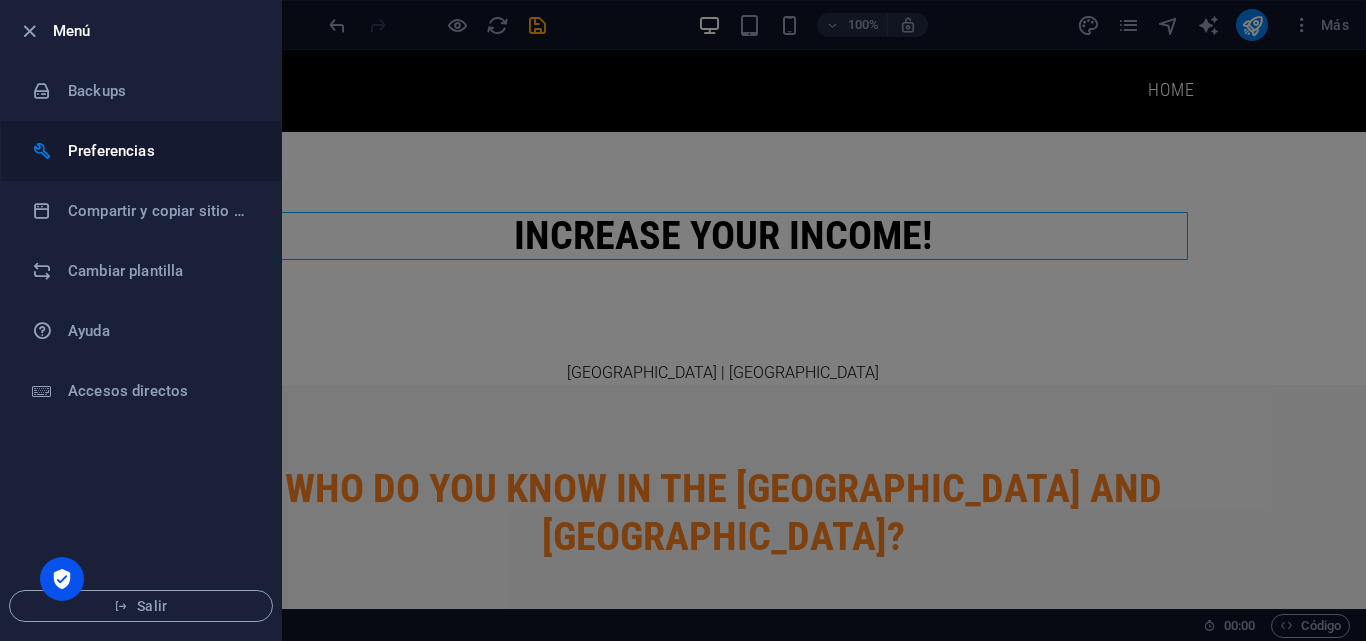 click on "Preferencias" at bounding box center (160, 151) 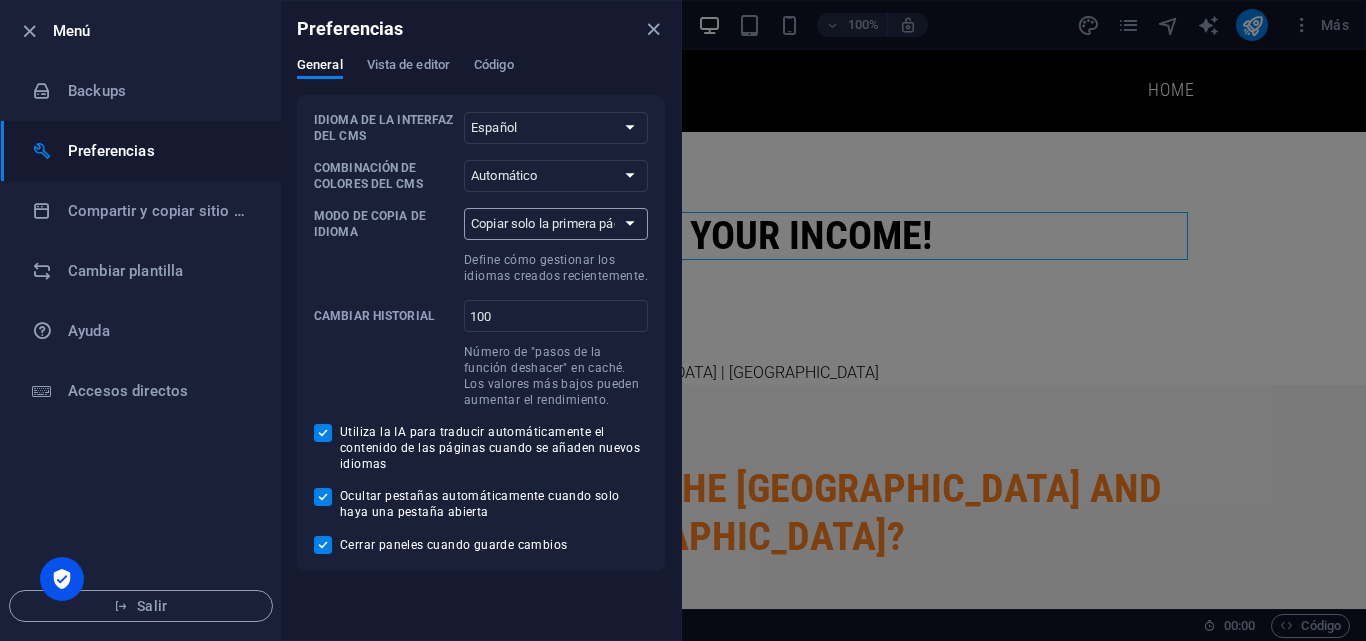 click on "Copiar solo la primera página Copiar todas las páginas" at bounding box center [556, 224] 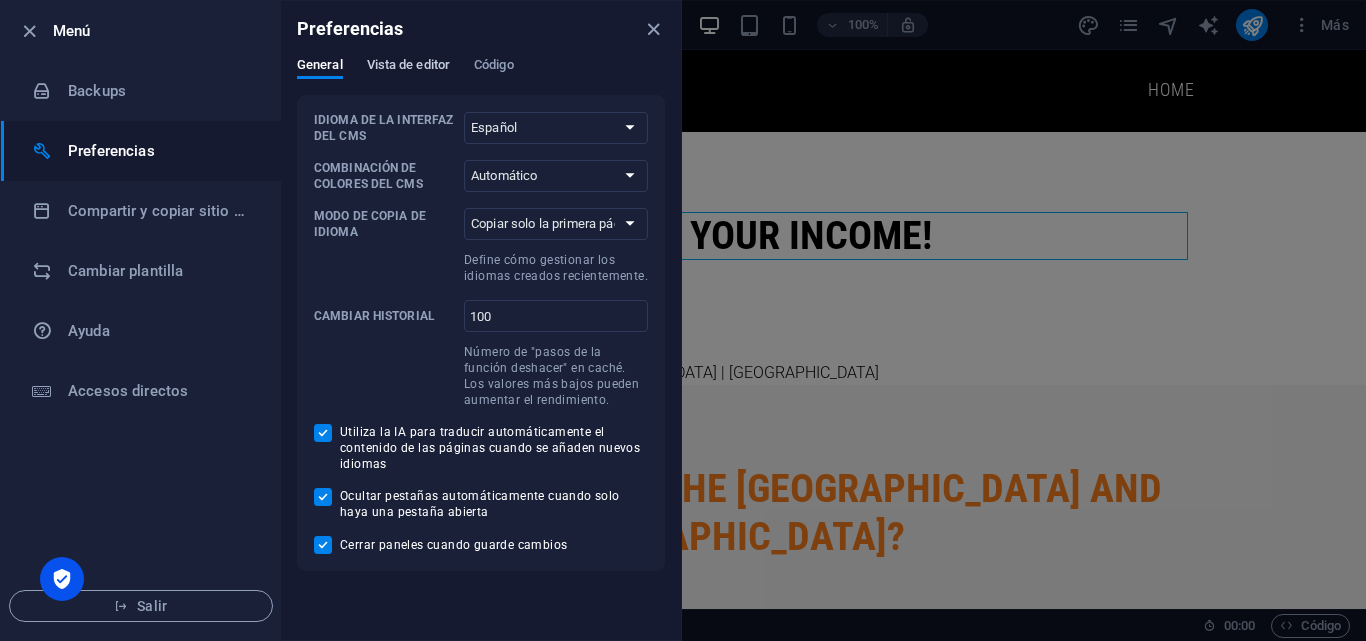 click on "Vista de editor" at bounding box center [408, 67] 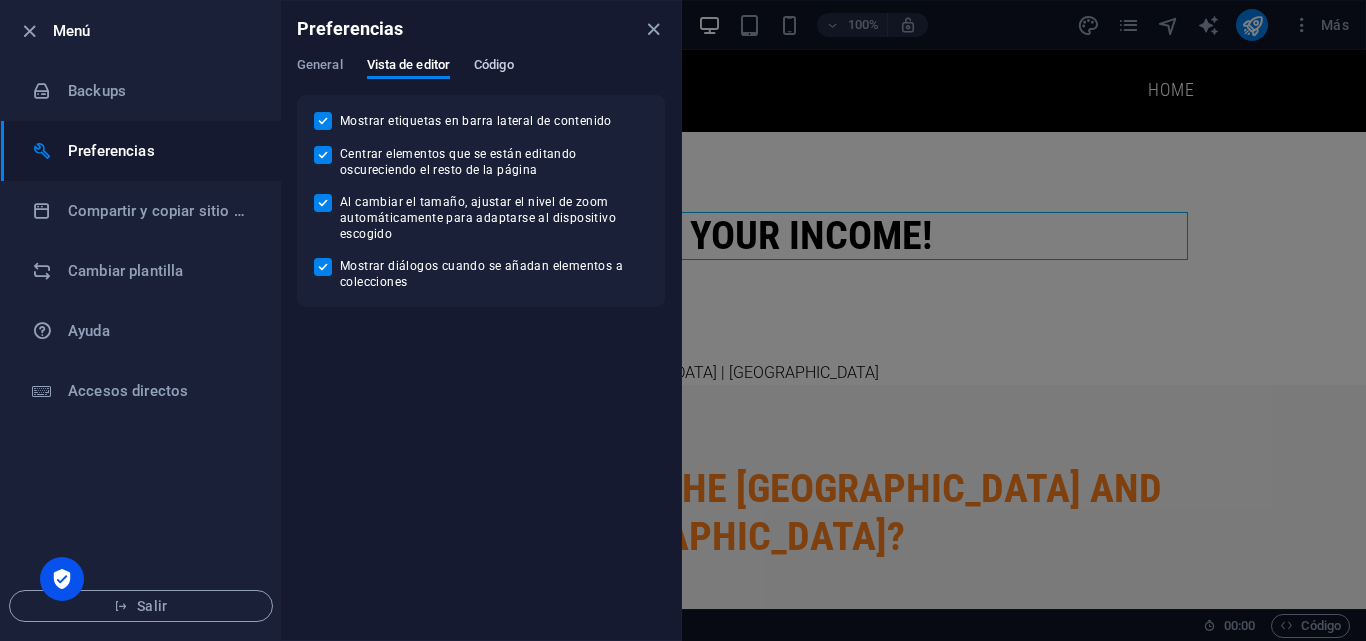 click on "Código" at bounding box center [494, 67] 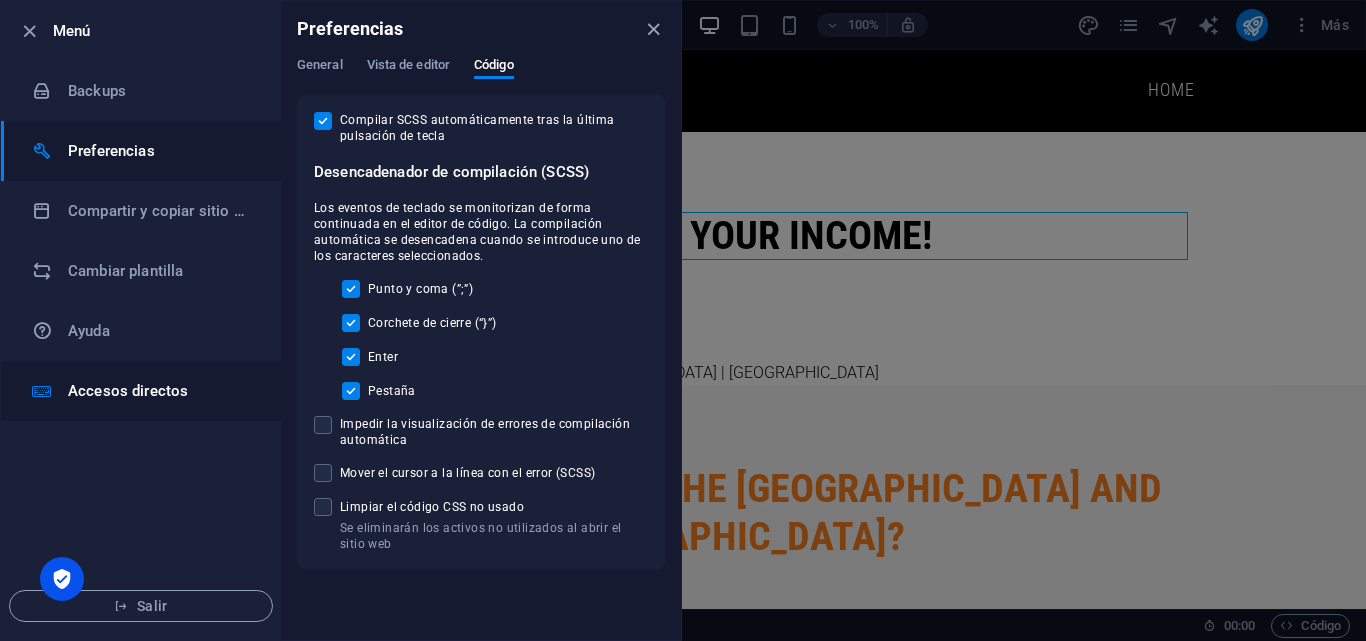 click on "Accesos directos" at bounding box center [160, 391] 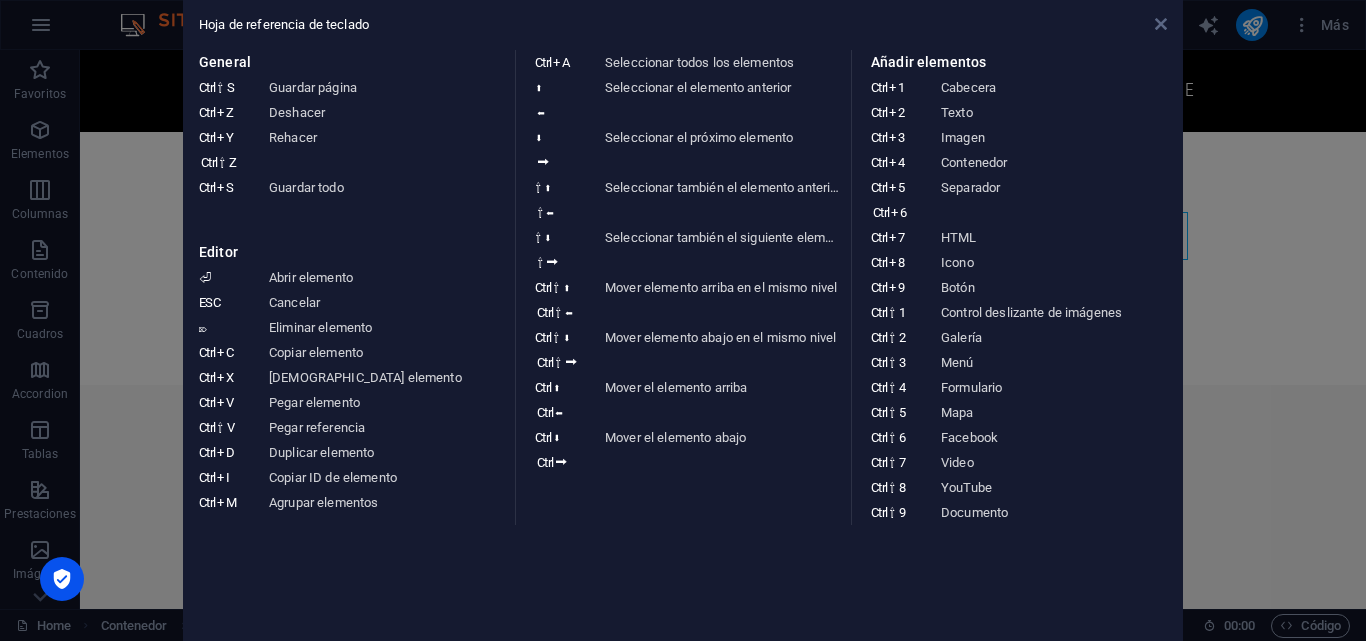 click at bounding box center [1161, 24] 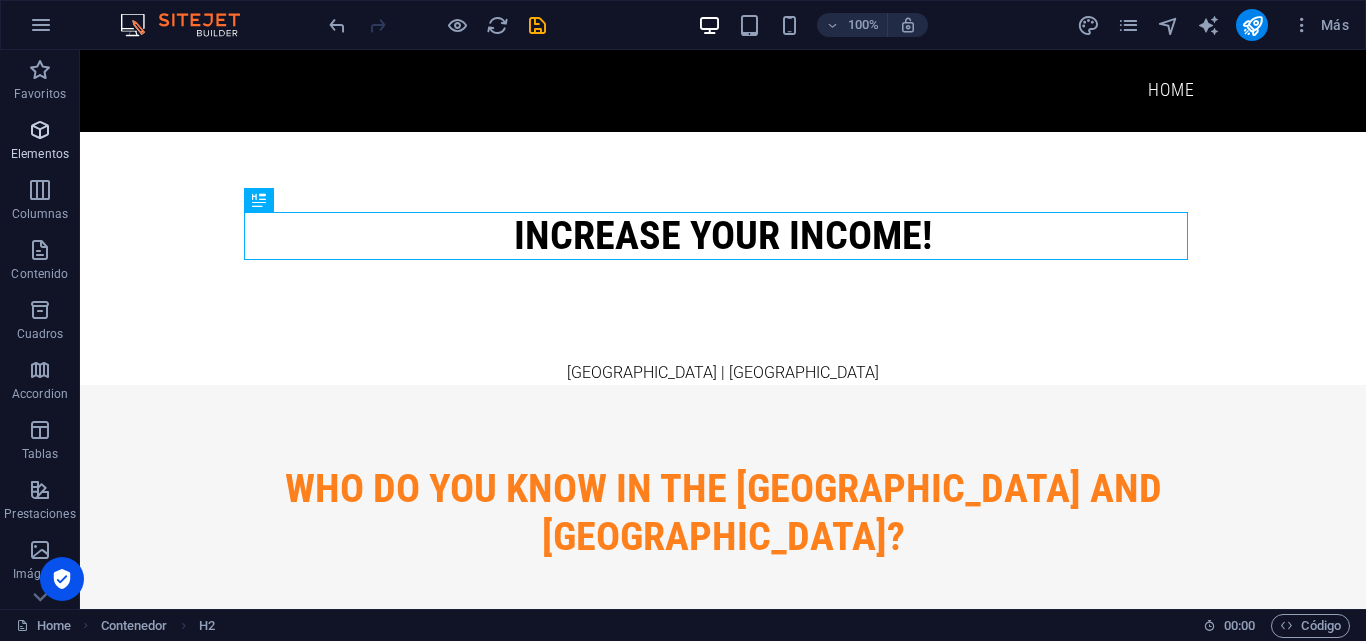 click on "Elementos" at bounding box center (40, 154) 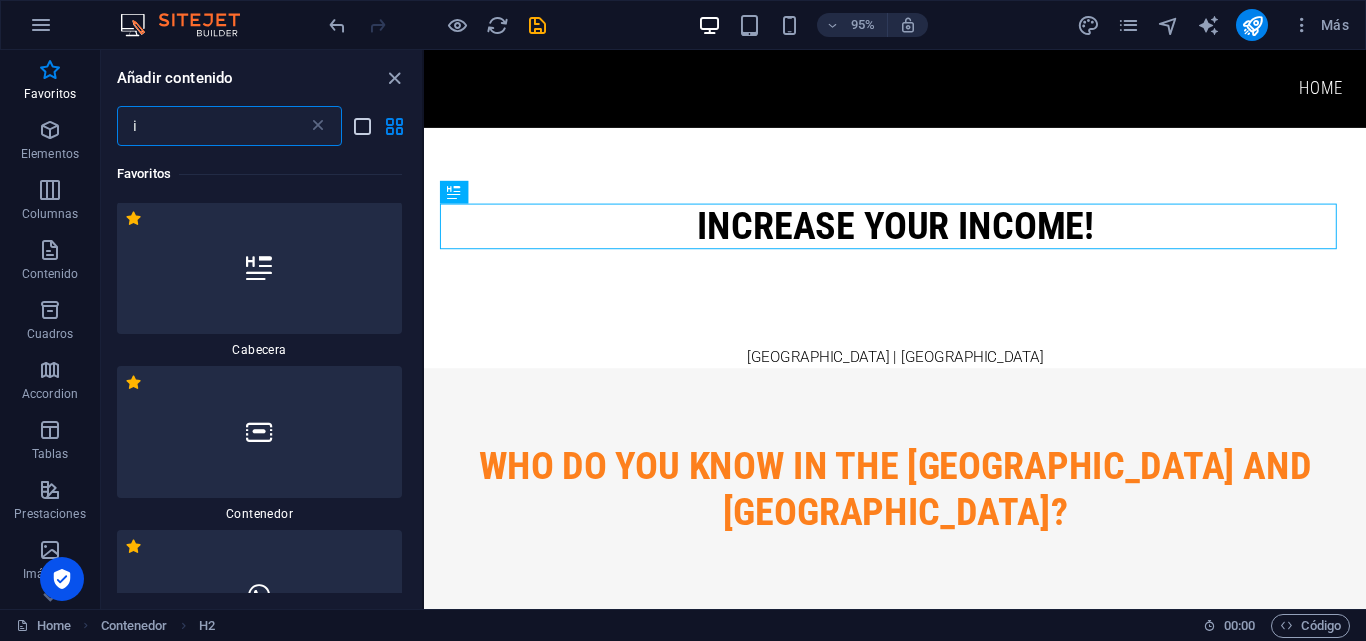 scroll, scrollTop: 0, scrollLeft: 0, axis: both 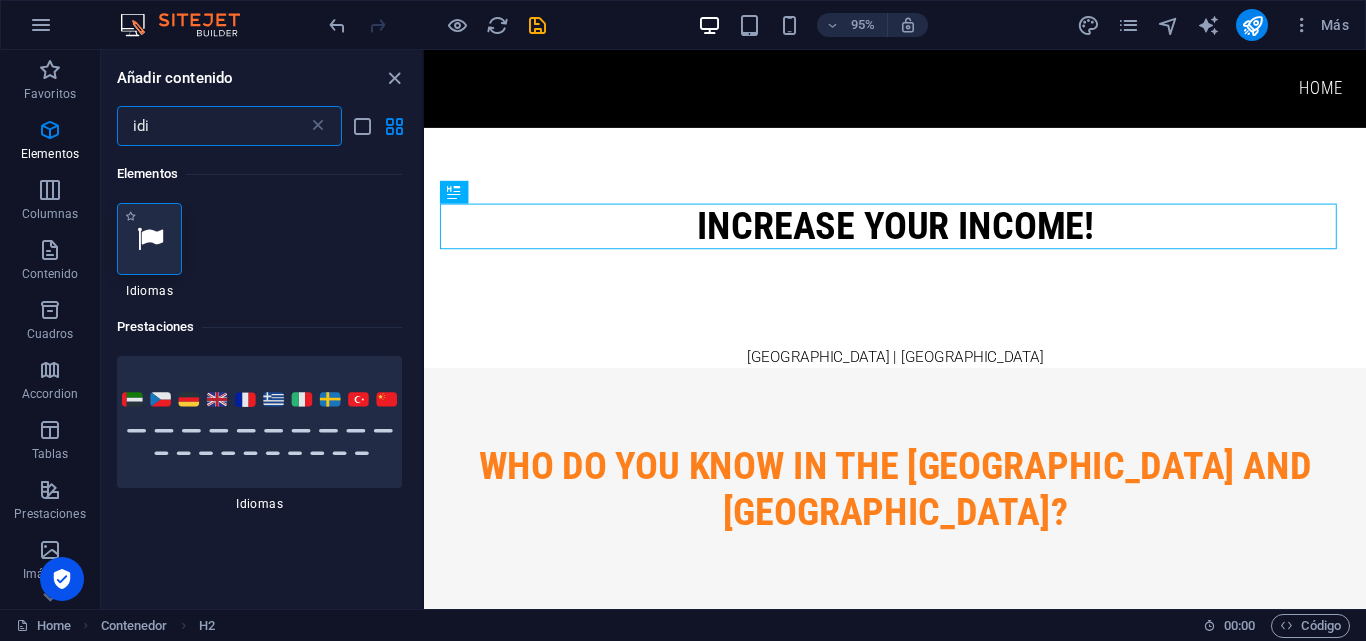 type on "idi" 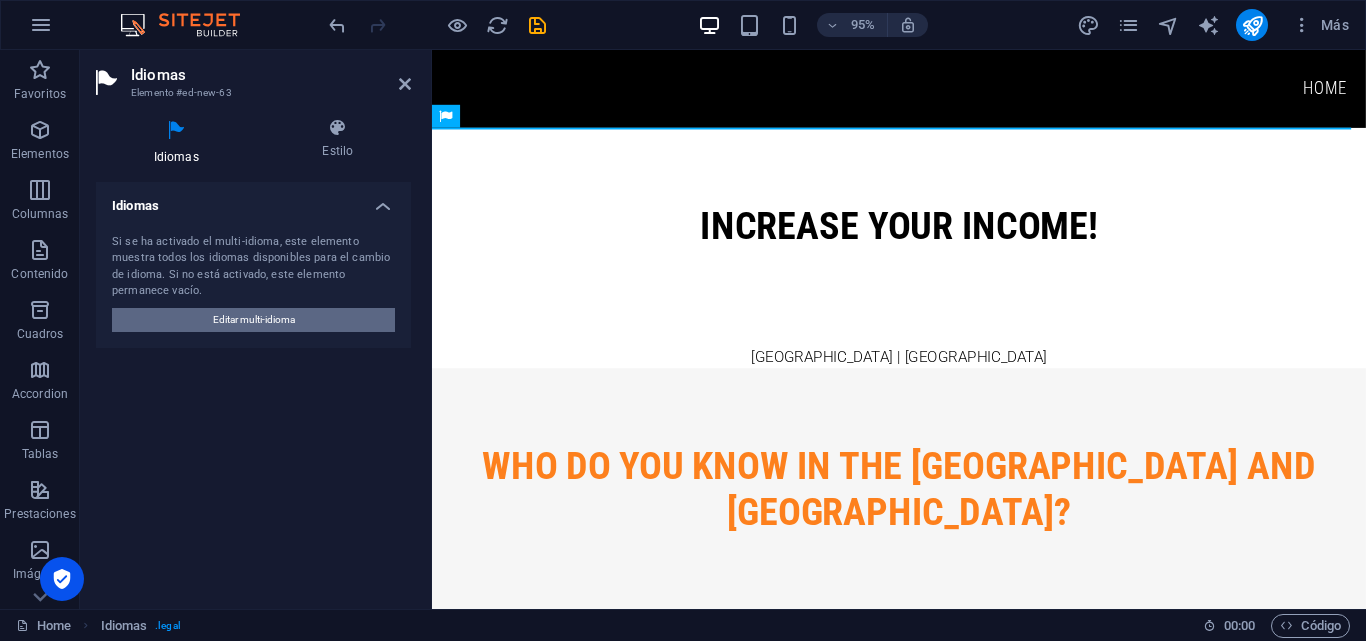 click on "Editar multi-idioma" at bounding box center [253, 320] 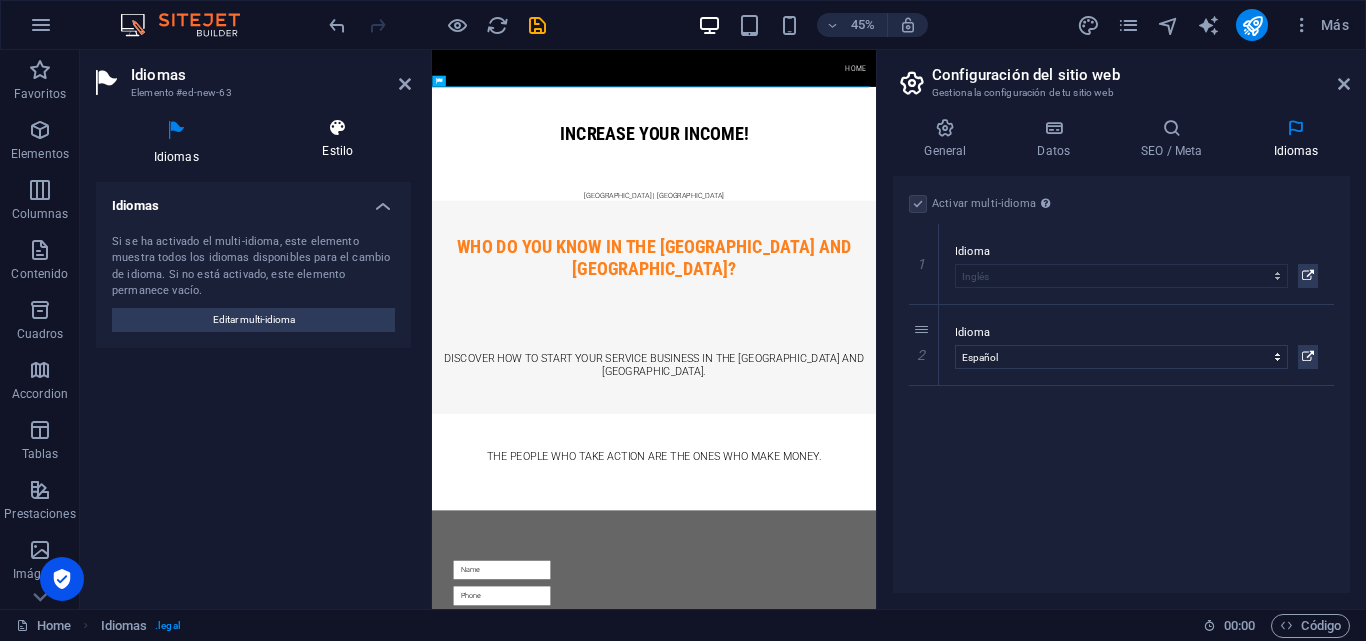 click on "Estilo" at bounding box center [338, 139] 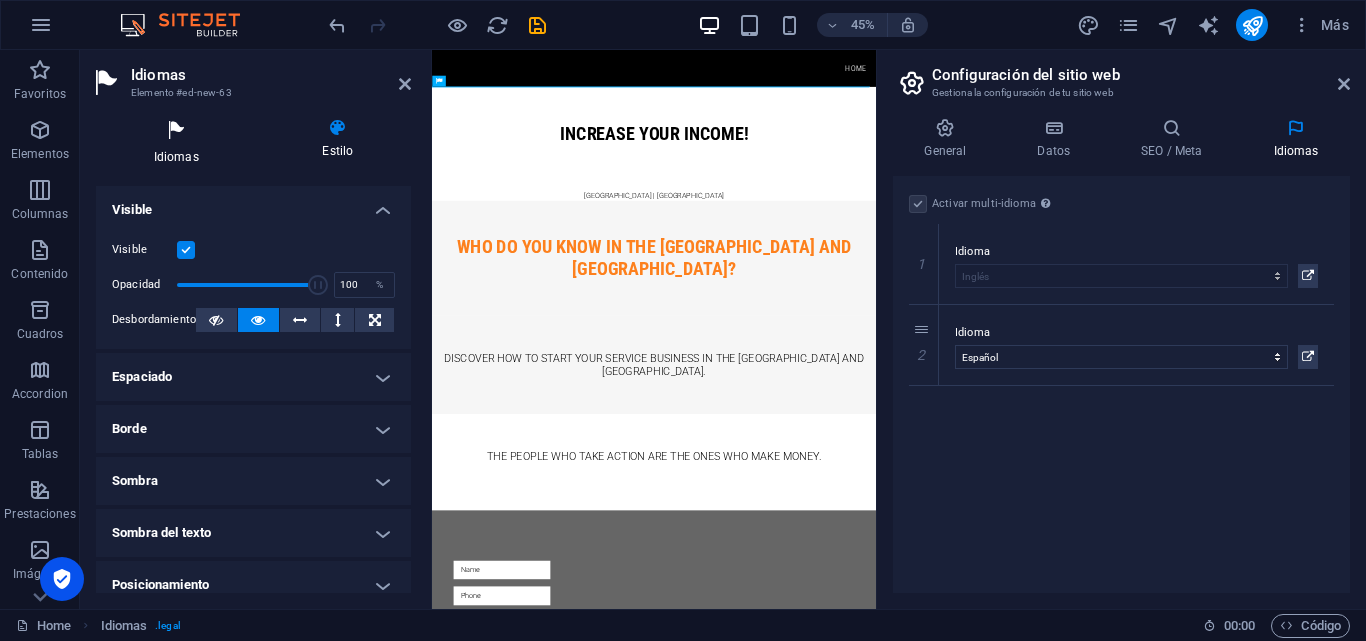 click on "Idiomas" at bounding box center (180, 142) 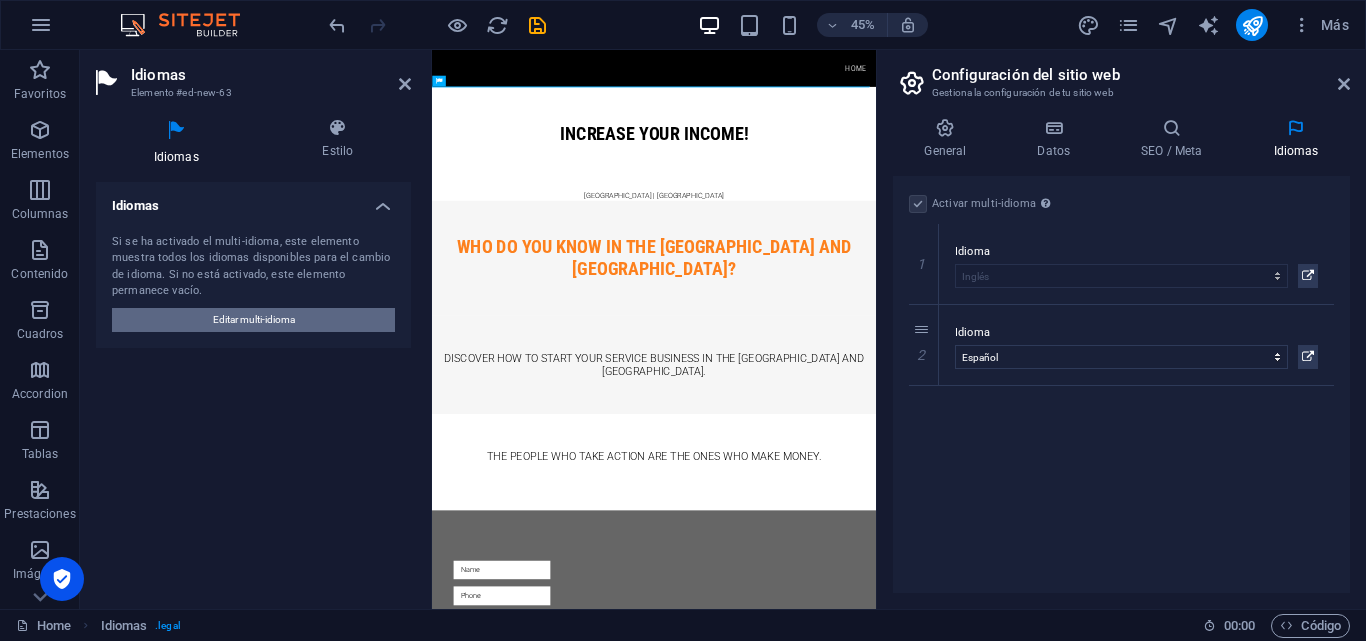 click on "Editar multi-idioma" at bounding box center [253, 320] 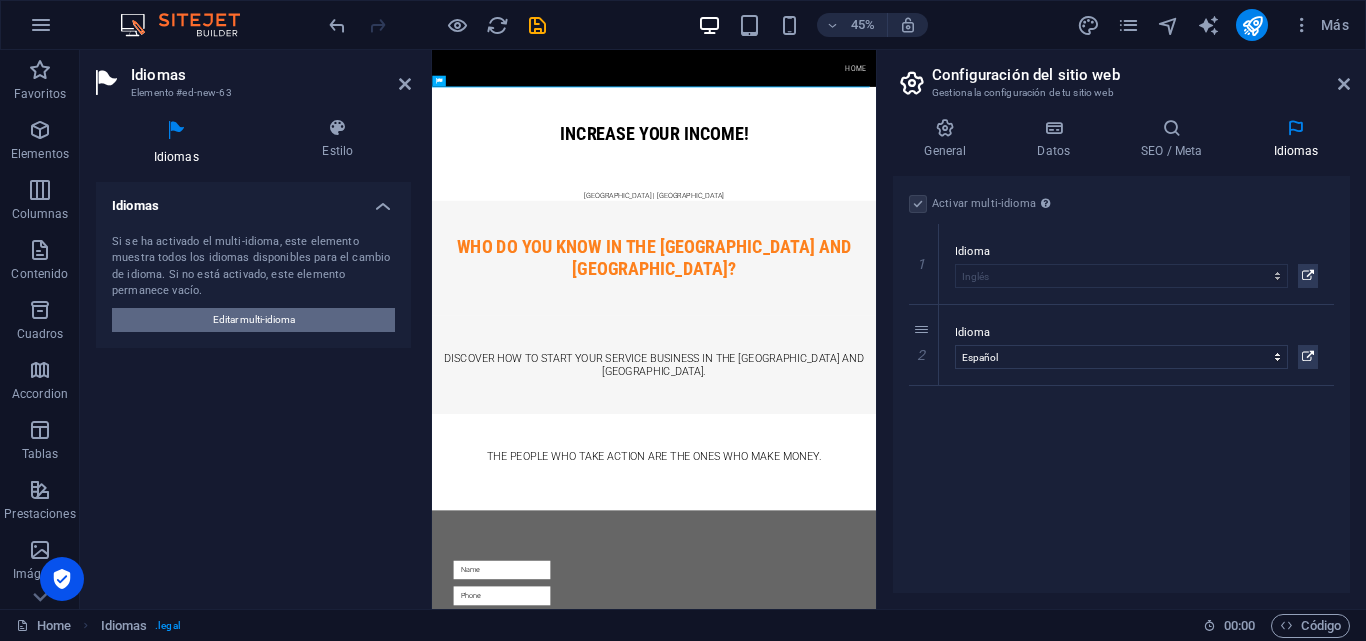 click on "Editar multi-idioma" at bounding box center (253, 320) 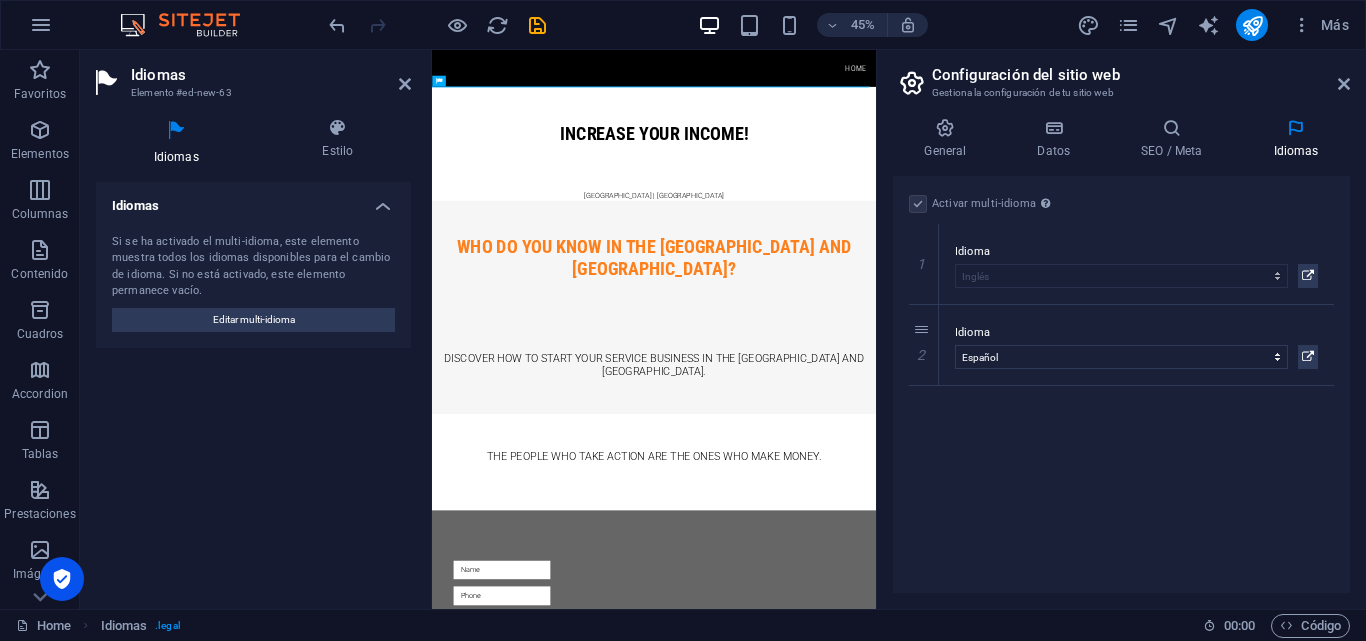 click on "Idiomas" at bounding box center (253, 200) 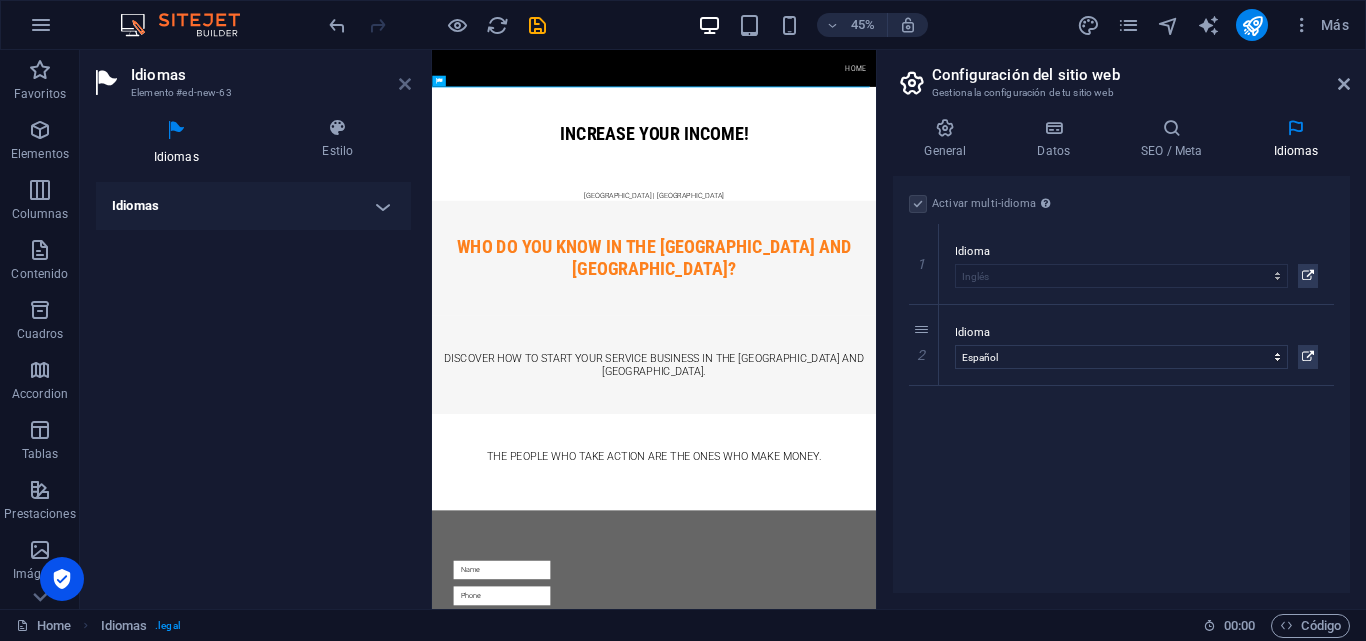 click at bounding box center (405, 84) 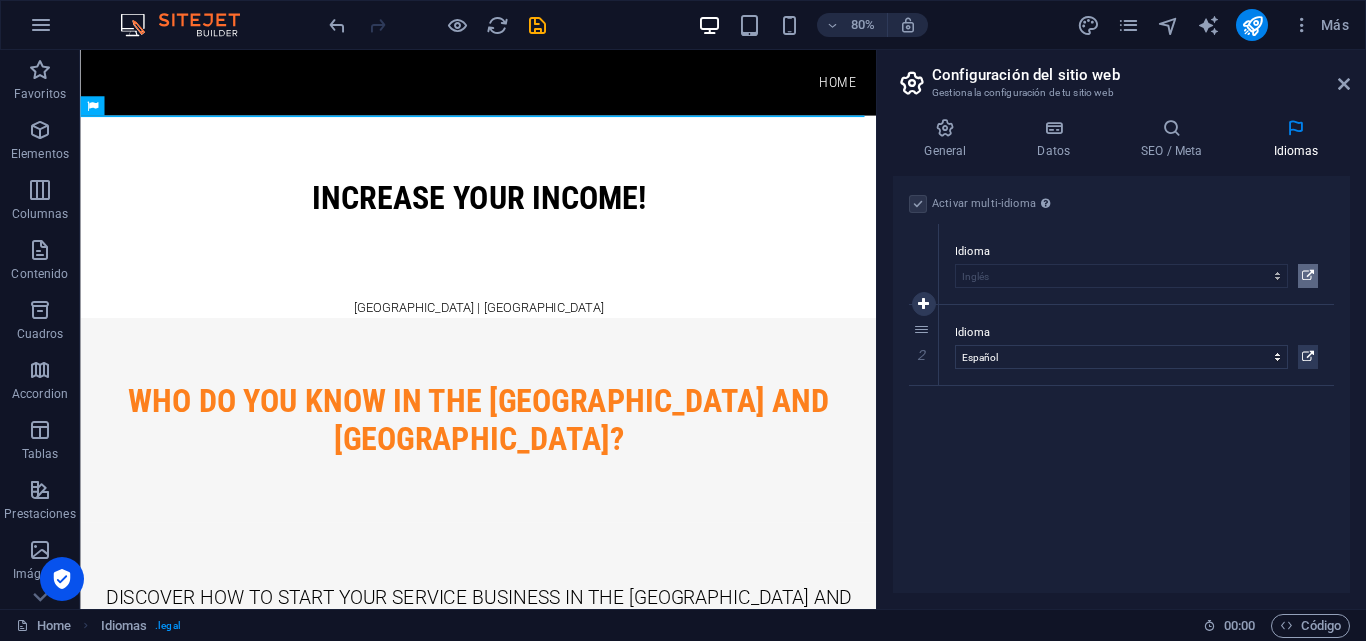click at bounding box center (1308, 276) 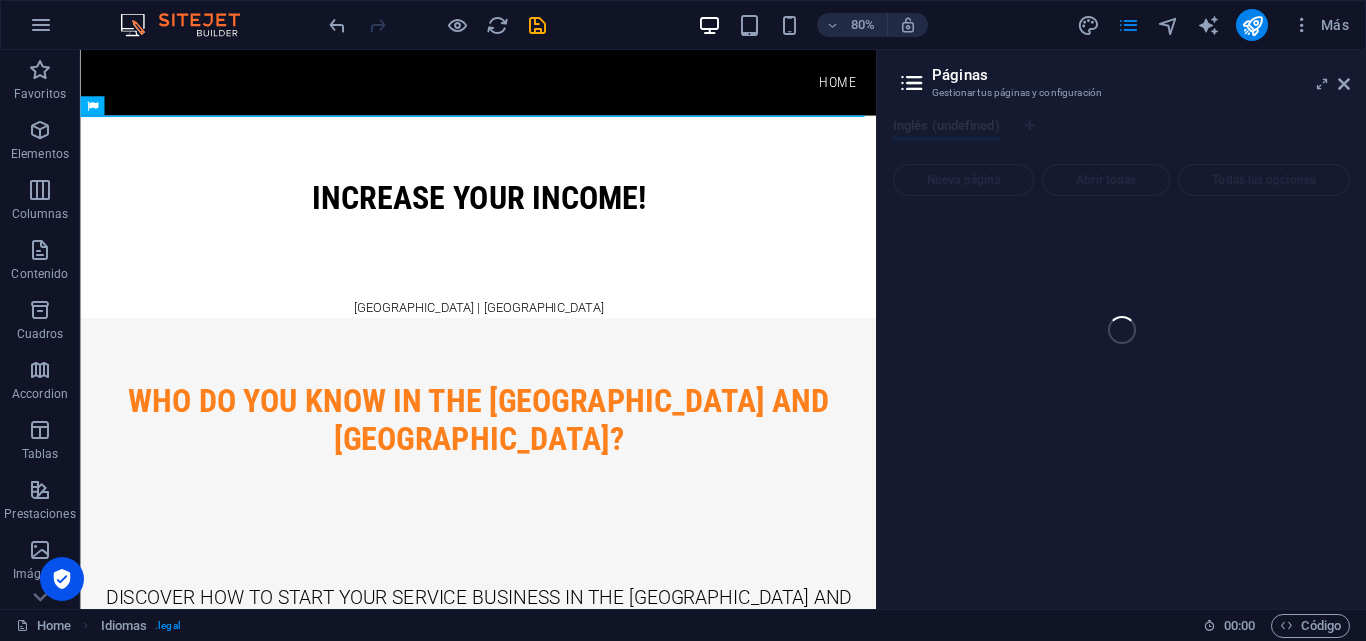 click on "Home Favoritos Elementos Columnas Contenido Cuadros Accordion Tablas Prestaciones Imágenes Control deslizante Encabezado Pie de página Formularios Marketing Colecciones
H2   Contenedor   Texto   Contenedor   H2   Barra de menús   Separador   Idiomas 80% Más Home Idiomas . legal 00 : 00 Código Páginas Gestionar tus páginas y configuración Inglés (undefined) Nueva página Abrir todas Todas las opciones" at bounding box center [683, 329] 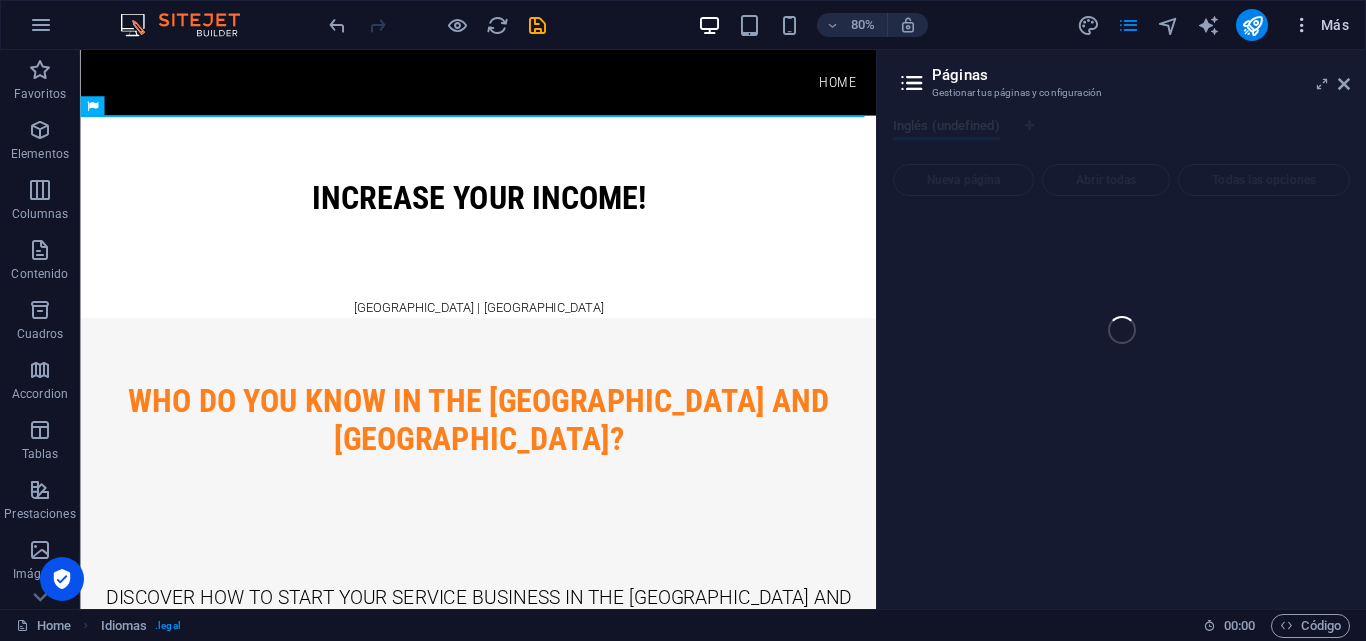 click on "Más" at bounding box center (1320, 25) 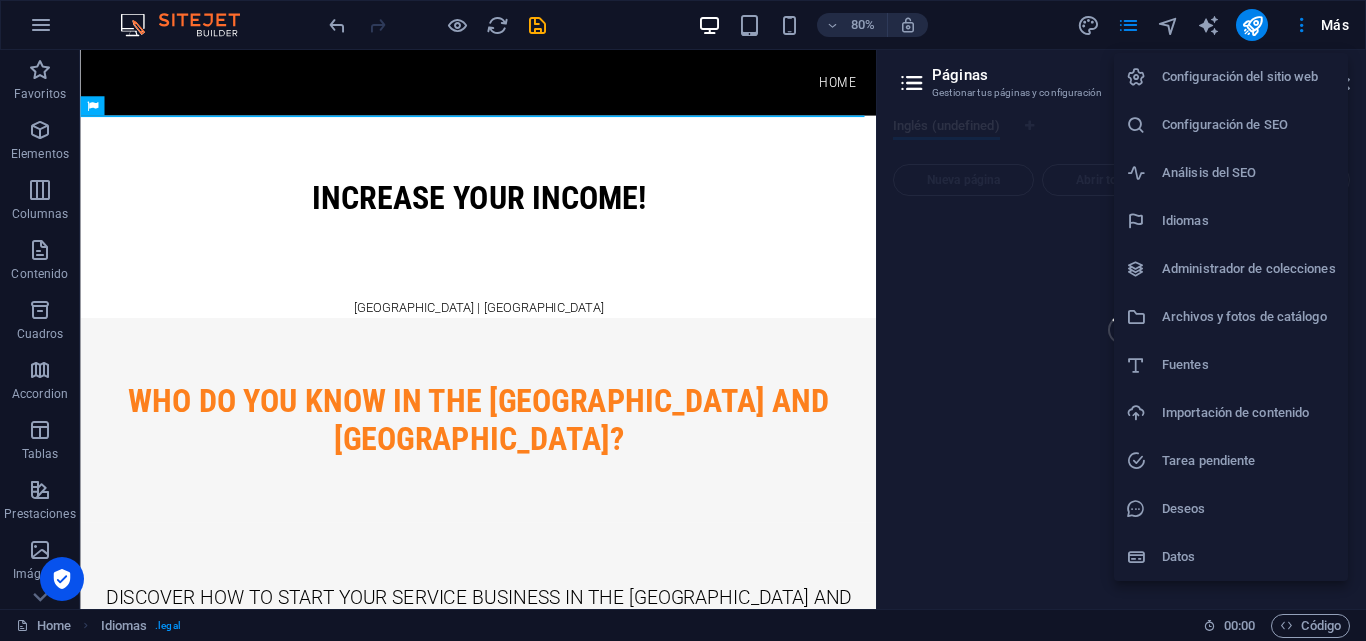 click at bounding box center [683, 320] 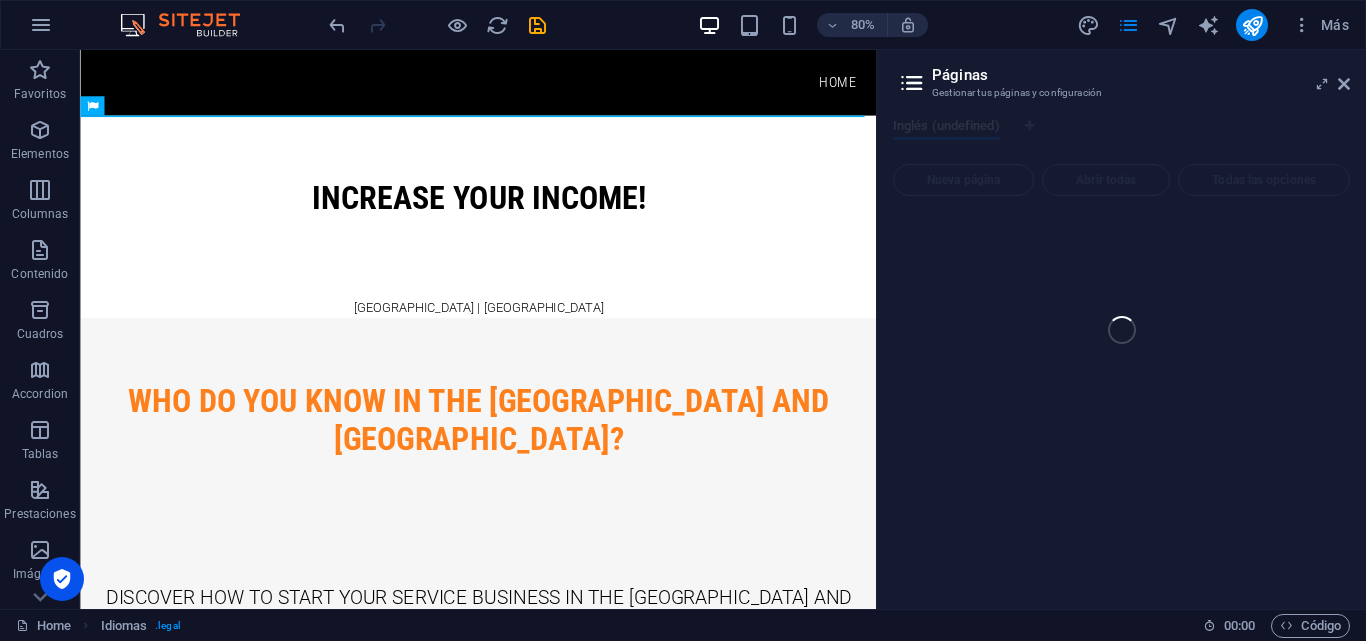 click on "Home Favoritos Elementos Columnas Contenido Cuadros Accordion Tablas Prestaciones Imágenes Control deslizante Encabezado Pie de página Formularios Marketing Colecciones
H2   Contenedor   Texto   Contenedor   H2   Barra de menús   Separador   Idiomas   Contenedor 80% Más Home Idiomas . legal 00 : 00 Código Páginas Gestionar tus páginas y configuración Inglés (undefined) Nueva página Abrir todas Todas las opciones" at bounding box center [683, 329] 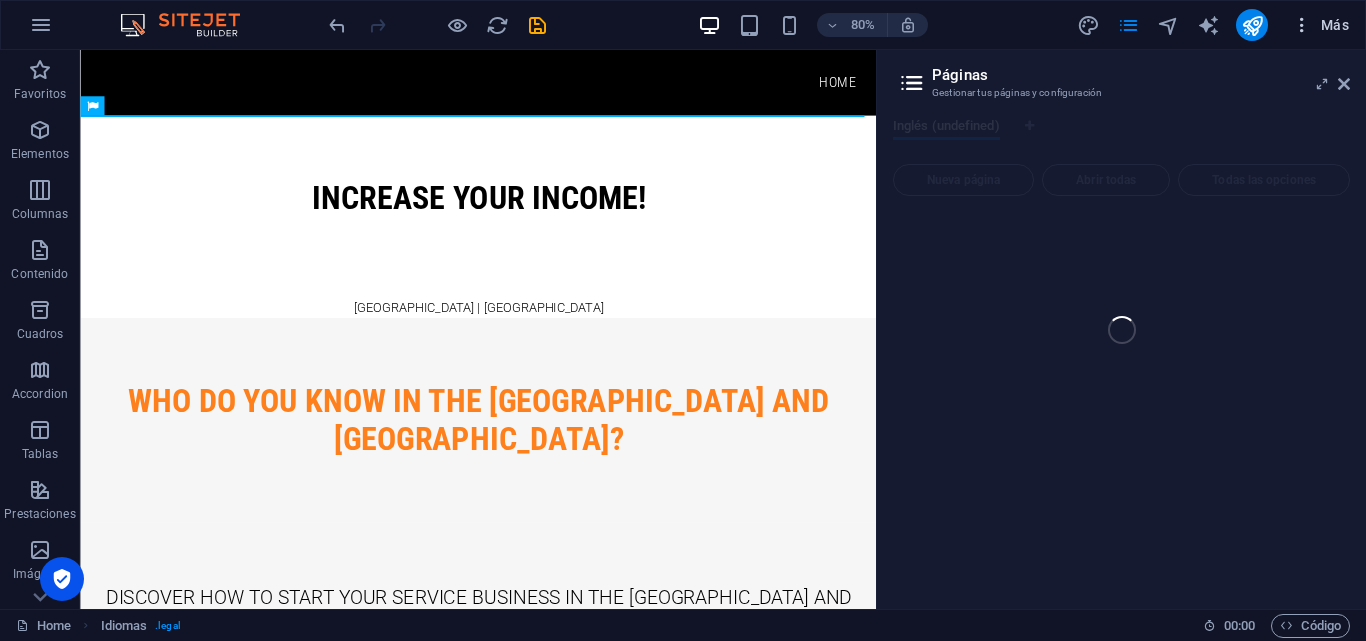 click on "Más" at bounding box center (1320, 25) 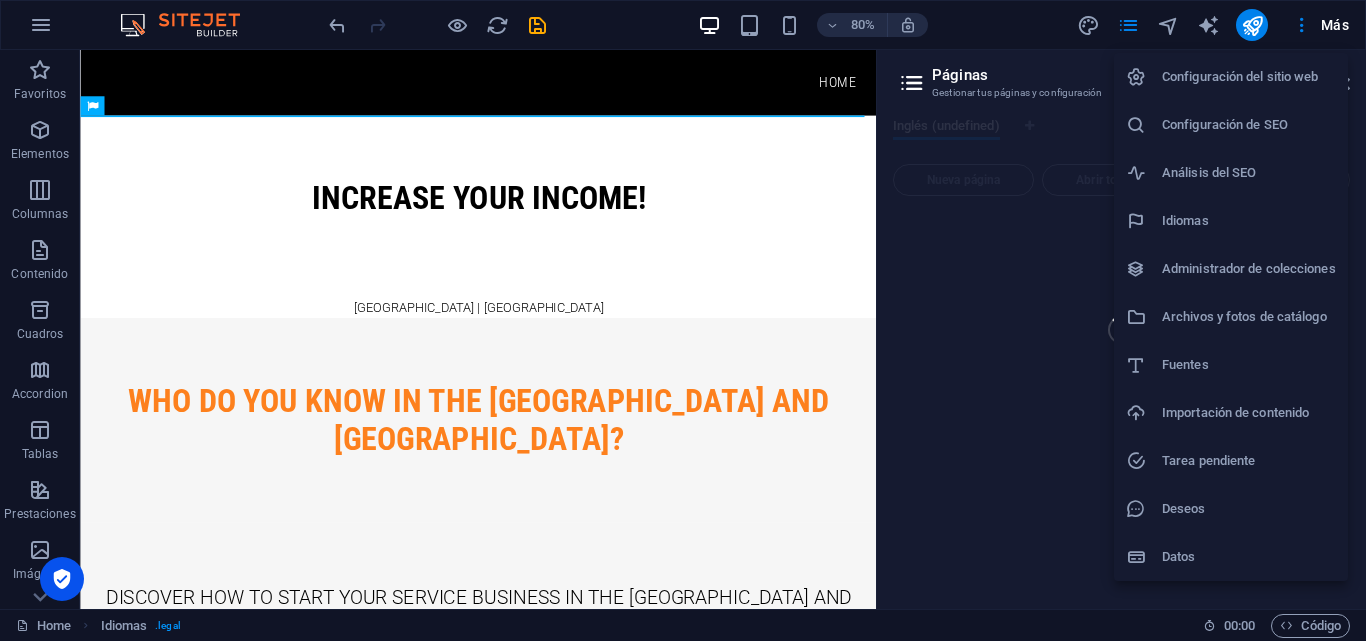 click on "Idiomas" at bounding box center (1249, 221) 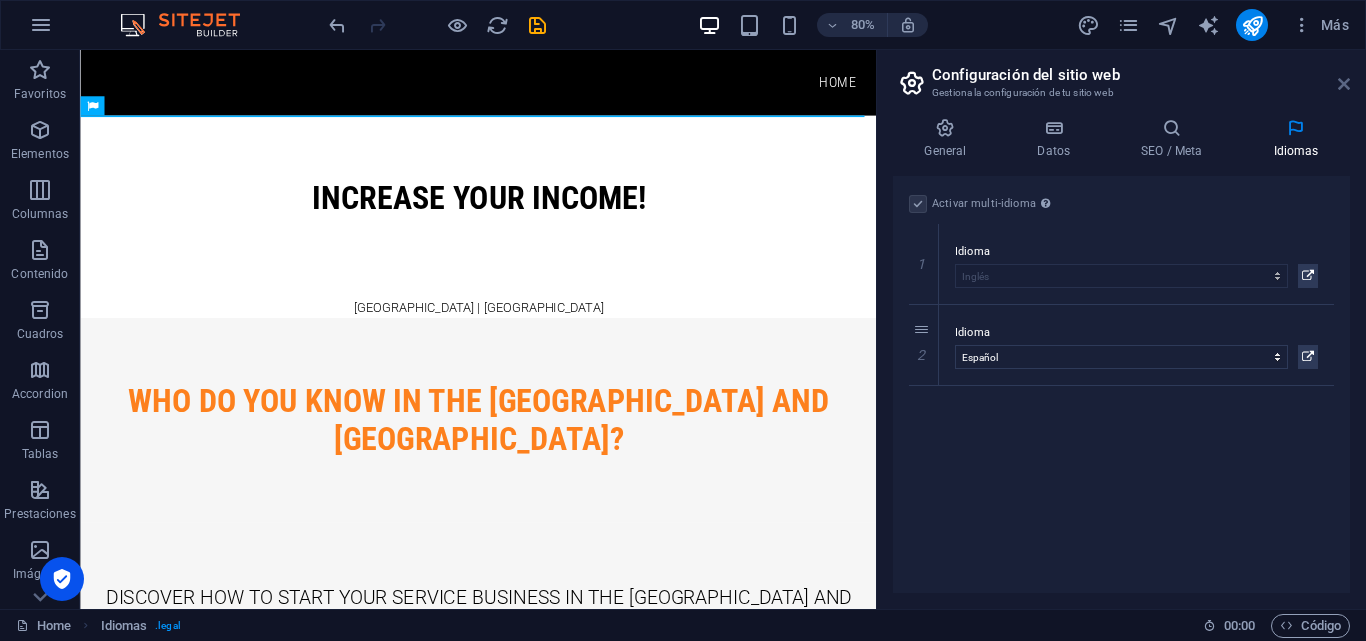 click at bounding box center [1344, 84] 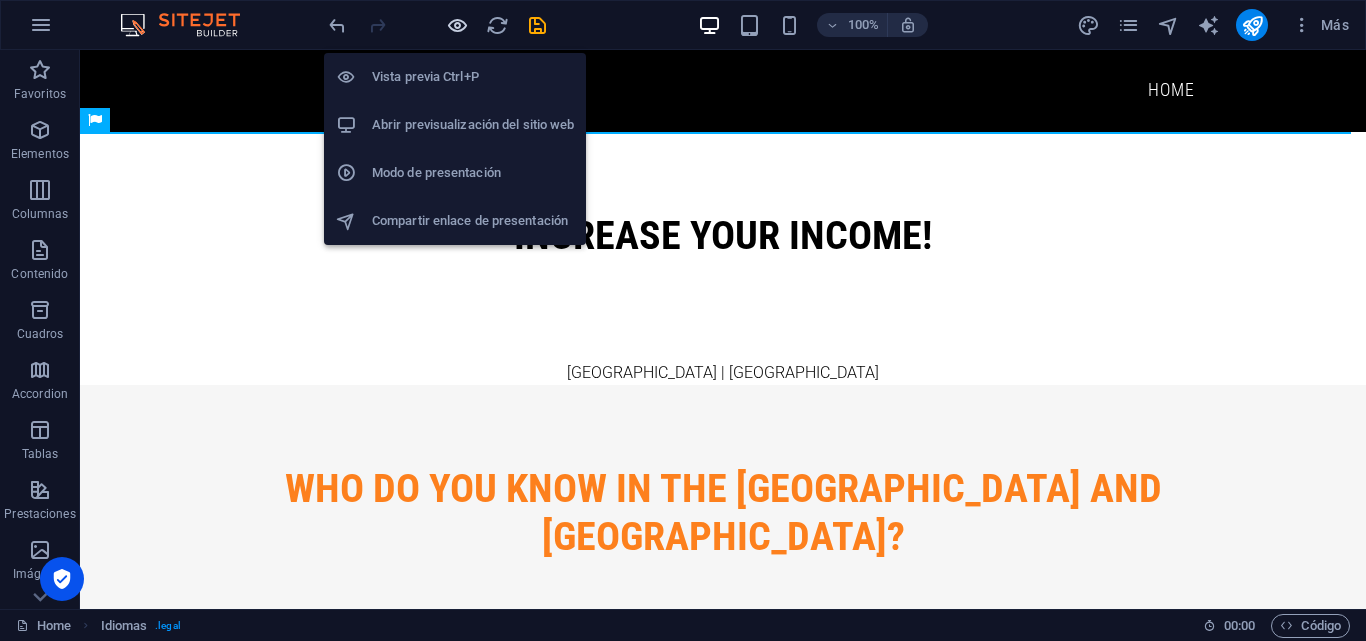 click at bounding box center (457, 25) 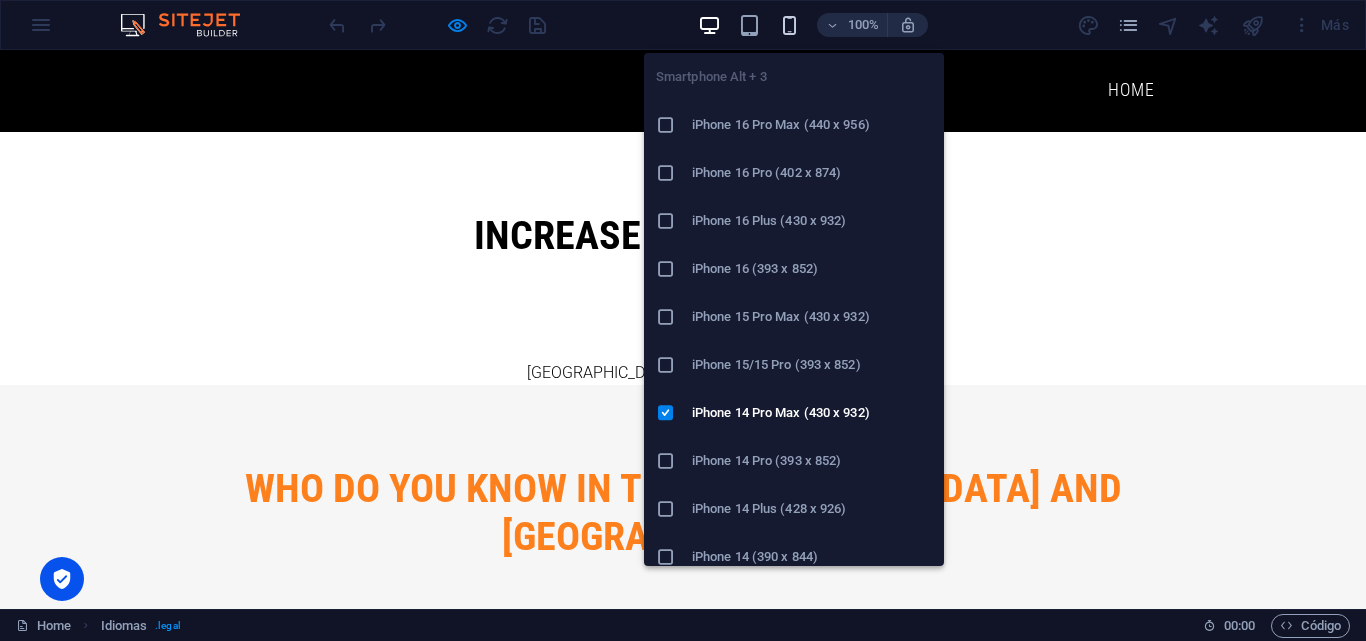 click at bounding box center [789, 25] 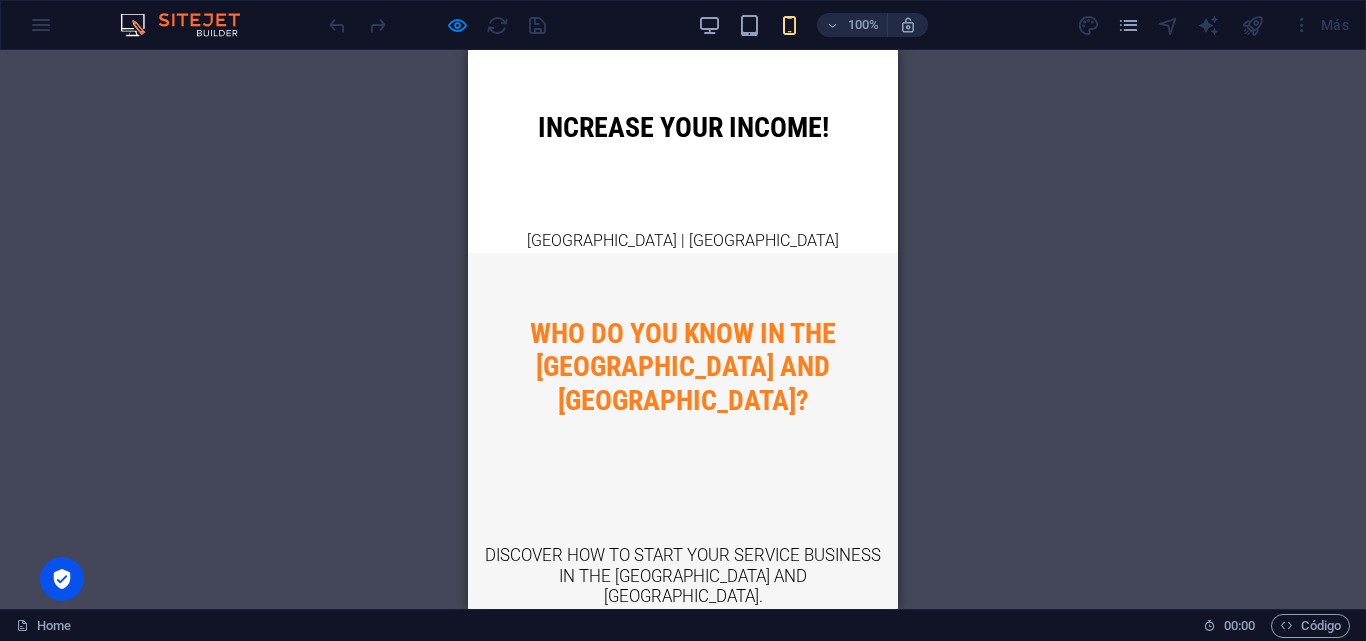 scroll, scrollTop: 0, scrollLeft: 0, axis: both 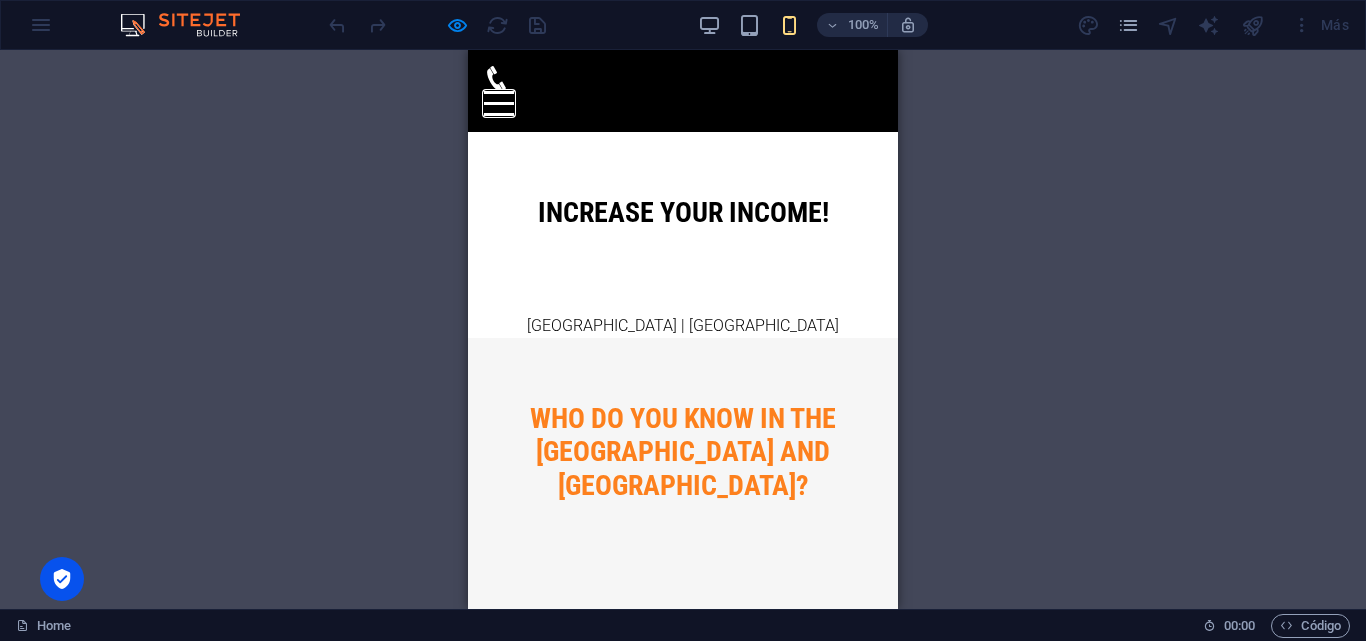click at bounding box center [499, 92] 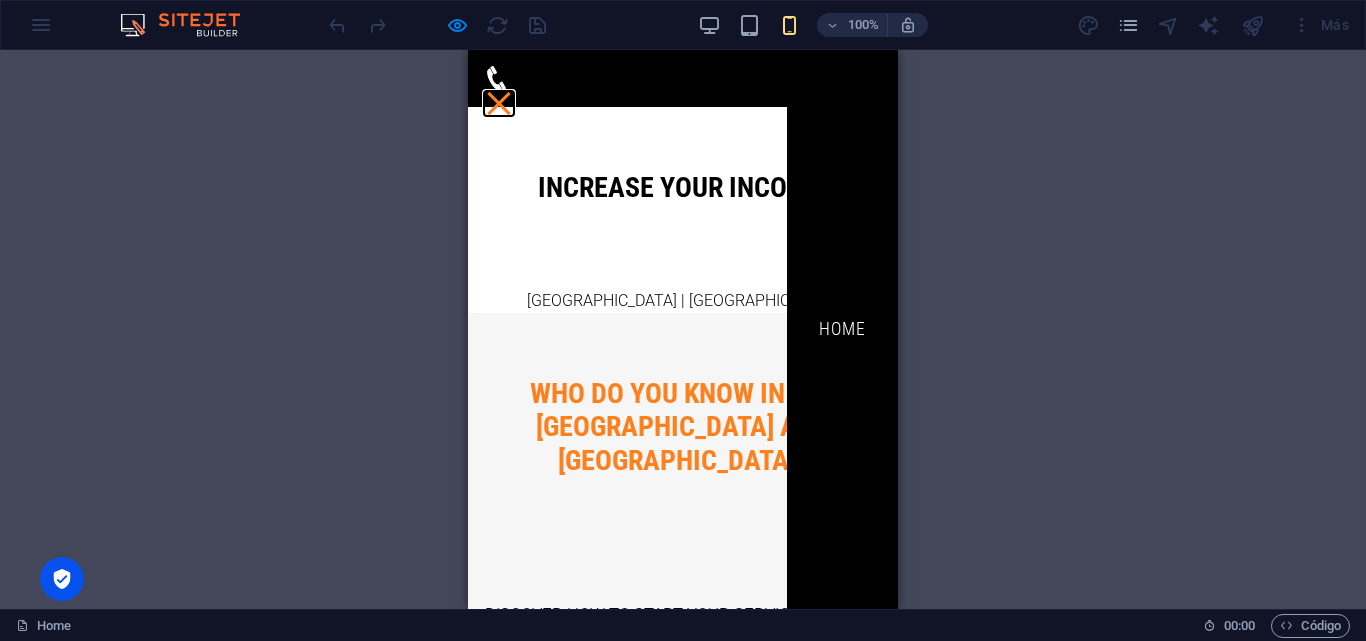 click at bounding box center [498, 103] 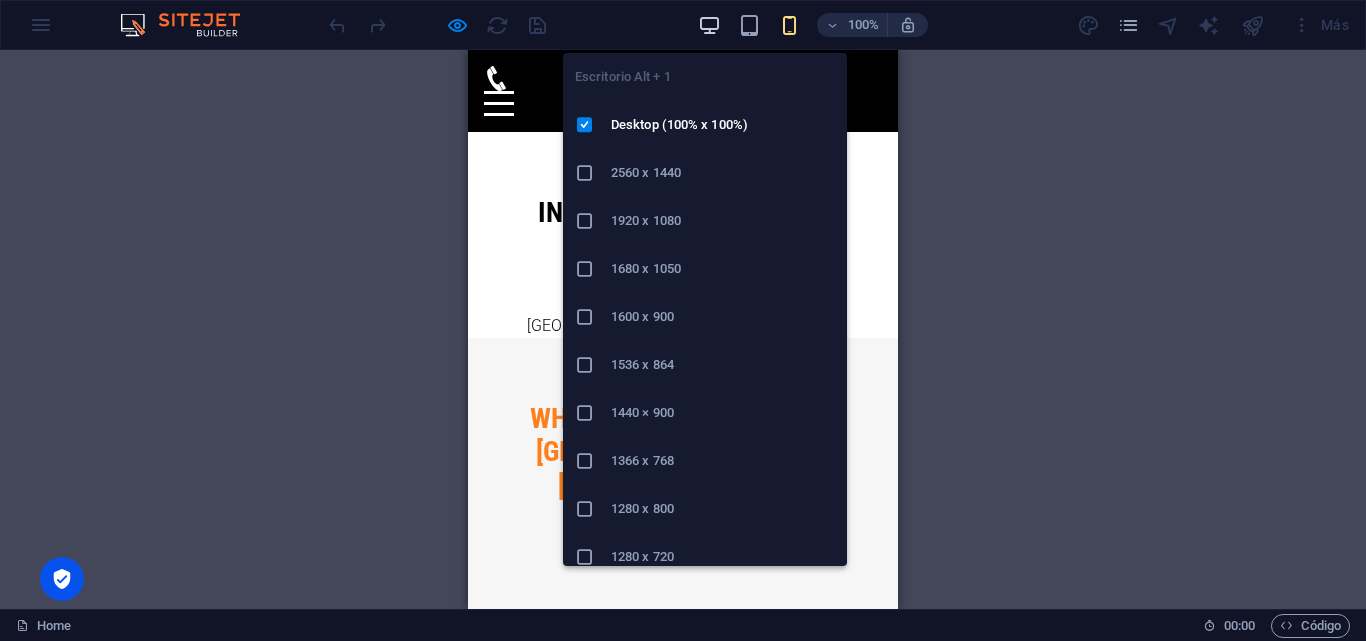 click at bounding box center [709, 25] 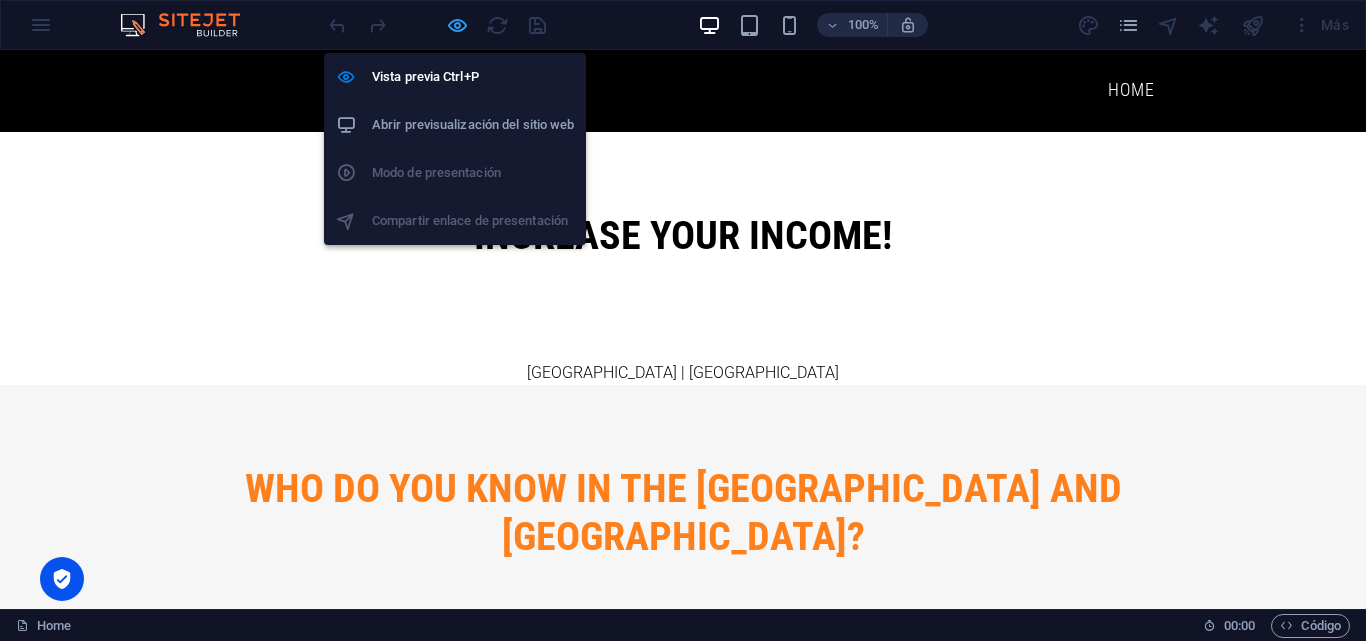 click at bounding box center (457, 25) 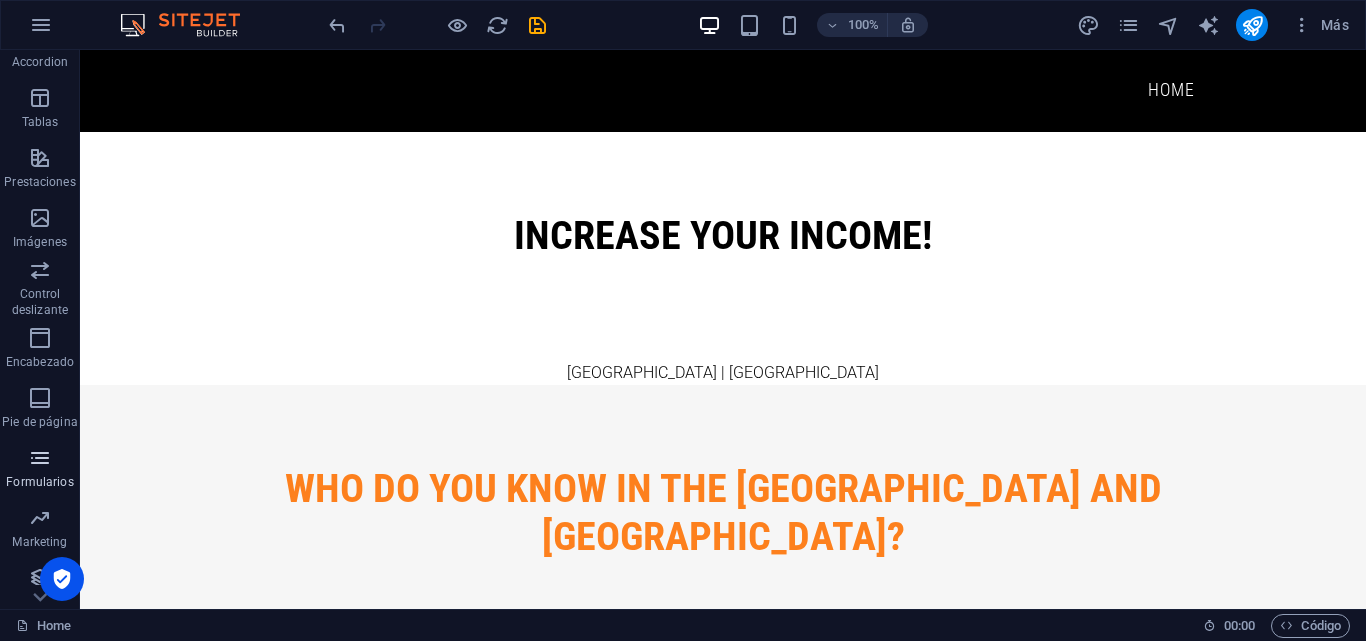scroll, scrollTop: 341, scrollLeft: 0, axis: vertical 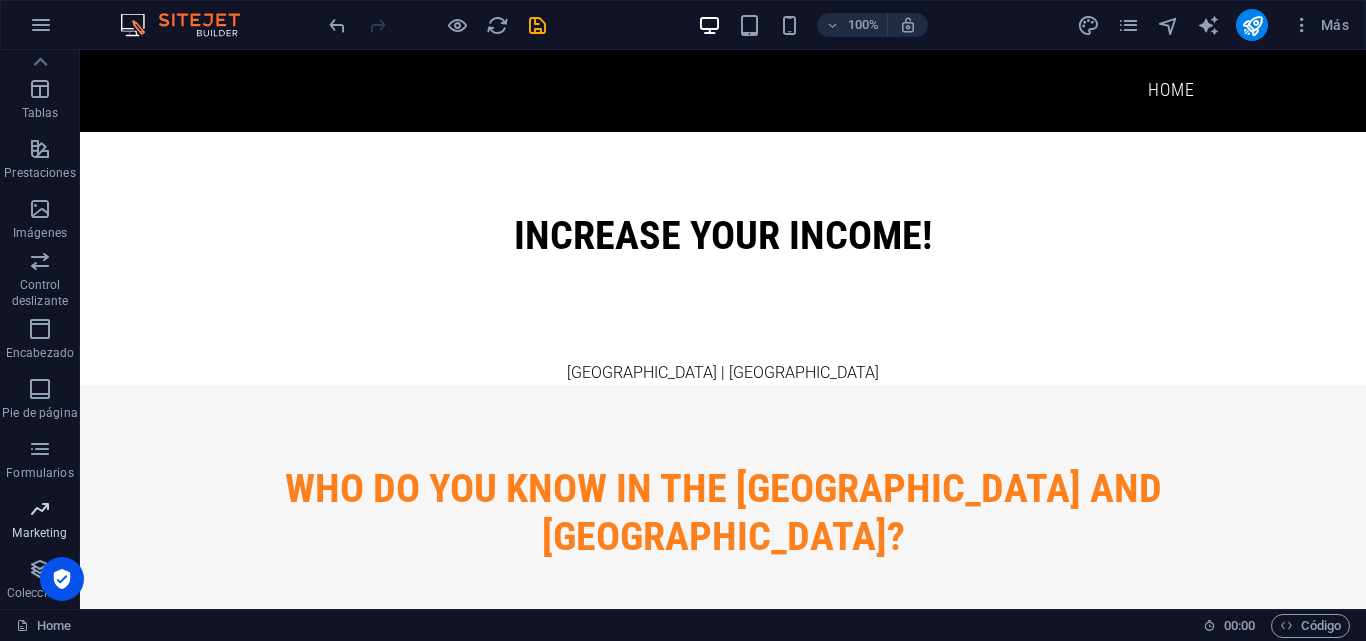 click at bounding box center (40, 509) 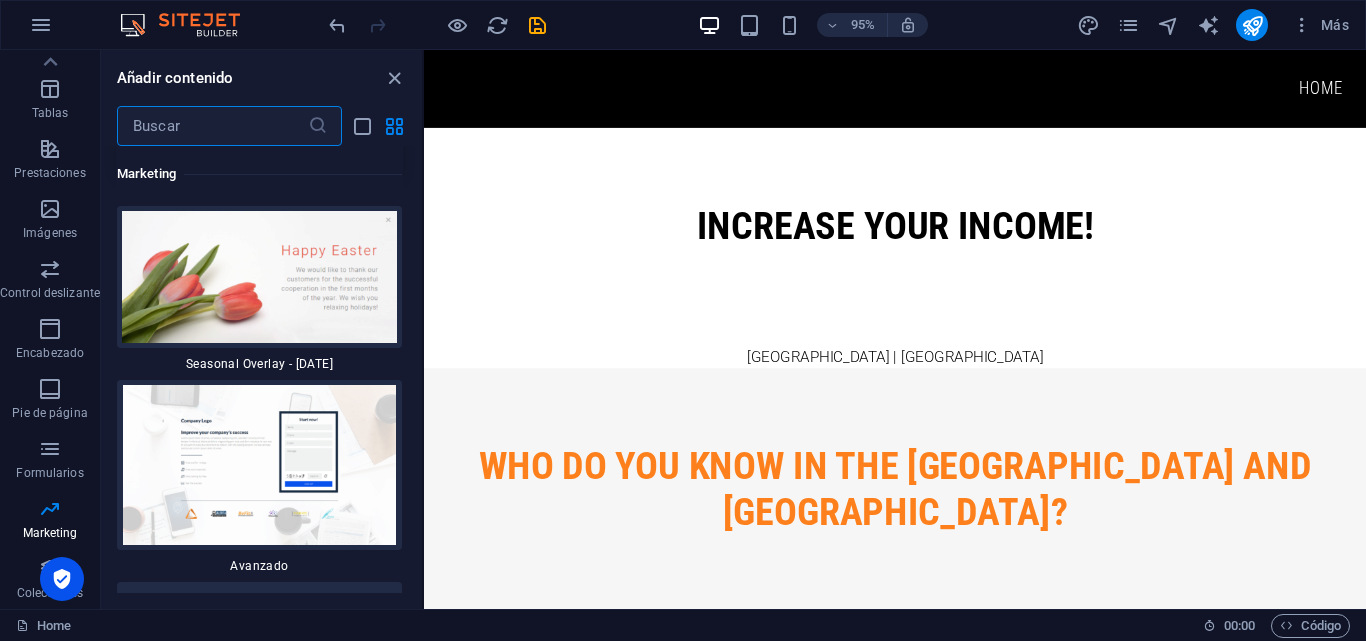 scroll, scrollTop: 33778, scrollLeft: 0, axis: vertical 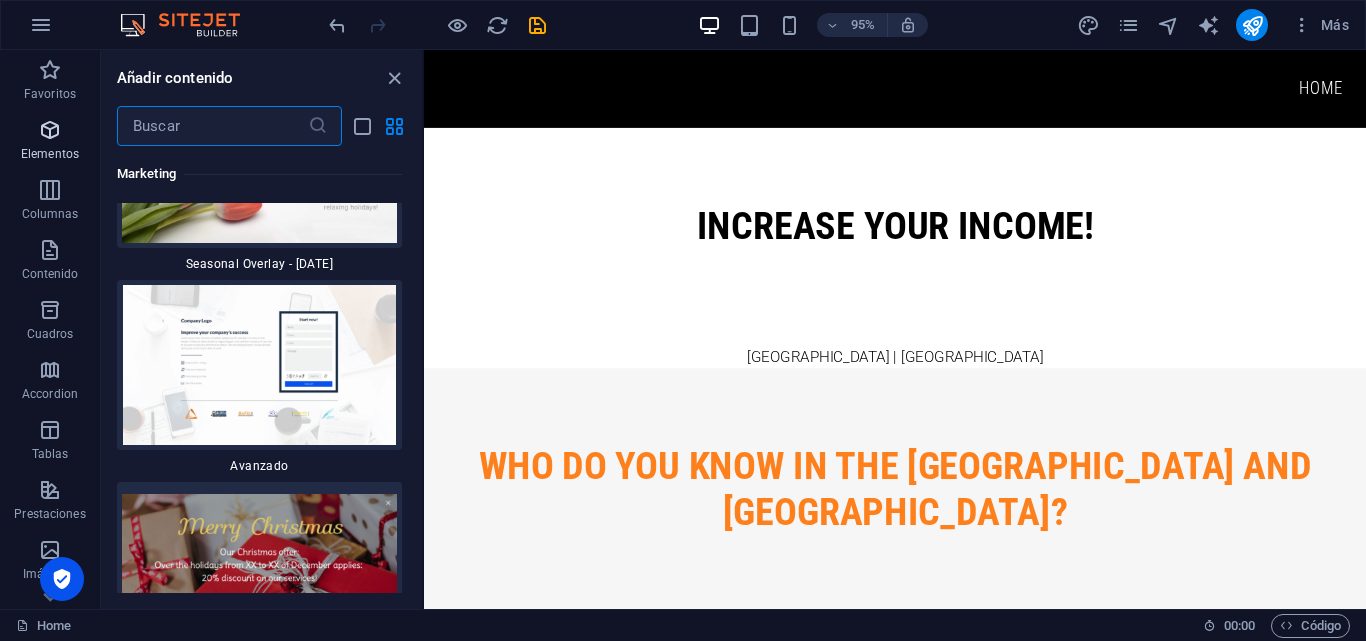 click at bounding box center (50, 130) 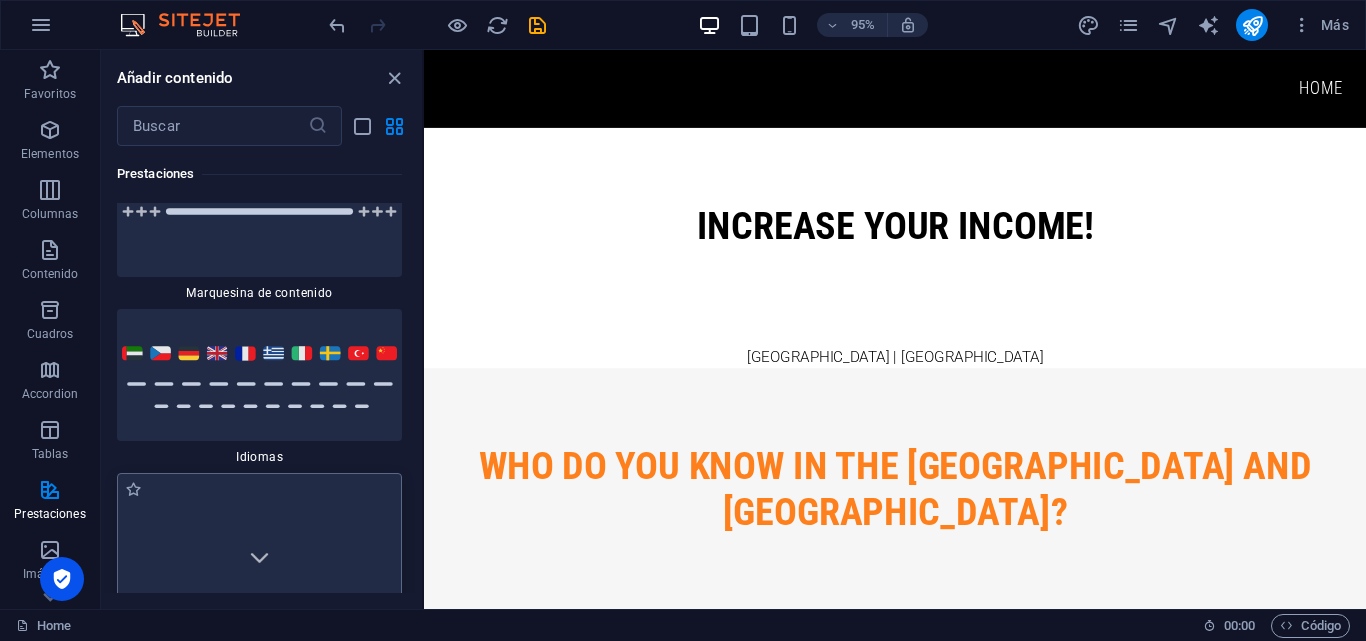 scroll, scrollTop: 18341, scrollLeft: 0, axis: vertical 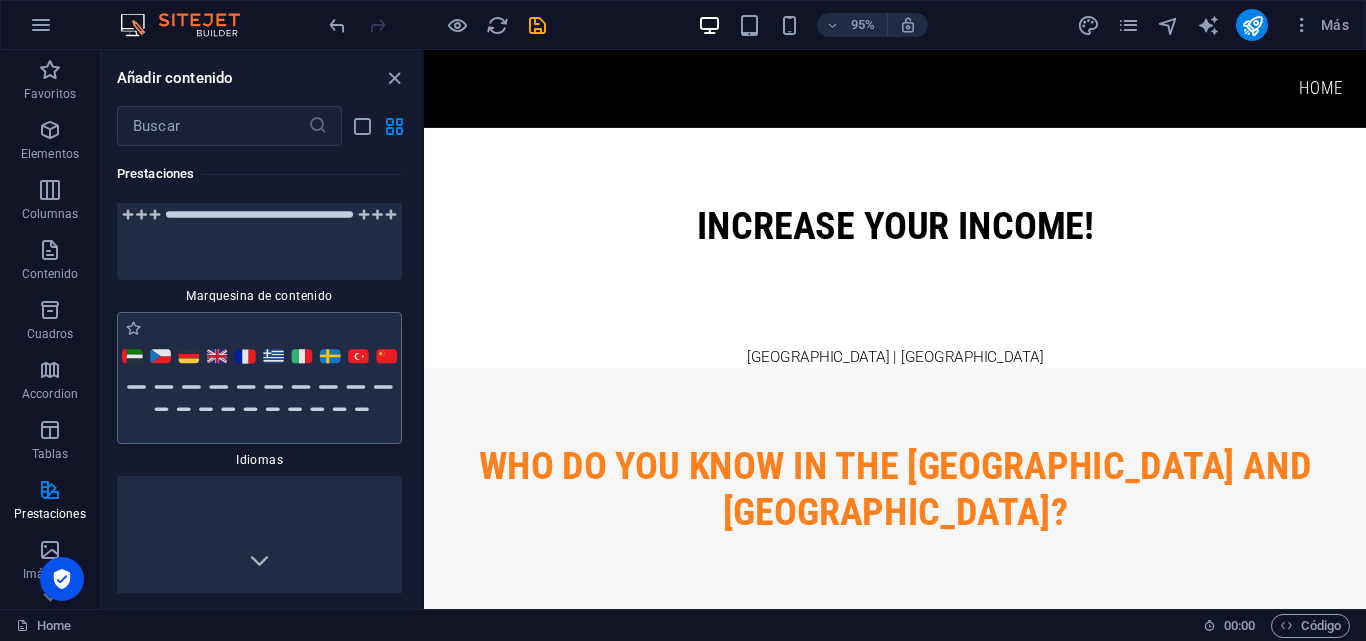 click at bounding box center [259, 378] 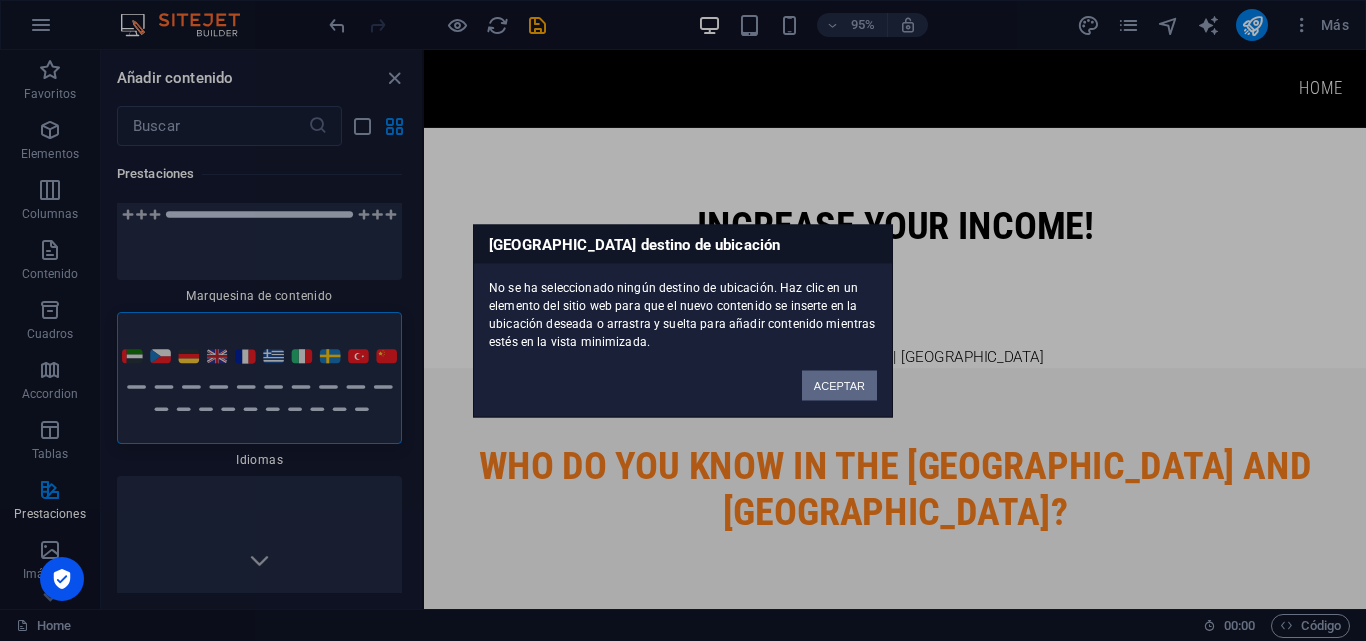 click on "ACEPTAR" at bounding box center [839, 385] 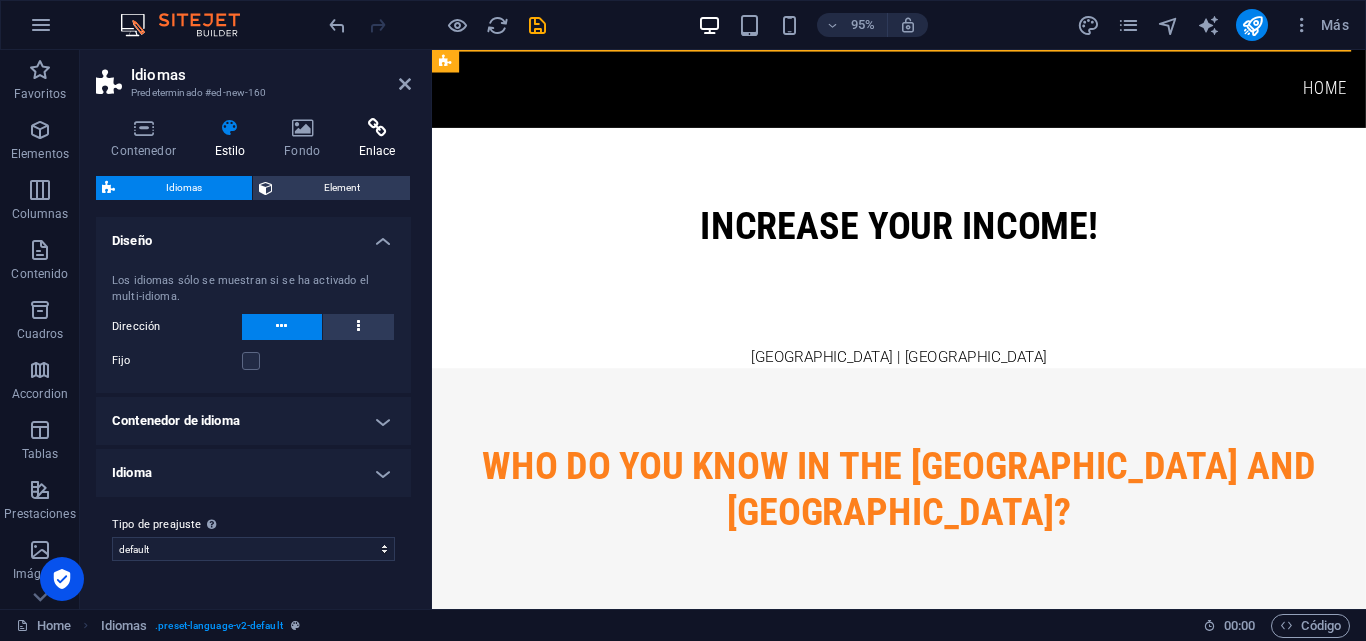 click at bounding box center (377, 128) 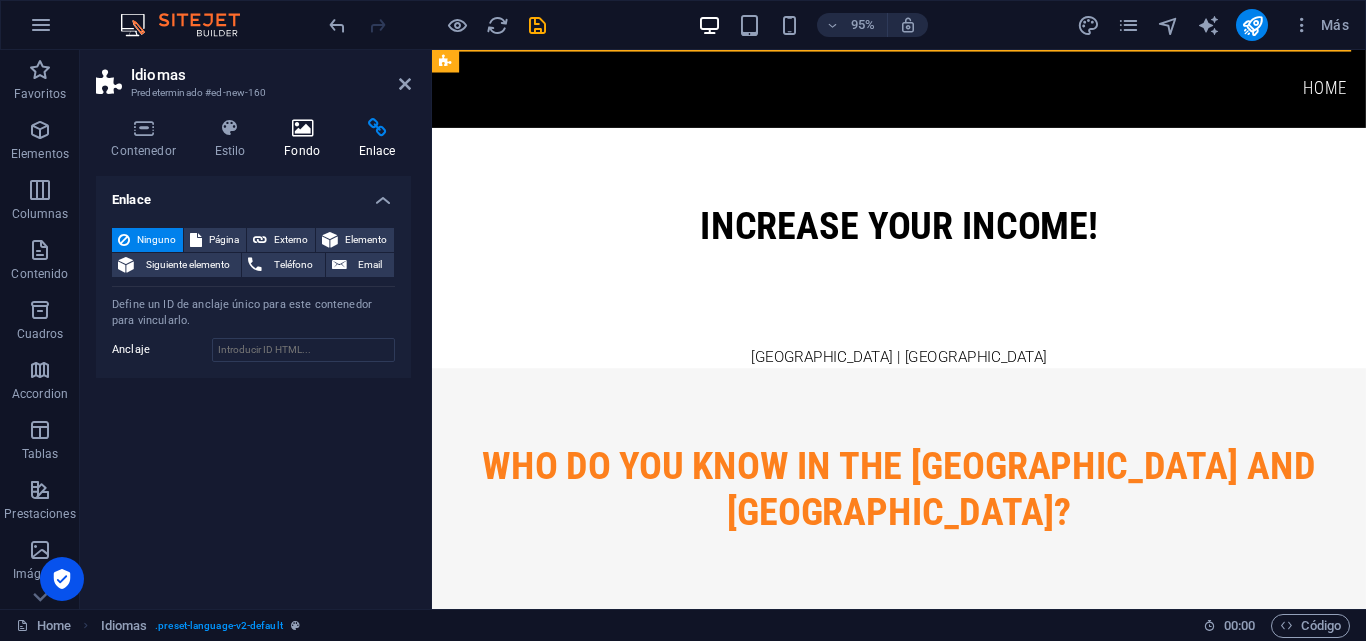 click at bounding box center (302, 128) 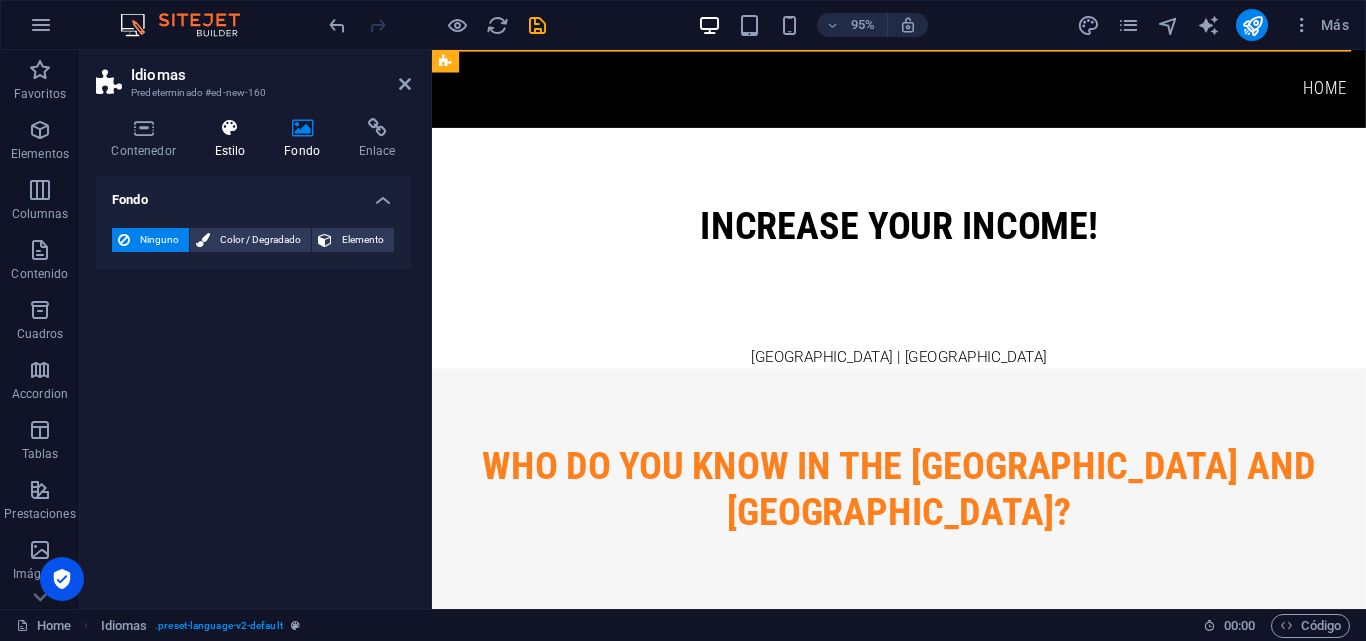 click on "Estilo" at bounding box center [234, 139] 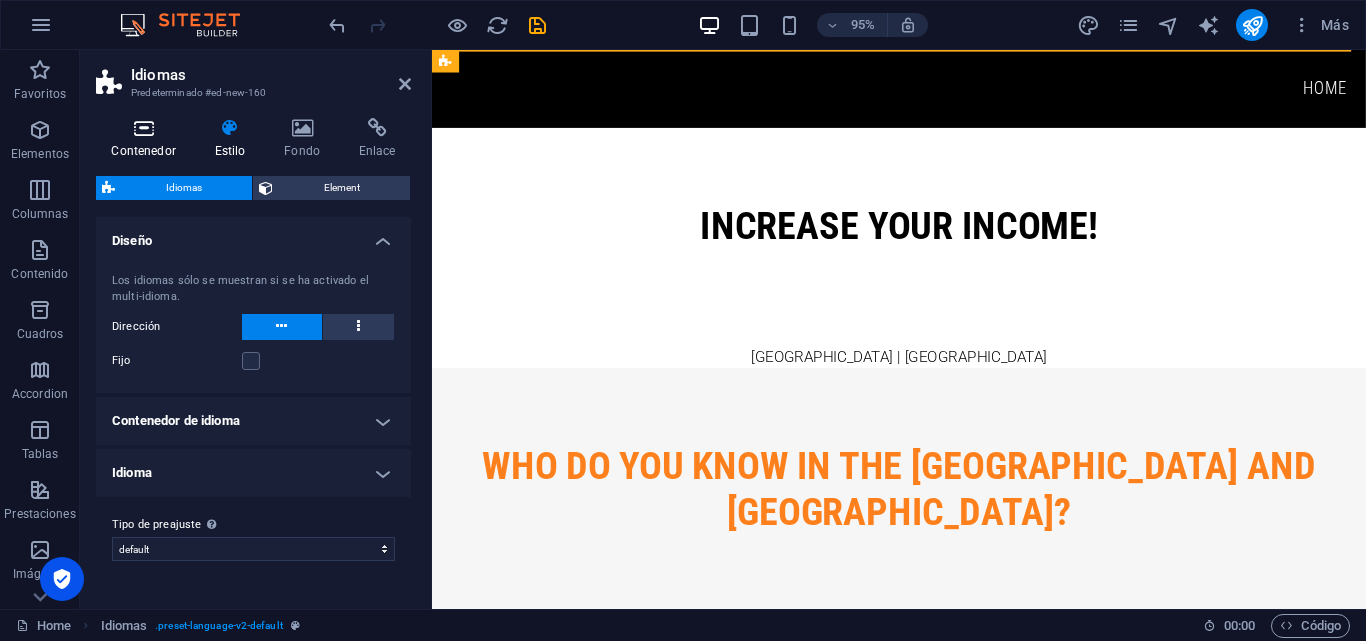 click on "Contenedor" at bounding box center [147, 139] 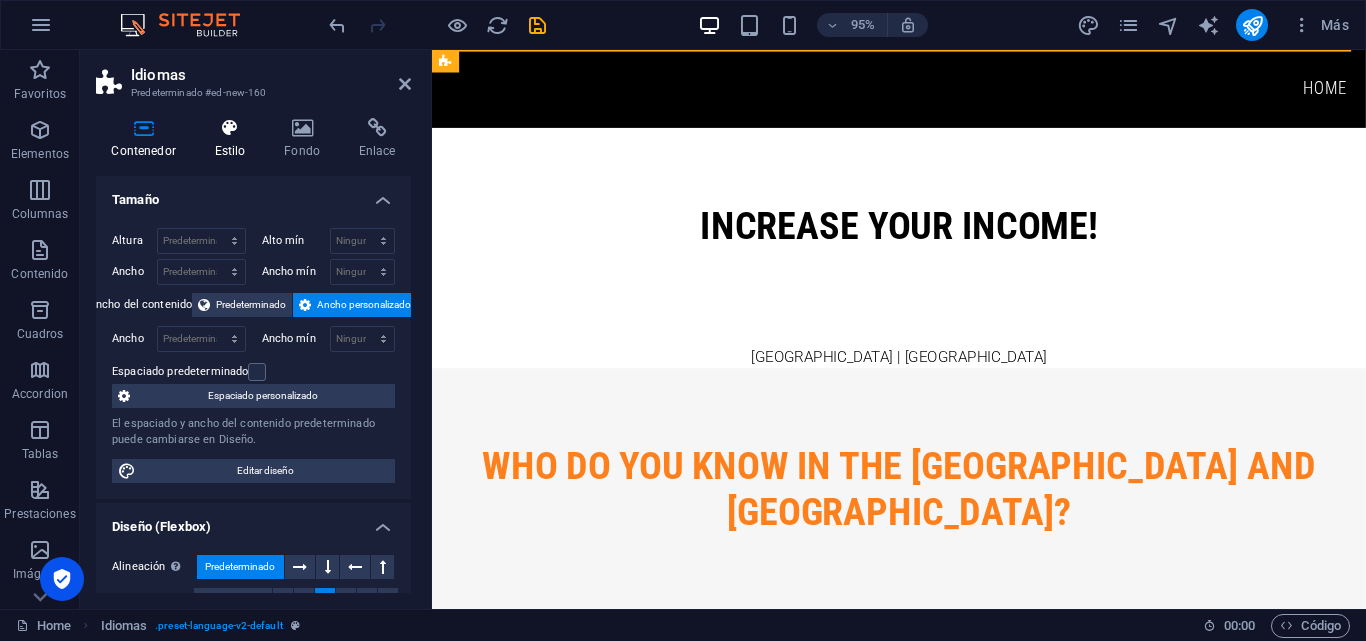 click on "Estilo" at bounding box center (234, 139) 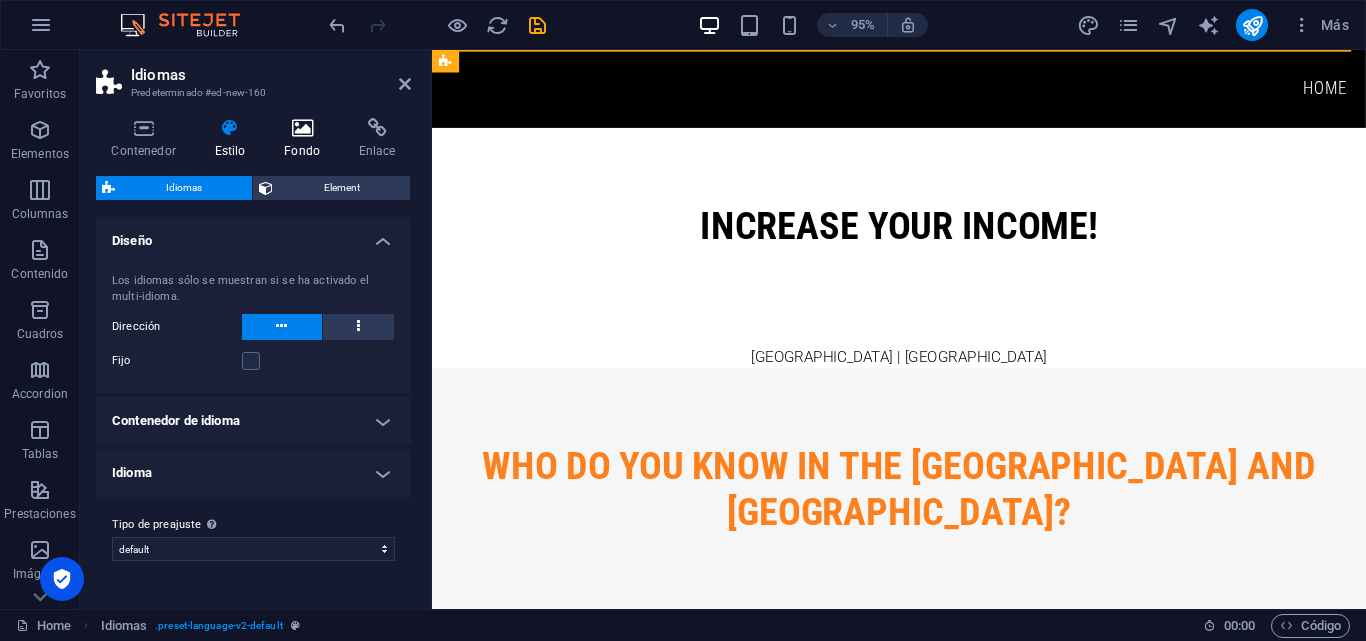 click on "Fondo" at bounding box center (306, 139) 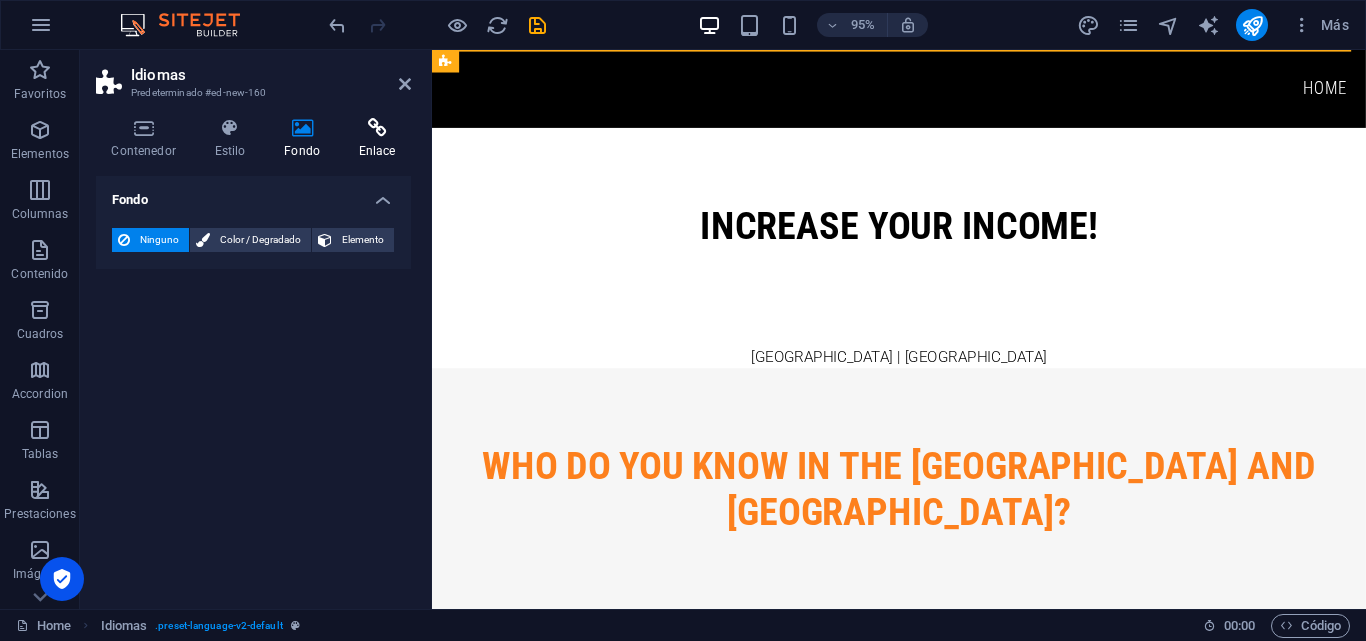 click at bounding box center (377, 128) 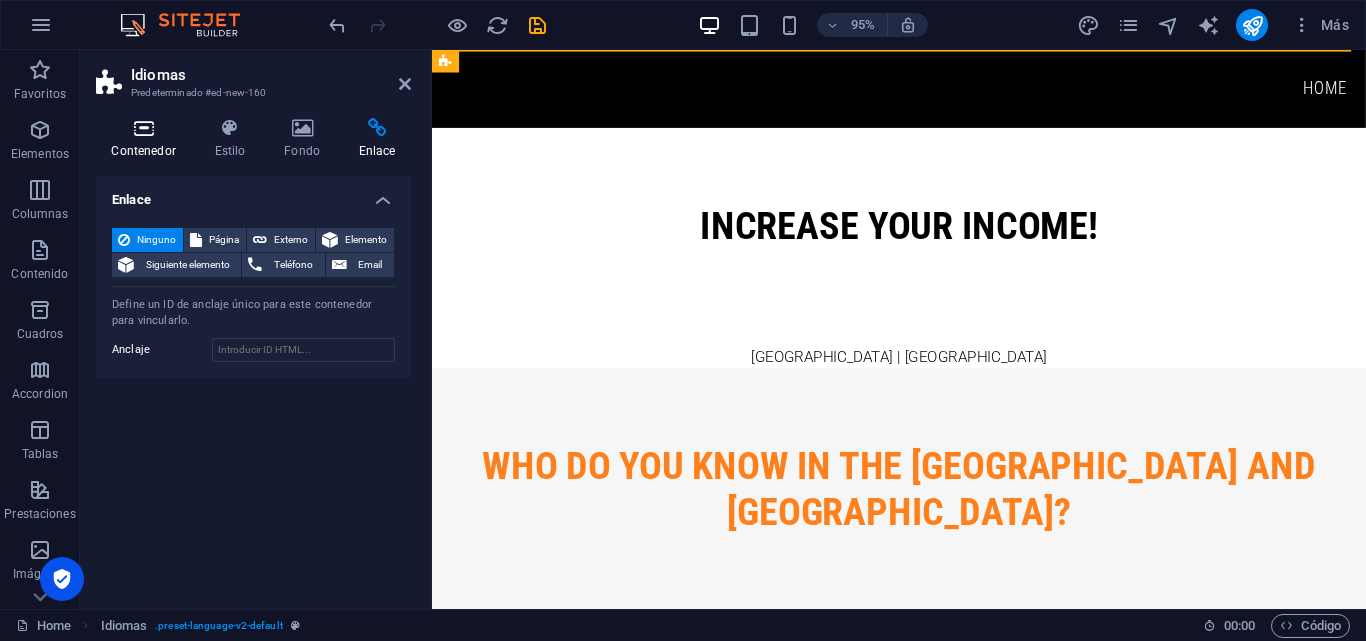 click at bounding box center [143, 128] 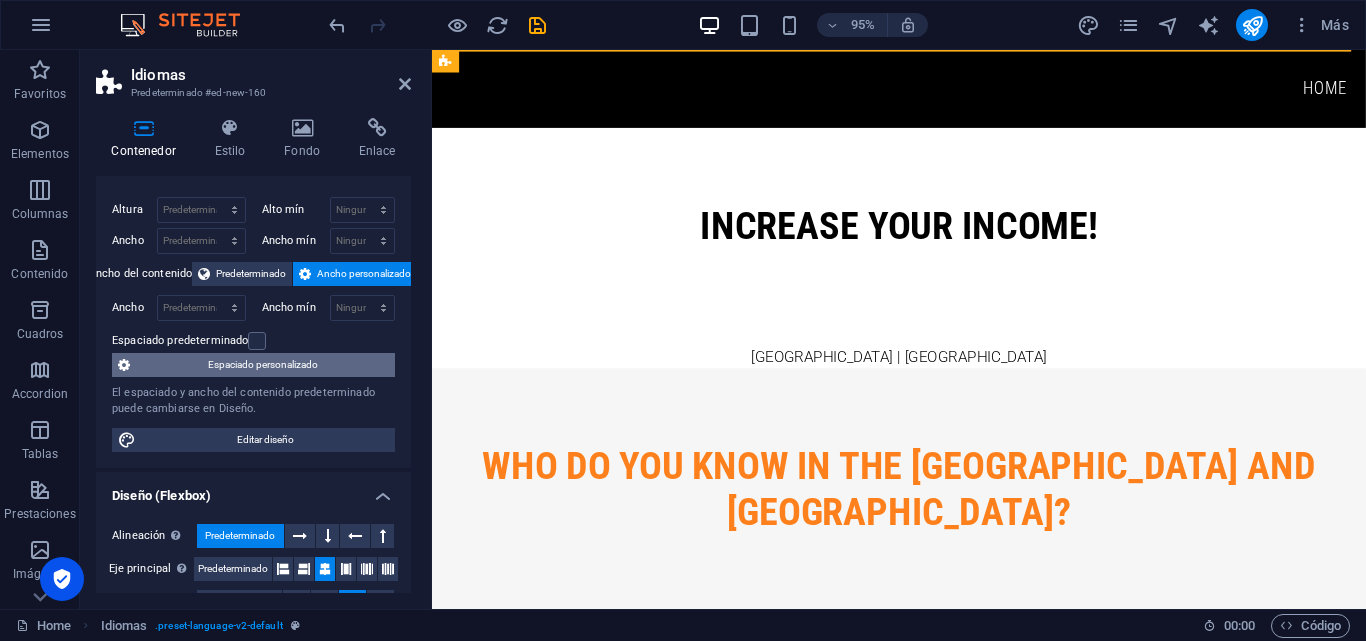 scroll, scrollTop: 0, scrollLeft: 0, axis: both 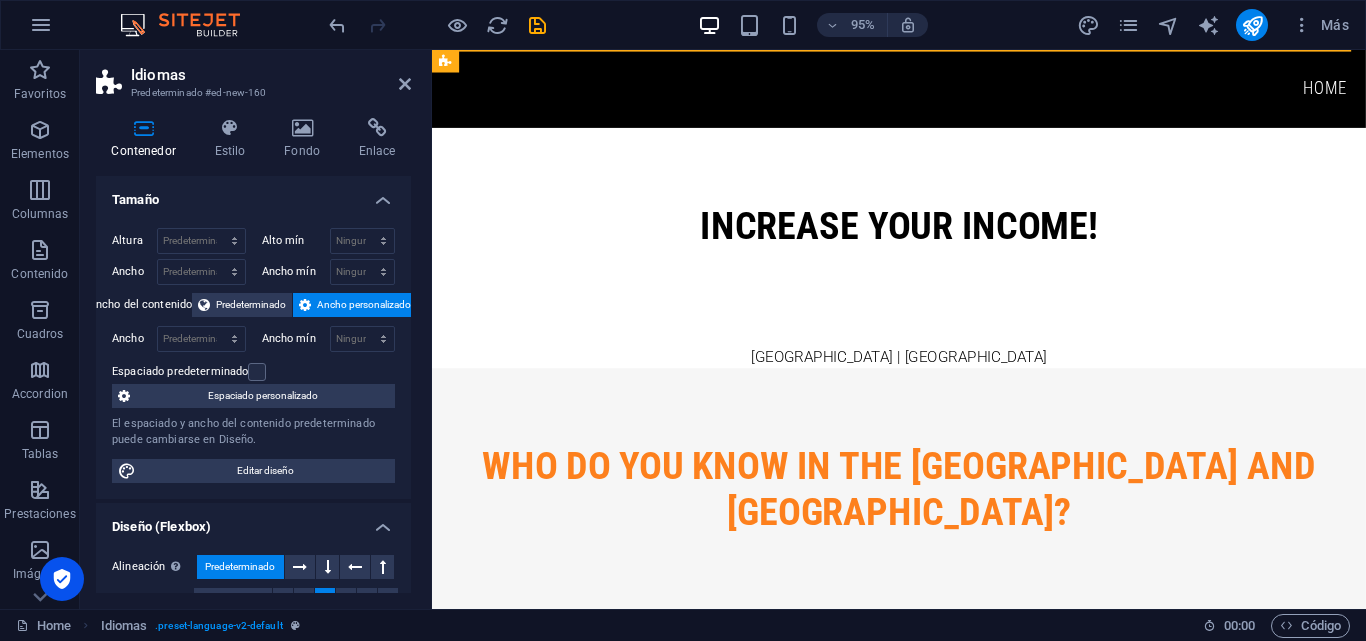 click on "Tamaño" at bounding box center (253, 194) 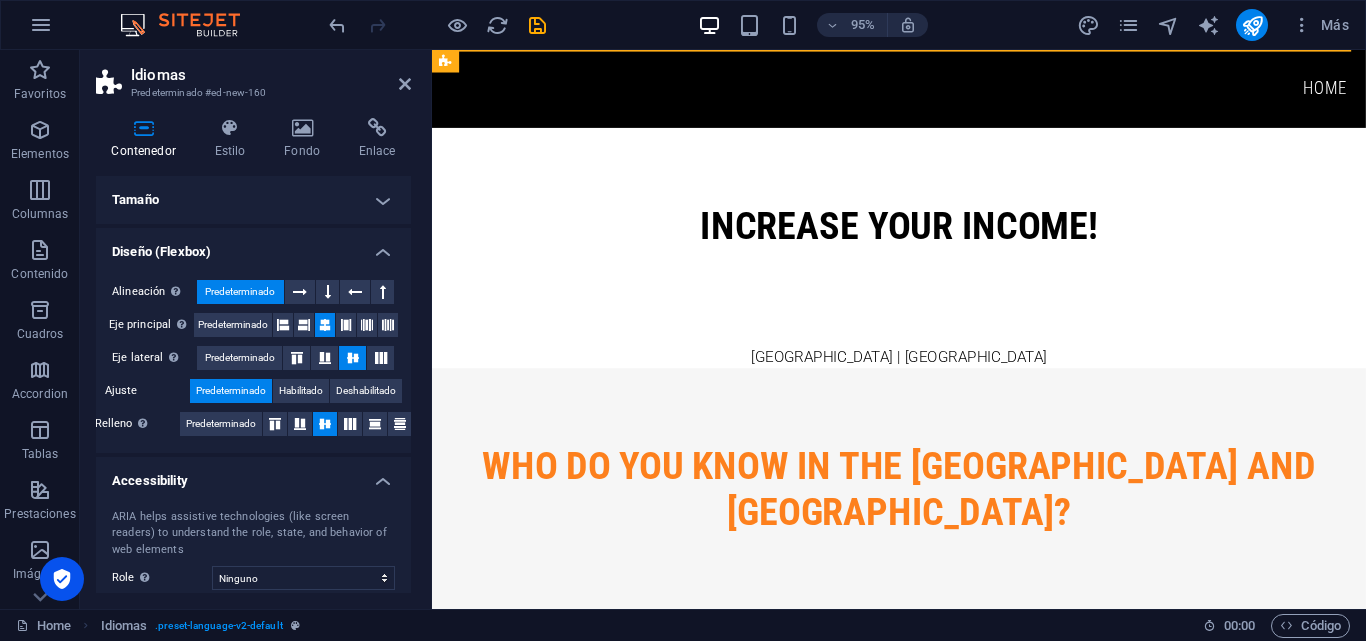 click on "Diseño (Flexbox)" at bounding box center [253, 246] 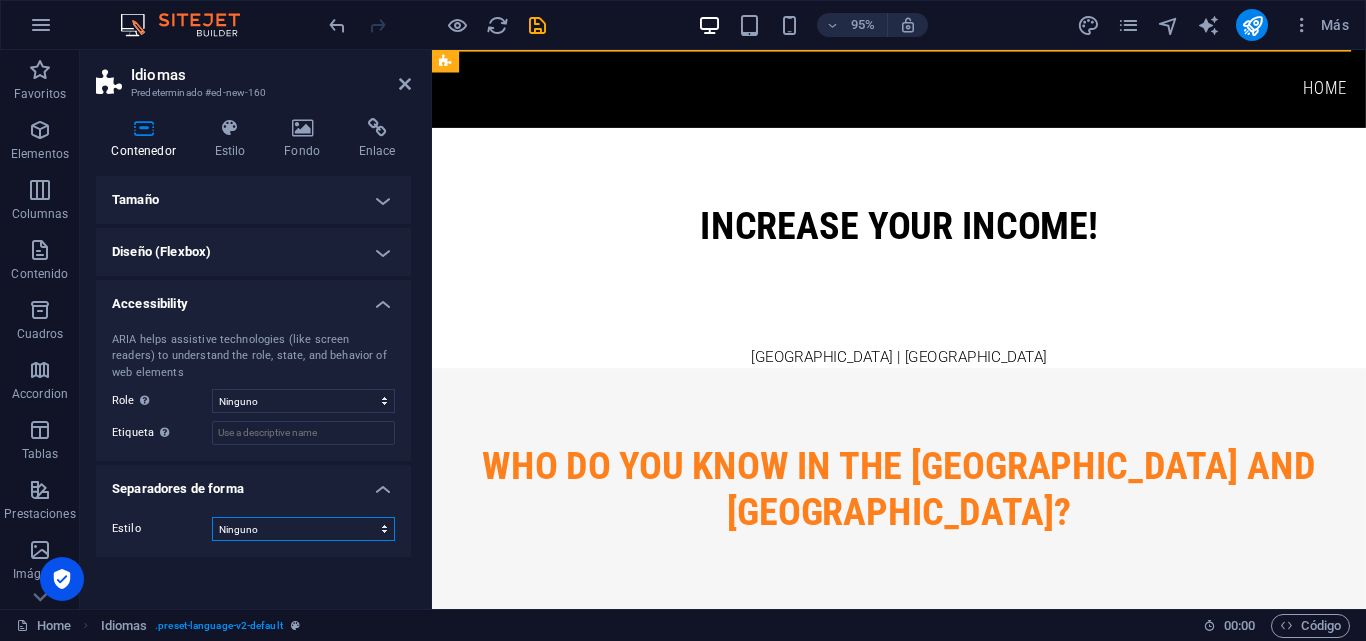 click on "Ninguno Triángulo Cuadrado Diagonal Polígono 1 Polígono 2 Zigzag Múltiples zigzags Olas Múltiples olas Medio círculo Círculo Sombra de círculo Bloques Hexágonos Nubes Múltiples nubes Ventilador Pirámides Libro Gota de pintura Fuego Papel desmenuzado Flecha" at bounding box center (303, 529) 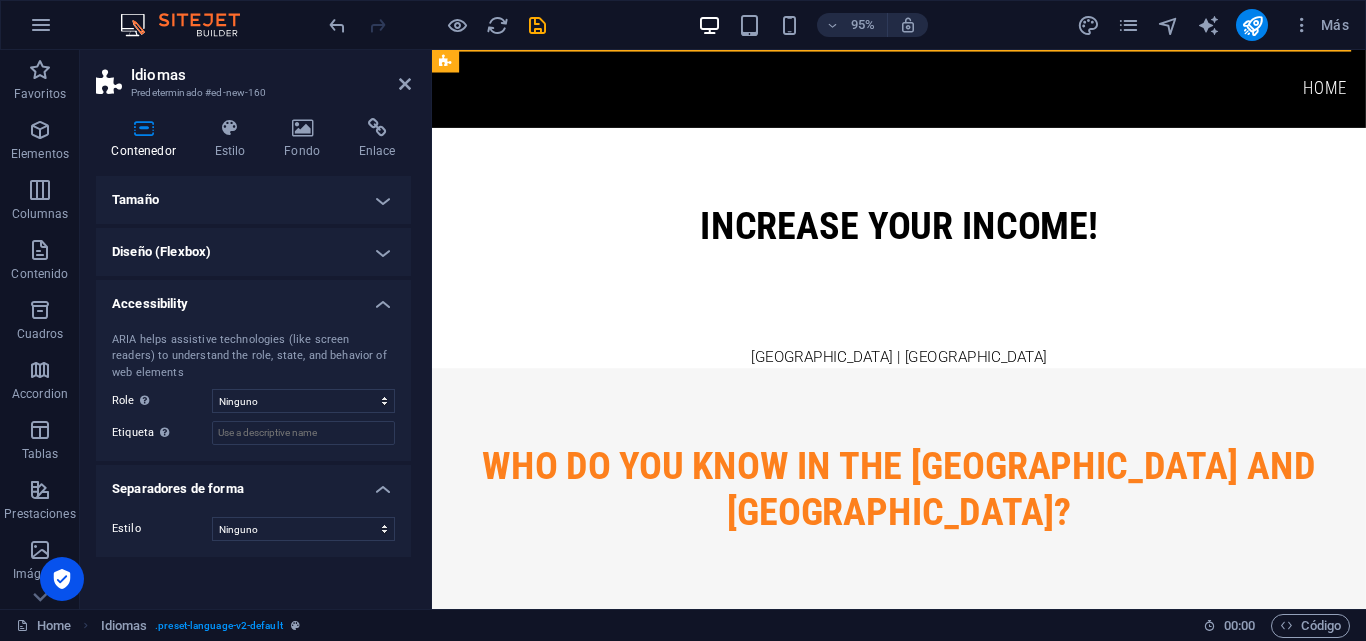 click on "Accessibility" at bounding box center (253, 298) 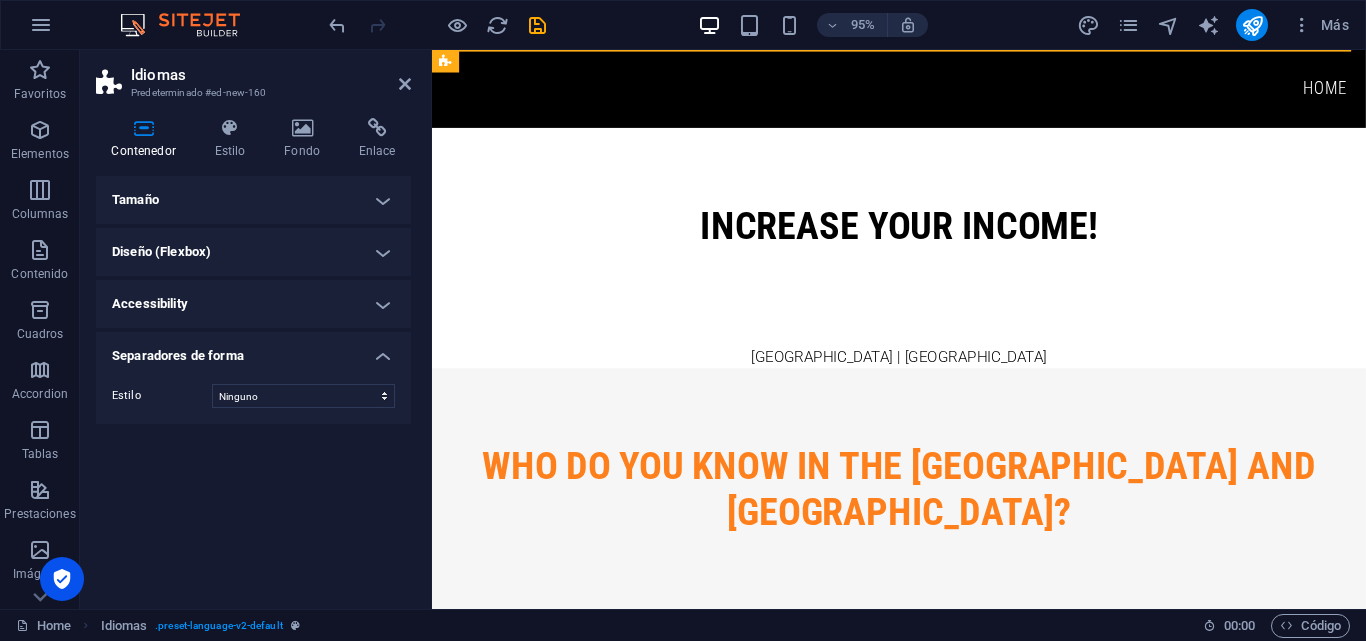 click on "Separadores de forma" at bounding box center (253, 350) 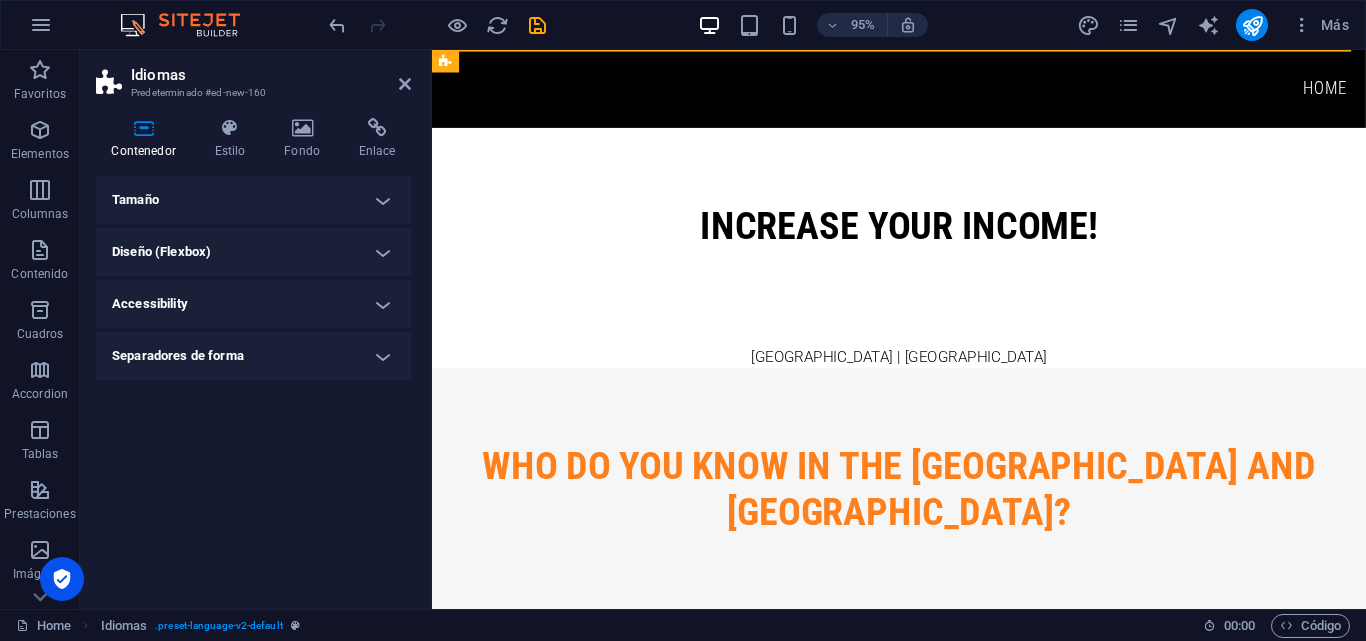 click on "Tamaño" at bounding box center (253, 200) 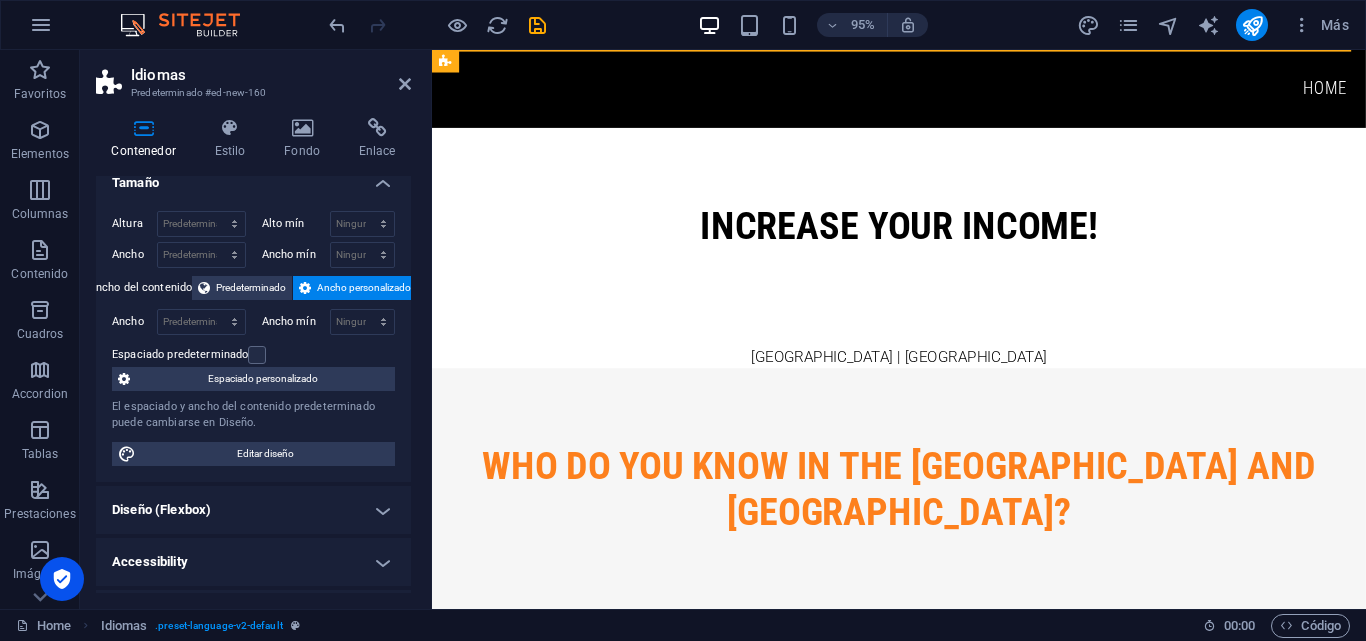 scroll, scrollTop: 0, scrollLeft: 0, axis: both 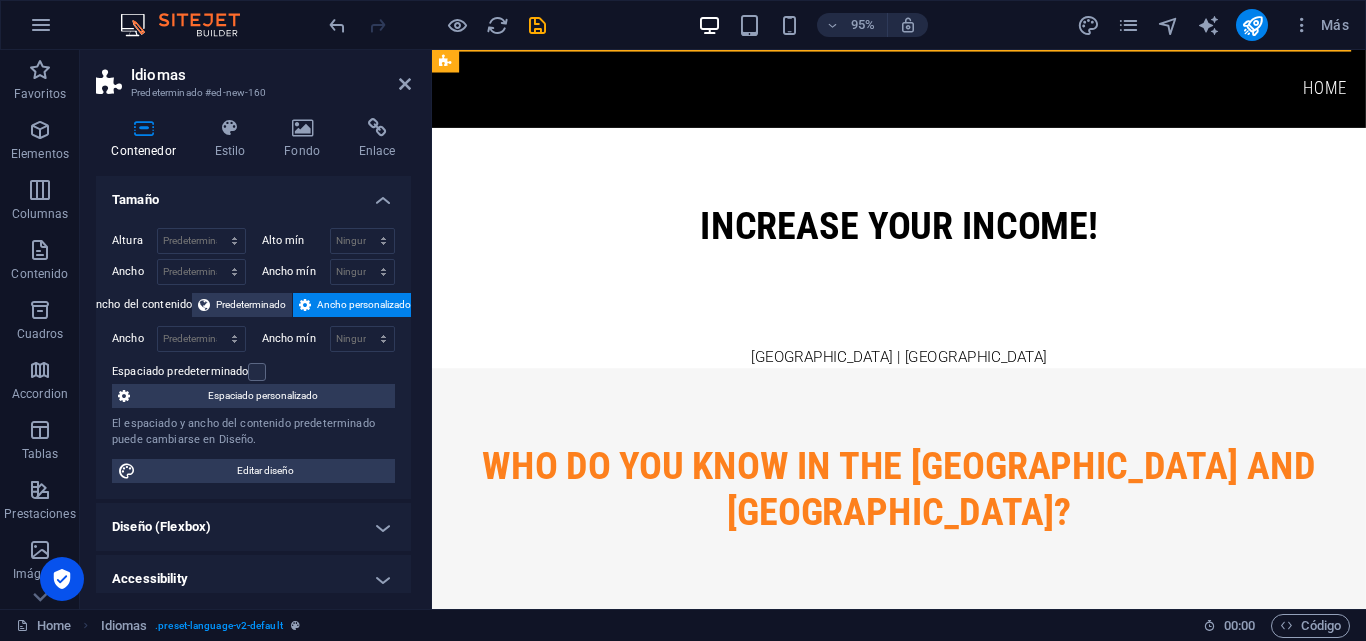 click on "Tamaño" at bounding box center (253, 194) 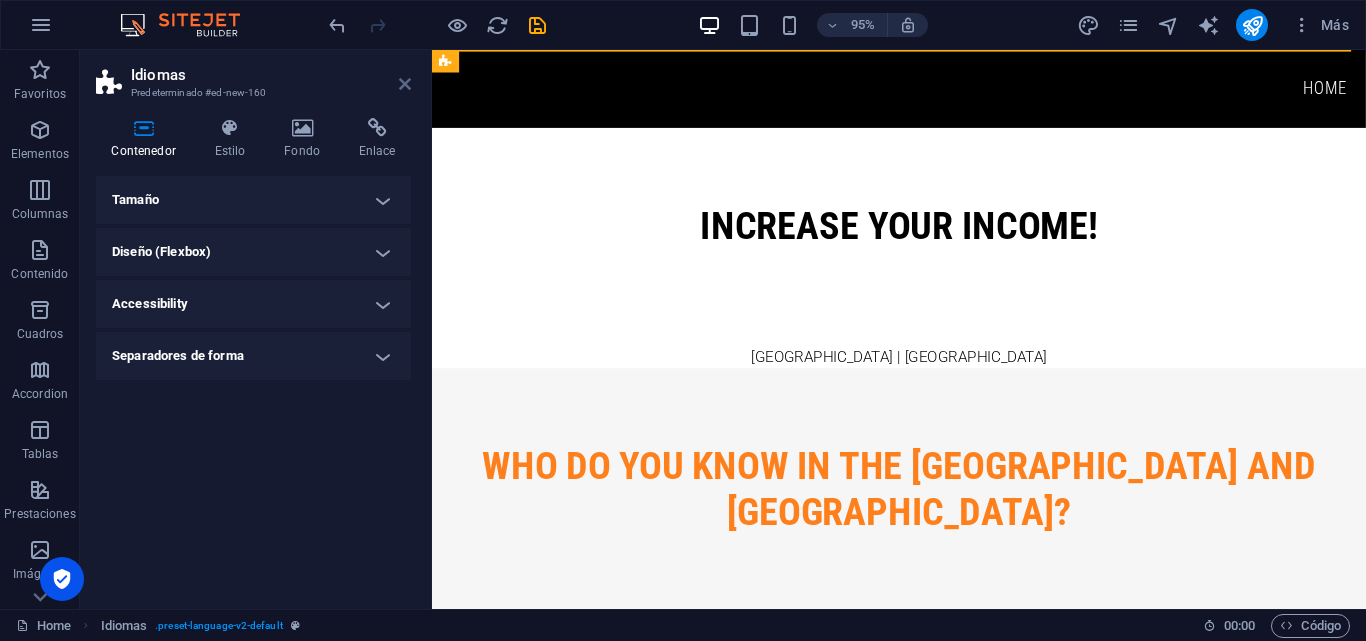 click at bounding box center (405, 84) 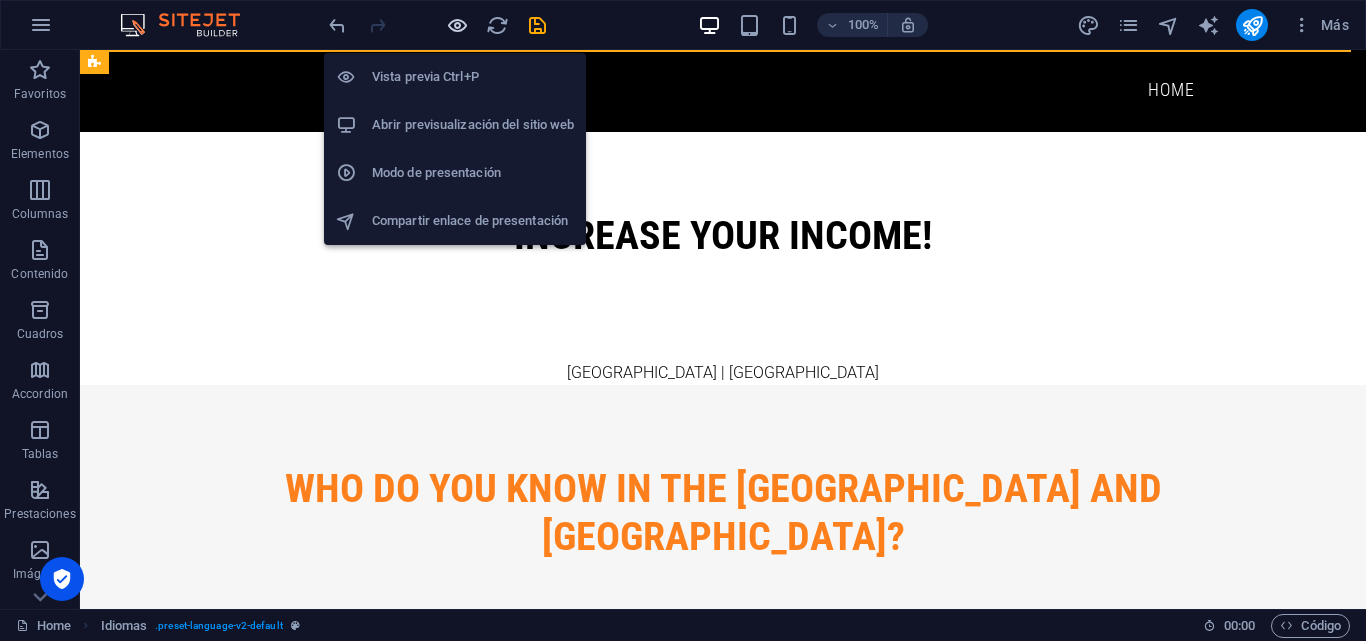 click at bounding box center (457, 25) 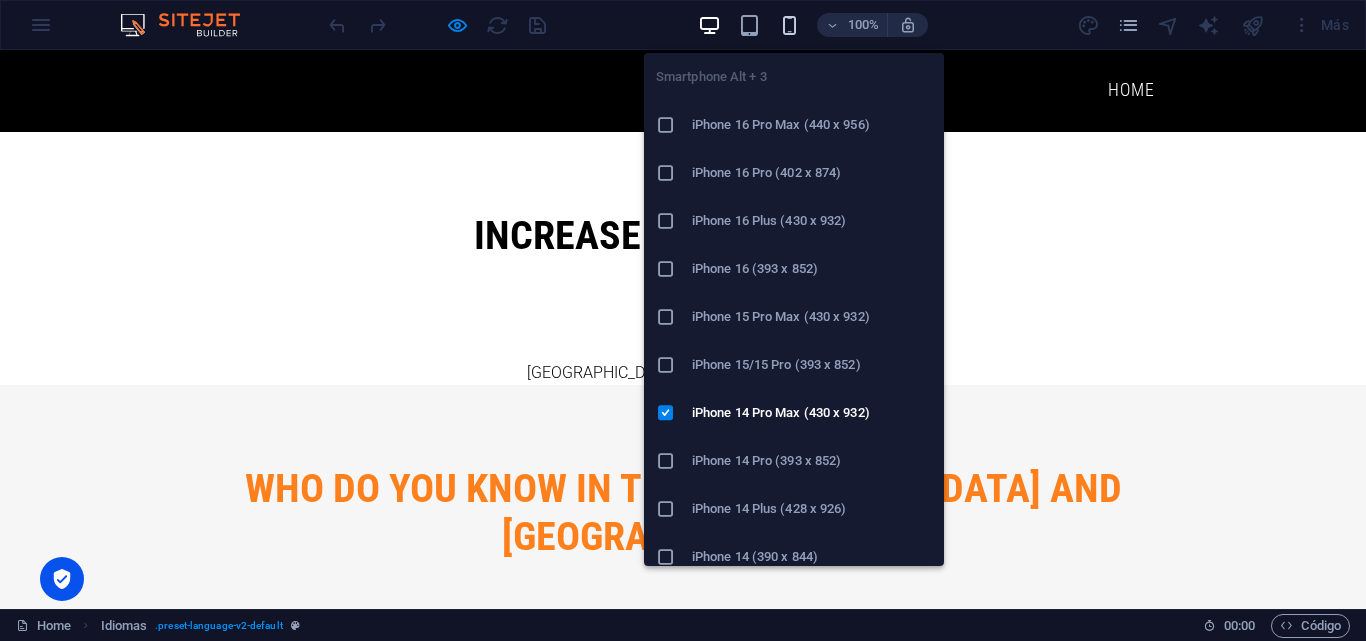 click at bounding box center [789, 25] 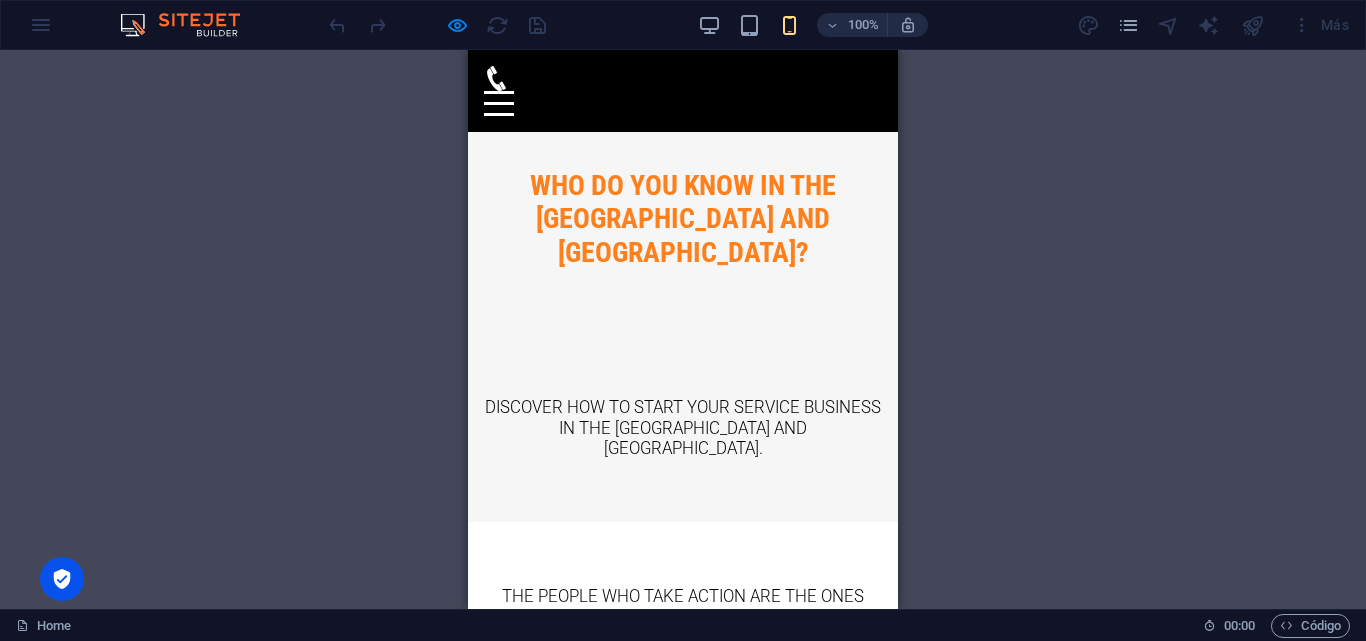 scroll, scrollTop: 0, scrollLeft: 0, axis: both 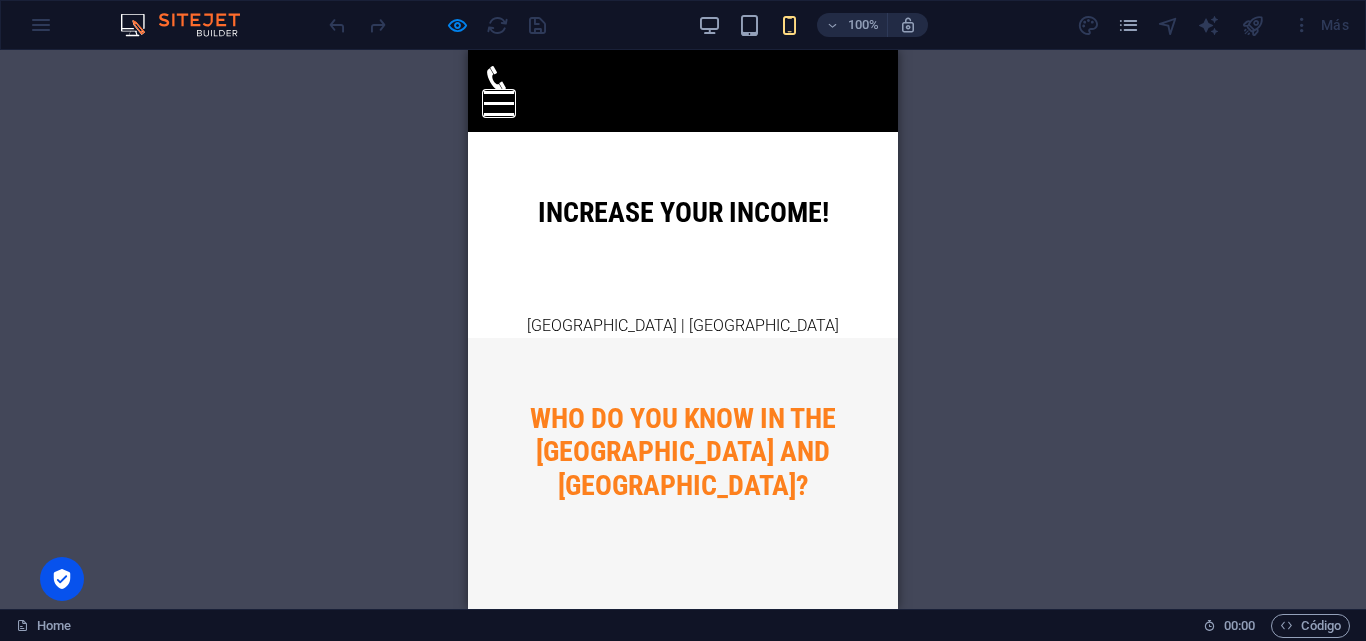 click at bounding box center [499, 92] 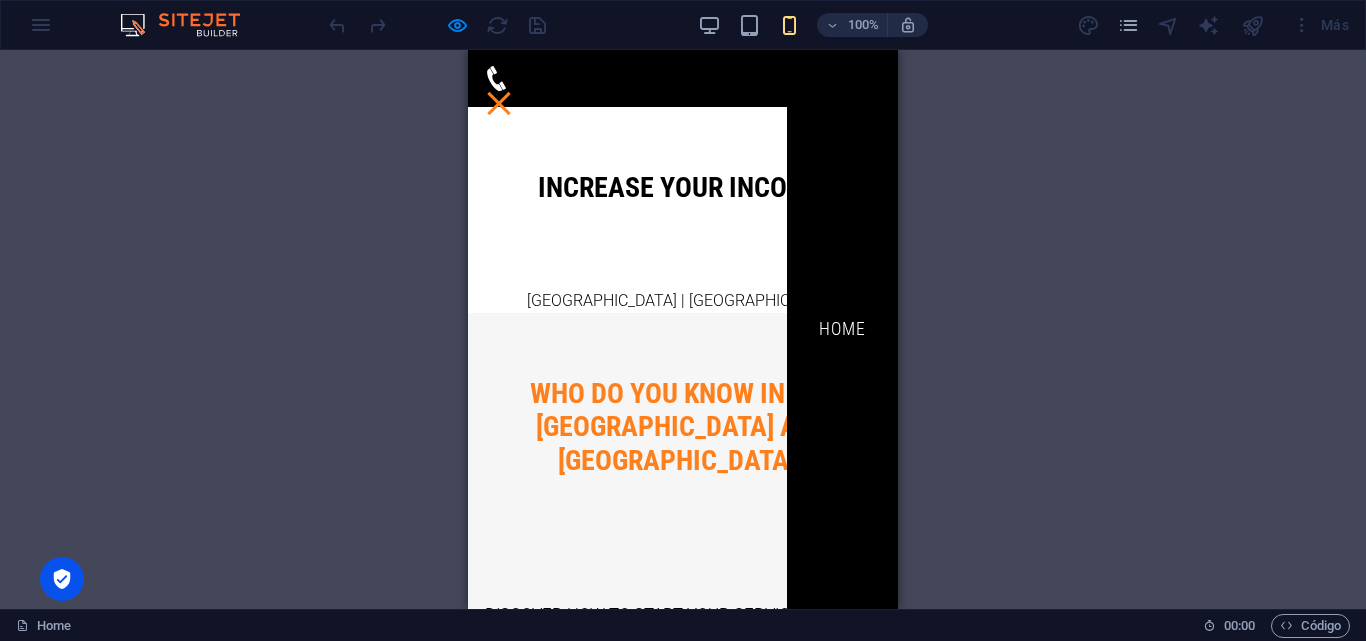 click at bounding box center (499, 103) 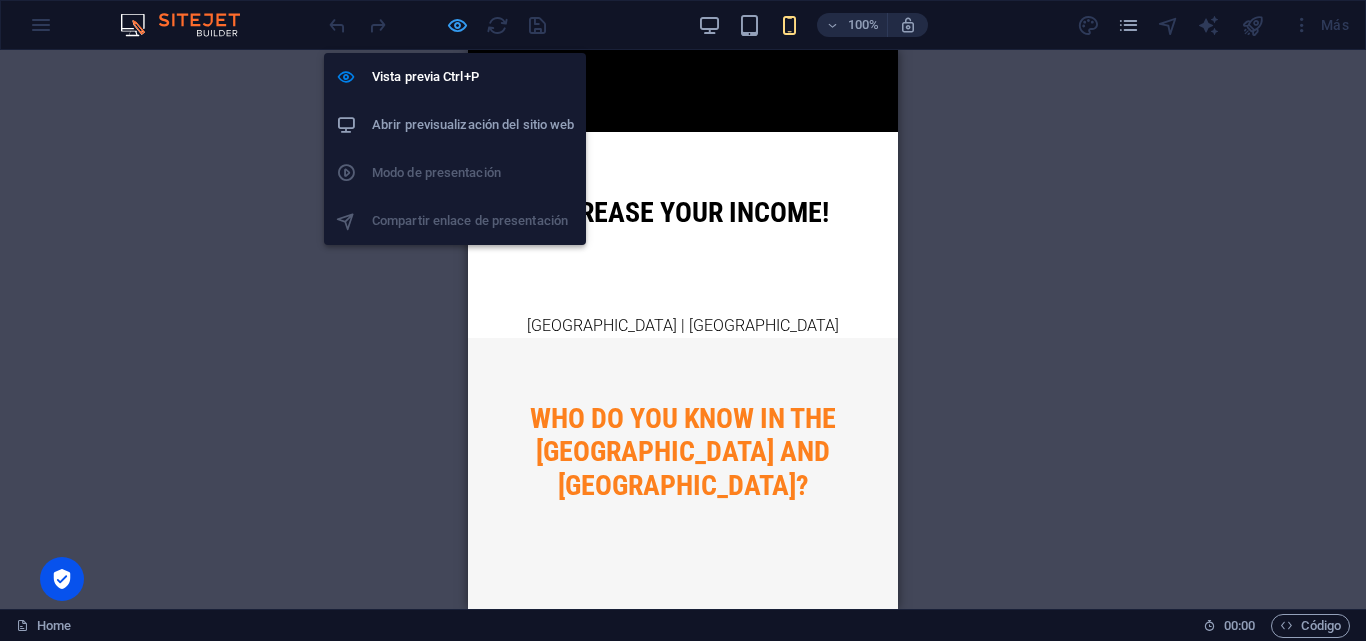click at bounding box center [457, 25] 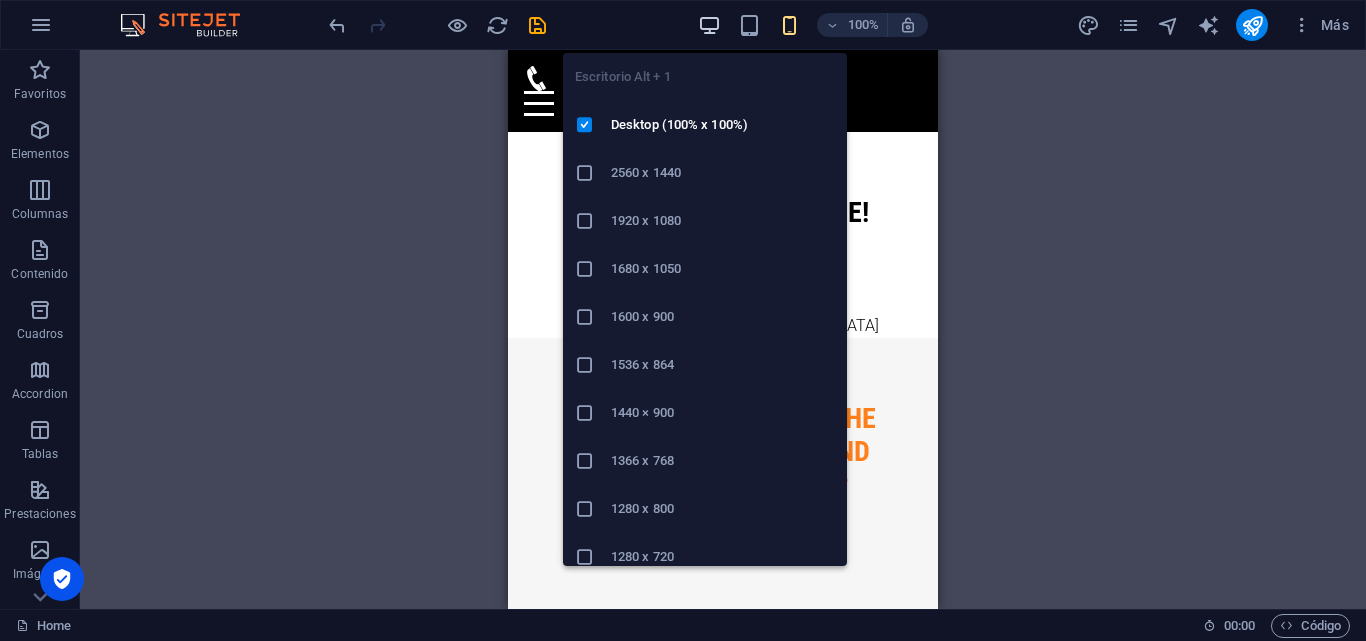 click at bounding box center [709, 25] 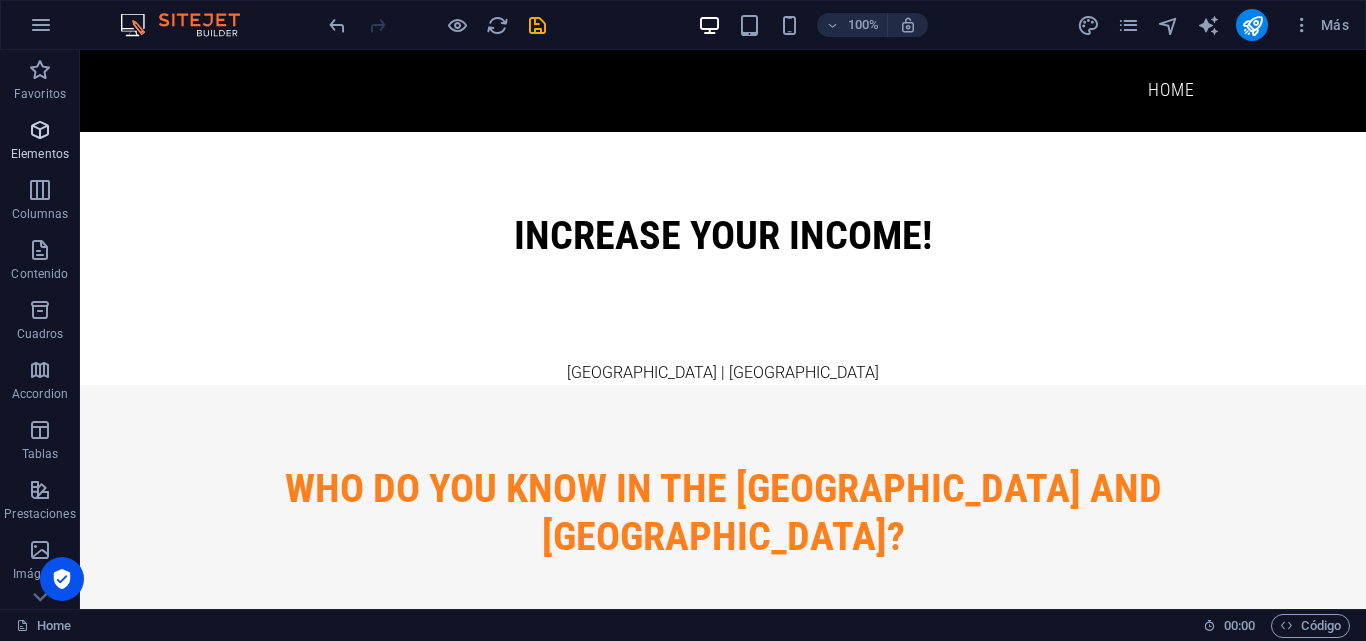 click at bounding box center [40, 130] 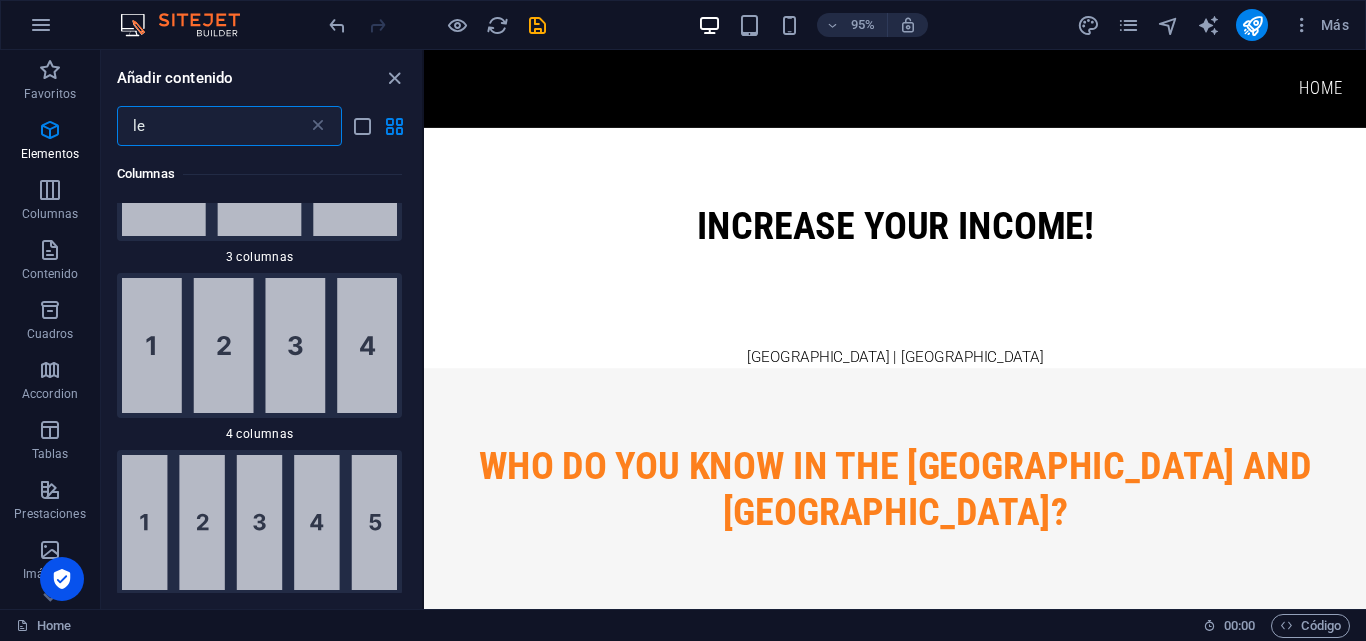 scroll, scrollTop: 0, scrollLeft: 0, axis: both 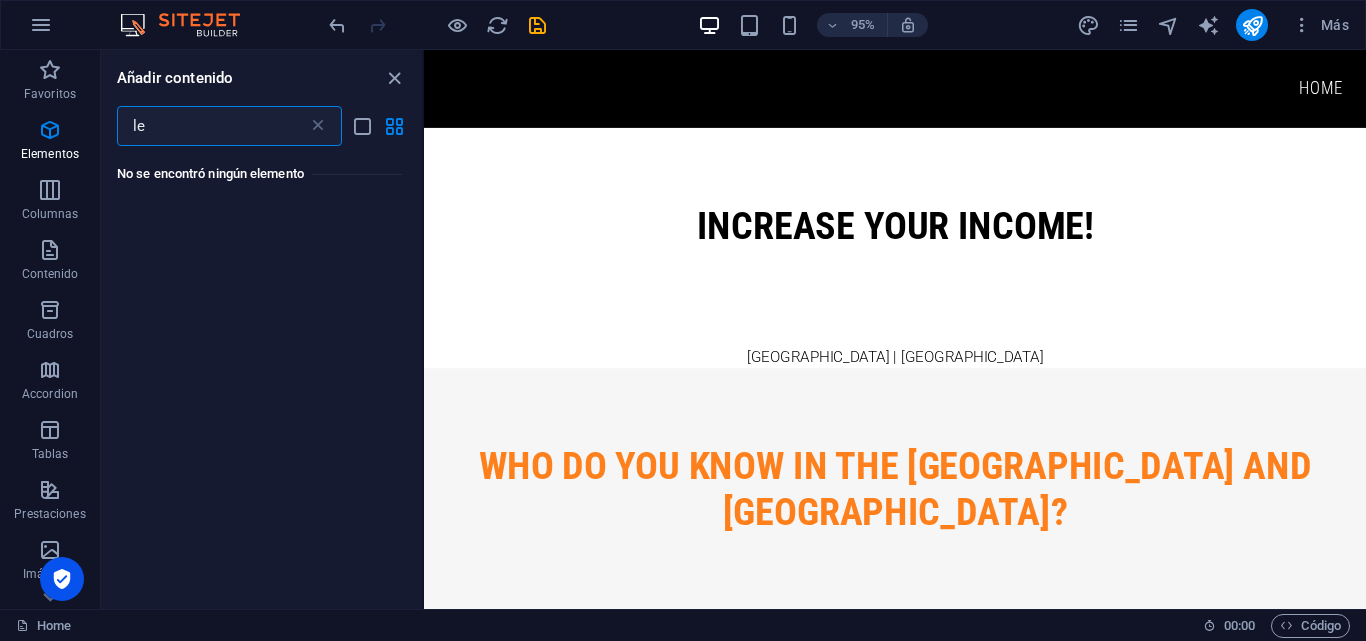 type on "l" 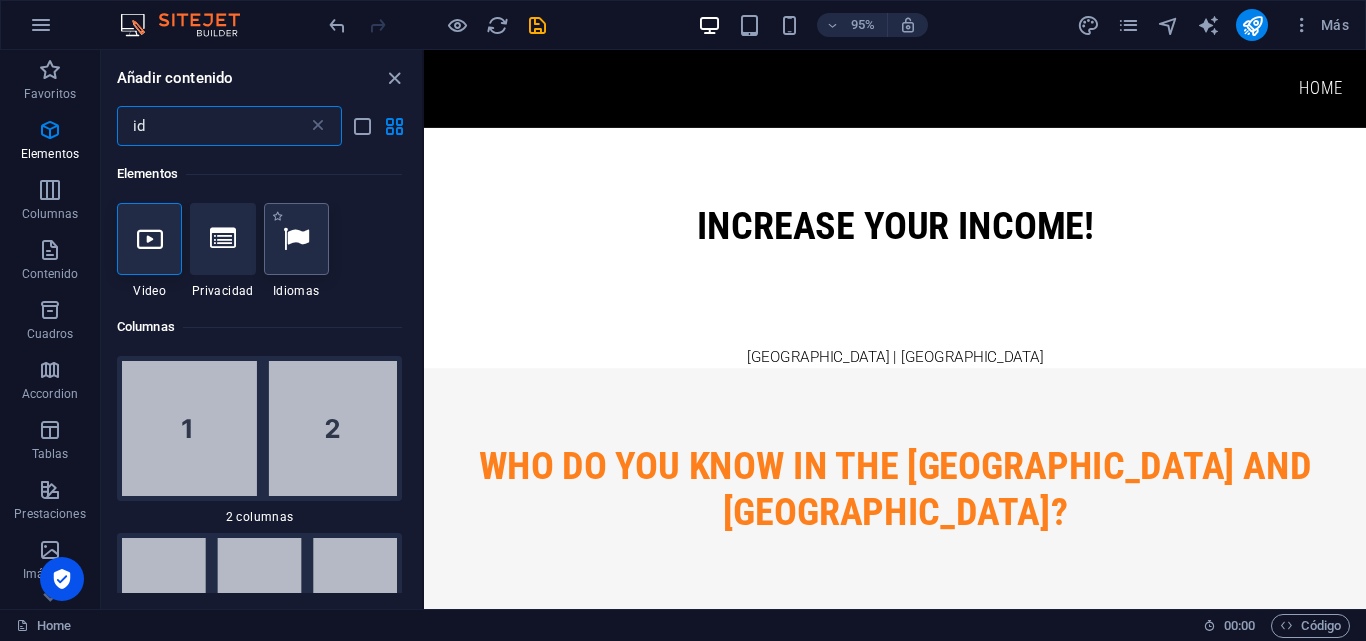type on "id" 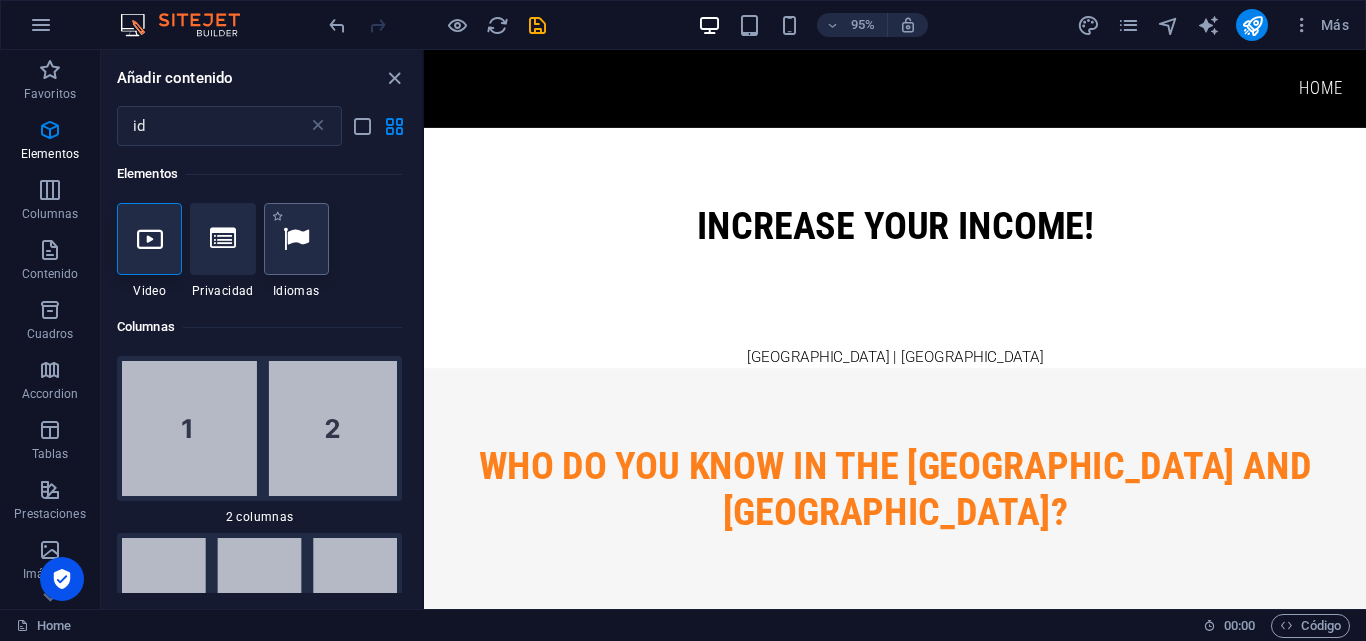 click at bounding box center [296, 239] 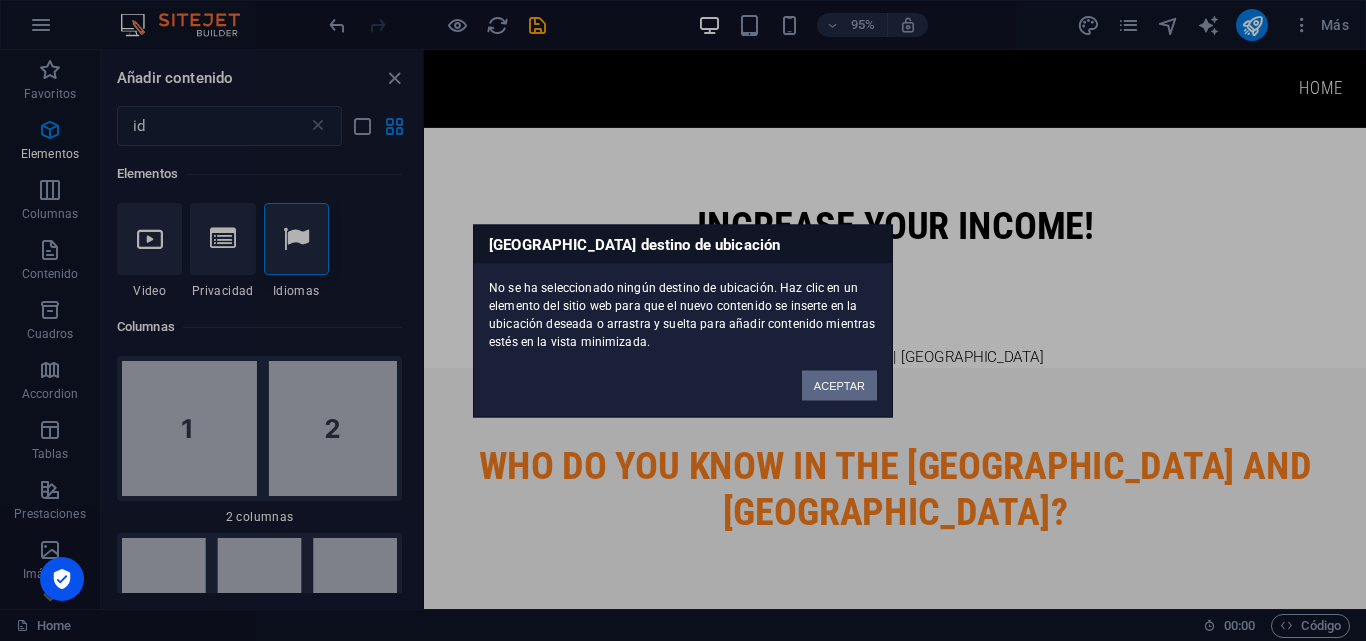 click on "ACEPTAR" at bounding box center (839, 385) 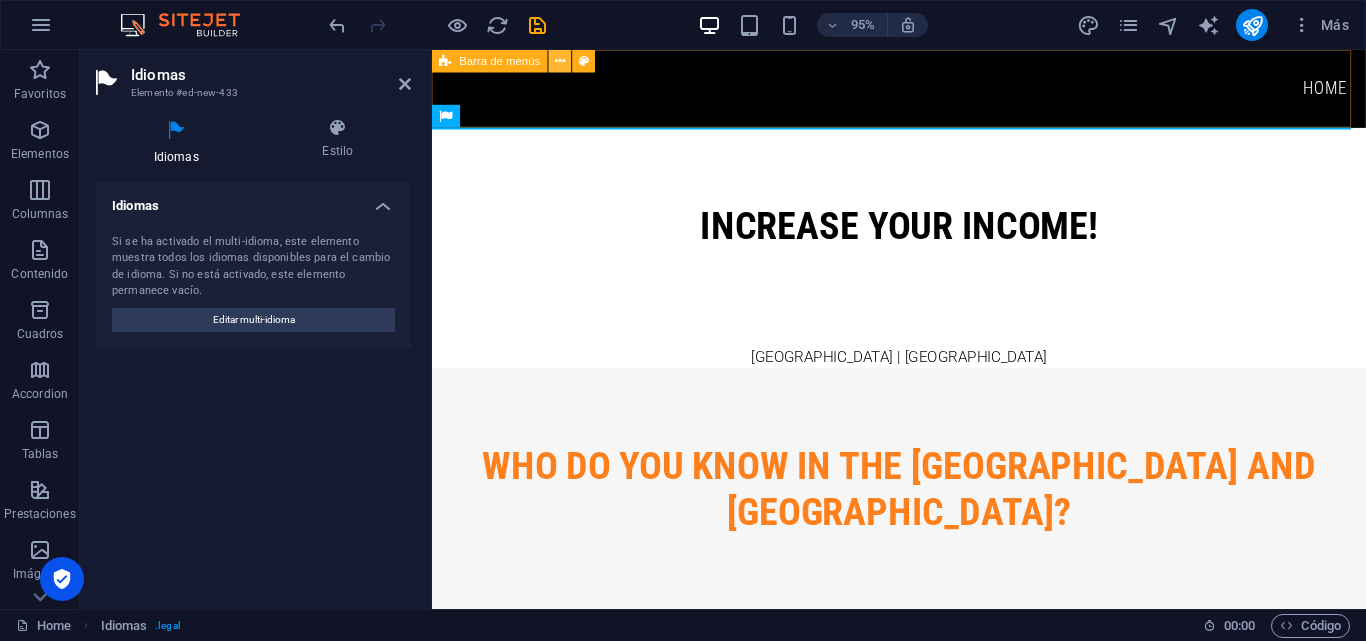 click at bounding box center (560, 61) 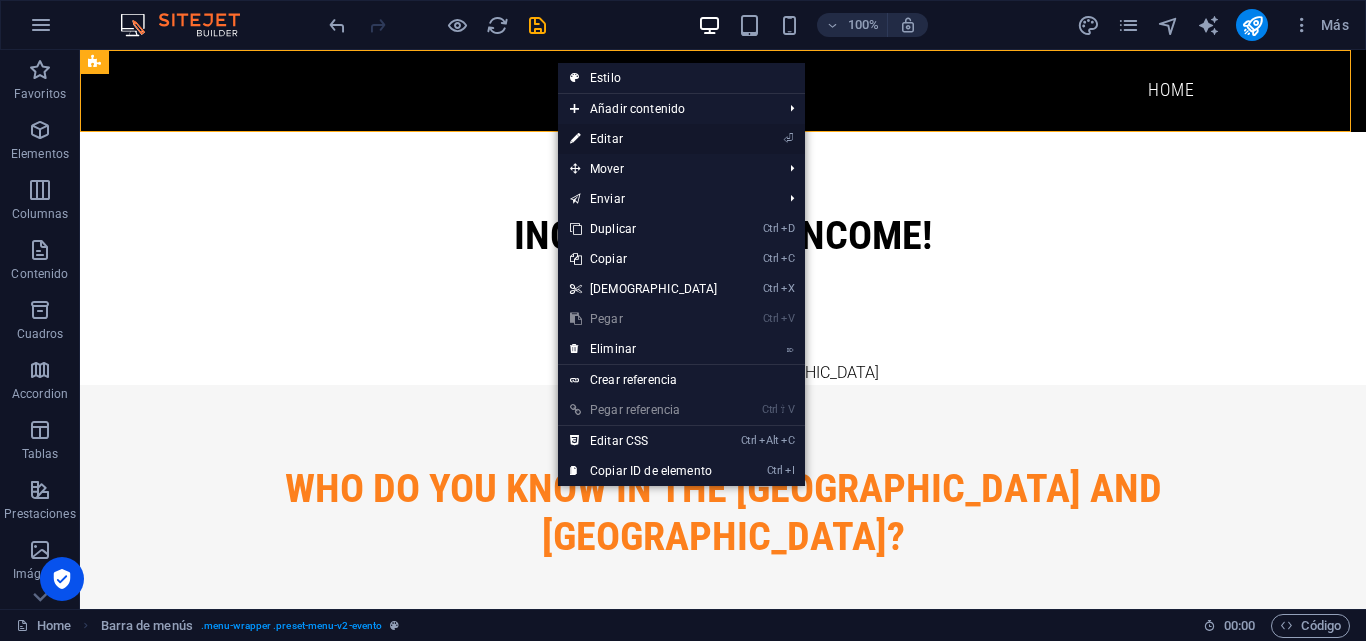 click on "⏎  Editar" at bounding box center (644, 139) 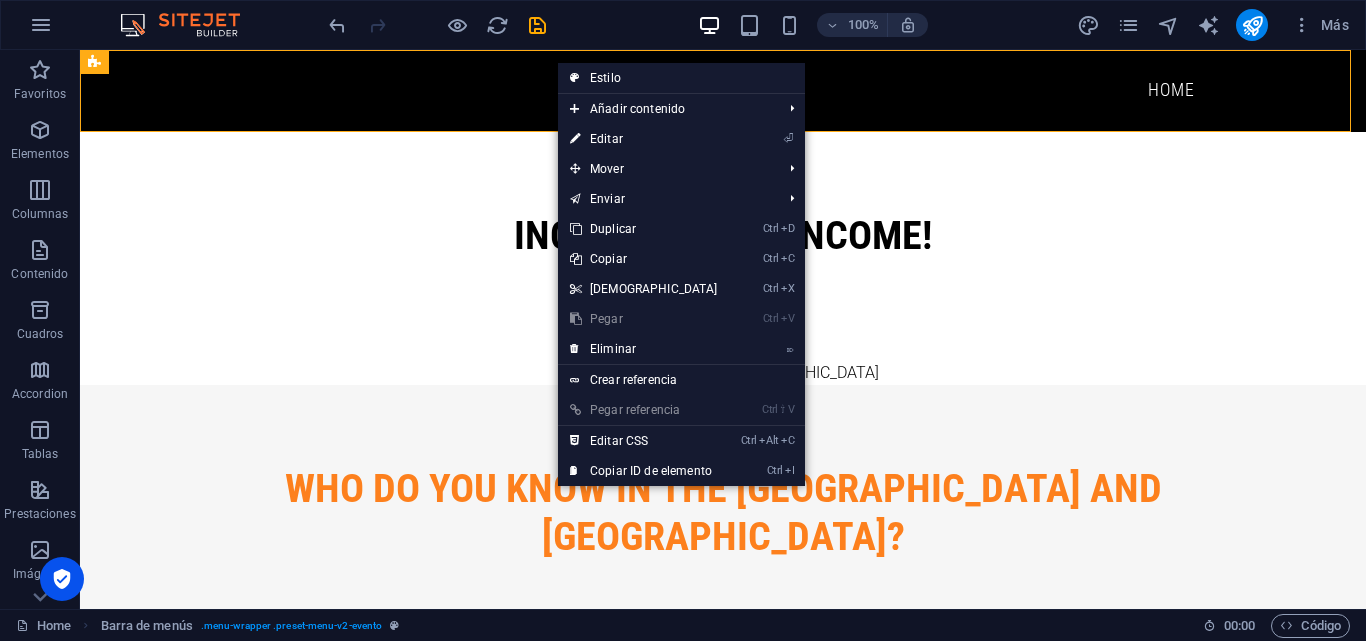 select on "header" 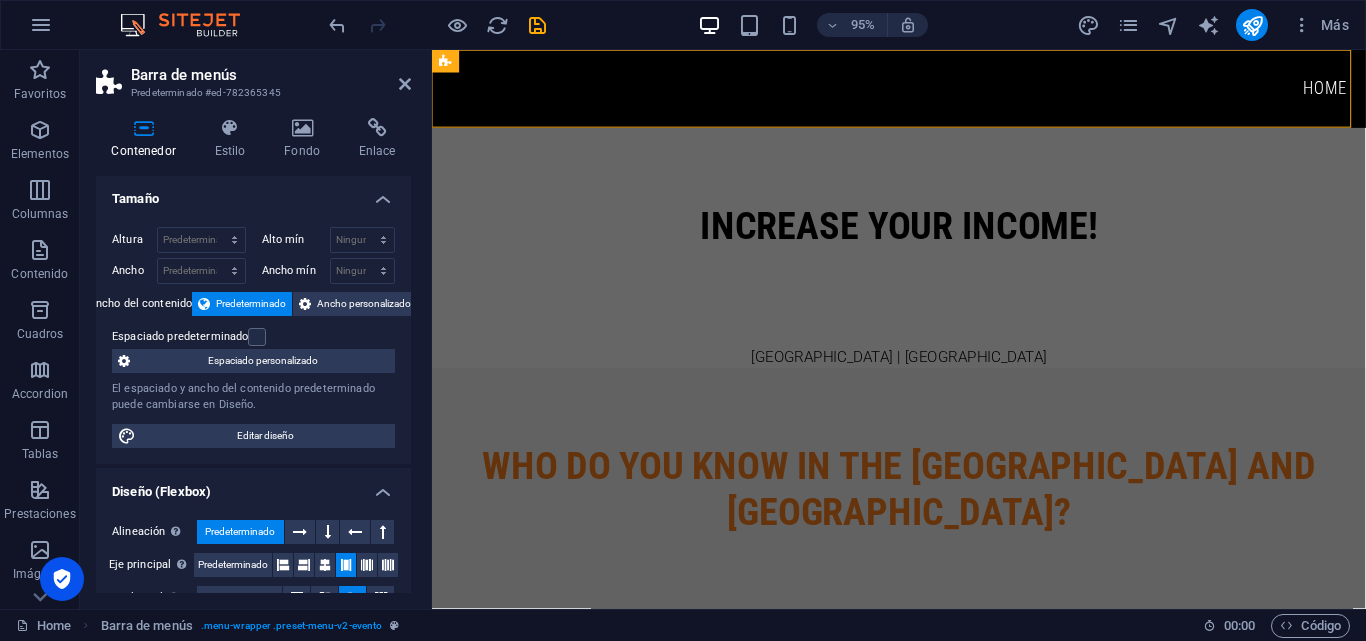 scroll, scrollTop: 0, scrollLeft: 0, axis: both 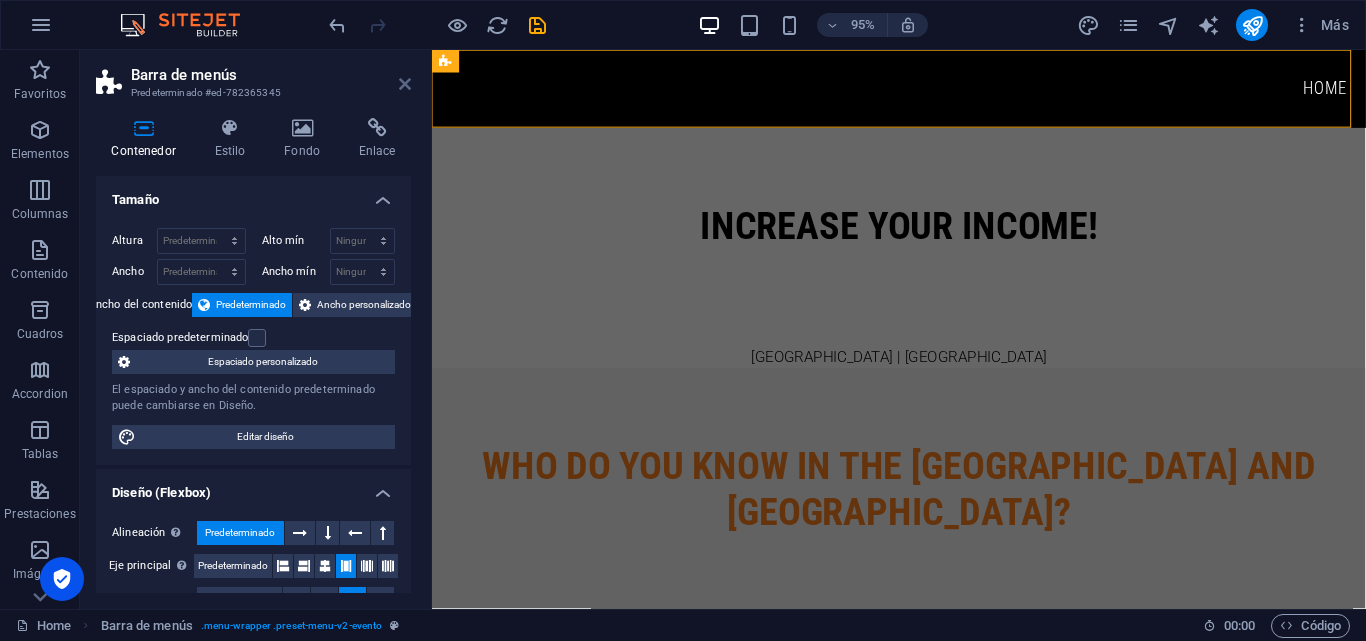 click at bounding box center (405, 84) 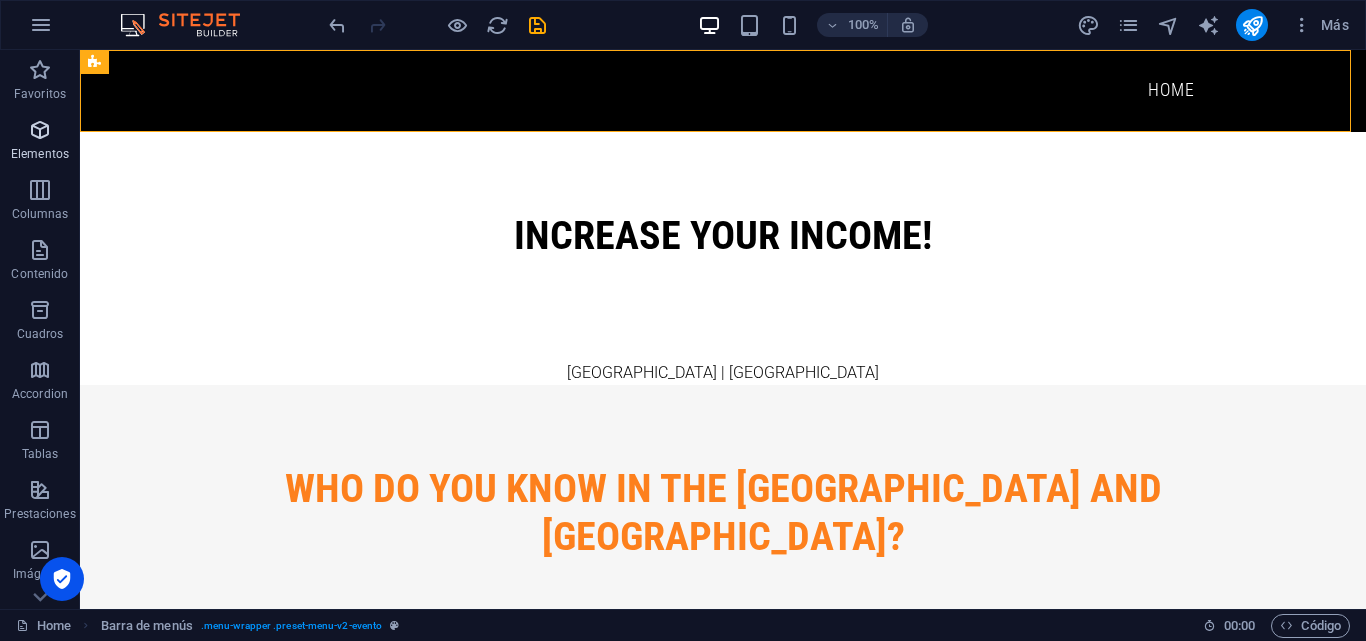 click on "Elementos" at bounding box center (40, 154) 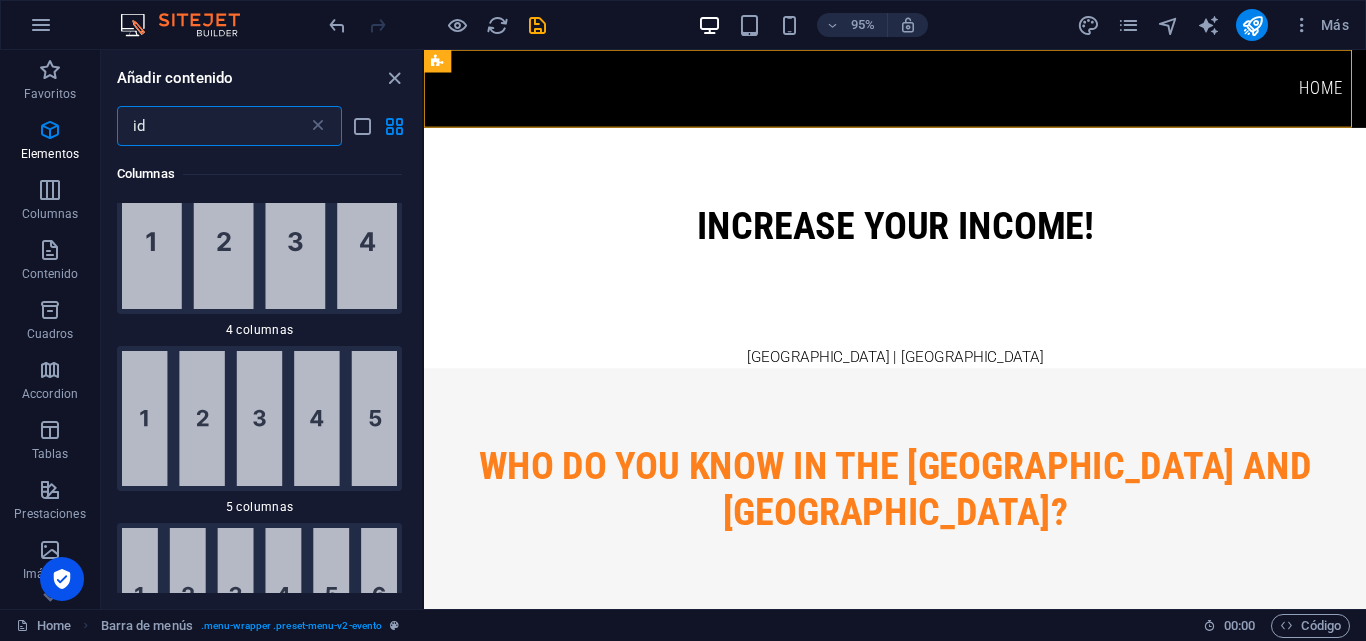 scroll, scrollTop: 0, scrollLeft: 0, axis: both 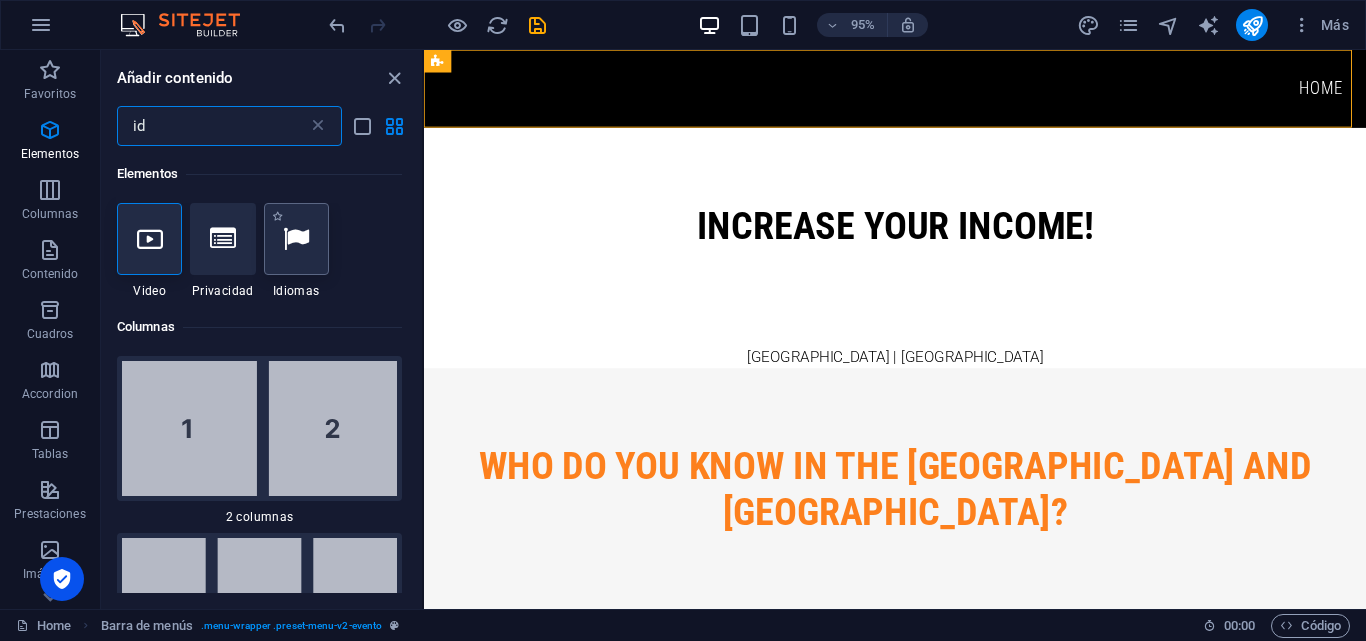 type on "id" 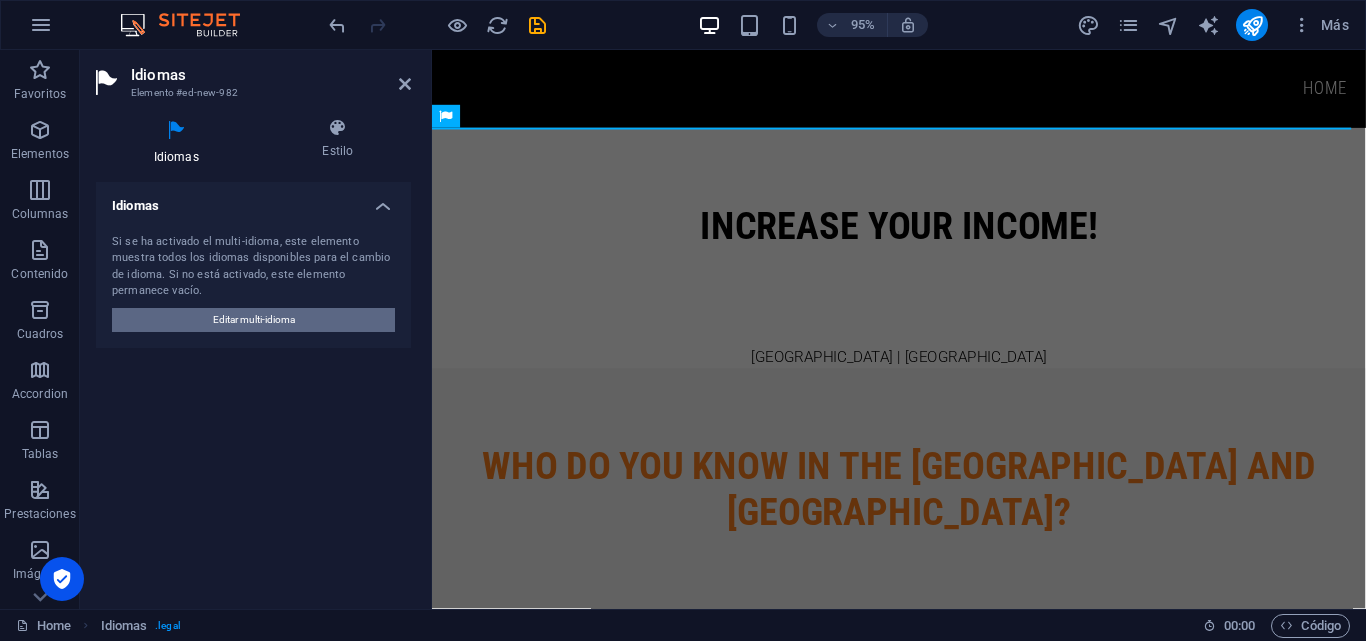 click on "Editar multi-idioma" at bounding box center (254, 320) 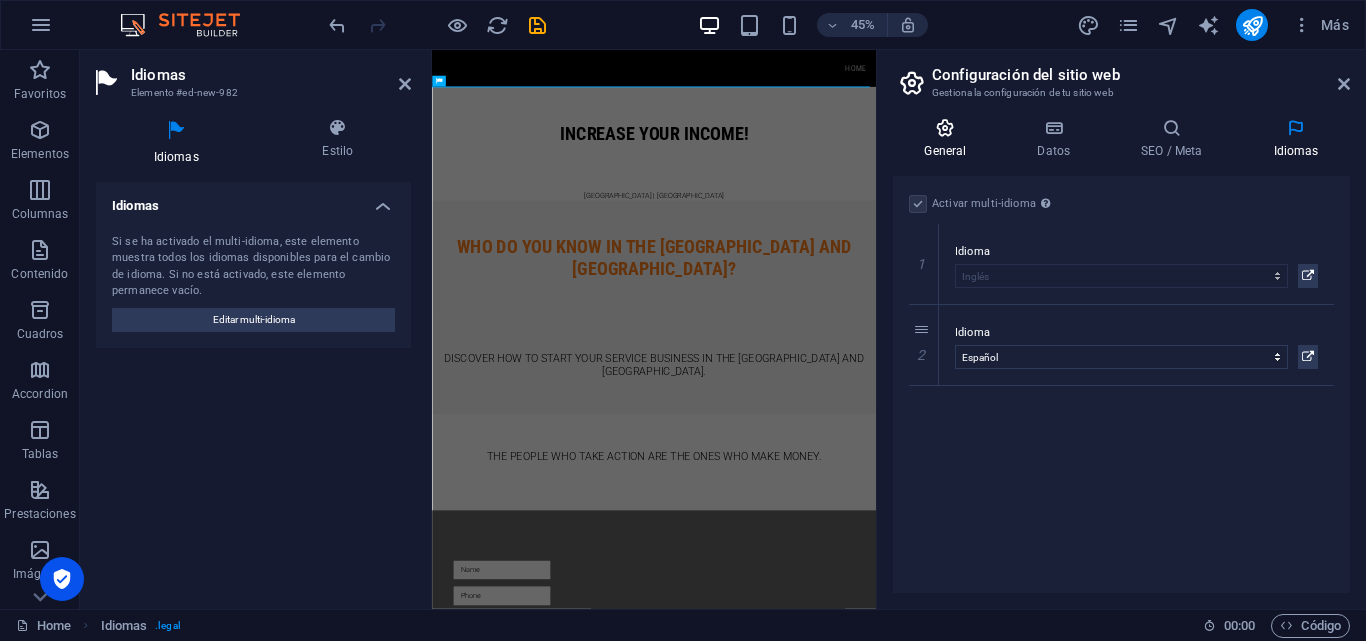 click on "General" at bounding box center [949, 139] 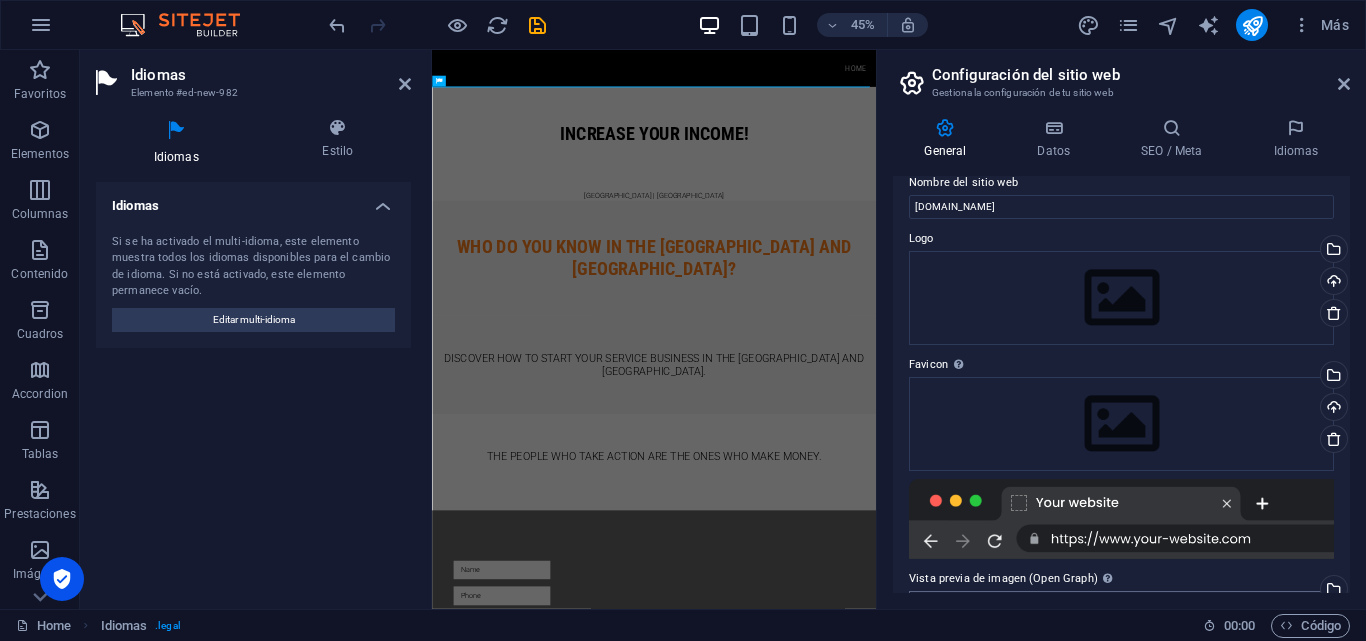 scroll, scrollTop: 0, scrollLeft: 0, axis: both 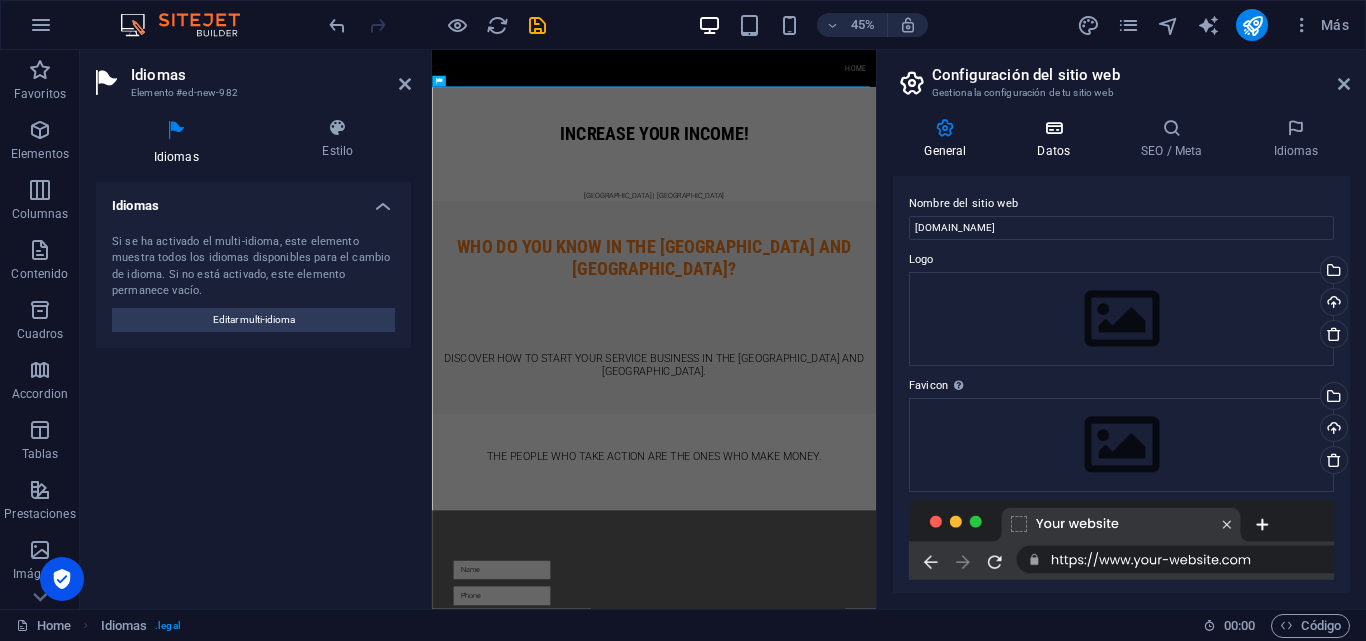 click on "Datos" at bounding box center (1058, 139) 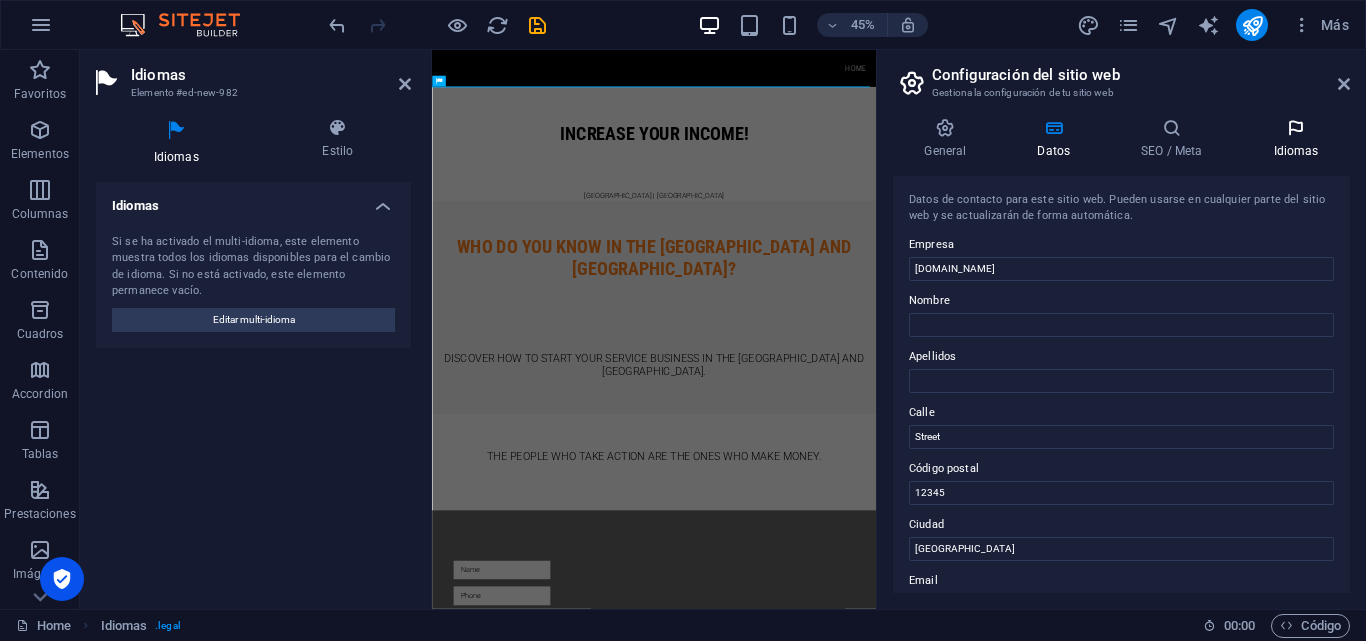 click at bounding box center (1296, 128) 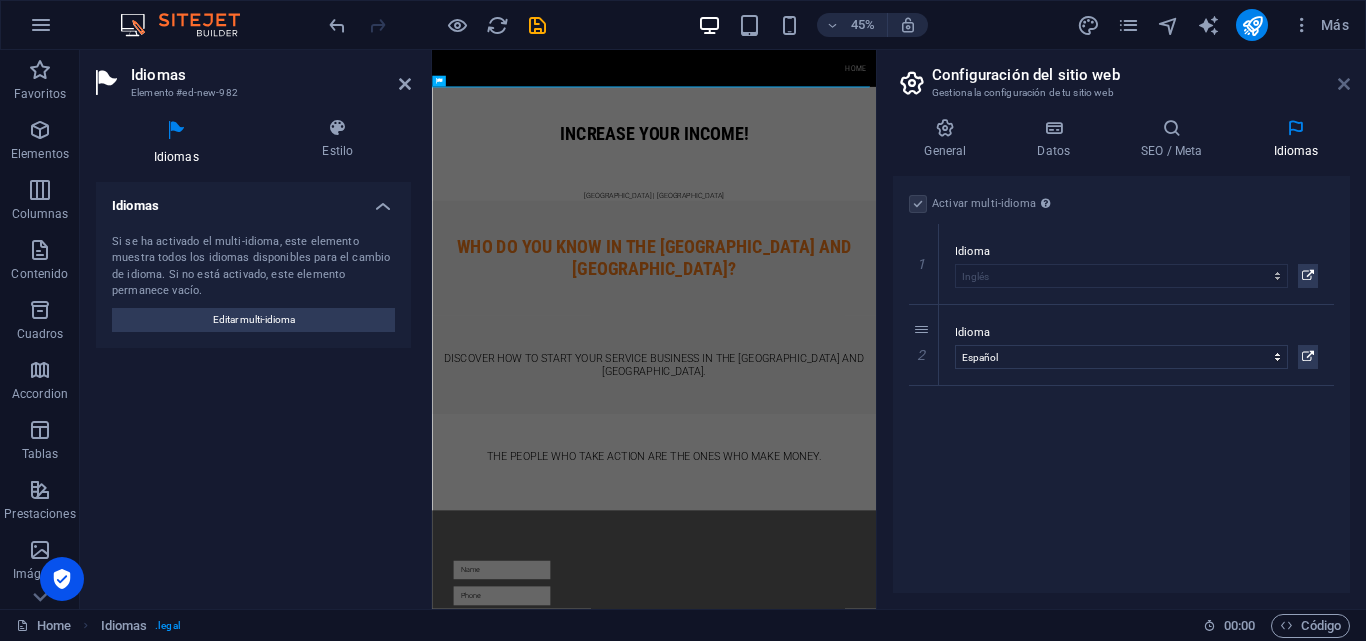 click at bounding box center (1344, 84) 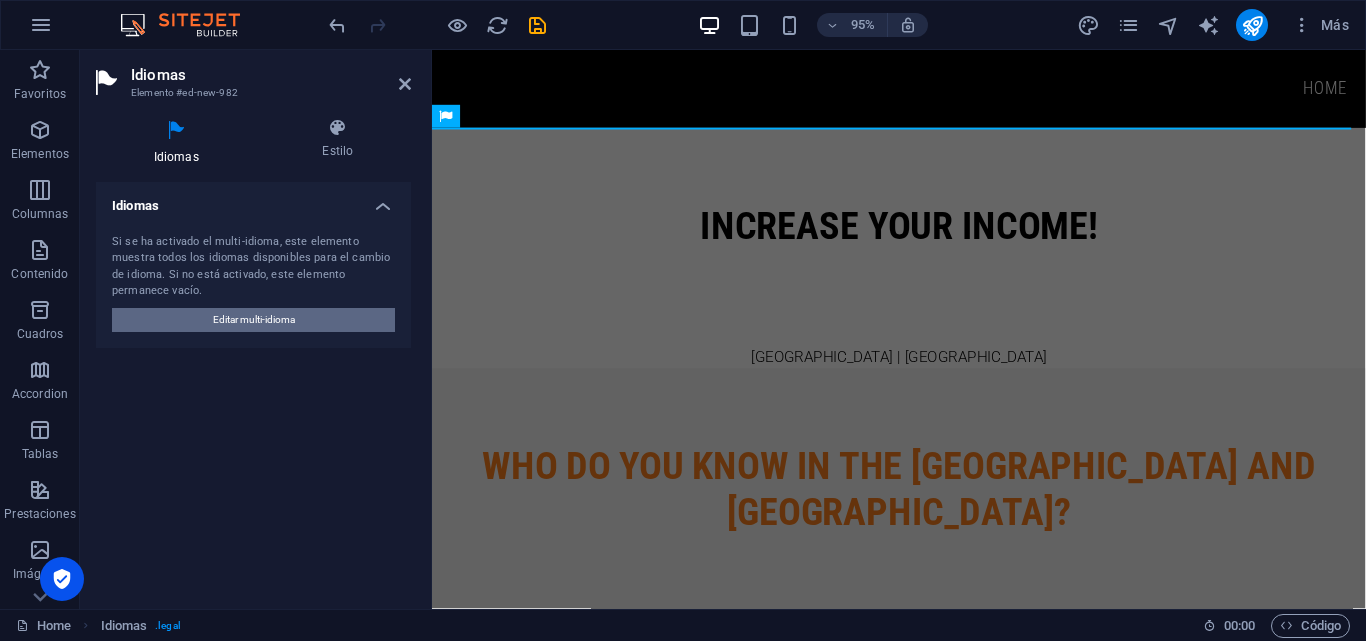 click on "Editar multi-idioma" at bounding box center [254, 320] 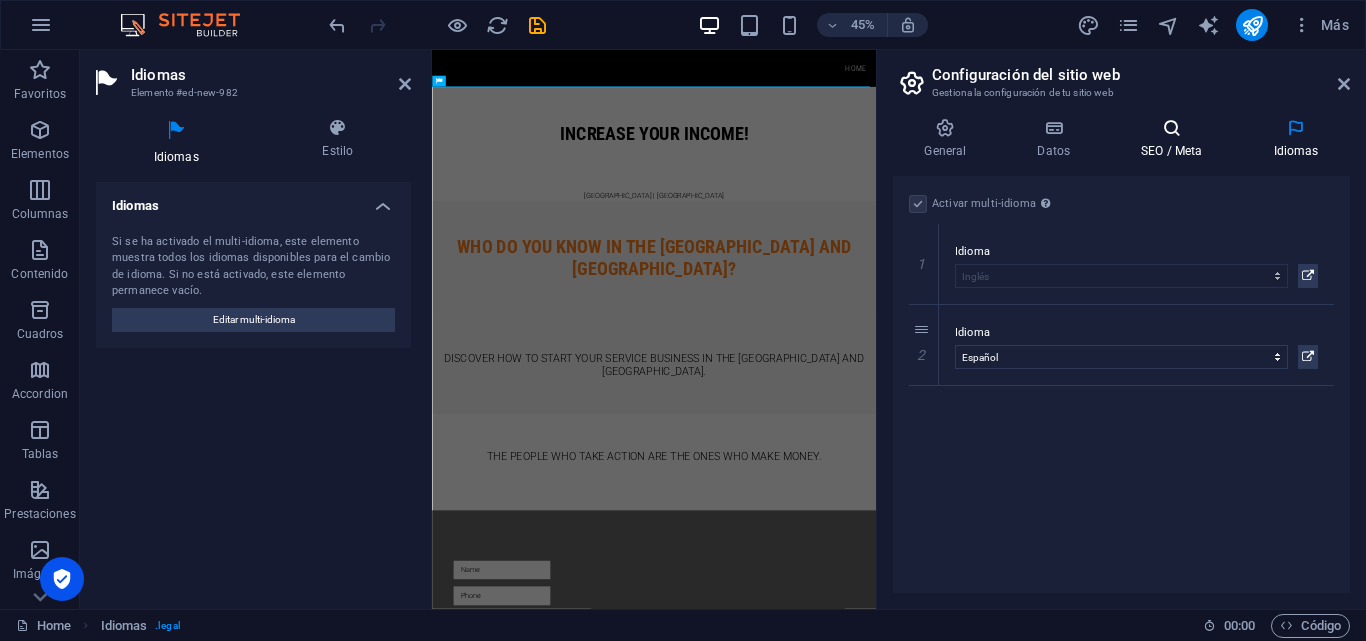 click on "SEO / Meta" at bounding box center (1176, 139) 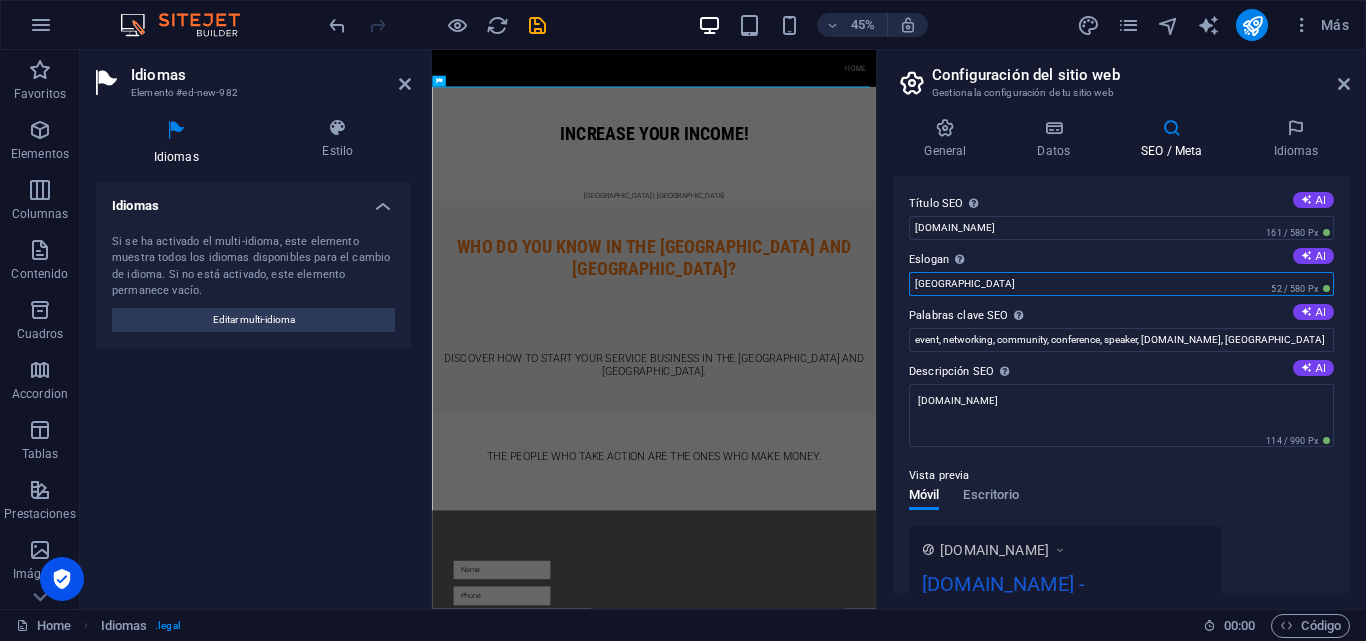 click on "Berlin" at bounding box center (1121, 284) 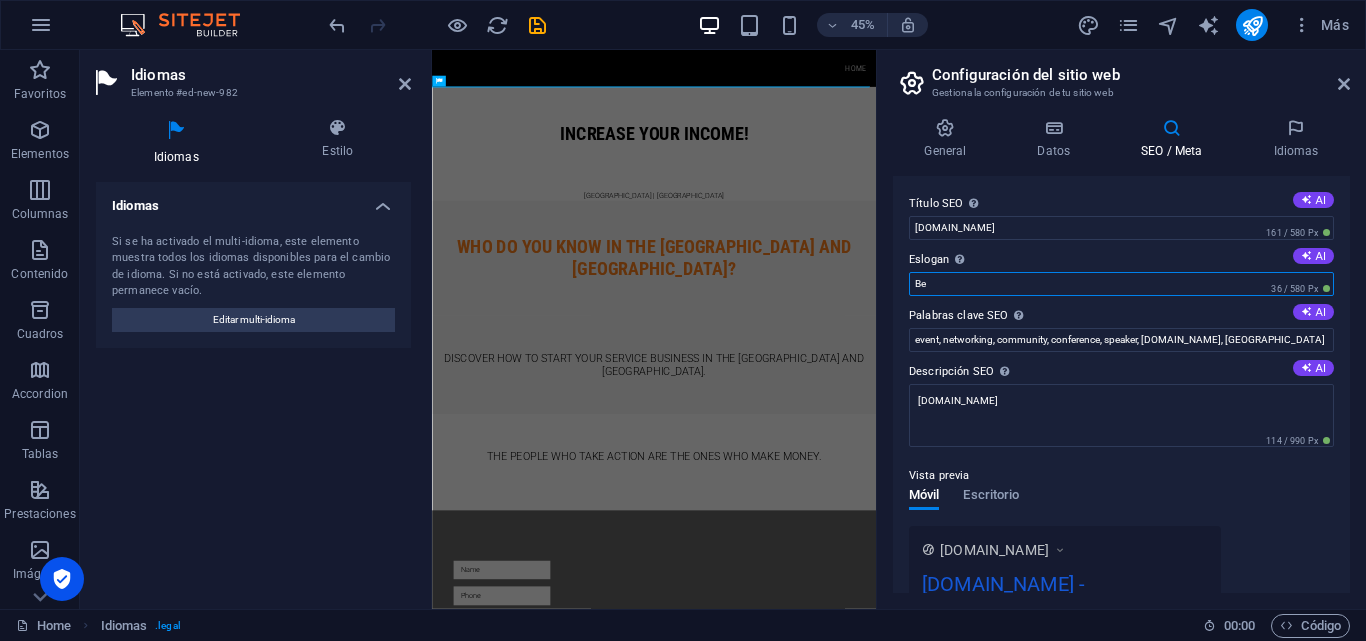 type on "B" 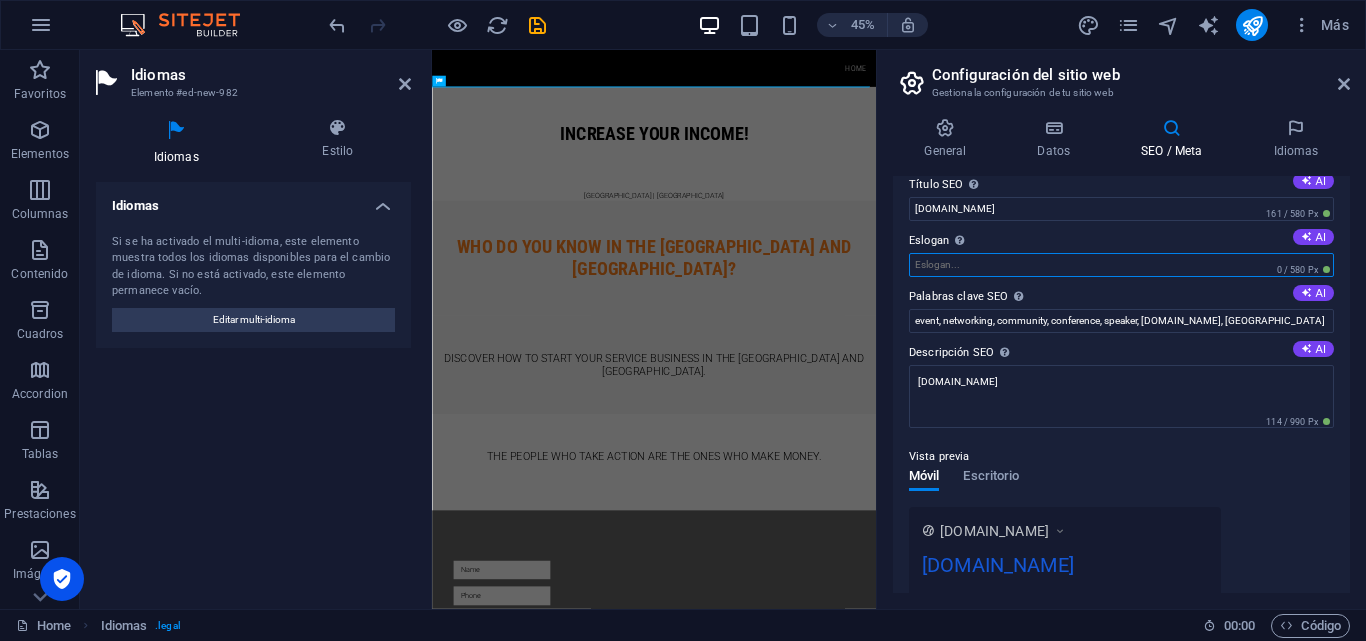 scroll, scrollTop: 0, scrollLeft: 0, axis: both 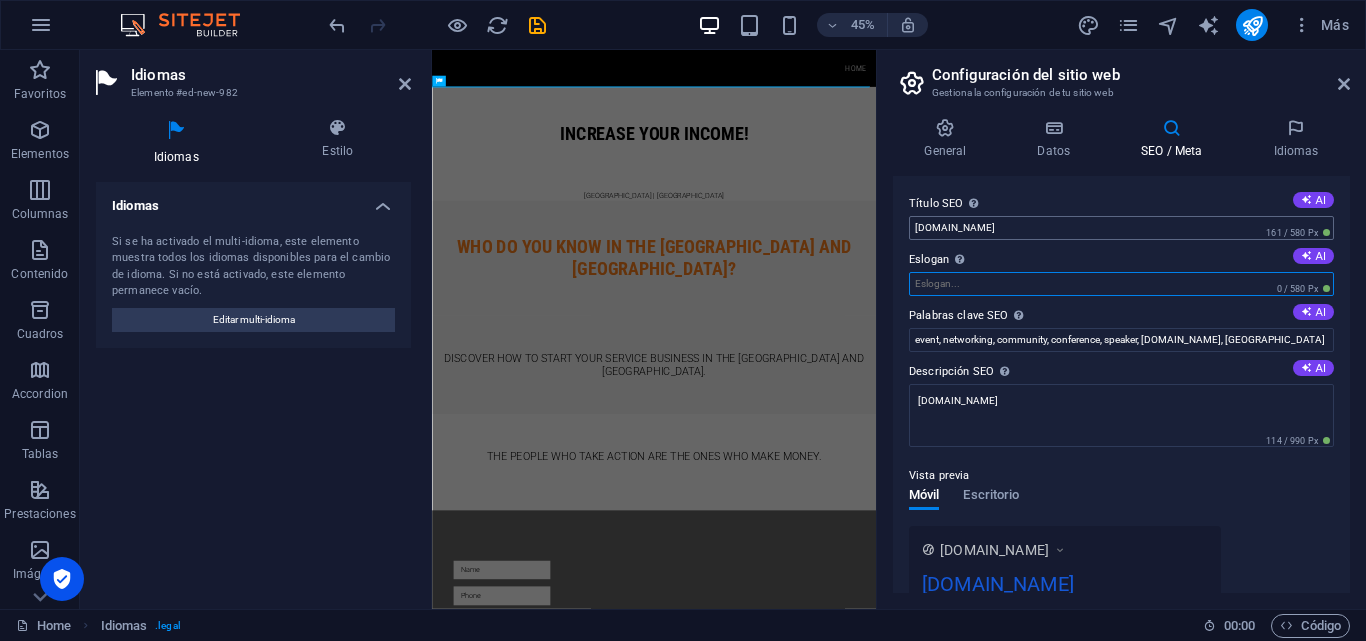 type 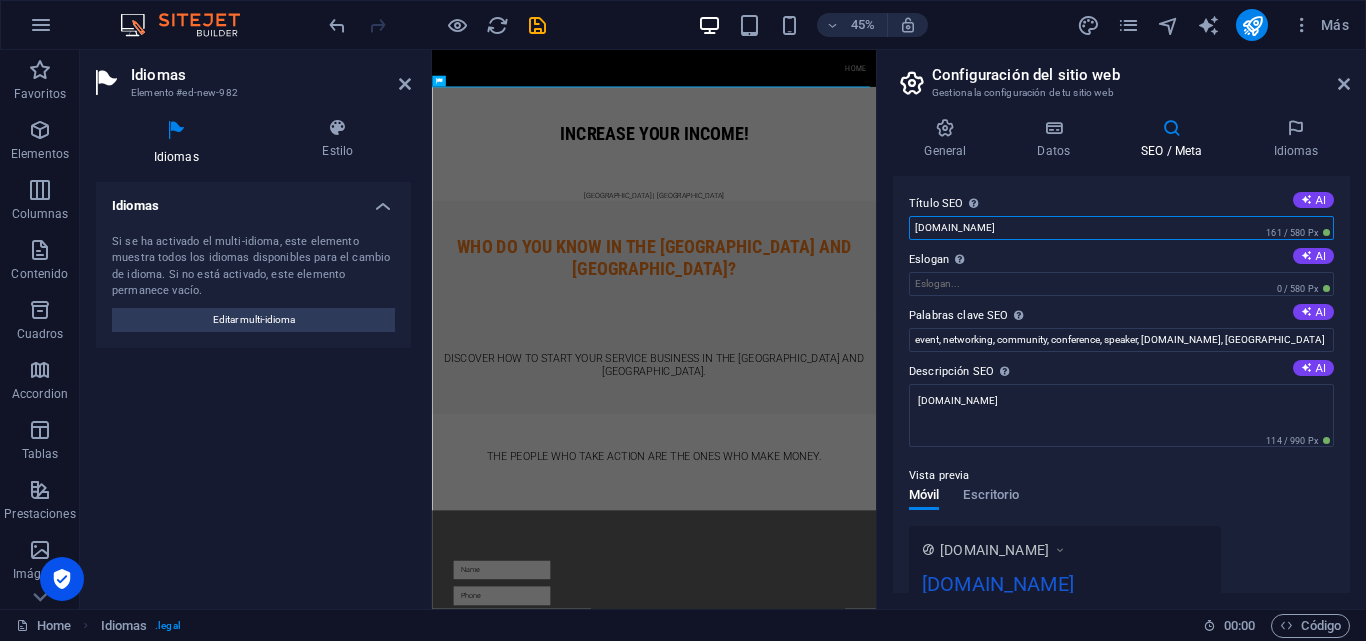 click on "[DOMAIN_NAME]" at bounding box center [1121, 228] 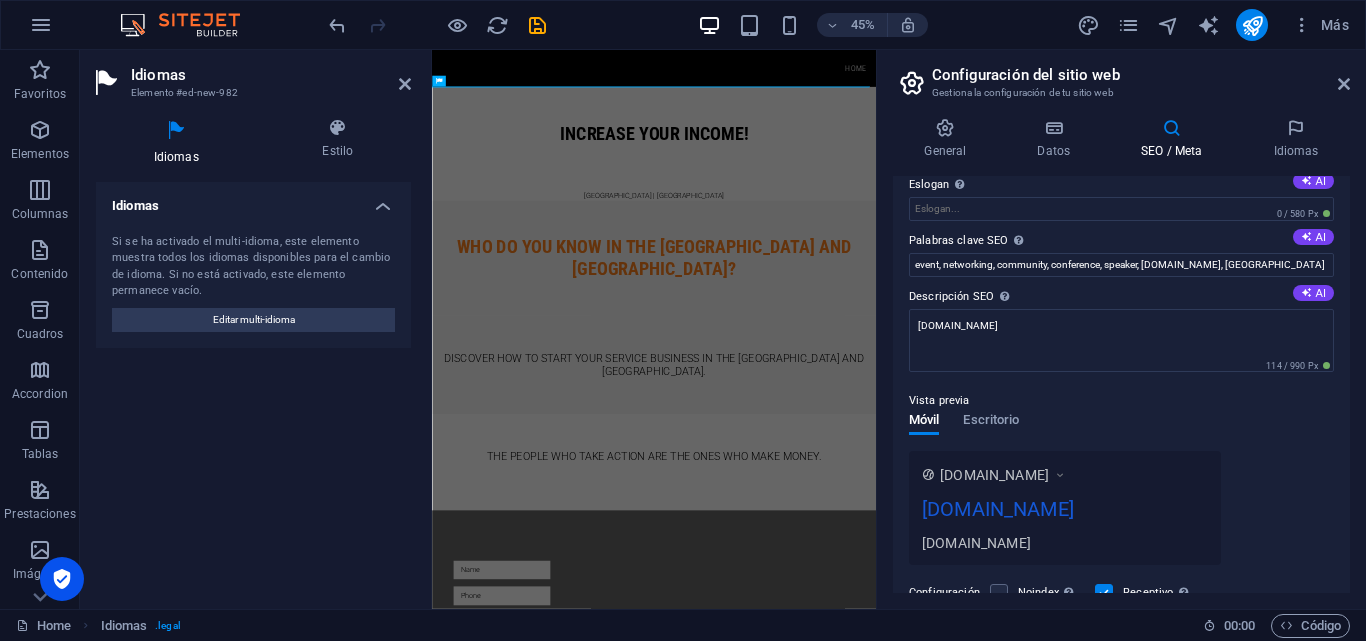 scroll, scrollTop: 0, scrollLeft: 0, axis: both 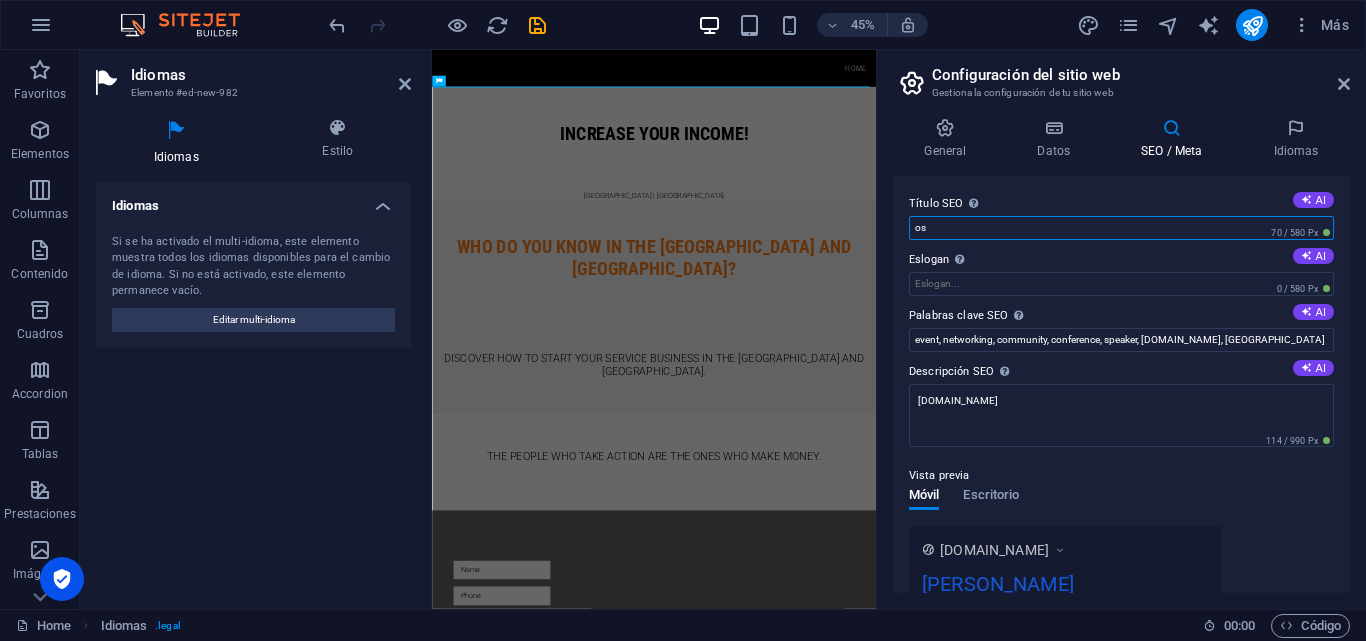 type on "o" 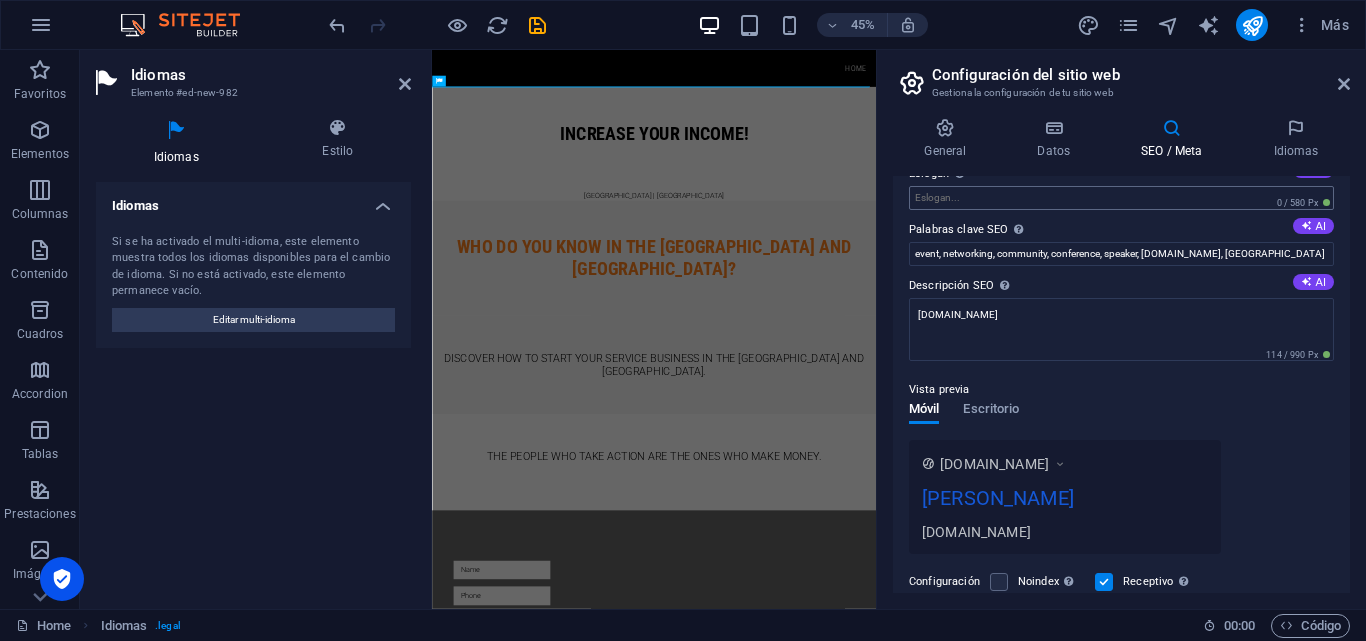 scroll, scrollTop: 0, scrollLeft: 0, axis: both 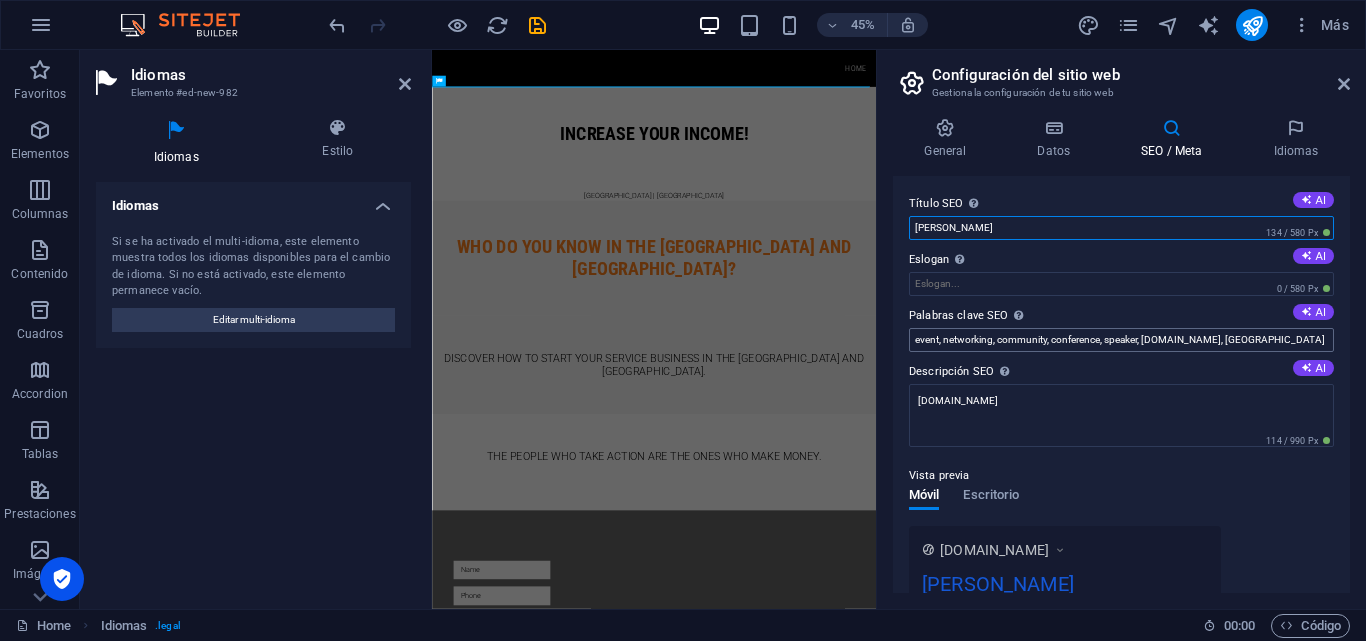 type on "Osvaldo Leyva" 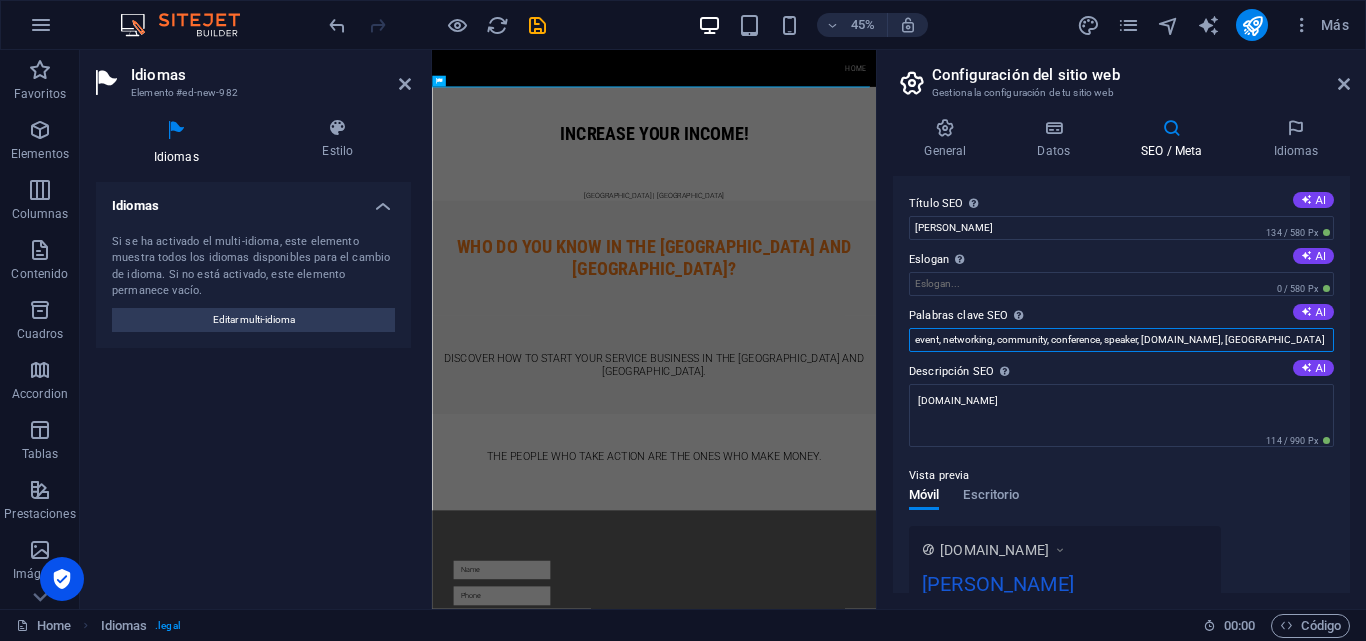 click on "event, networking, community, conference, speaker, osvaldoleyva.com, Berlin" at bounding box center (1121, 340) 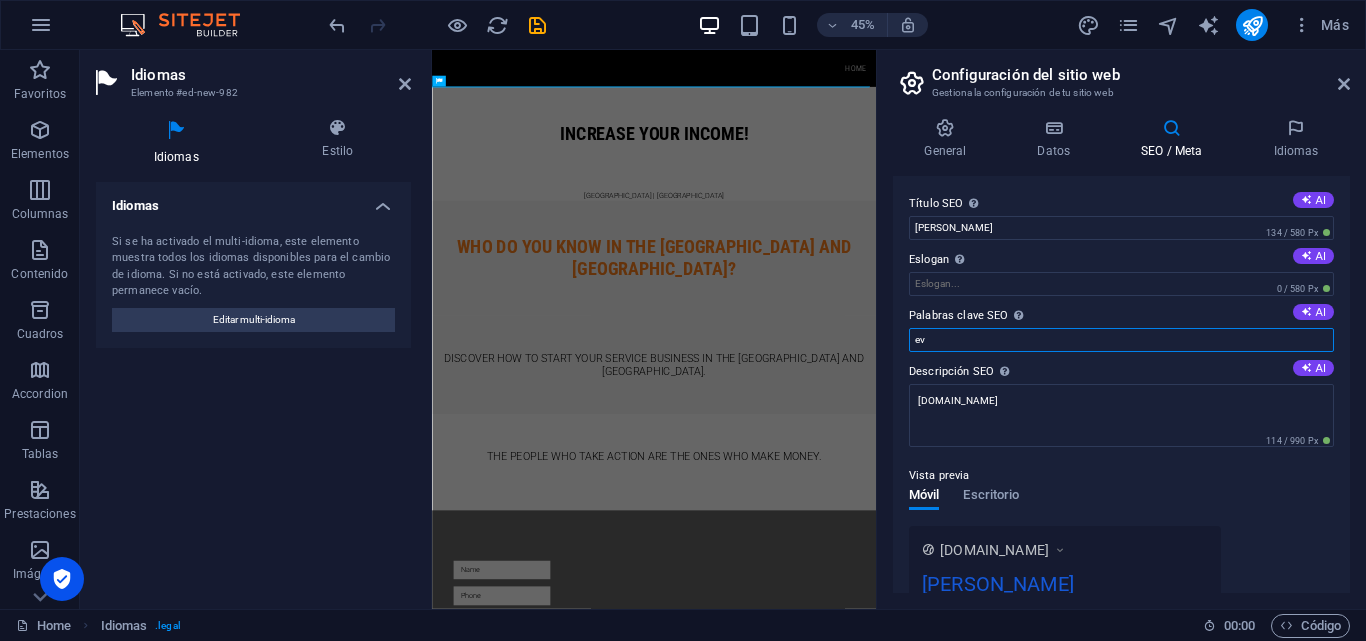 type on "e" 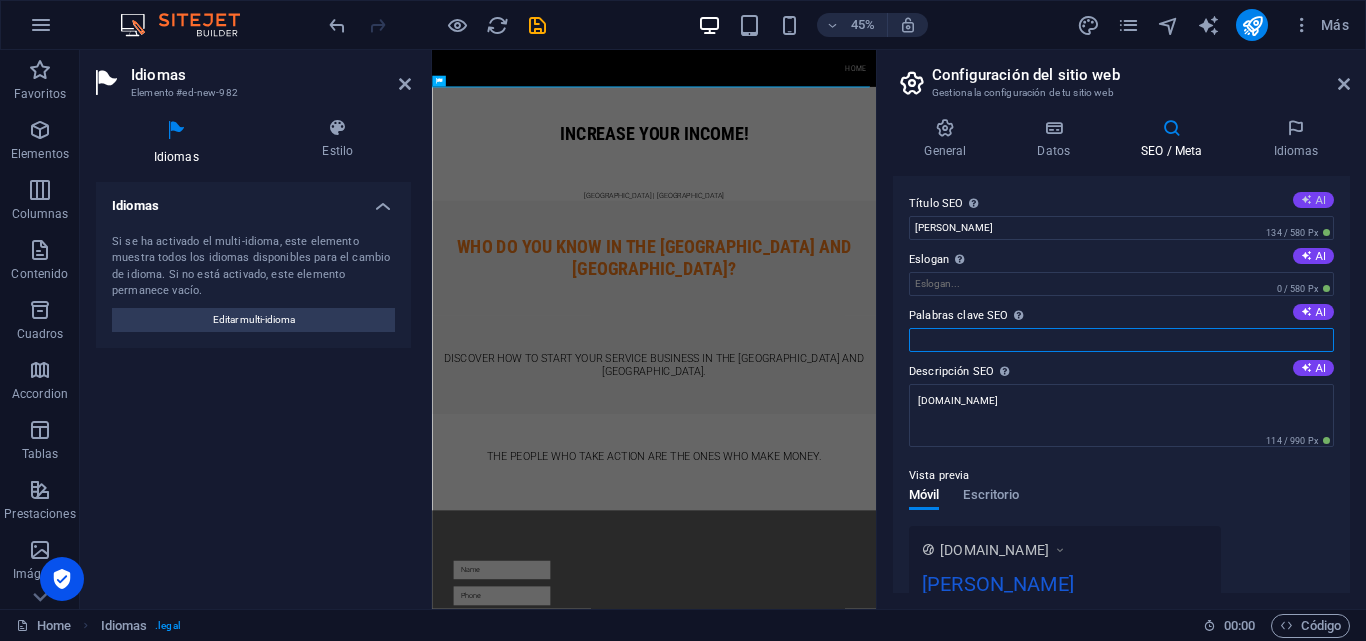 type 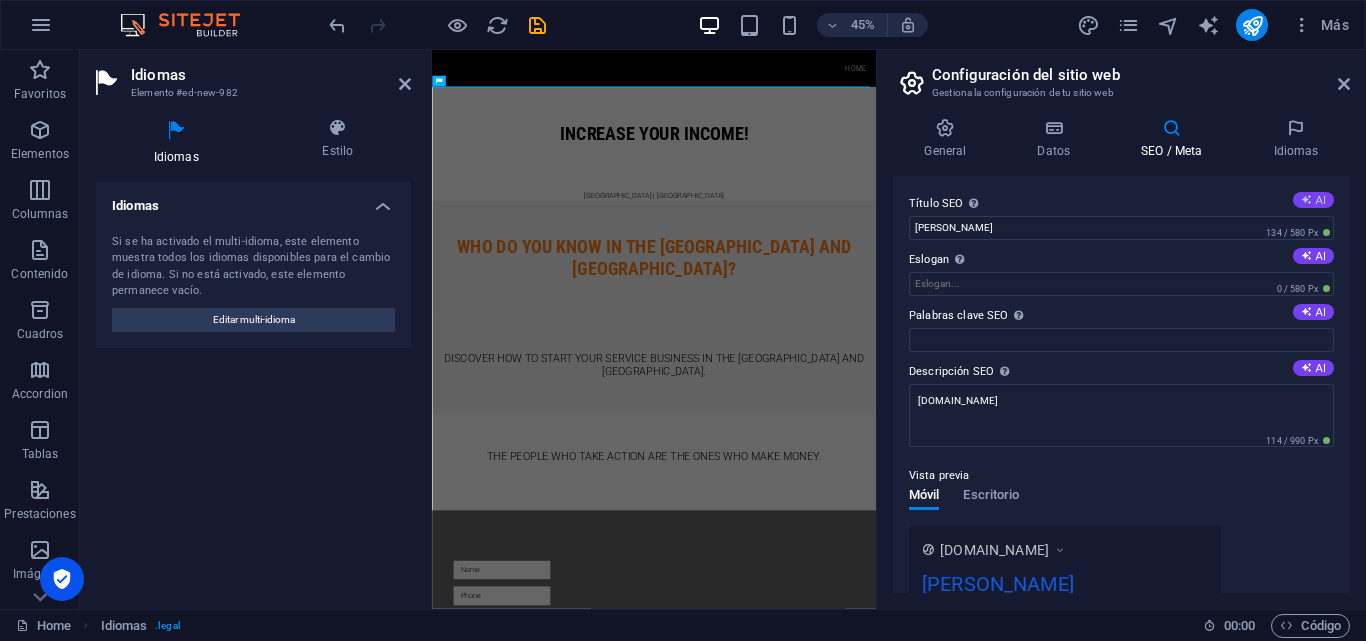 click at bounding box center (1306, 199) 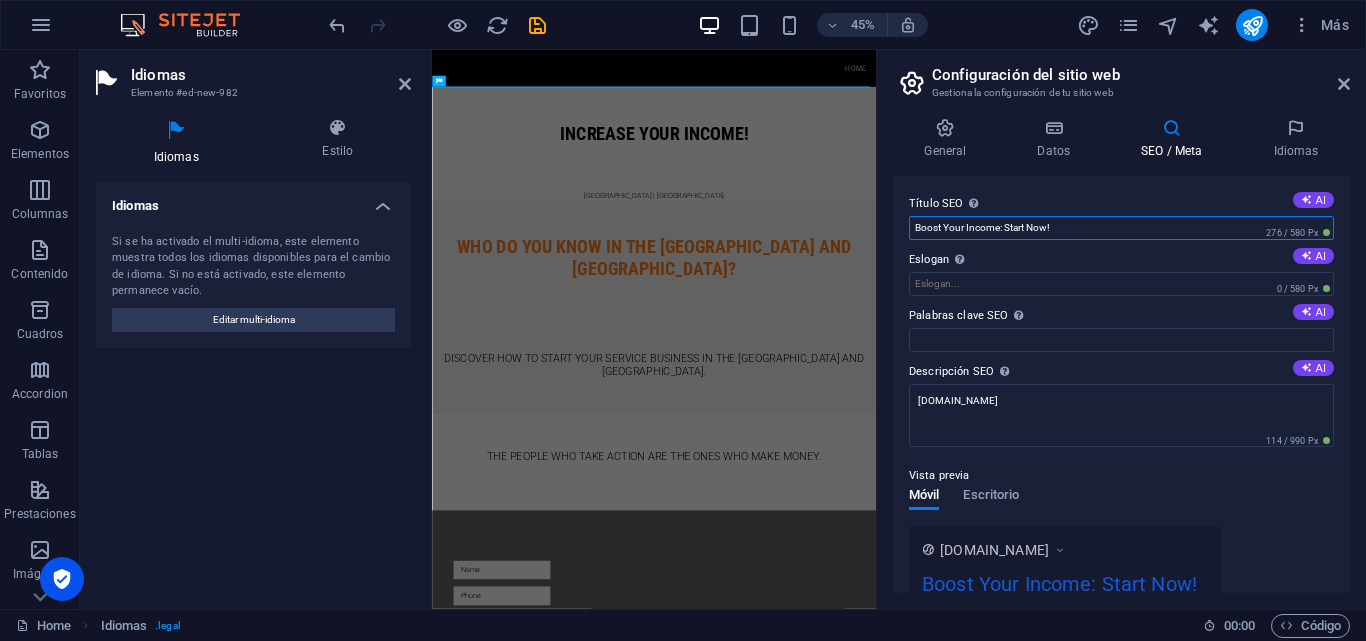 click on "Boost Your Income: Start Now!" at bounding box center [1121, 228] 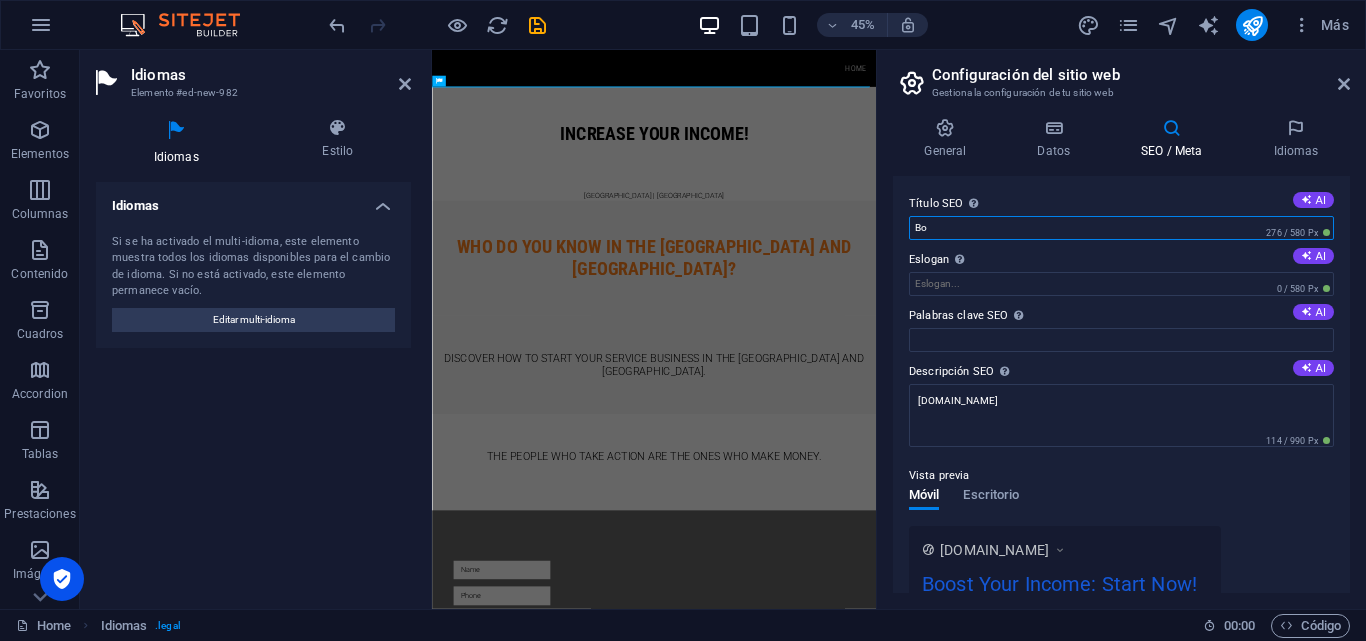type on "B" 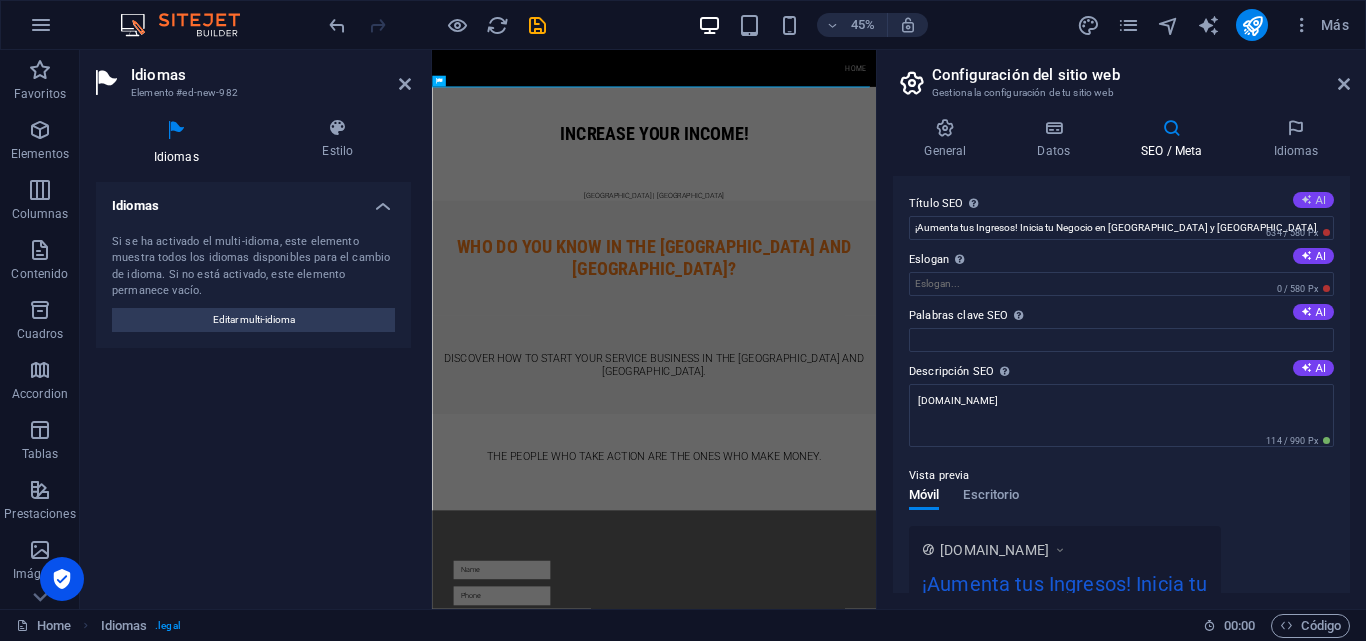 click on "AI" at bounding box center [1313, 200] 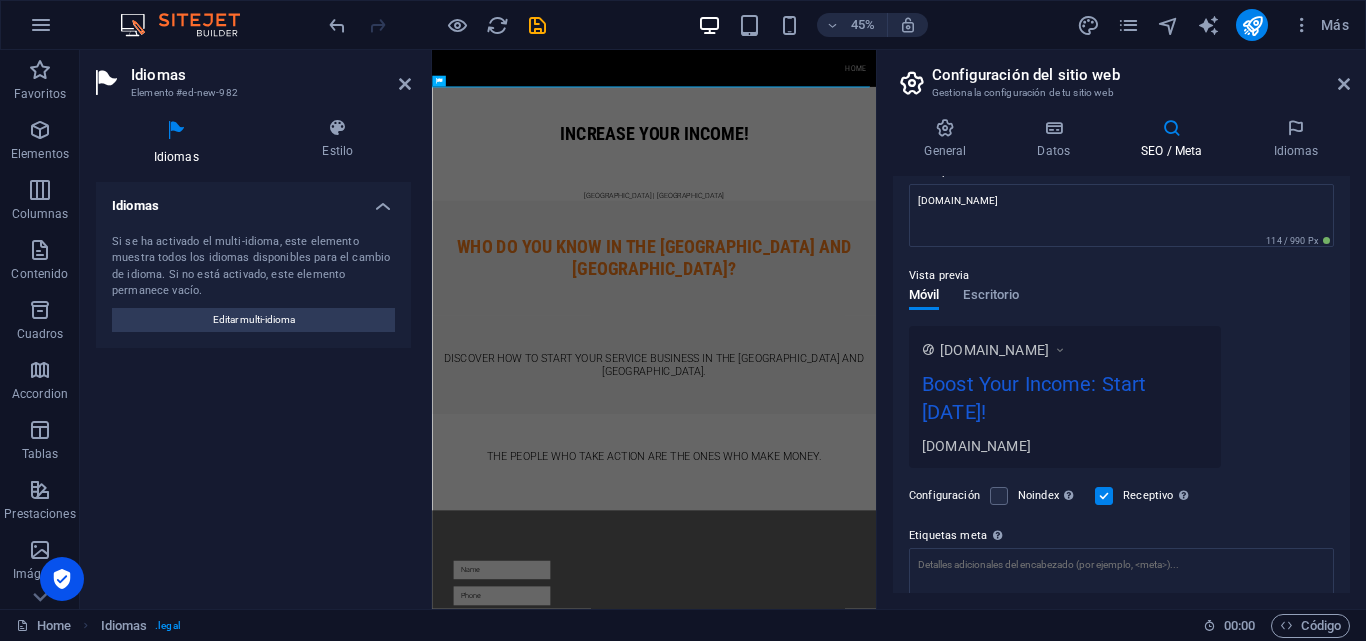 scroll, scrollTop: 0, scrollLeft: 0, axis: both 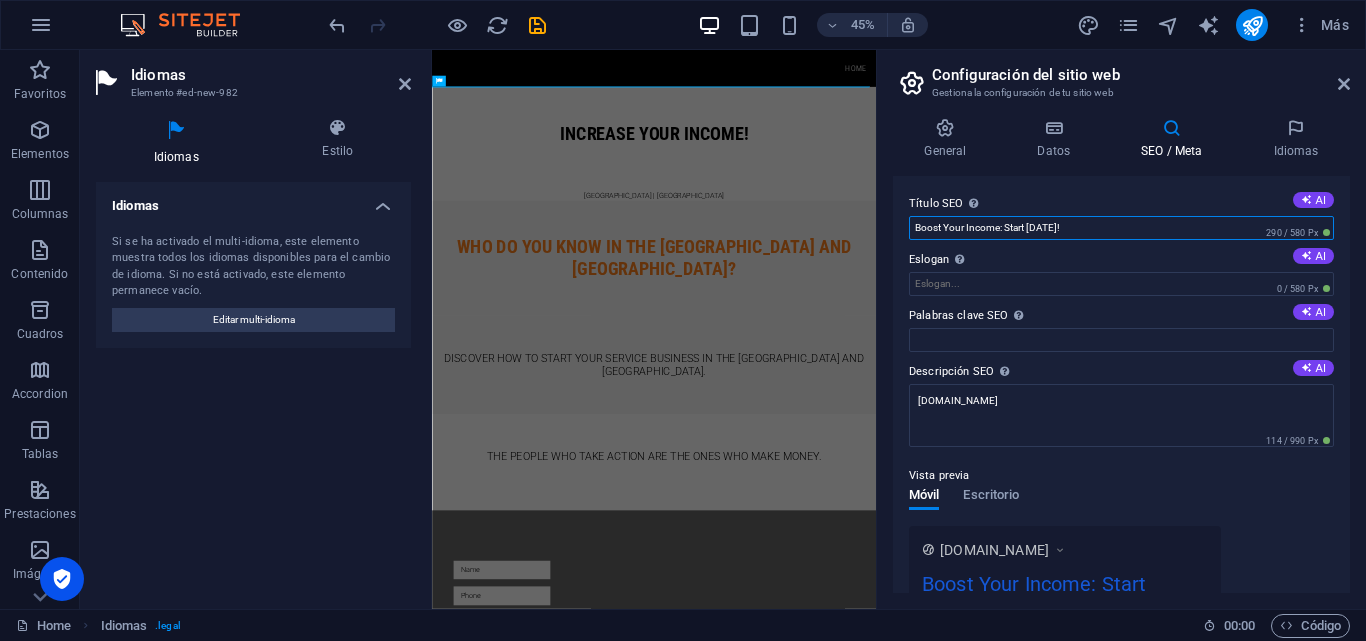 click on "Boost Your Income: Start Today!" at bounding box center [1121, 228] 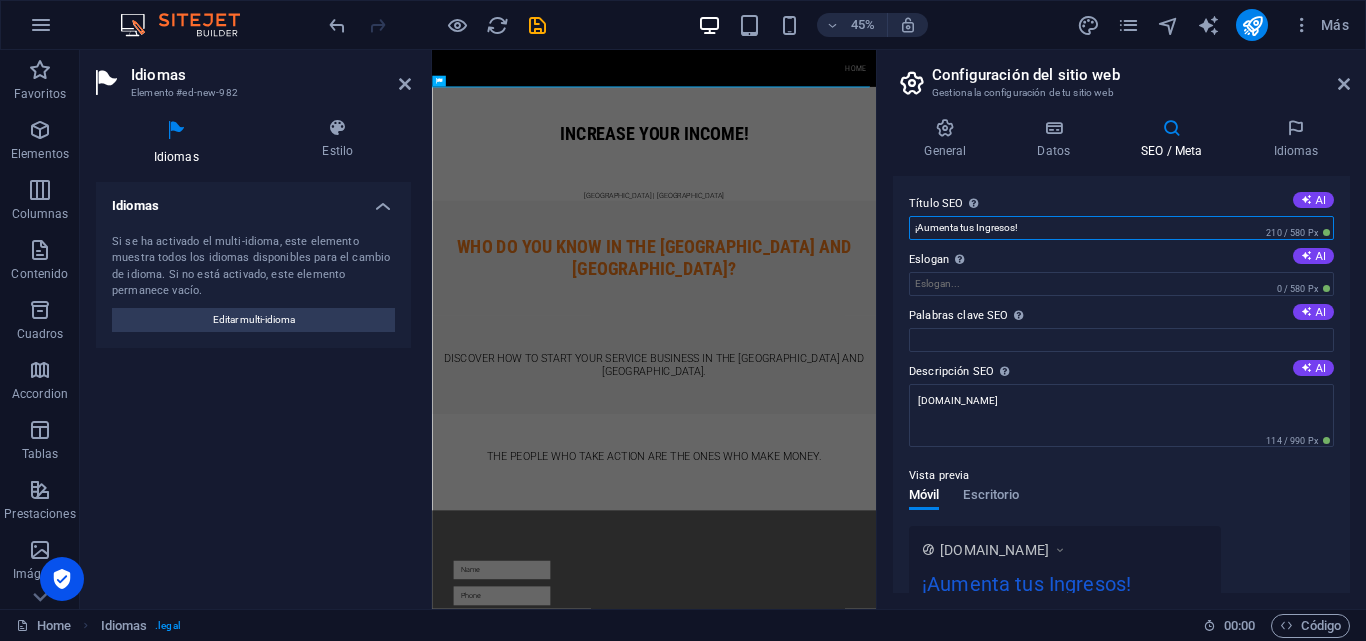 click on "¡Aumenta tus Ingresos!" at bounding box center [1121, 228] 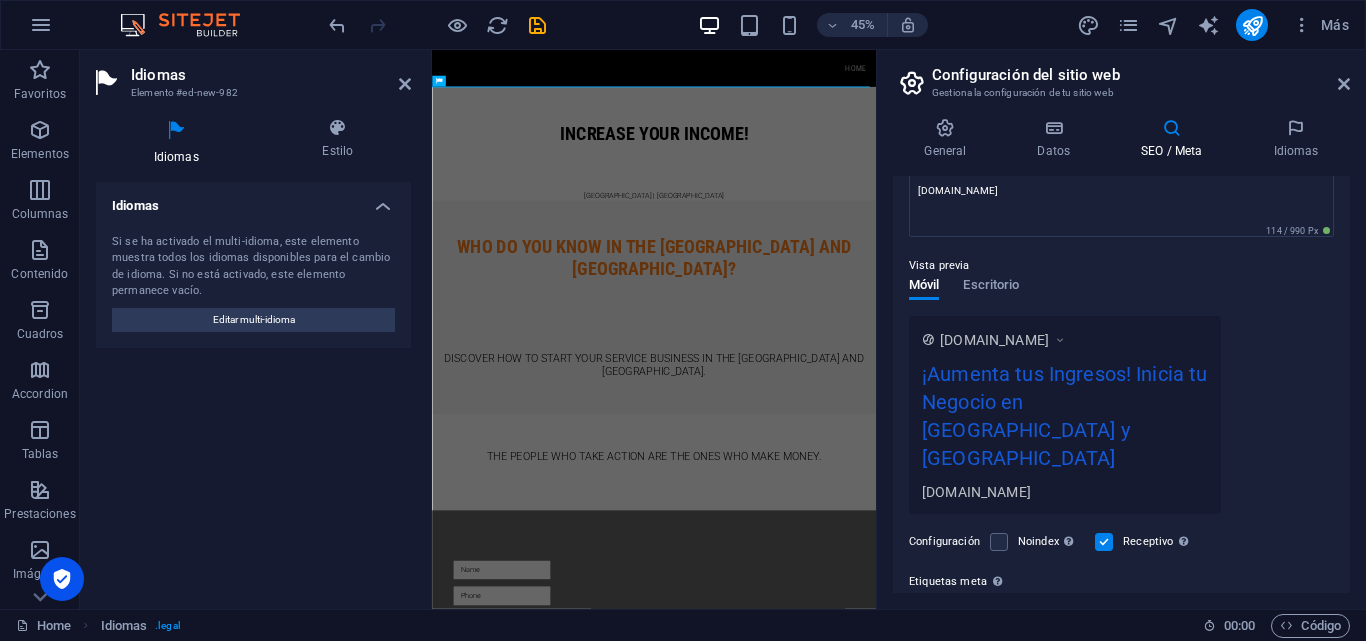 scroll, scrollTop: 300, scrollLeft: 0, axis: vertical 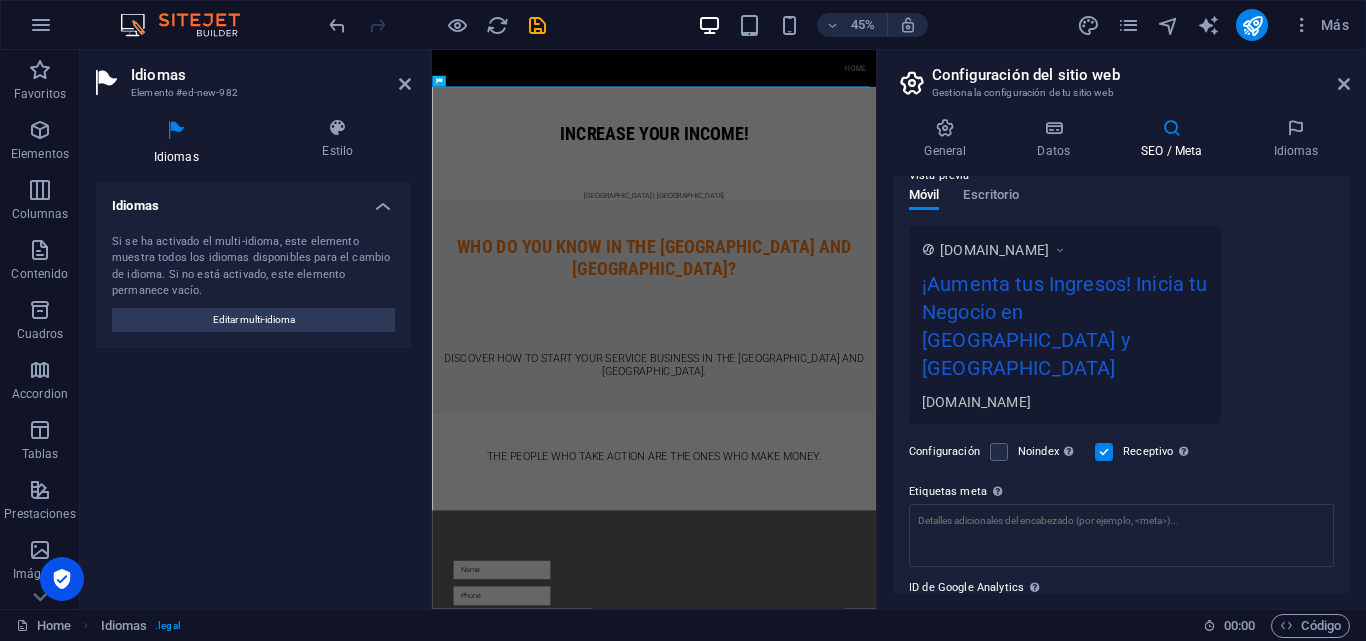 type on "¡Aumenta tus Ingresos! Inicia tu Negocio en Estados Unidos y Canadá" 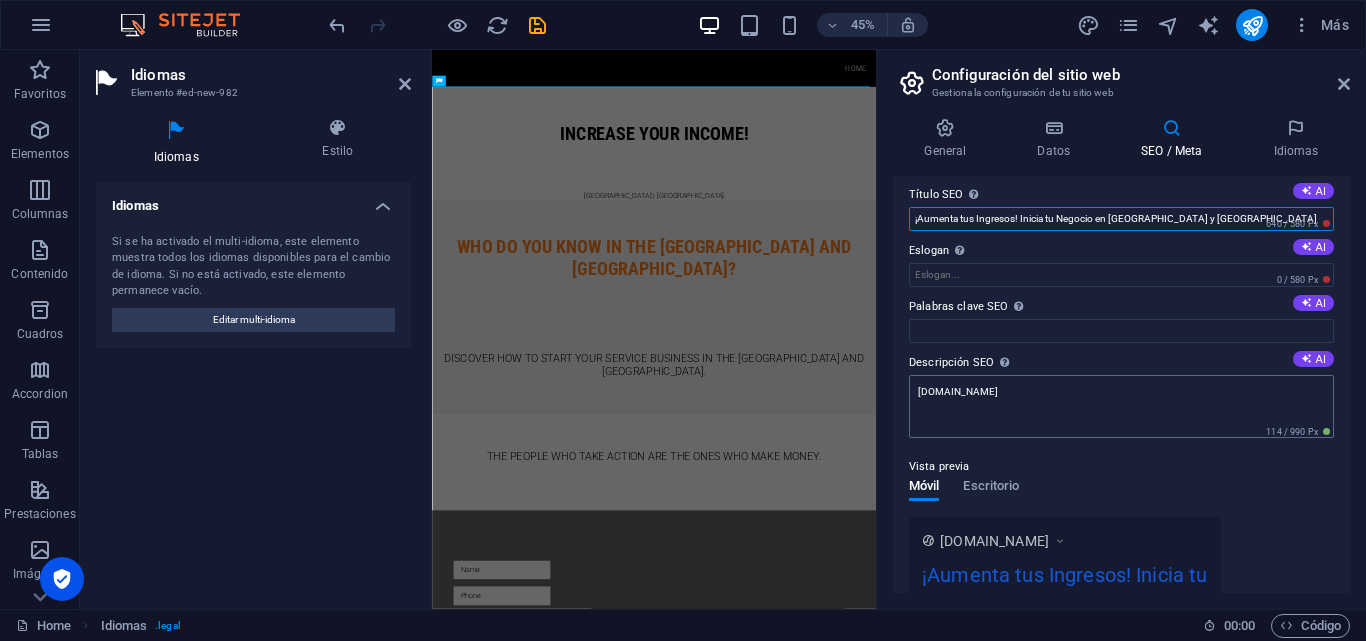 scroll, scrollTop: 0, scrollLeft: 0, axis: both 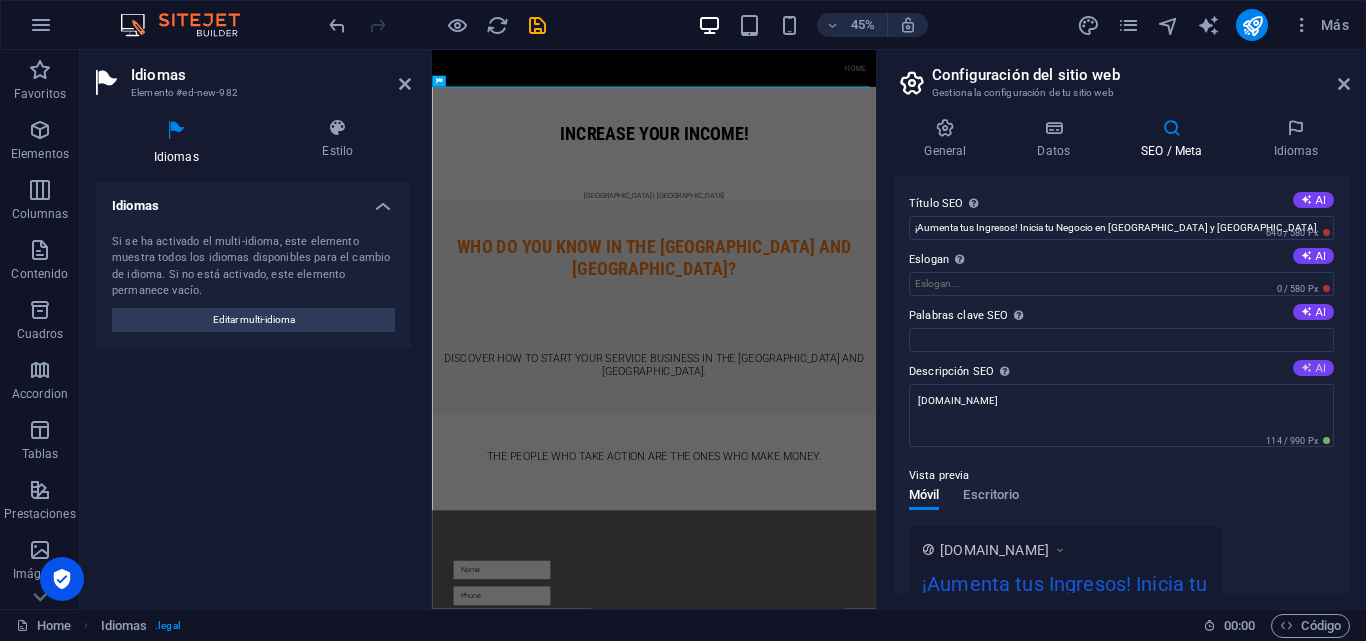 click on "AI" at bounding box center (1313, 368) 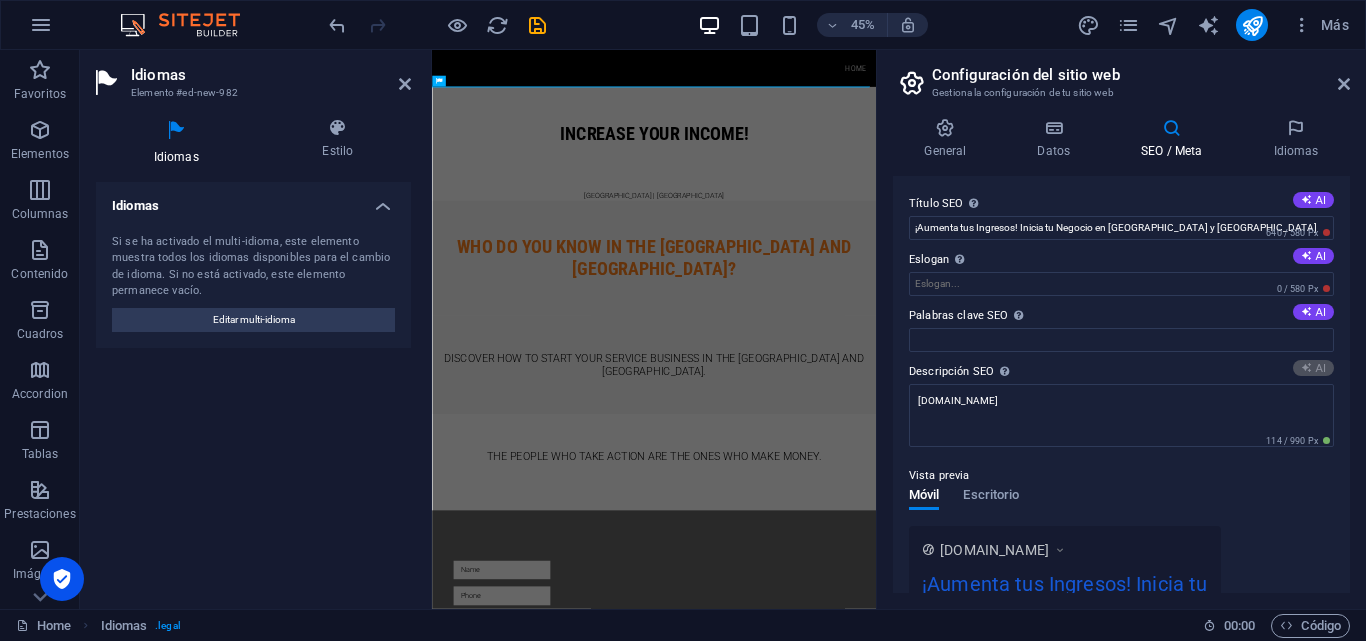type on "Unlock your earning potential! Learn to launch a service business in the US & Canada without upfront costs. Start today!" 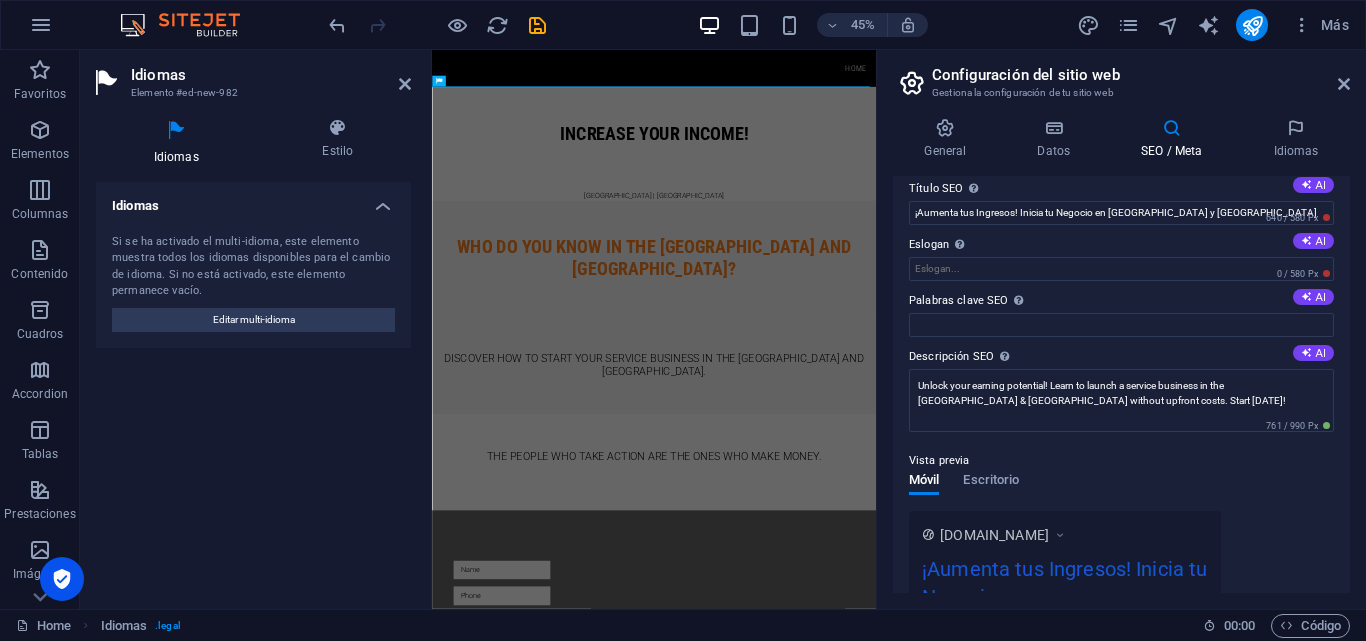 scroll, scrollTop: 0, scrollLeft: 0, axis: both 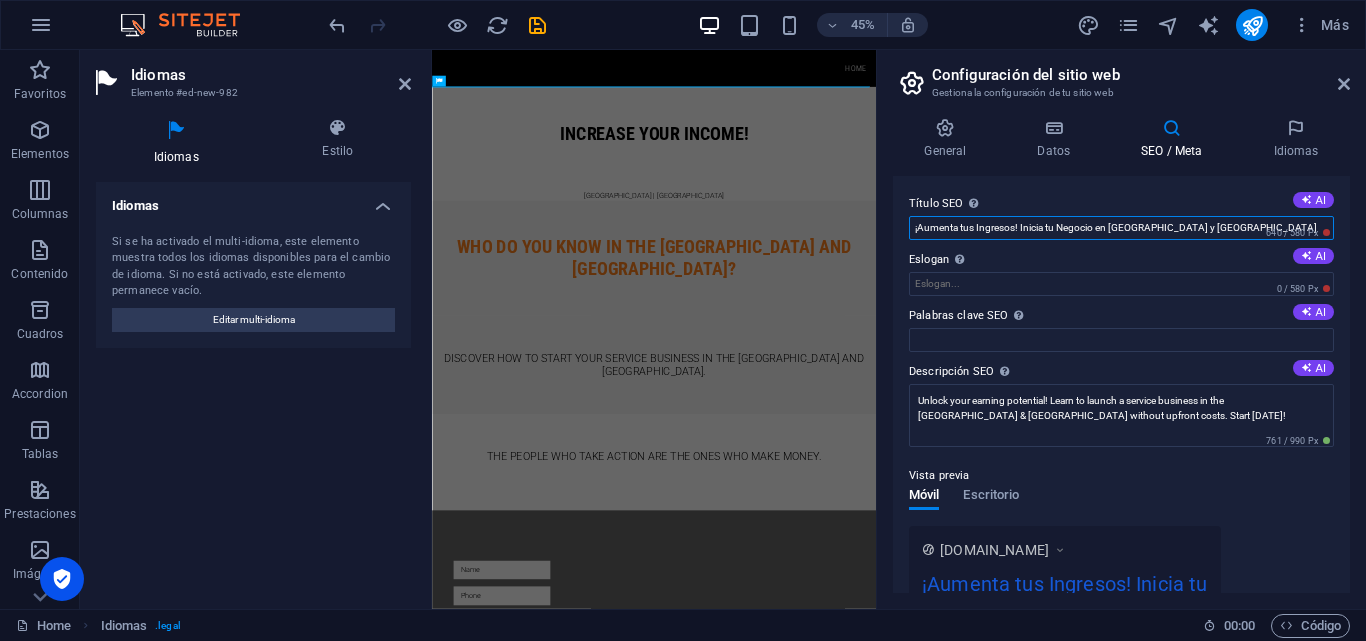 click on "¡Aumenta tus Ingresos! Inicia tu Negocio en Estados Unidos y Canadá" at bounding box center (1121, 228) 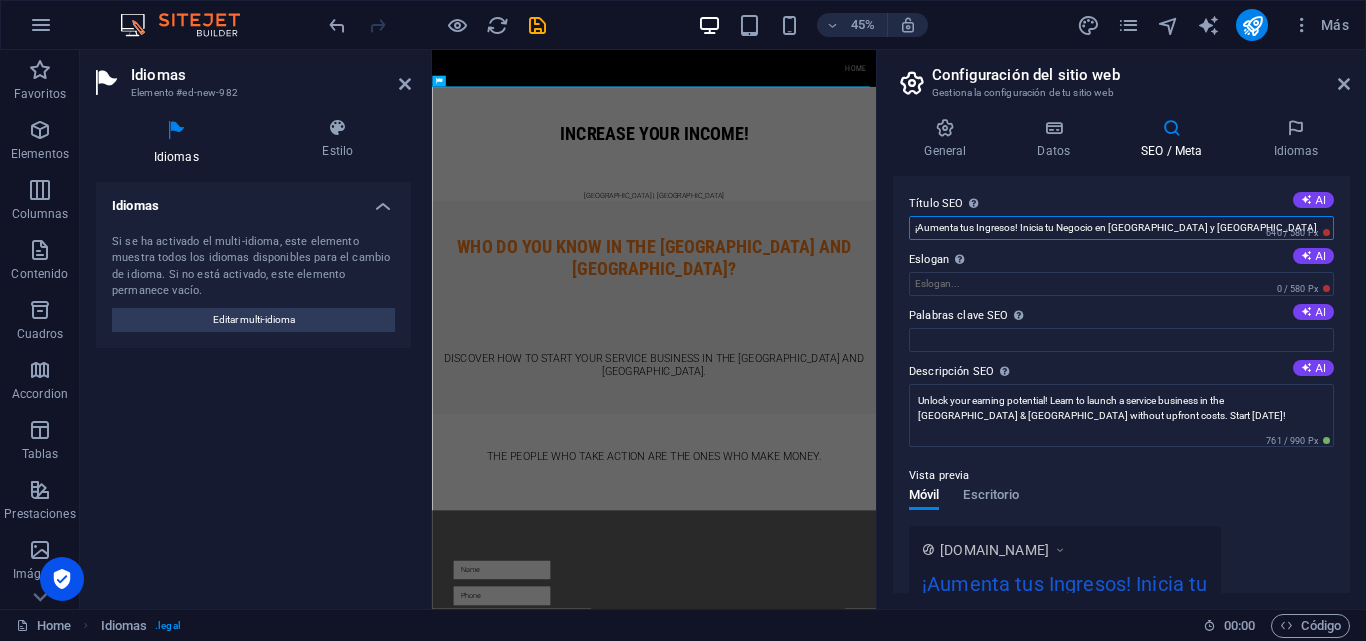 click on "¡Aumenta tus Ingresos! Inicia tu Negocio en Estados Unidos y Canadá" at bounding box center (1121, 228) 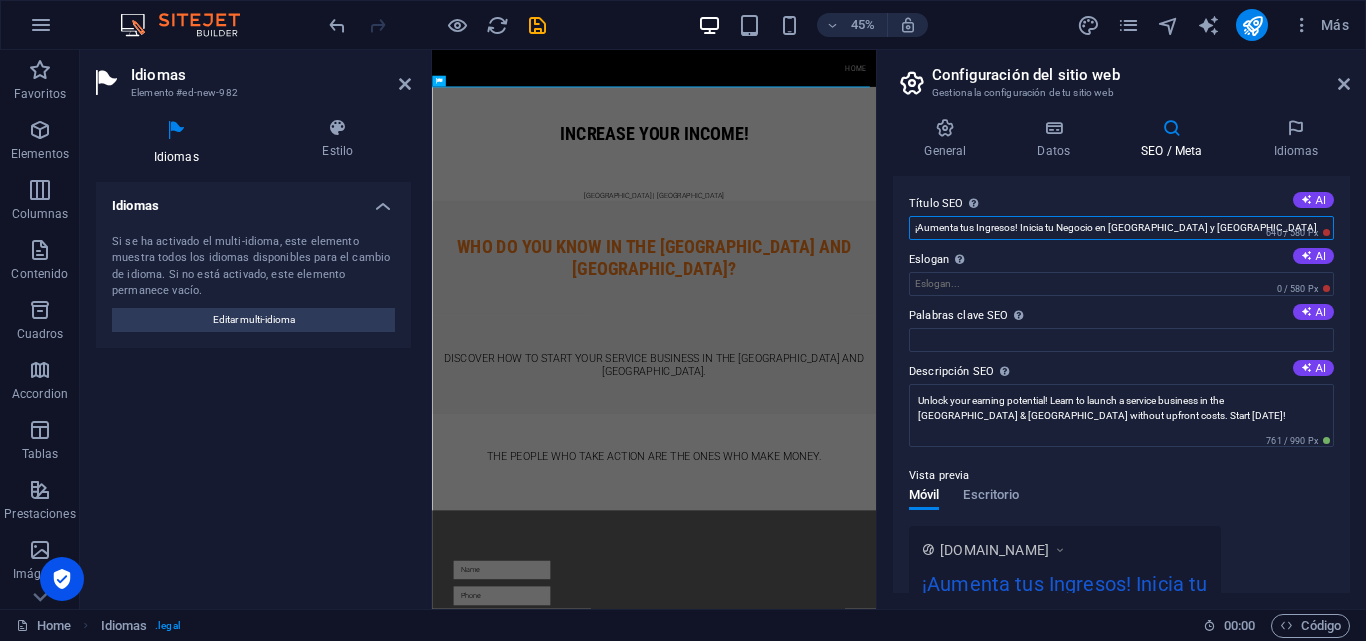 click on "¡Aumenta tus Ingresos! Inicia tu Negocio en Estados Unidos y Canadá" at bounding box center (1121, 228) 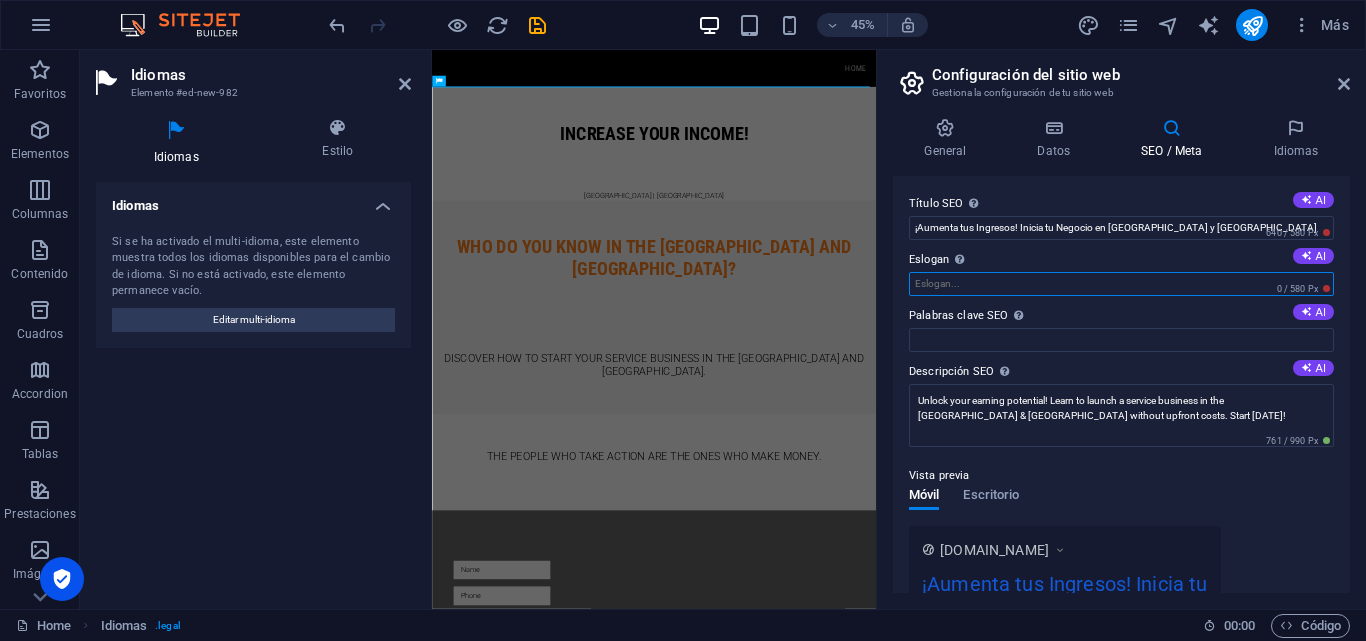 click on "Eslogan El eslogan de tu sitio web. AI" at bounding box center [1121, 284] 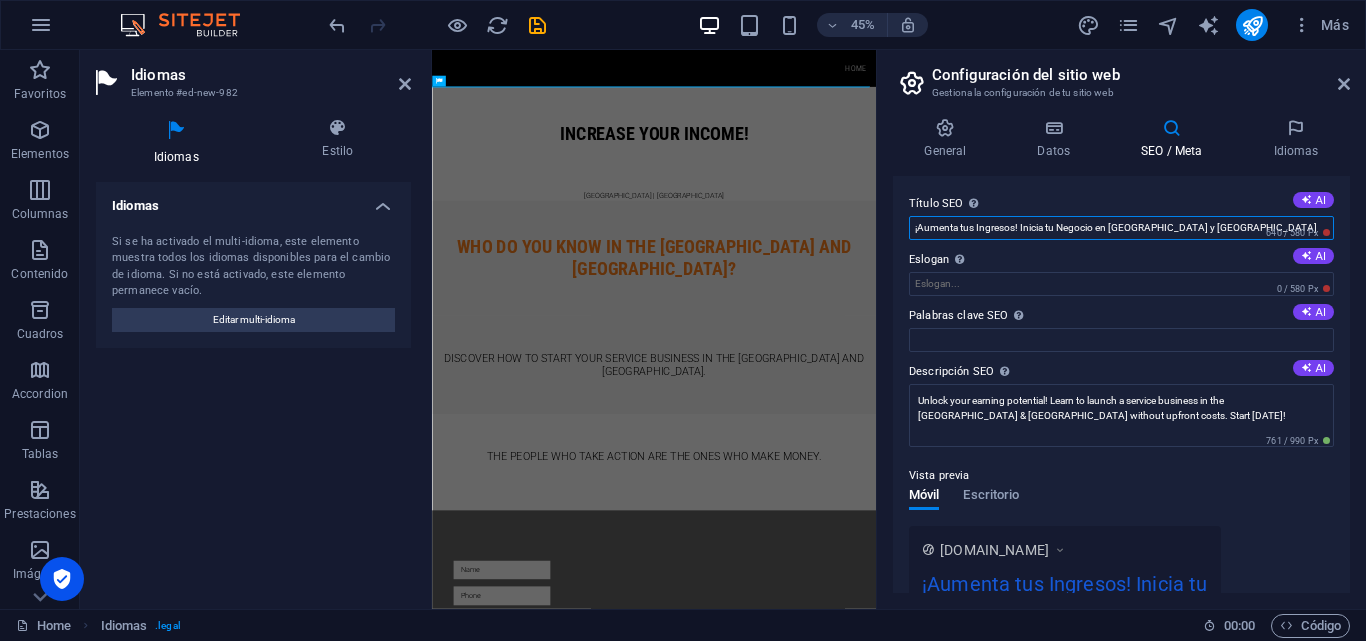 click on "¡Aumenta tus Ingresos! Inicia tu Negocio en Estados Unidos y Canadá" at bounding box center [1121, 228] 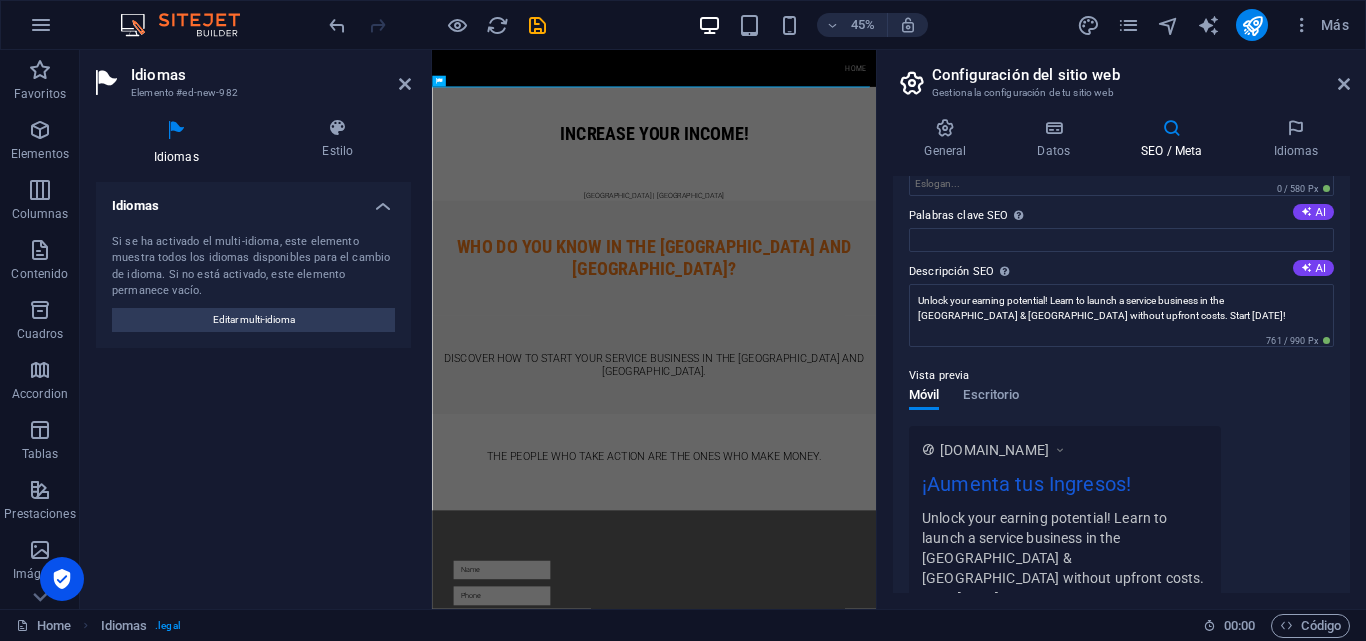 scroll, scrollTop: 0, scrollLeft: 0, axis: both 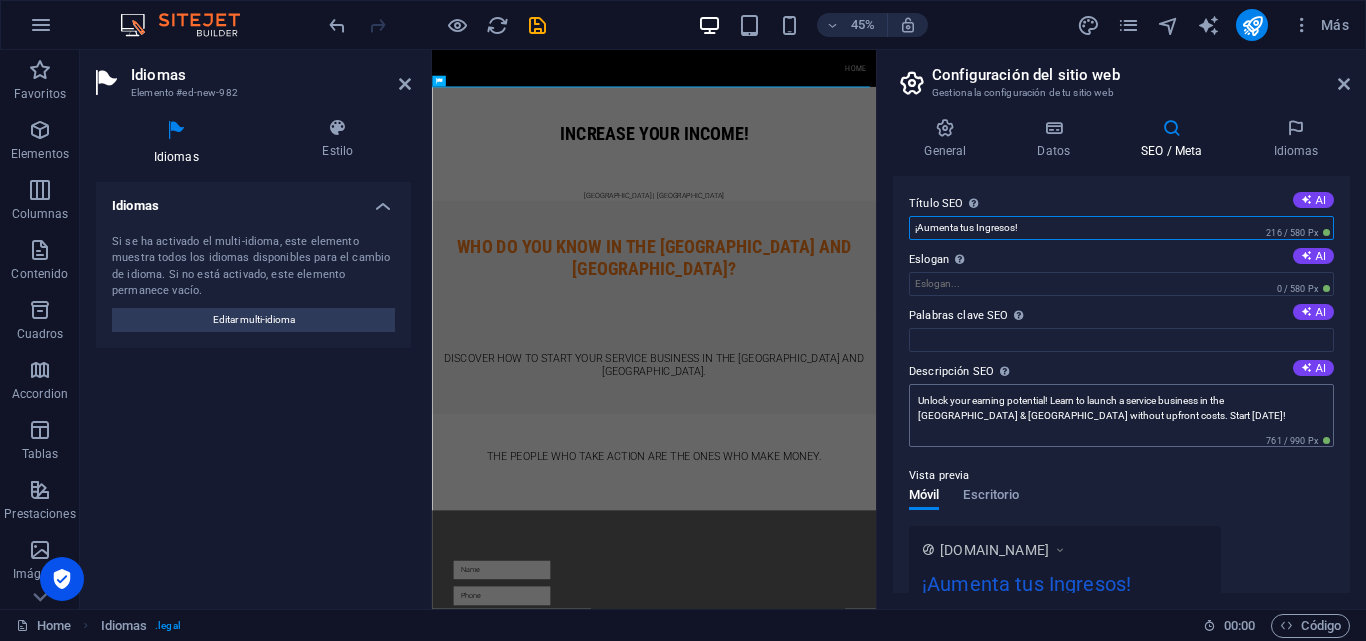 type on "¡Aumenta tus Ingresos!" 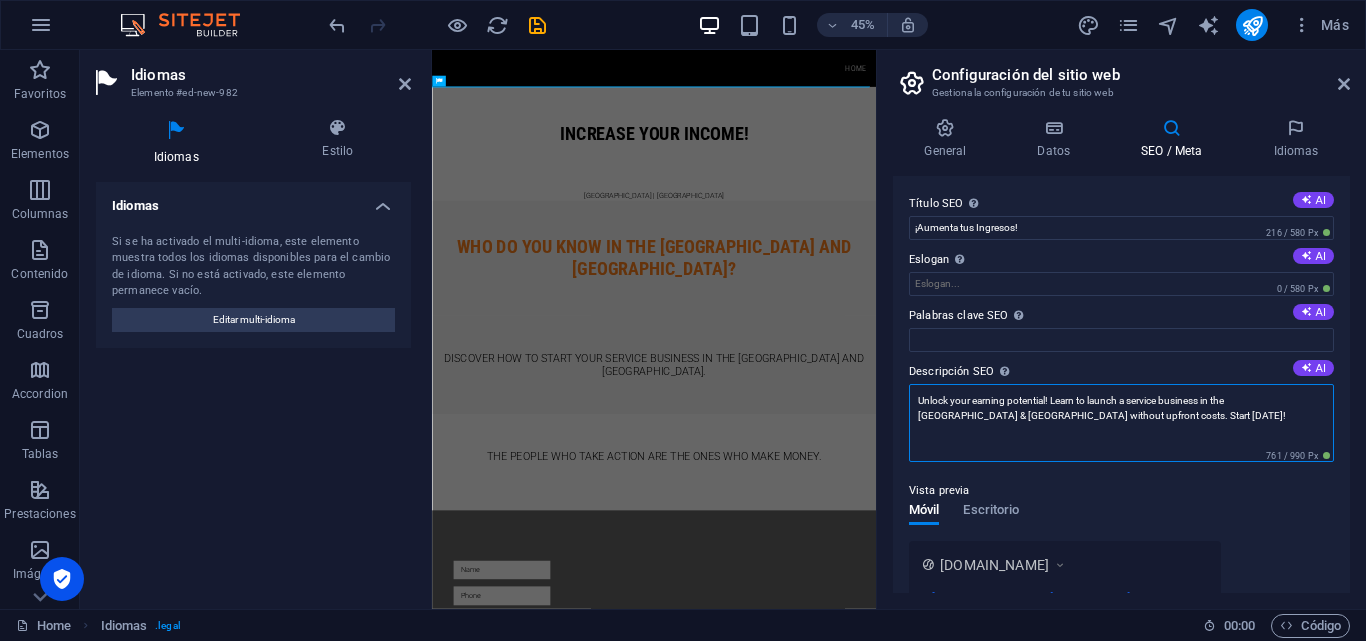 click on "Unlock your earning potential! Learn to launch a service business in the US & Canada without upfront costs. Start today!" at bounding box center [1121, 423] 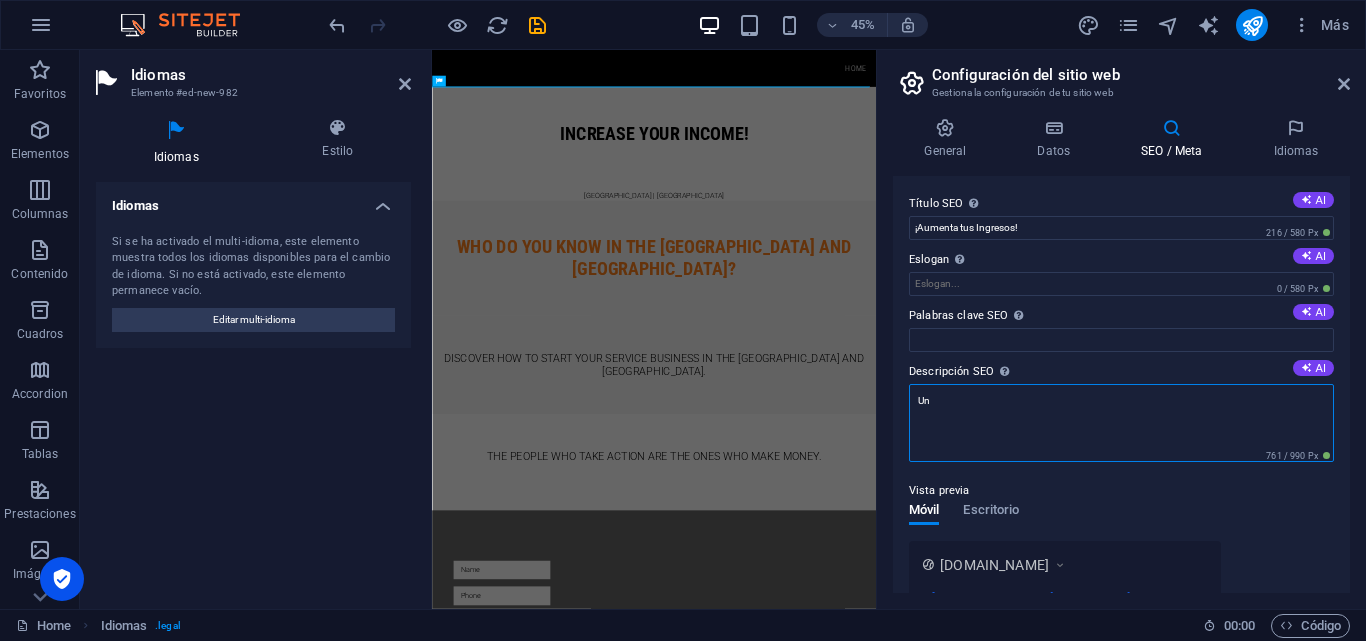type on "U" 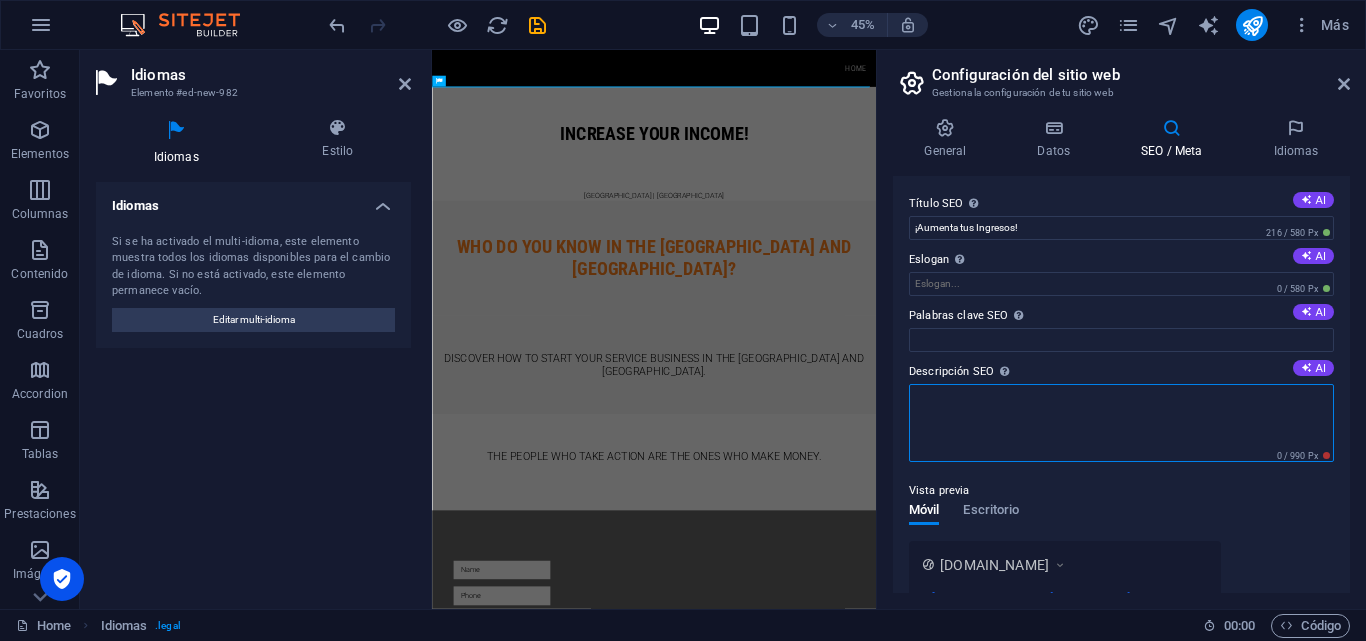 paste on "¡Aumenta tus Ingresos! Inicia tu Negocio en Estados Unidos y Canadá" 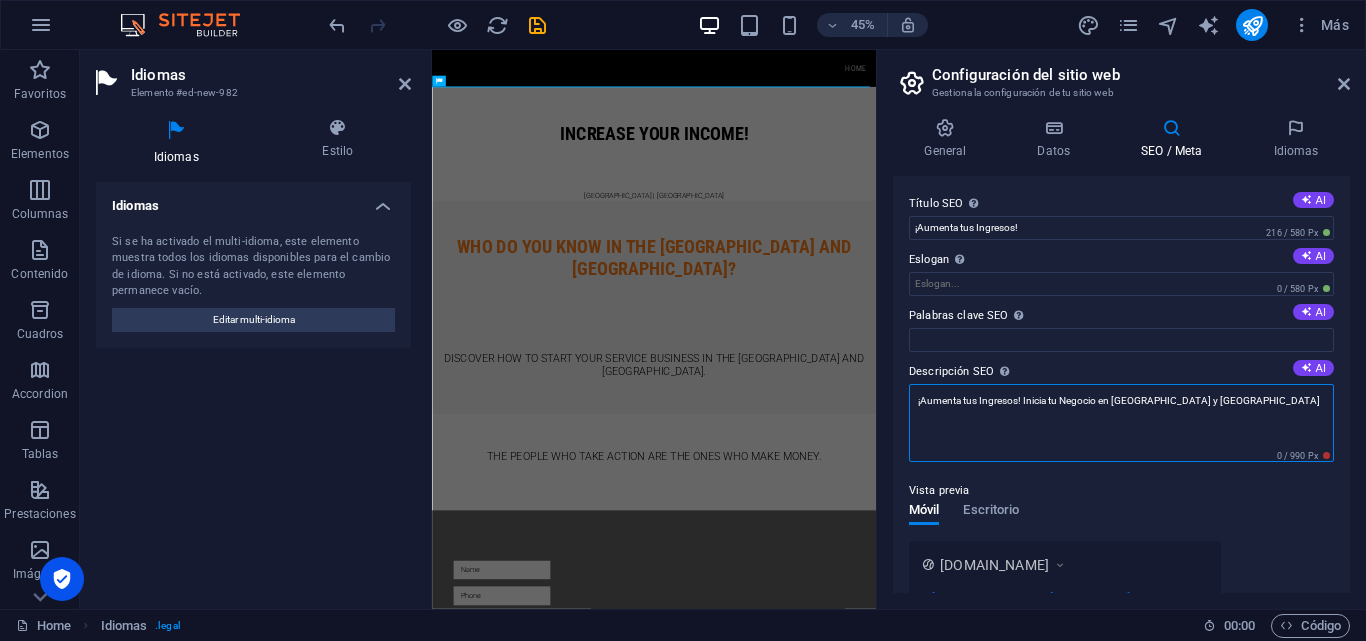 drag, startPoint x: 1022, startPoint y: 403, endPoint x: 1047, endPoint y: 463, distance: 65 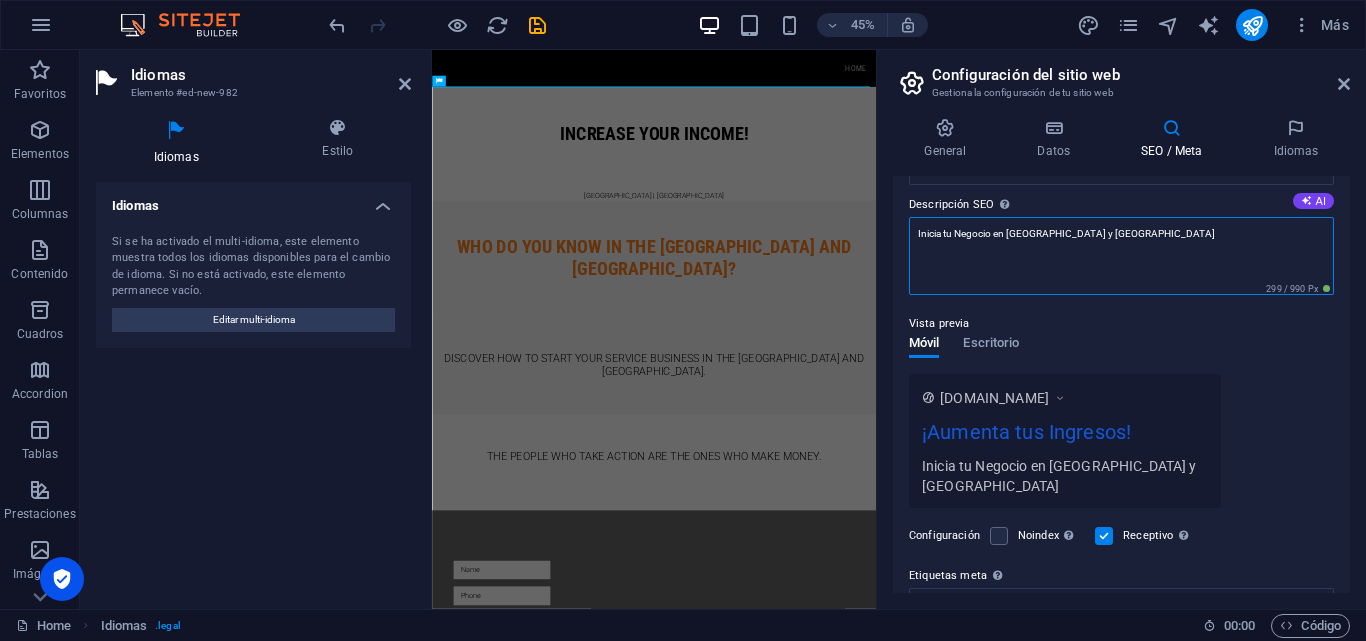 scroll, scrollTop: 200, scrollLeft: 0, axis: vertical 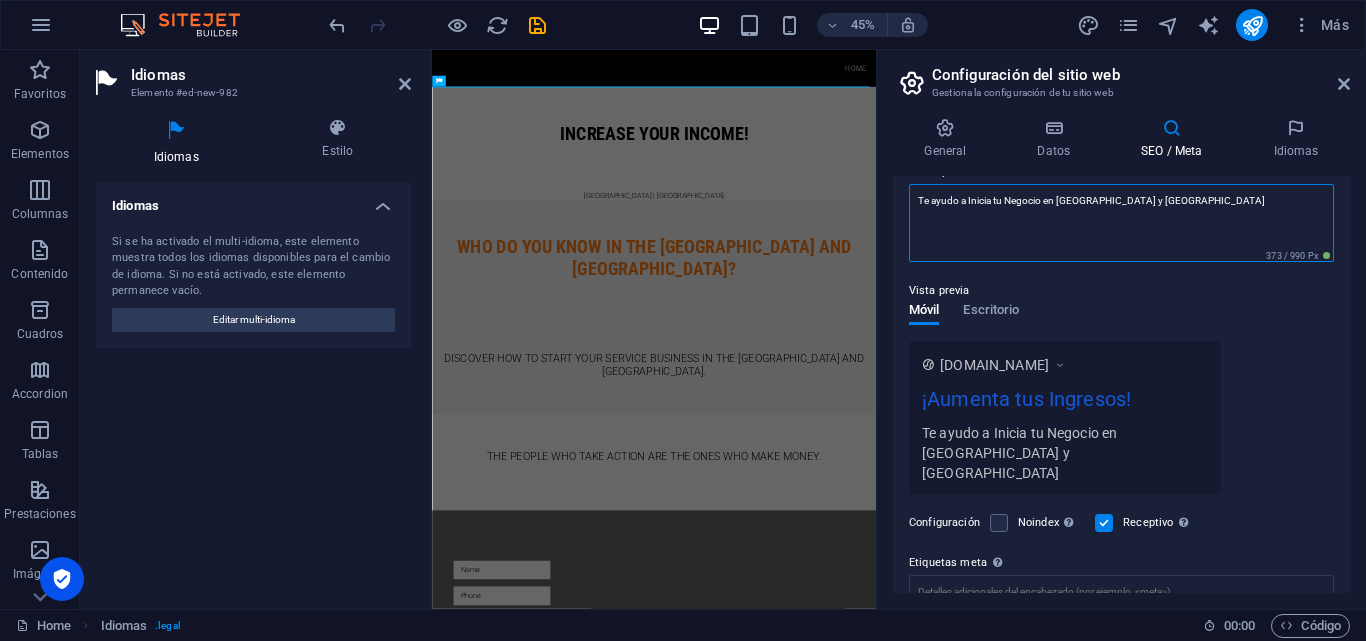 click on "Te ayudo a Inicia tu Negocio en Estados Unidos y Canadá" at bounding box center [1121, 223] 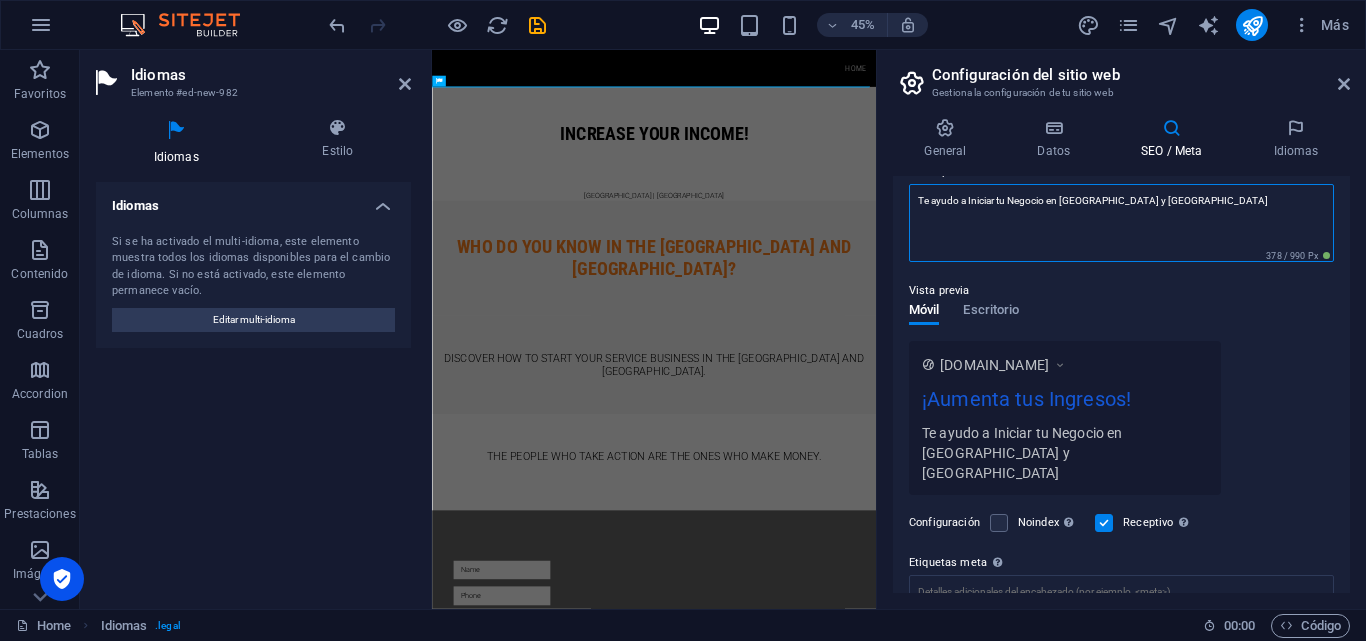 click on "Te ayudo a Iniciar tu Negocio en Estados Unidos y Canadá" at bounding box center (1121, 223) 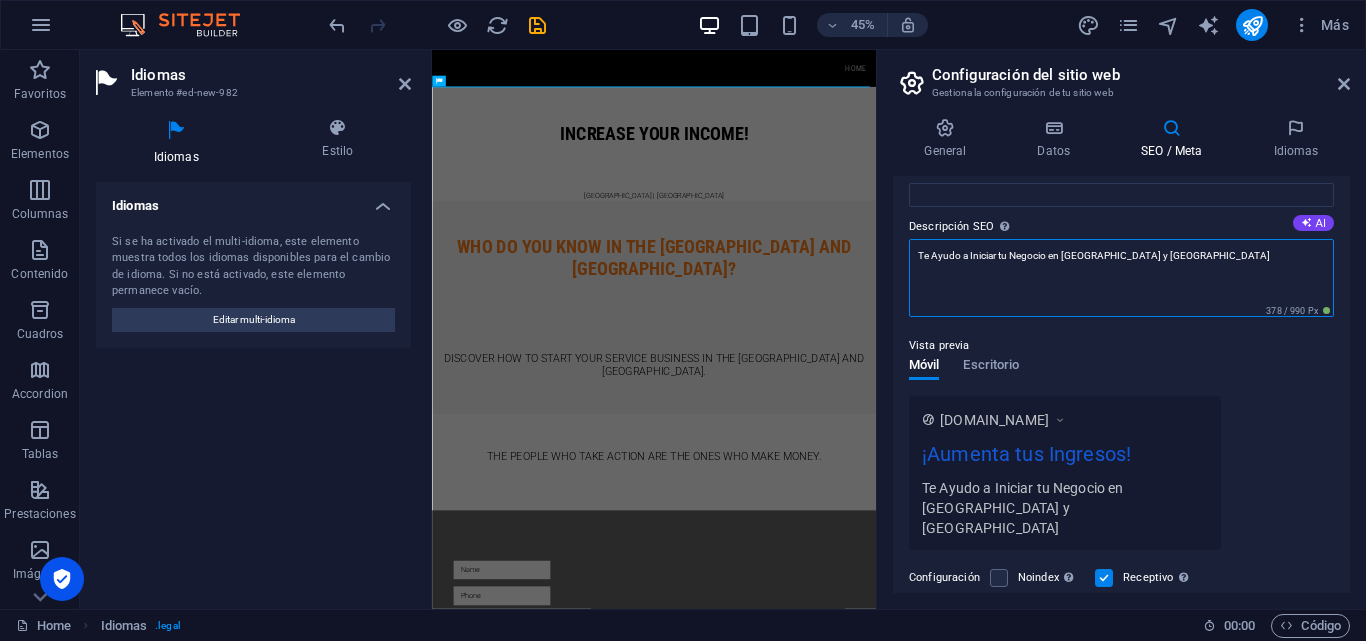 scroll, scrollTop: 200, scrollLeft: 0, axis: vertical 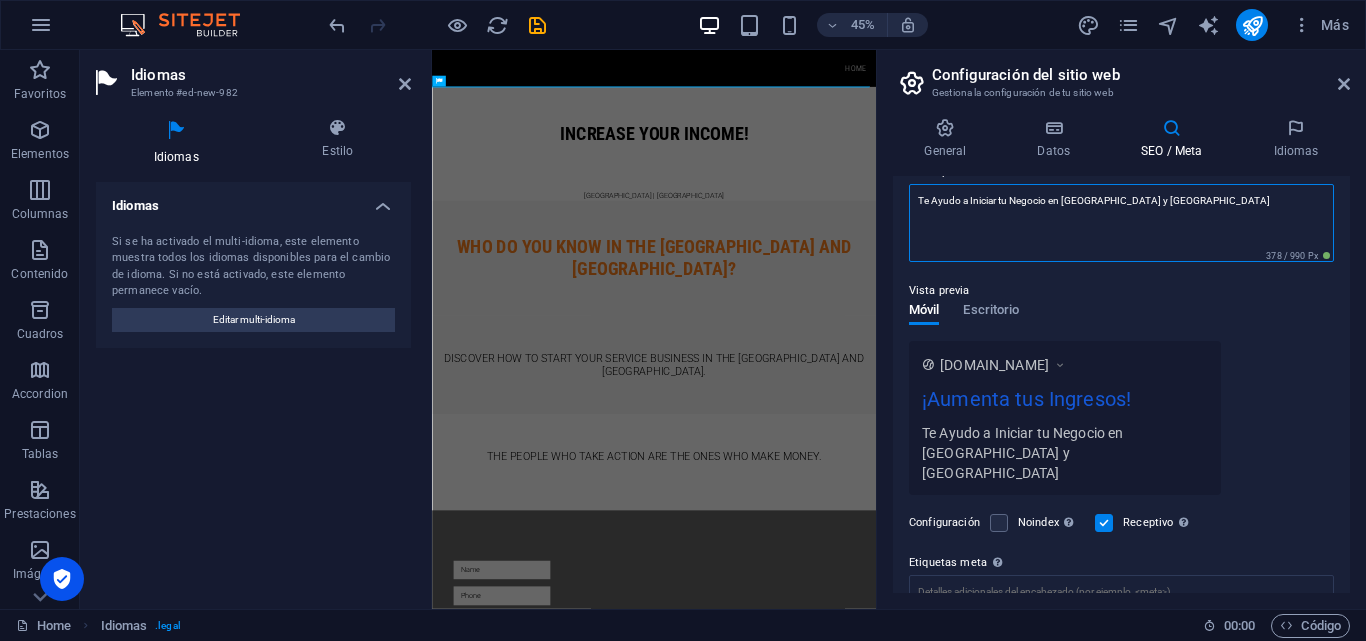 click on "Te Ayudo a Iniciar tu Negocio en Estados Unidos y Canadá" at bounding box center [1121, 223] 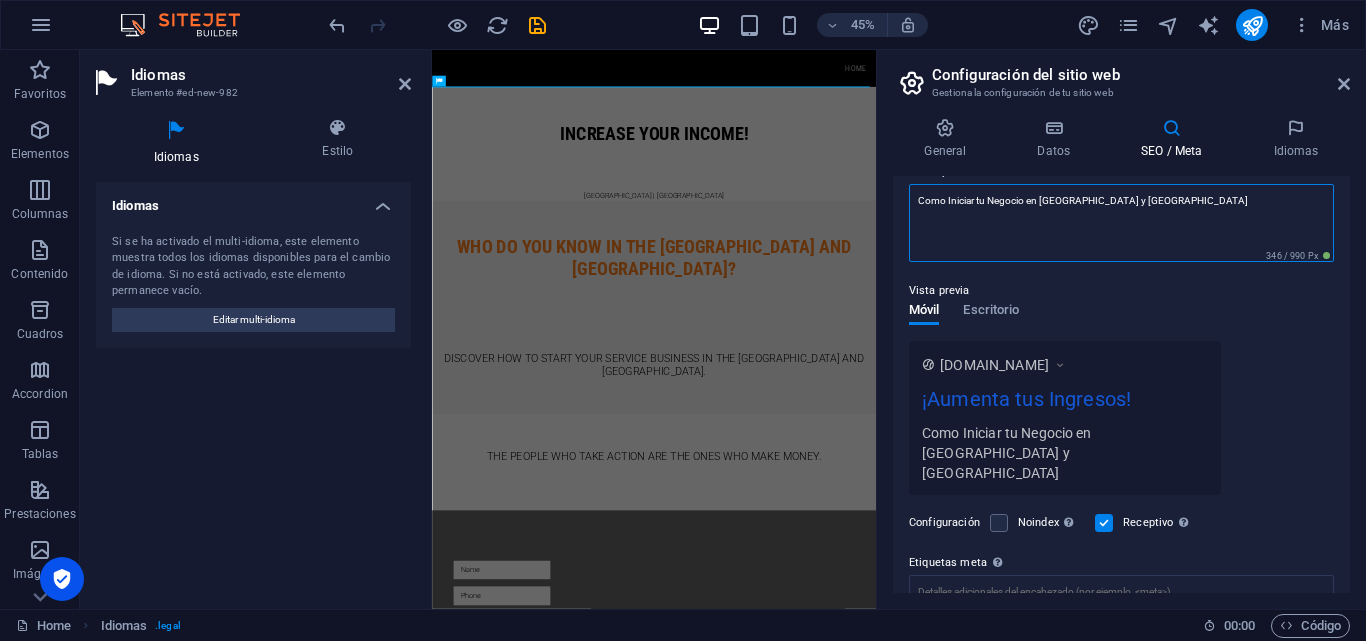 click on "Como Iniciar tu Negocio en Estados Unidos y Canadá" at bounding box center [1121, 223] 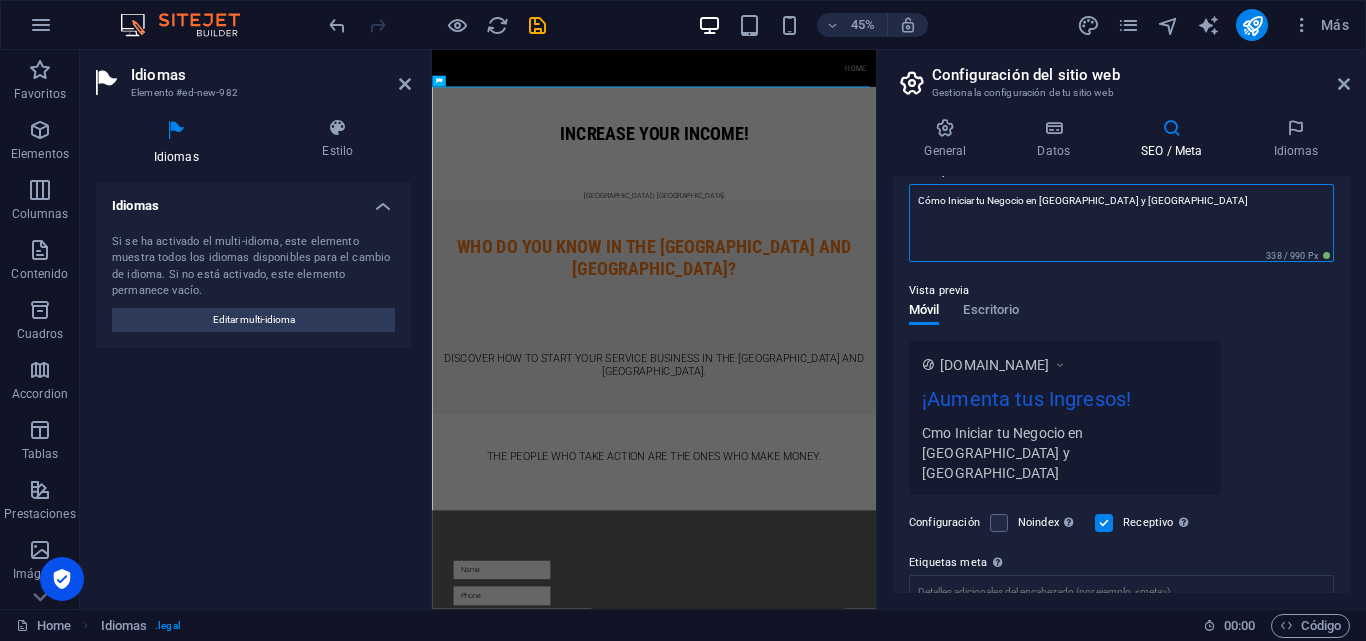 click on "Cómo Iniciar tu Negocio en Estados Unidos y Canadá" at bounding box center [1121, 223] 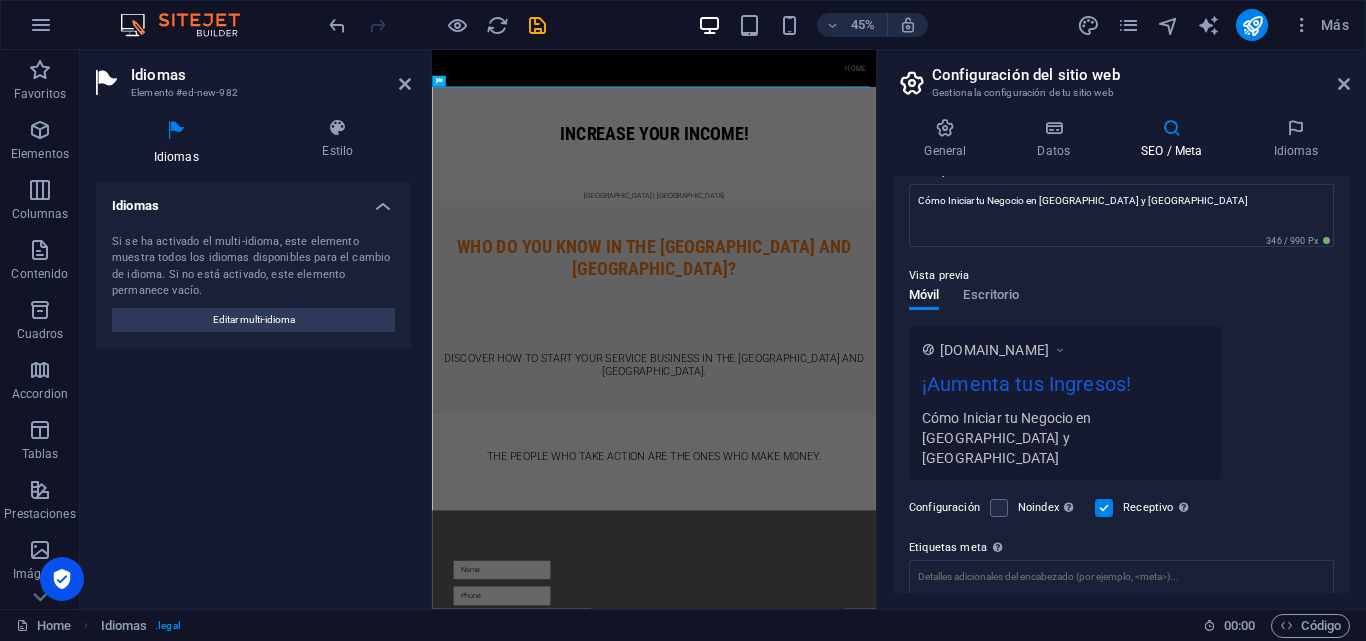click on "¡Aumenta tus Ingresos!" at bounding box center (1065, 388) 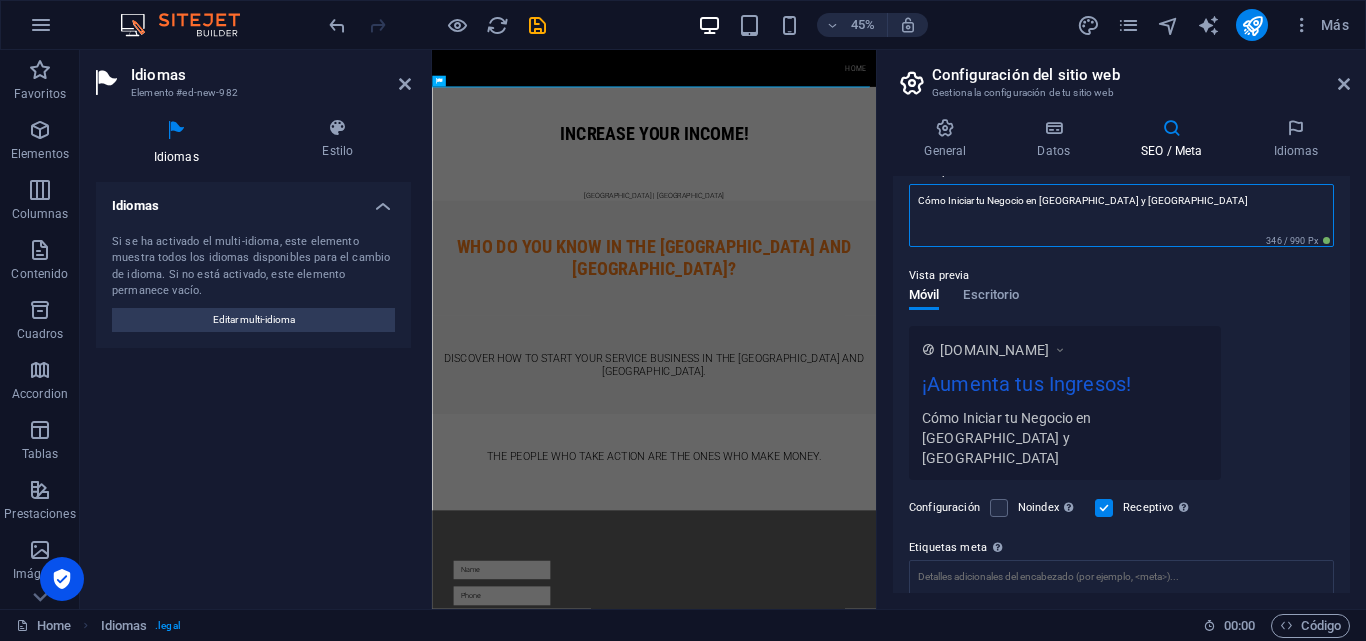 click on "Cómo Iniciar tu Negocio en Estados Unidos y Canadá" at bounding box center [1121, 215] 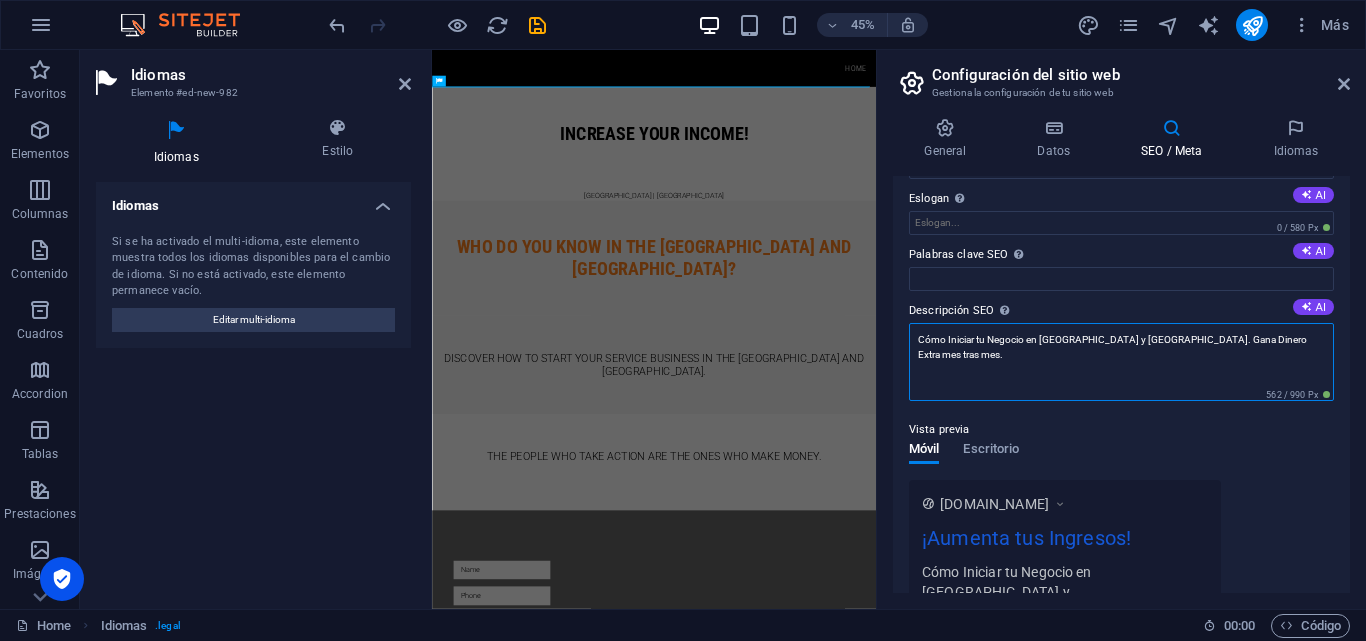 scroll, scrollTop: 0, scrollLeft: 0, axis: both 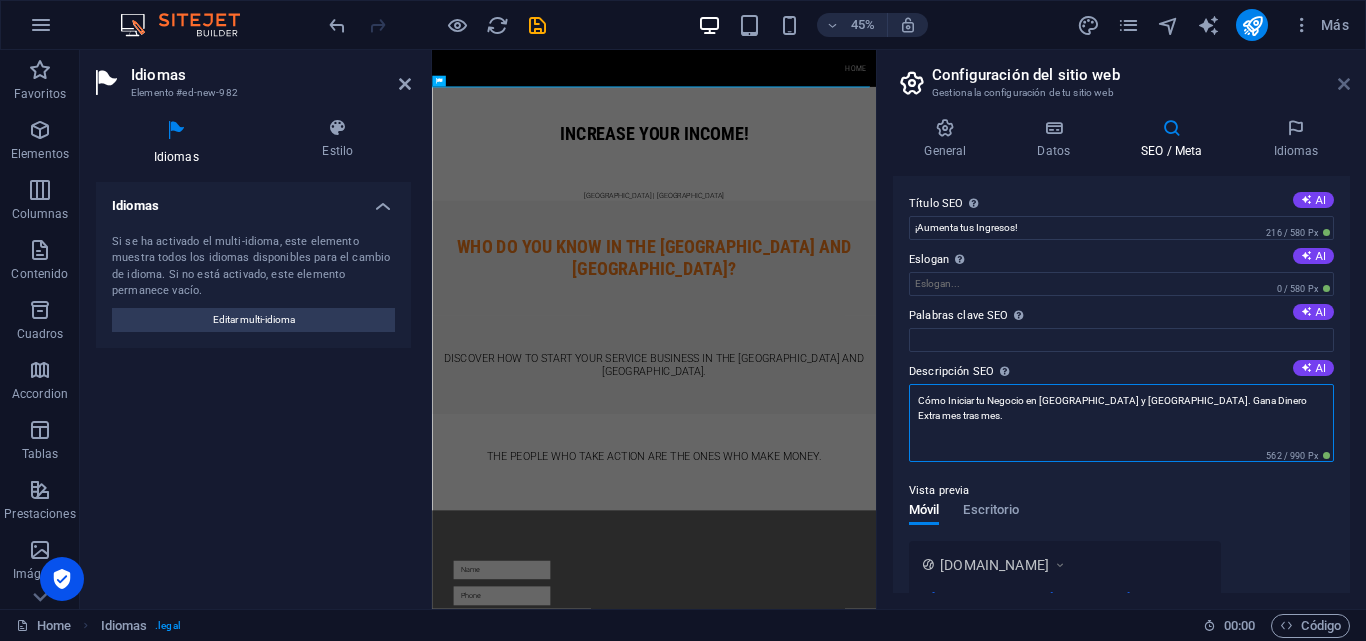 type on "Cómo Iniciar tu Negocio en Estados Unidos y Canadá. Gana Dinero Extra mes tras mes." 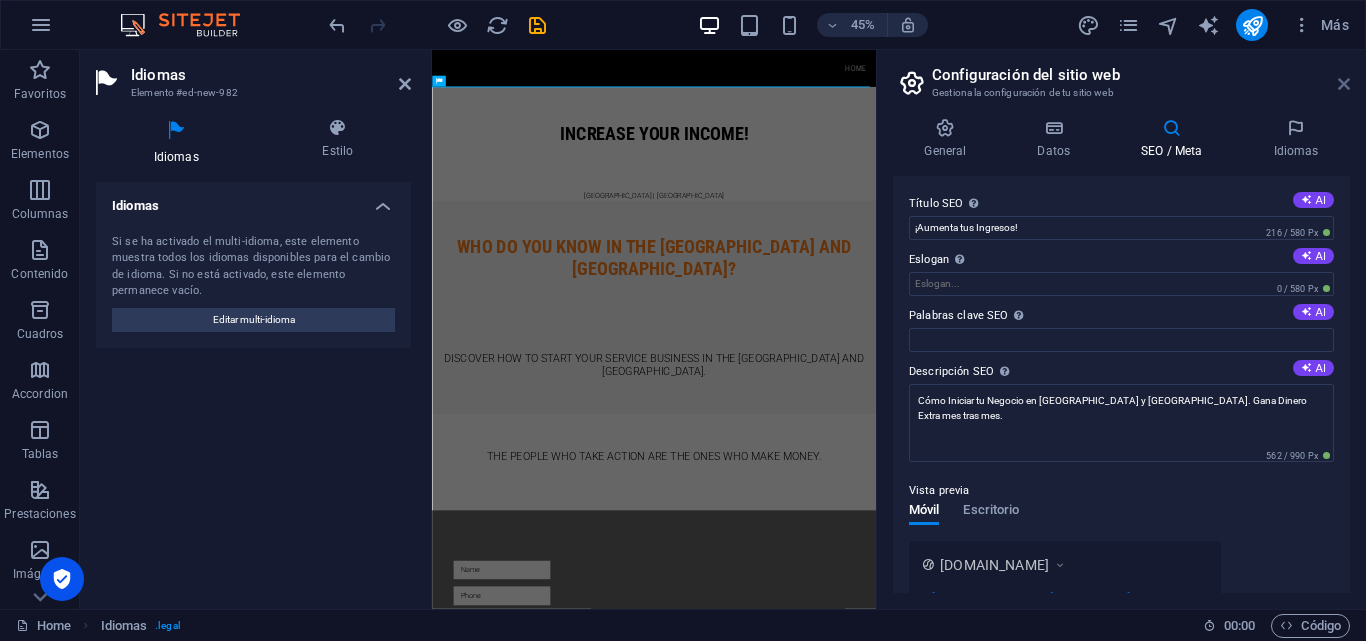 click at bounding box center [1344, 84] 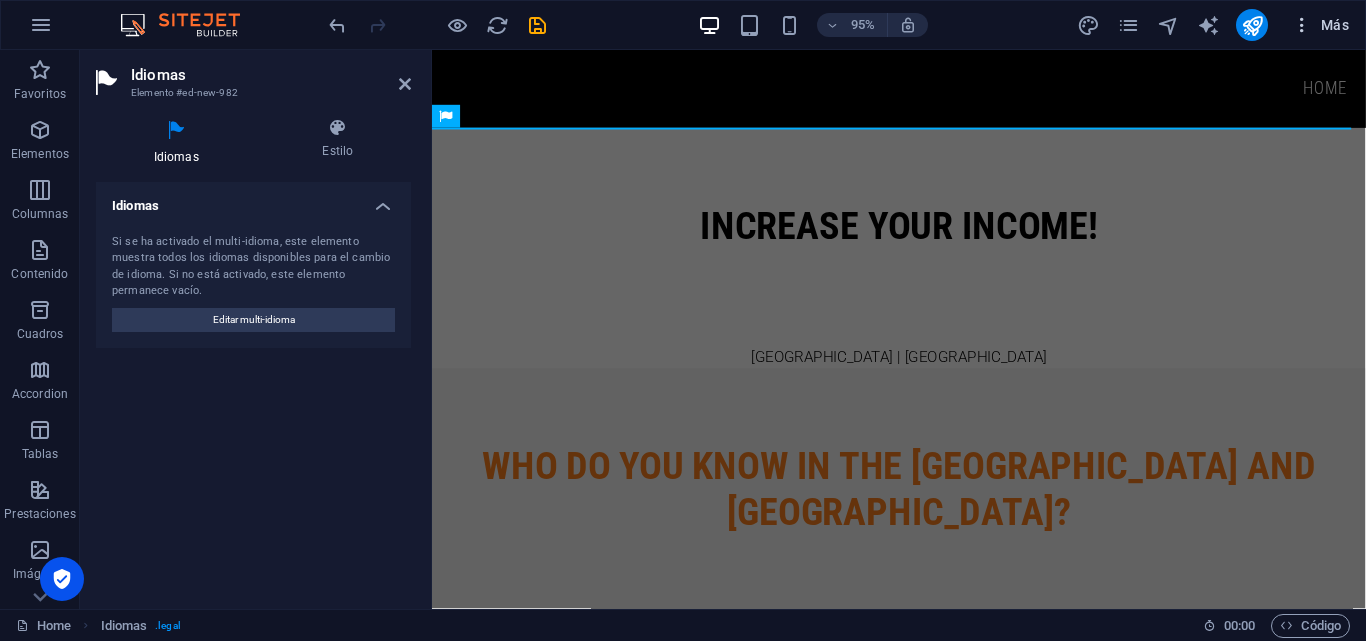 click on "Más" at bounding box center [1320, 25] 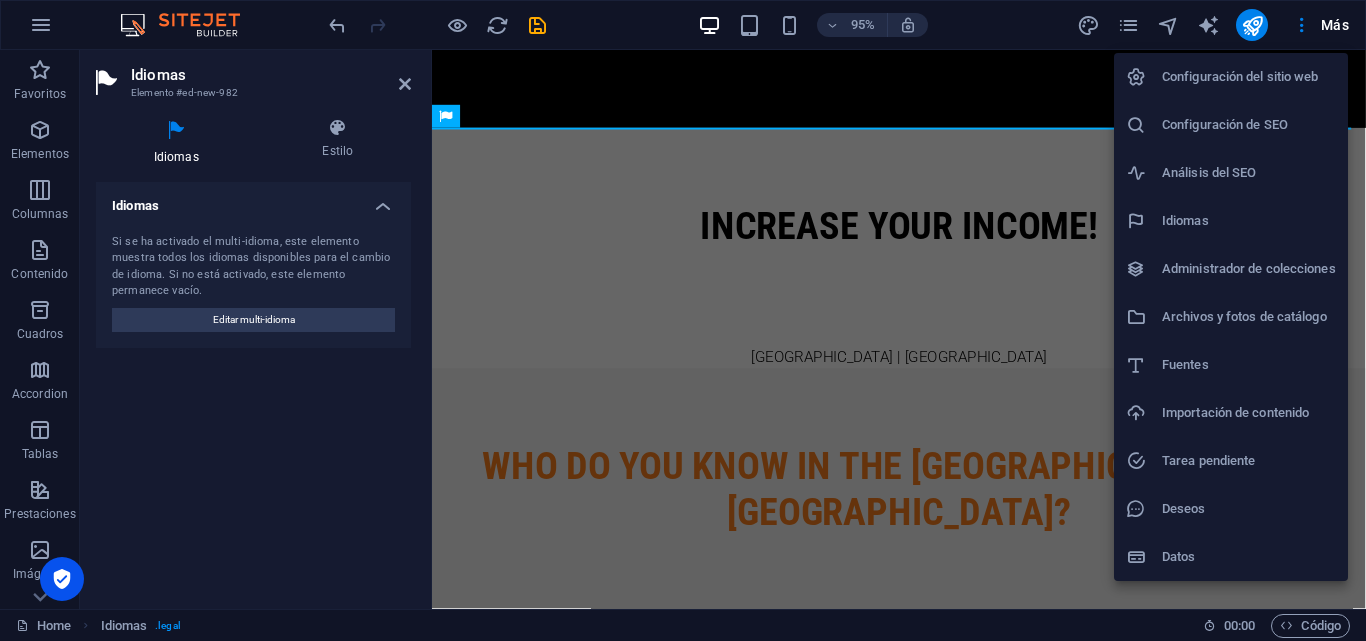 click on "Análisis del SEO" at bounding box center [1249, 173] 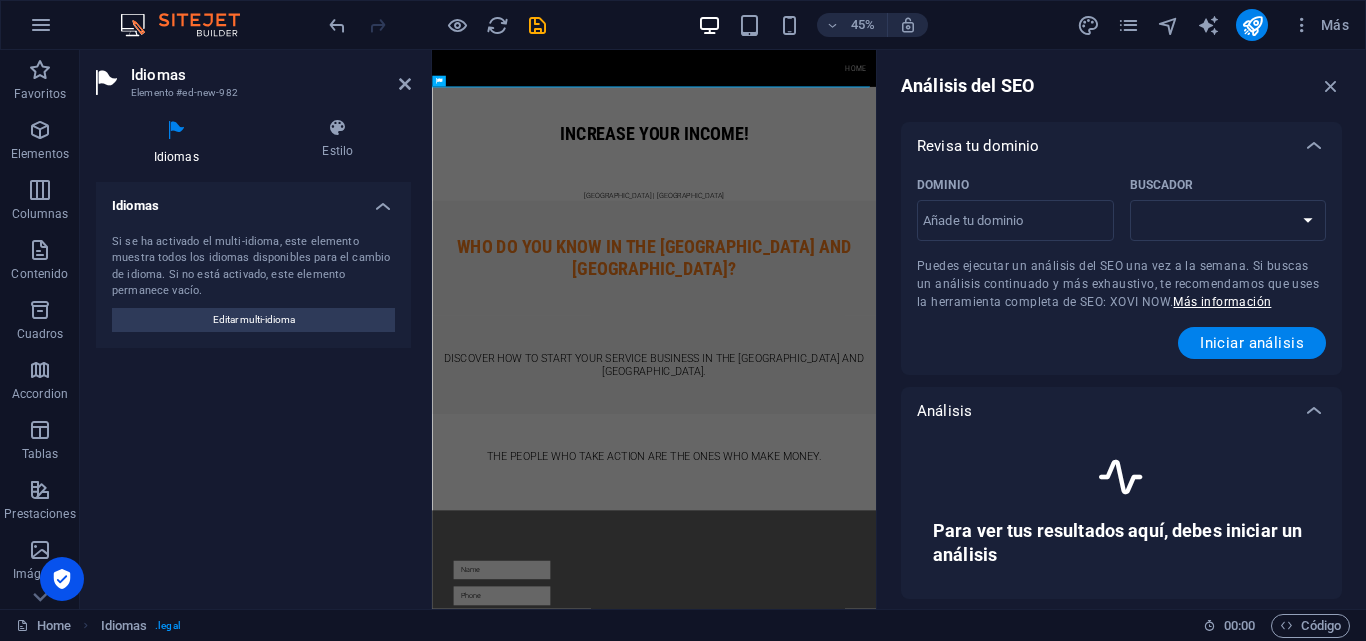 select on "google.com" 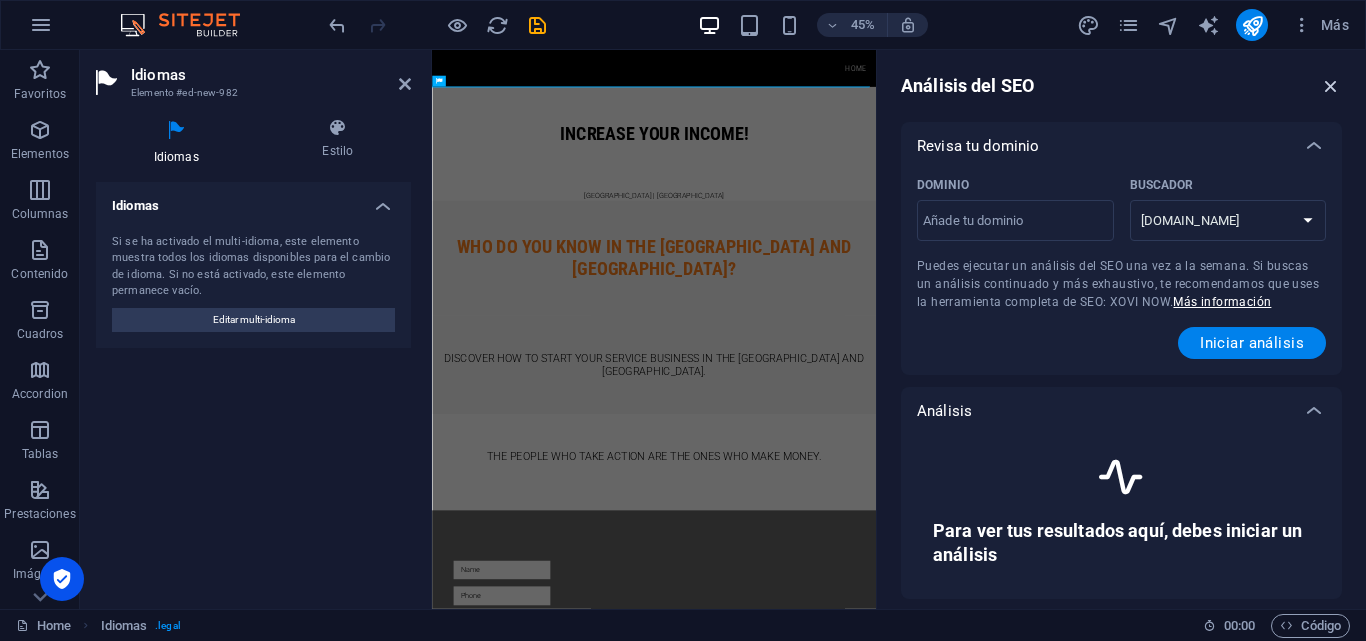 click at bounding box center (1331, 86) 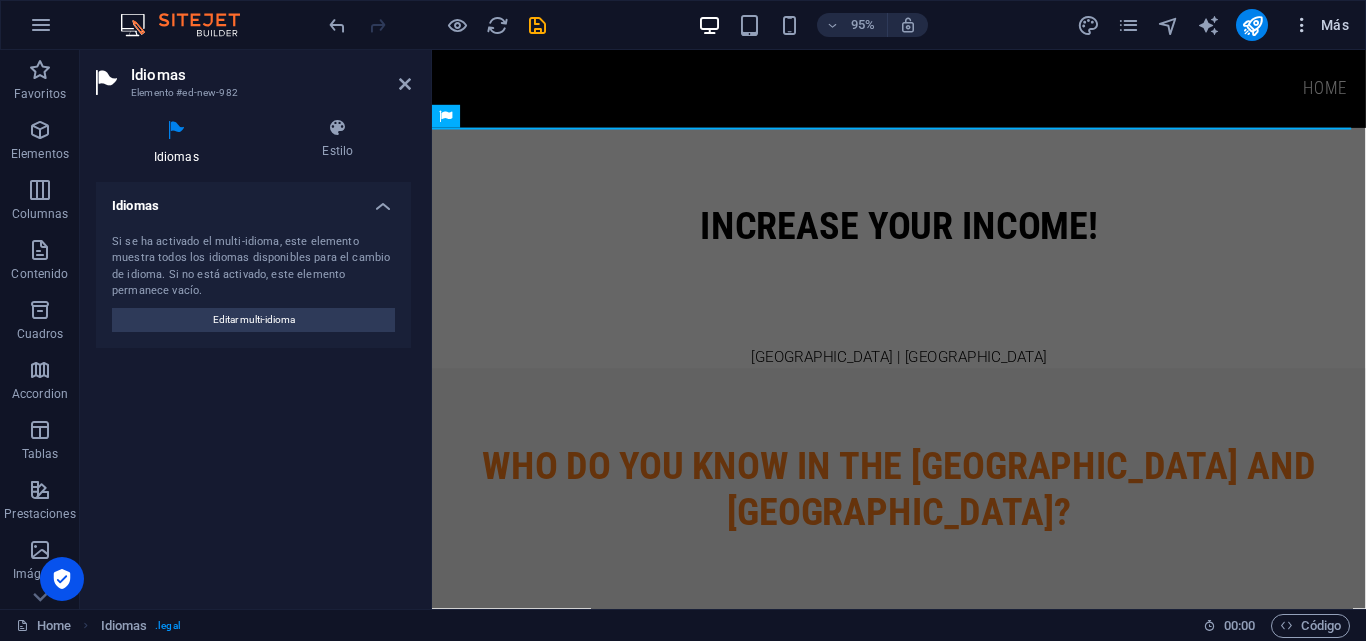 click on "Más" at bounding box center (1320, 25) 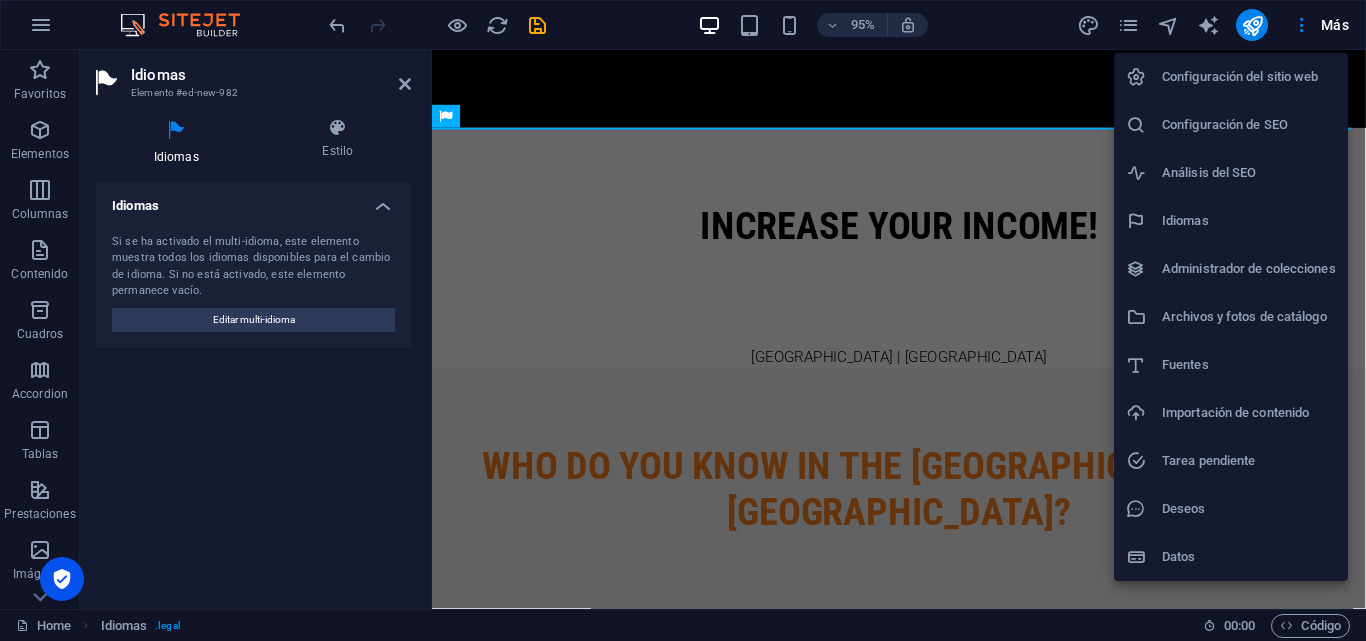 click on "Configuración de SEO" at bounding box center [1249, 125] 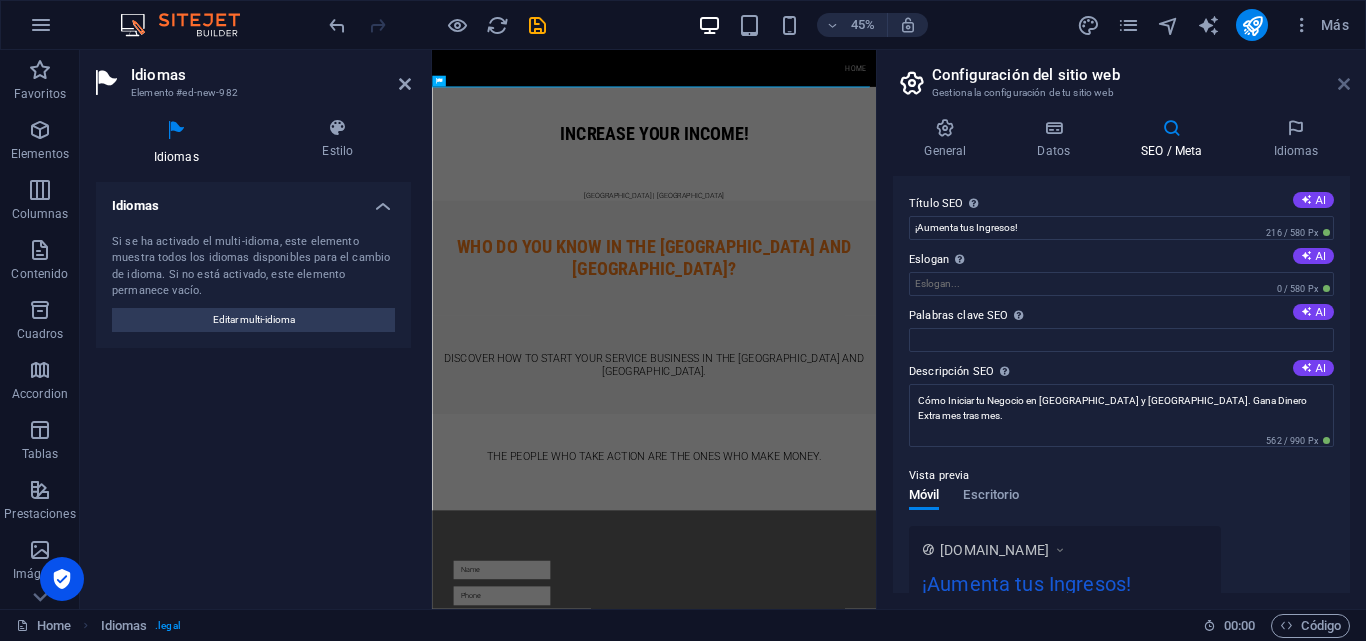 click at bounding box center (1344, 84) 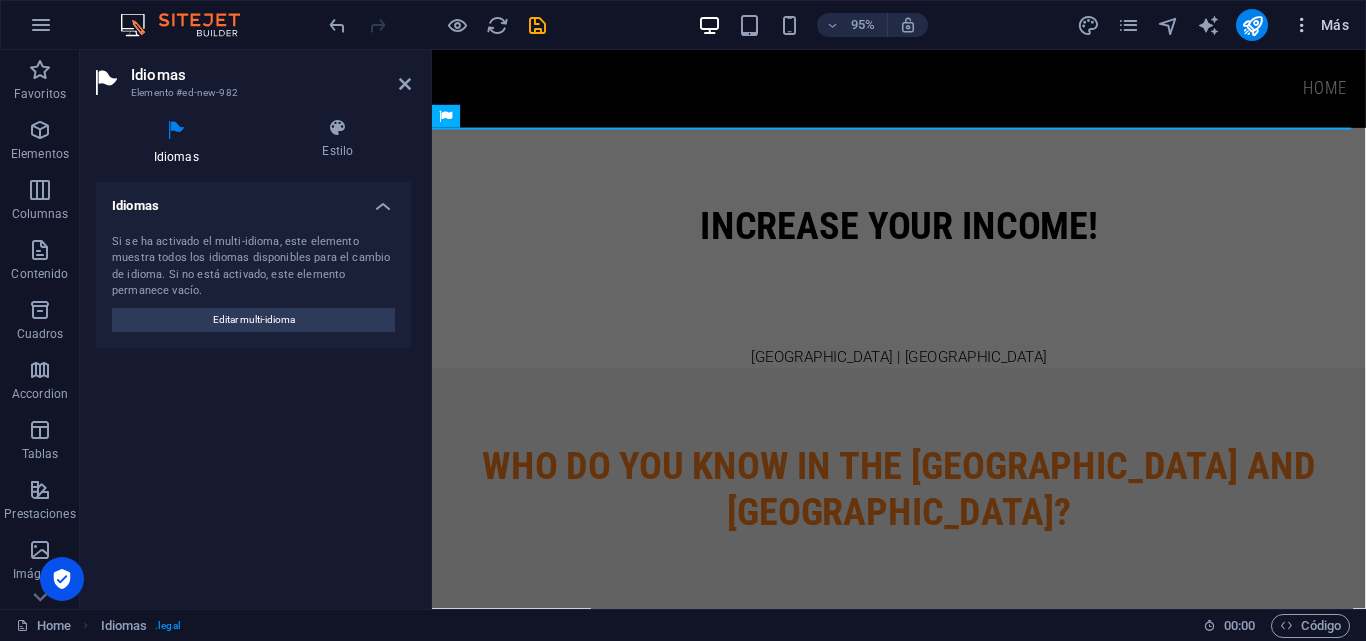 click on "Más" at bounding box center [1320, 25] 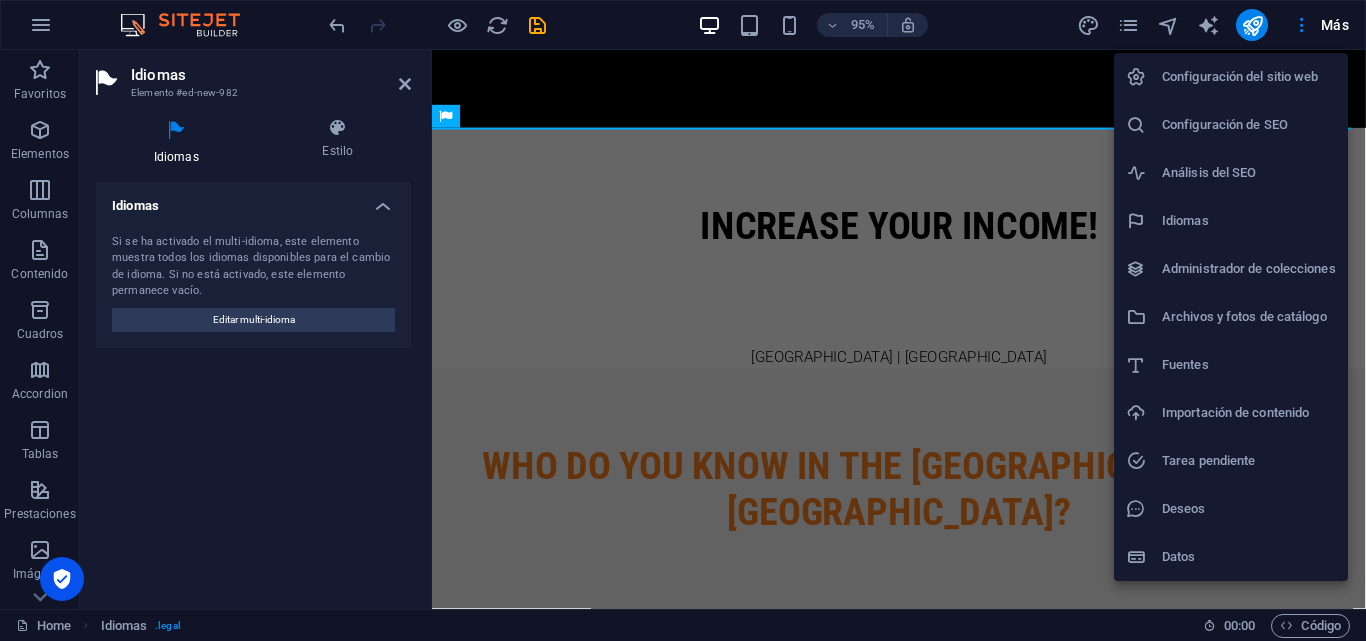 click on "Configuración del sitio web" at bounding box center [1249, 77] 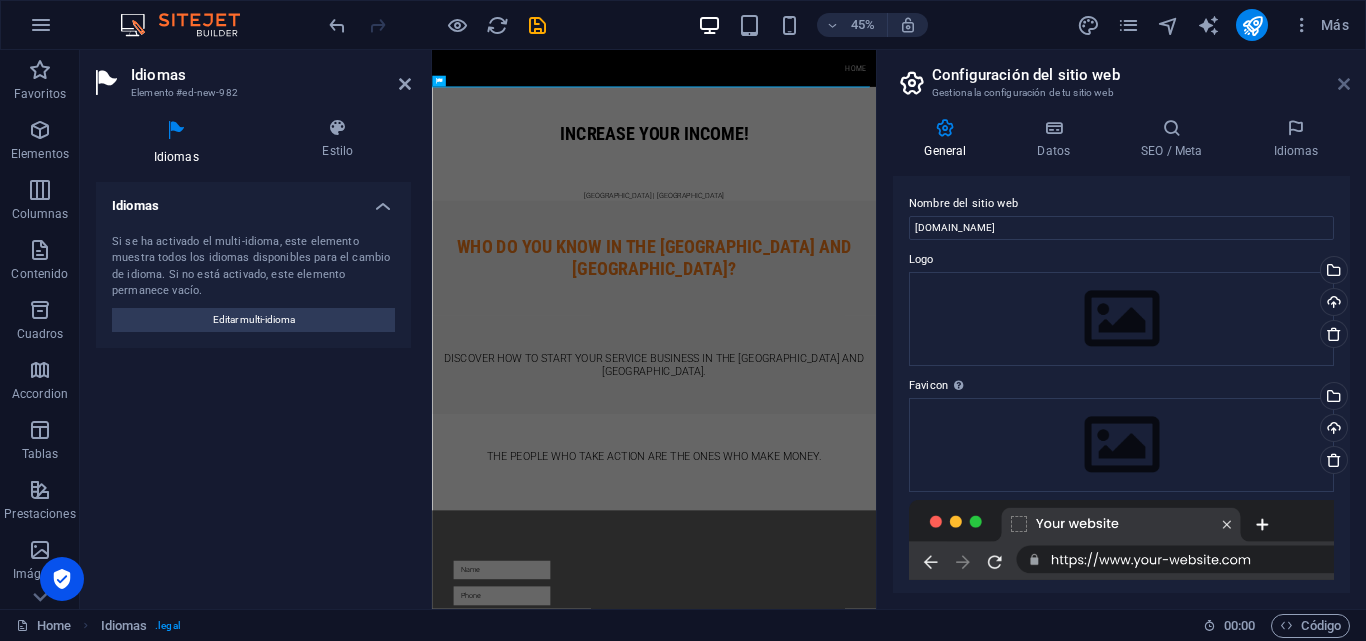click at bounding box center (1344, 84) 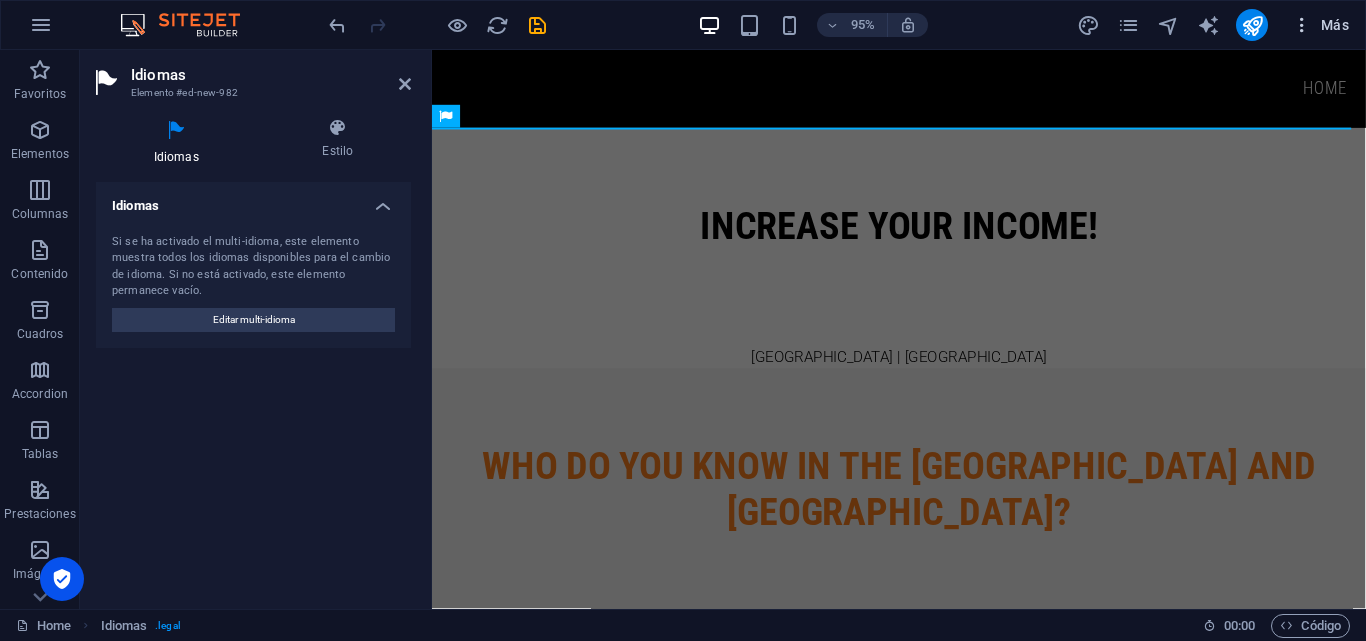 click on "Más" at bounding box center [1320, 25] 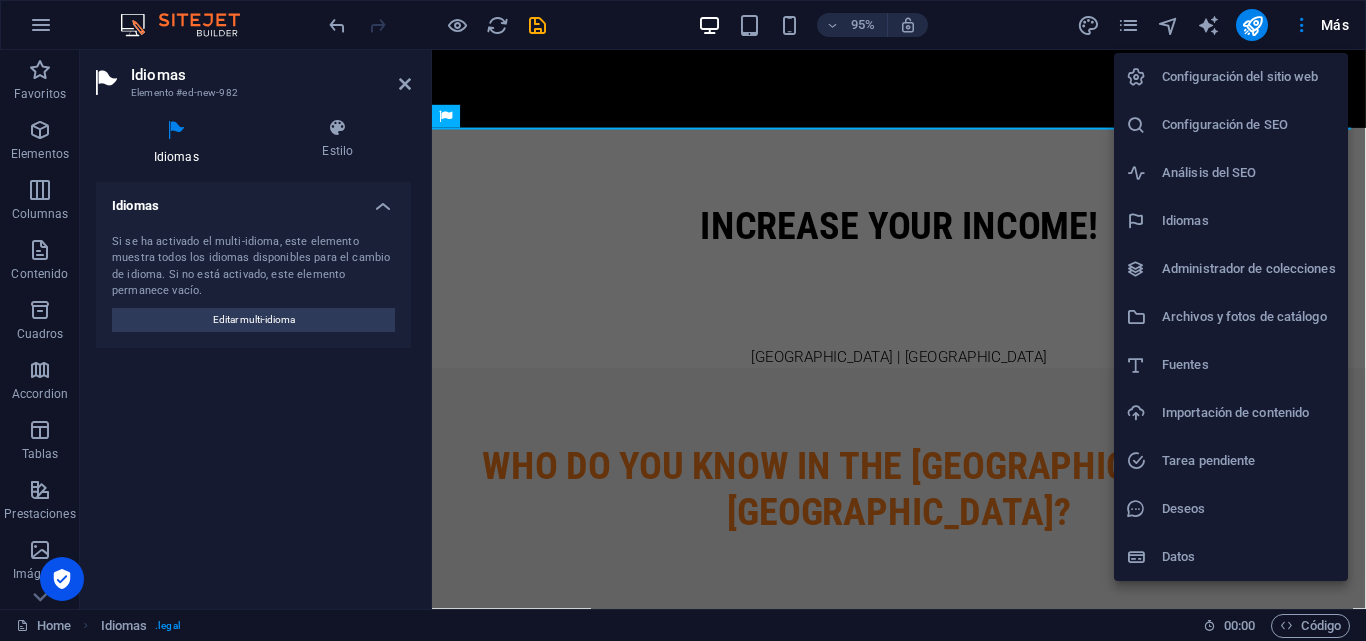 click on "Configuración de SEO" at bounding box center (1249, 125) 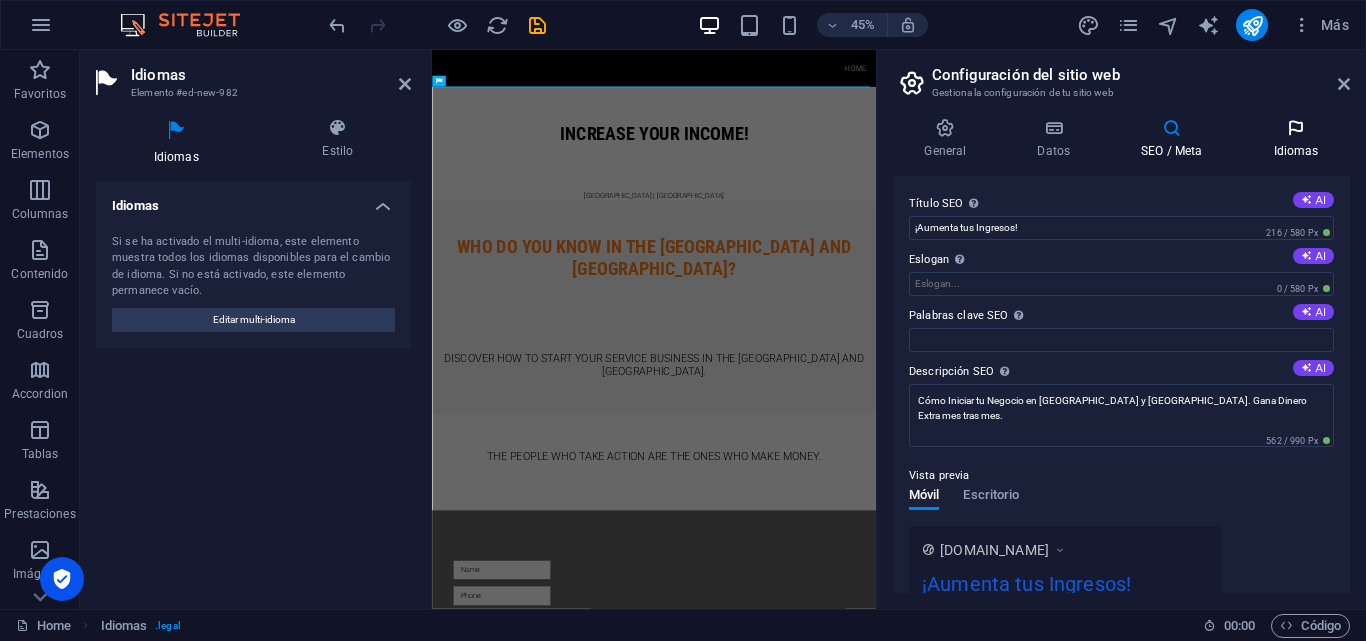 click on "Idiomas" at bounding box center (1296, 139) 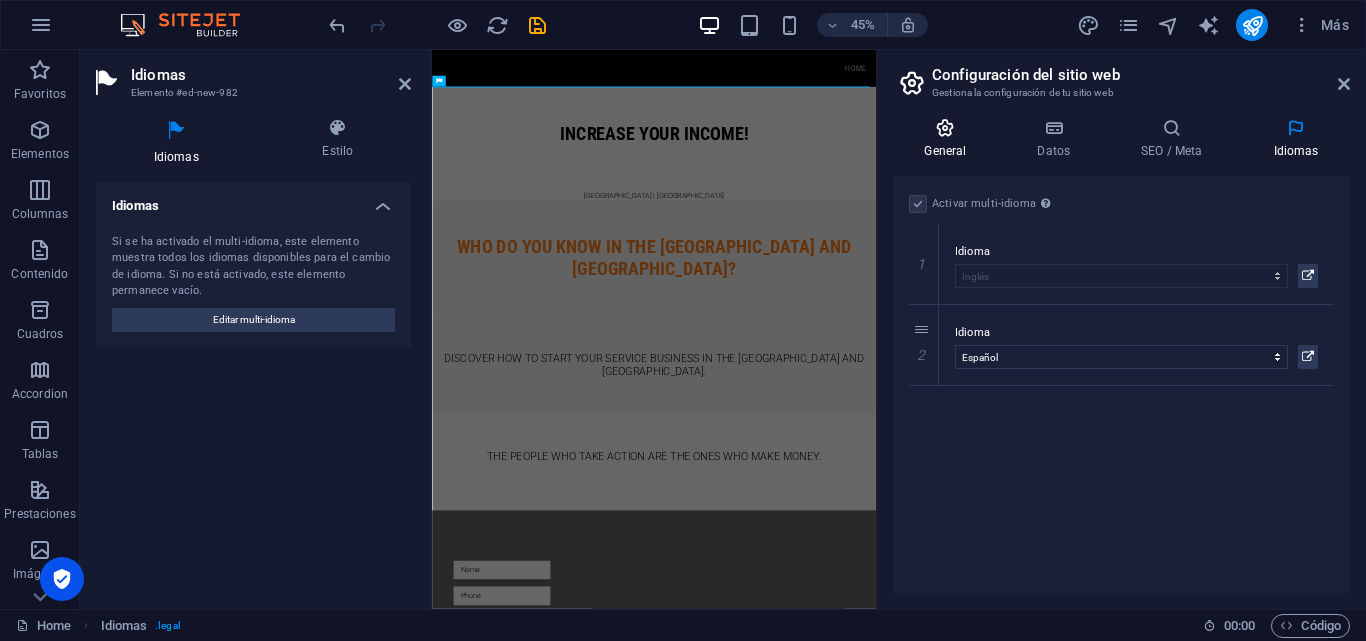 click at bounding box center [945, 128] 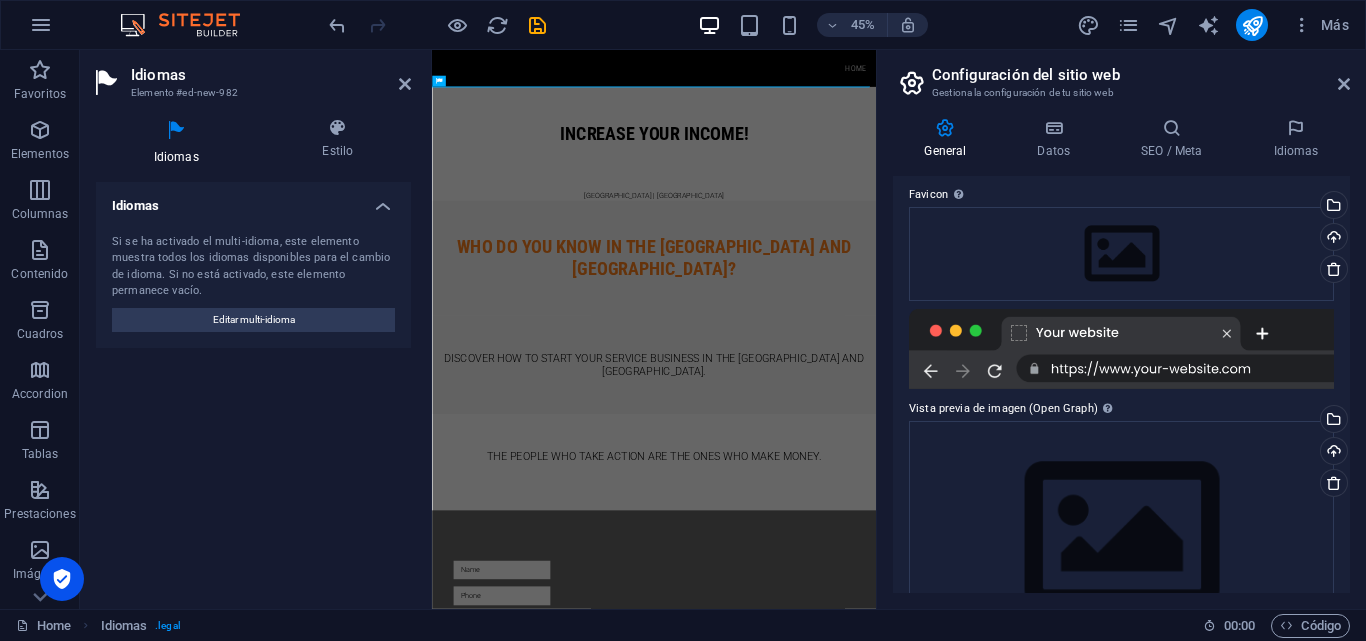 scroll, scrollTop: 0, scrollLeft: 0, axis: both 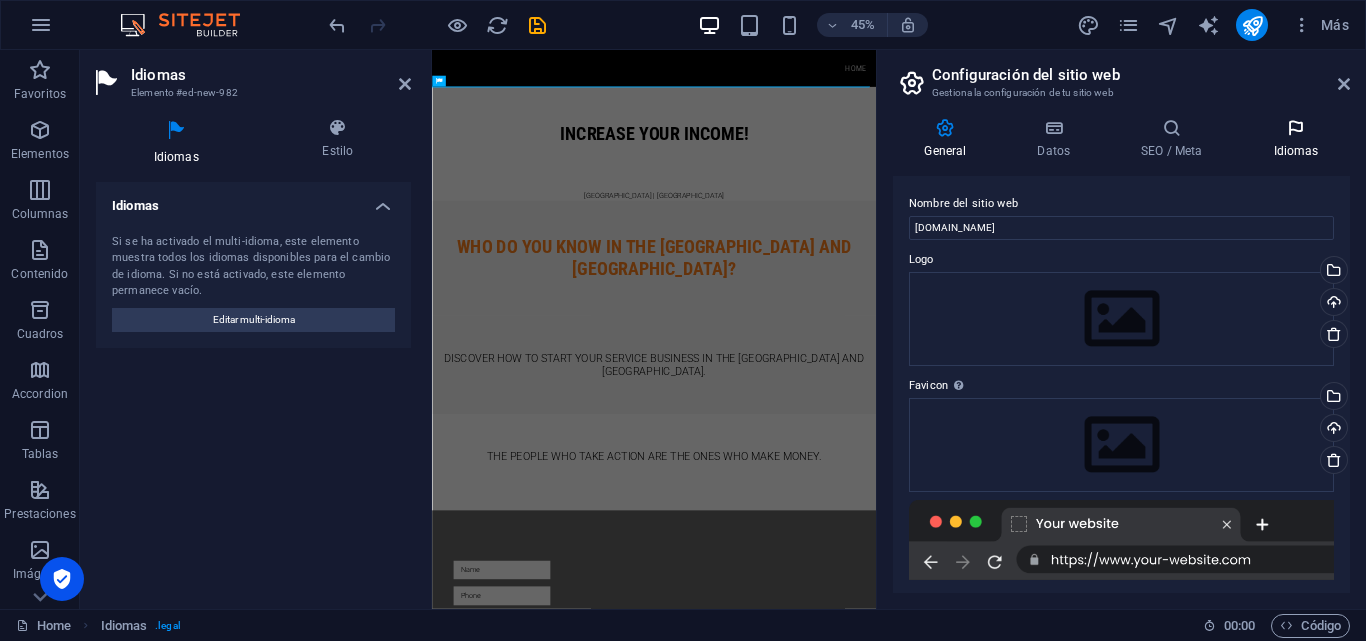 click at bounding box center [1296, 128] 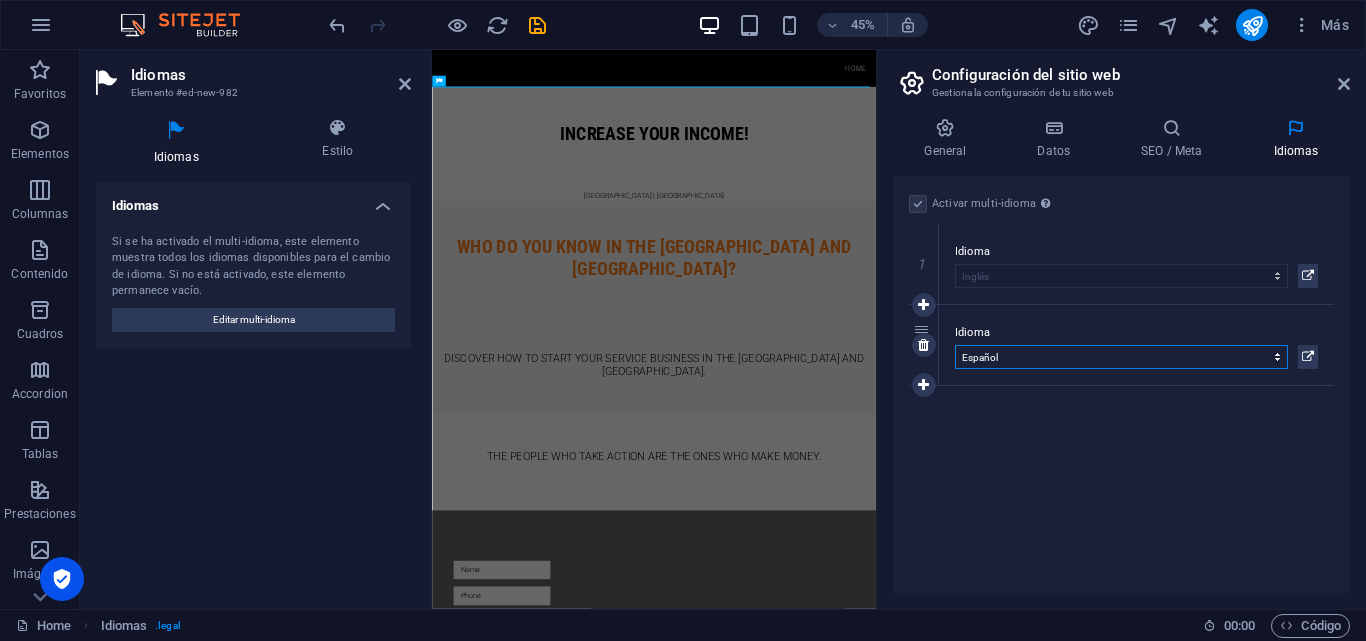 click on "Abkhazian Afar Afrikaans Akan Albanés Alemán Amharic Árabe Aragonese Armenian Assamese Avaric Avestan Aymara Azerbaijani Bambara Bashkir Basque Belarusian Bengalí Bihari languages Bislama Bokmål Bosnian Breton Búlgaro Burmese Catalán Central Khmer Chamorro Chechen Checo Chino Church Slavic Chuvash Coreano Cornish Corsican Cree Croata Danés Dzongkha Eslovaco Esloveno Español Esperanto Estonian Ewe Faroese Farsi (Persa) Fijian Finlandés Francés Fulah Gaelic Galician Ganda Georgian Greenlandic Griego Guaraní Gujarati Haitian Creole Hausa Hebreo Herero Hindi Hiri Motu Holandés Húngaro Ido Igbo Indonesio Inglés Interlingua Interlingue Inuktitut Inupiaq Irish Islandés Italiano Japonés Javanese Kannada Kanuri Kashmiri Kazakh Kikuyu Kinyarwanda Komi Kongo Kurdish Kwanyama Kyrgyz Lao Latín Letón Limburgish Lingala Lituano Luba-Katanga Luxembourgish Macedonio Malagasy Malay Malayalam Maldivian Maltés Manx Maori Marathi Marshallese Mongolian Nauru Navajo Ndonga Nepali North Ndebele Northern Sami Pali" at bounding box center [1121, 357] 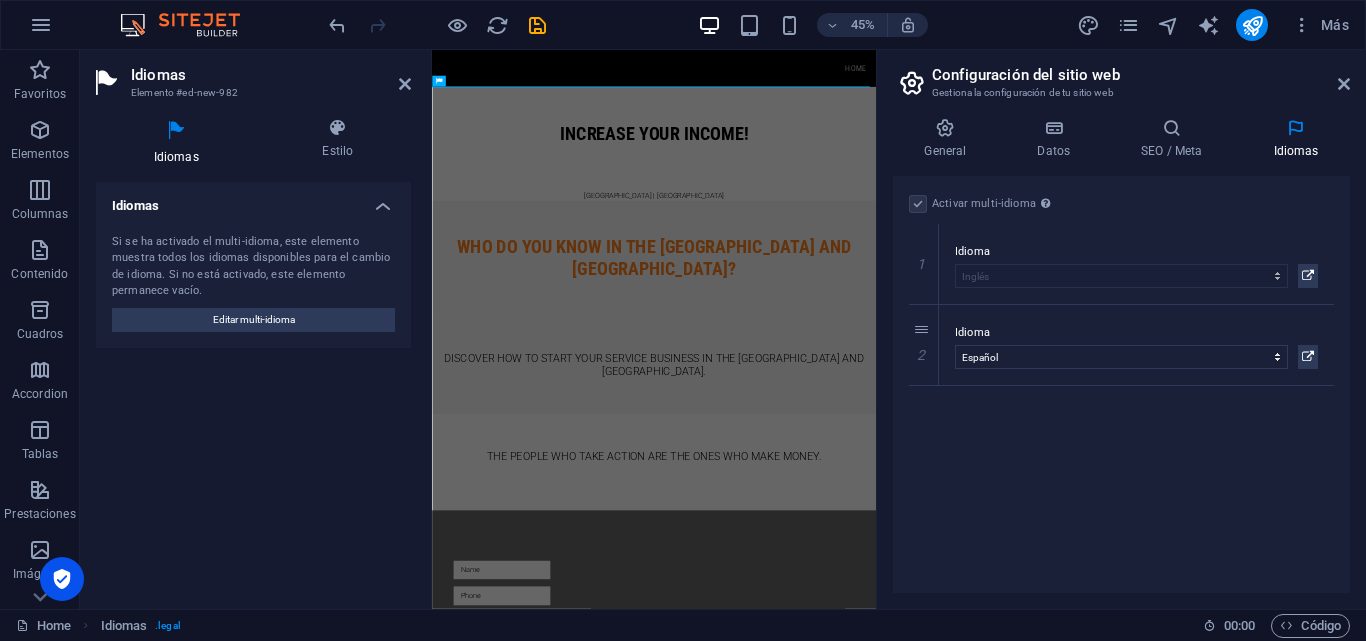 click on "Activar multi-idioma Para desactivar la opción multi-idioma, elimine todos los idiomas hasta que solo tenga un idioma. Idioma del sitio web Abkhazian Afar Afrikaans Akan Albanés Alemán Amharic Árabe Aragonese Armenian Assamese Avaric Avestan Aymara Azerbaijani Bambara Bashkir Basque Belarusian Bengalí Bihari languages Bislama Bokmål Bosnian Breton Búlgaro Burmese Catalán Central Khmer Chamorro Chechen Checo Chino Church Slavic Chuvash Coreano Cornish Corsican Cree Croata Danés Dzongkha Eslovaco Esloveno Español Esperanto Estonian Ewe Faroese Farsi (Persa) Fijian Finlandés Francés Fulah Gaelic Galician Ganda Georgian Greenlandic Griego Guaraní Gujarati Haitian Creole Hausa Hebreo Herero Hindi Hiri Motu Holandés Húngaro Ido Igbo Indonesio Inglés Interlingua Interlingue Inuktitut Inupiaq Irish Islandés Italiano Japonés Javanese Kannada Kanuri Kashmiri Kazakh Kikuyu Kinyarwanda Komi Kongo Kurdish Kwanyama Kyrgyz Lao Latín Letón Limburgish Lingala Lituano Luba-Katanga Luxembourgish Macedonio 1" at bounding box center (1121, 384) 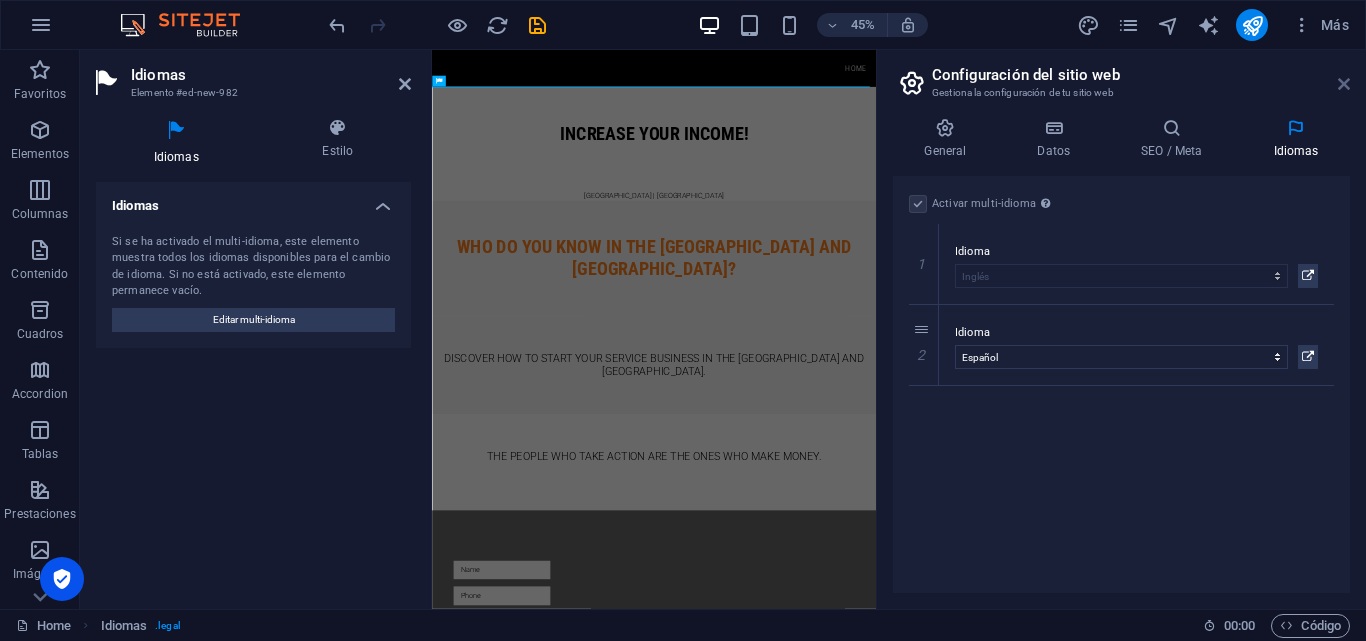 click at bounding box center [1344, 84] 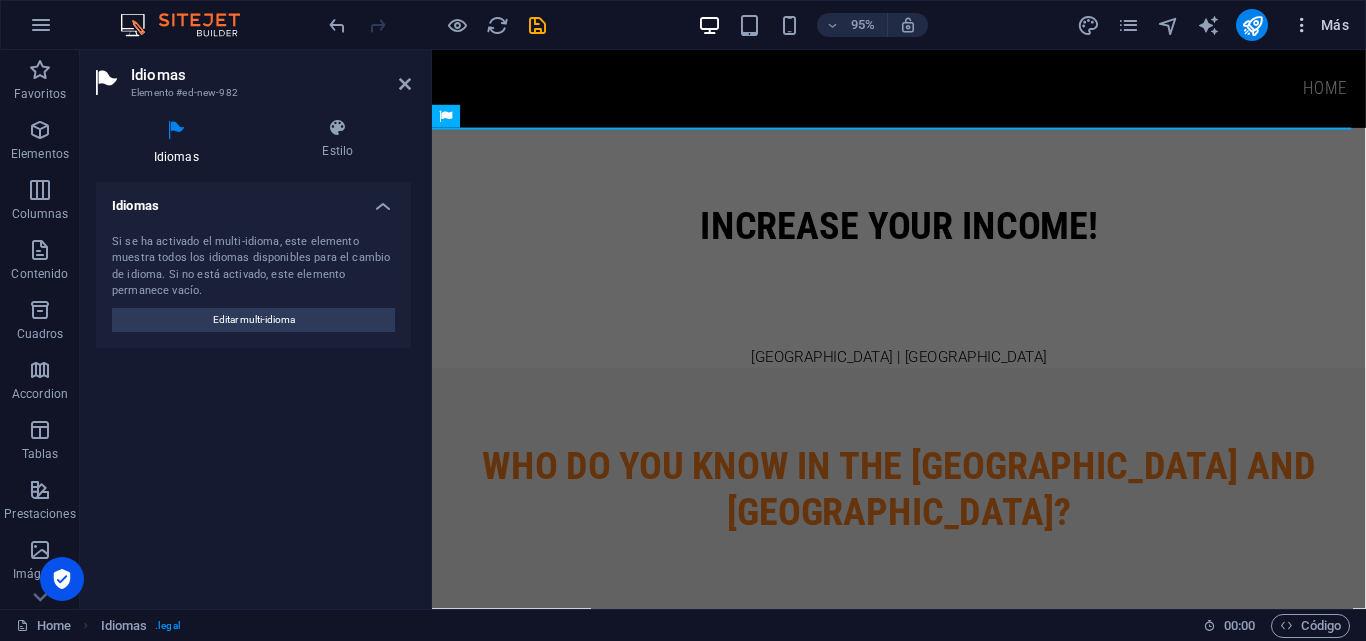 click at bounding box center [1302, 25] 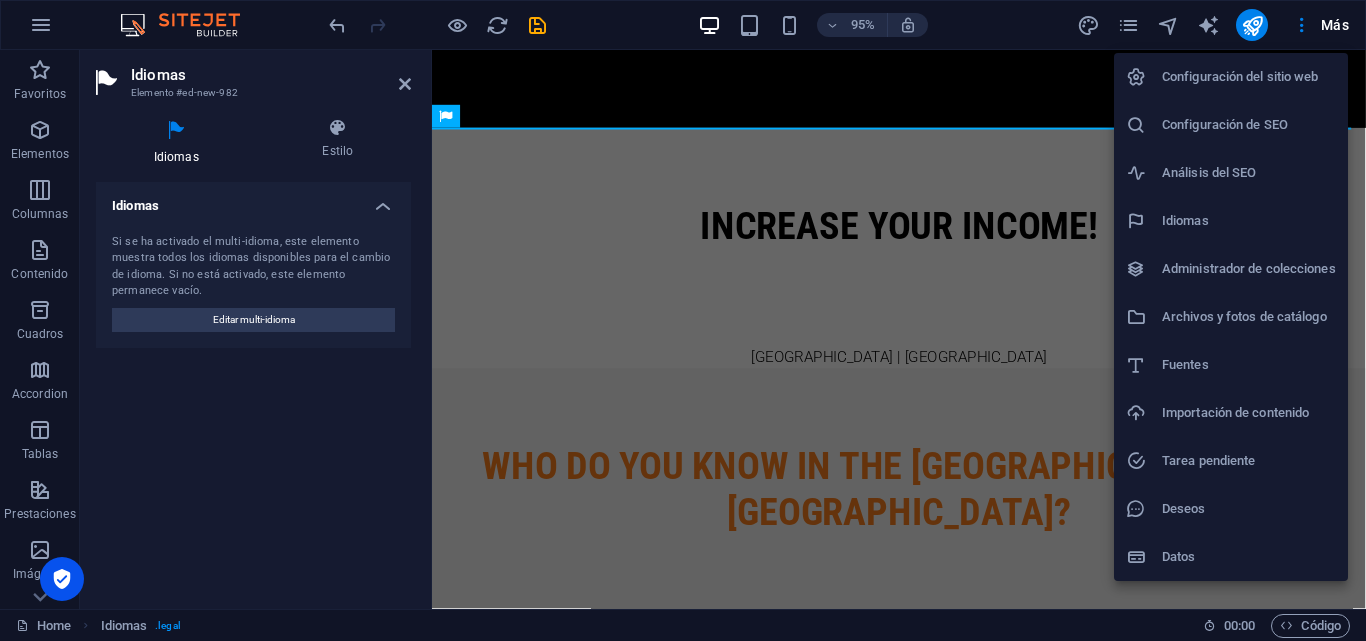 click on "Análisis del SEO" at bounding box center [1231, 173] 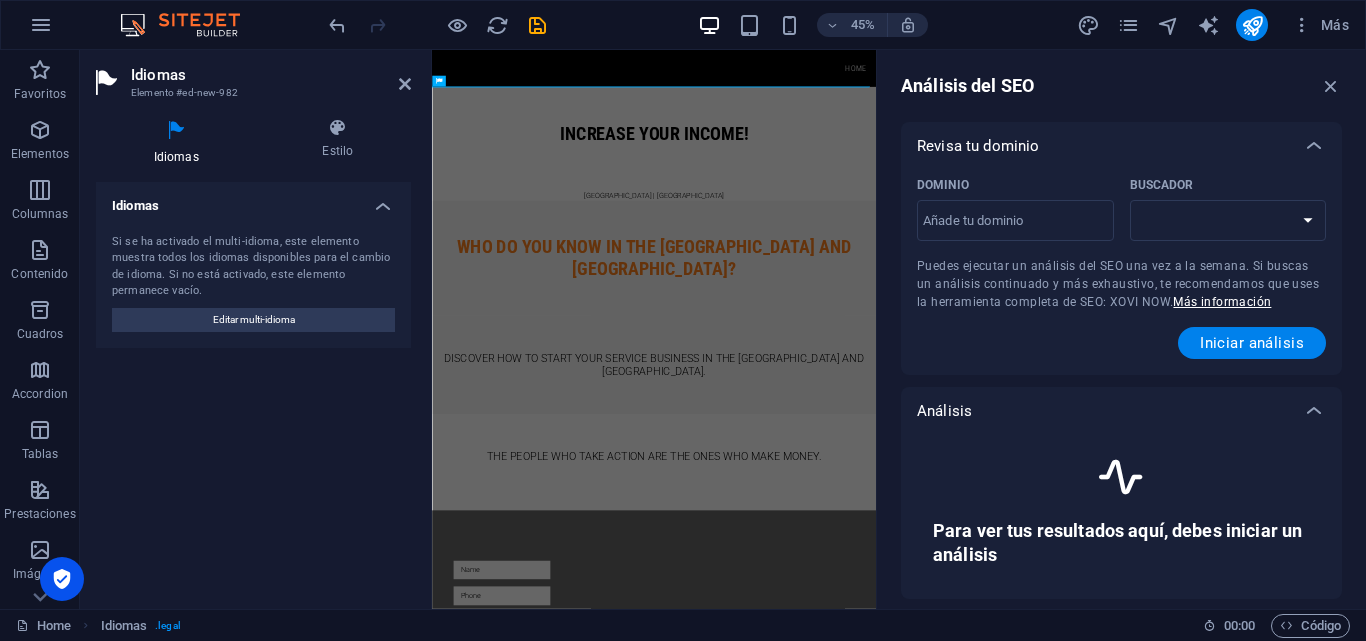 select on "google.com" 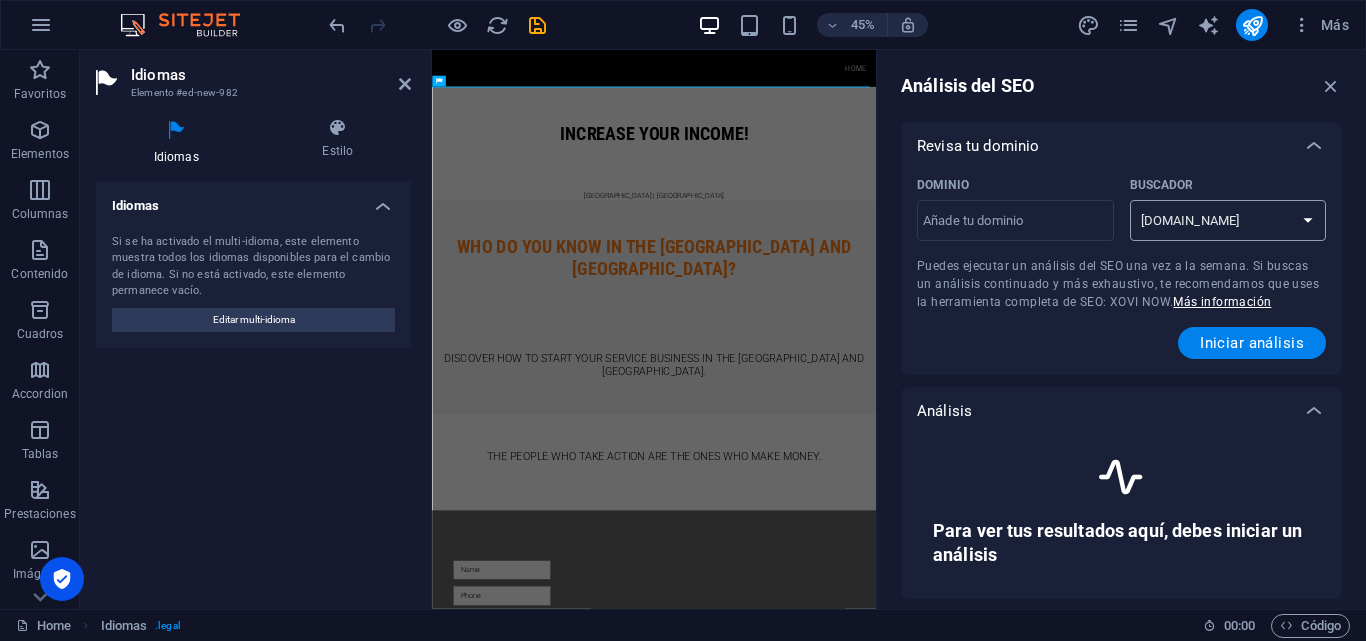 click on "google.de google.at google.es google.co.uk google.fr google.it google.ch google.com google.com.br bing.com" at bounding box center (1228, 220) 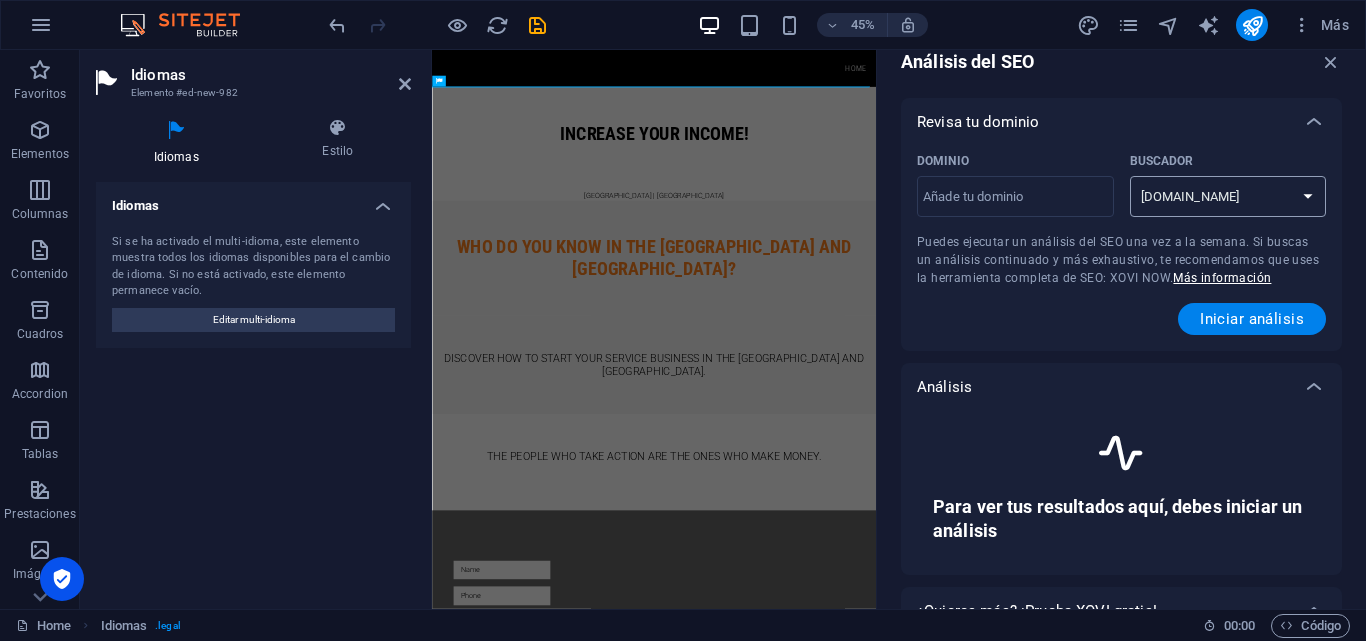 scroll, scrollTop: 0, scrollLeft: 0, axis: both 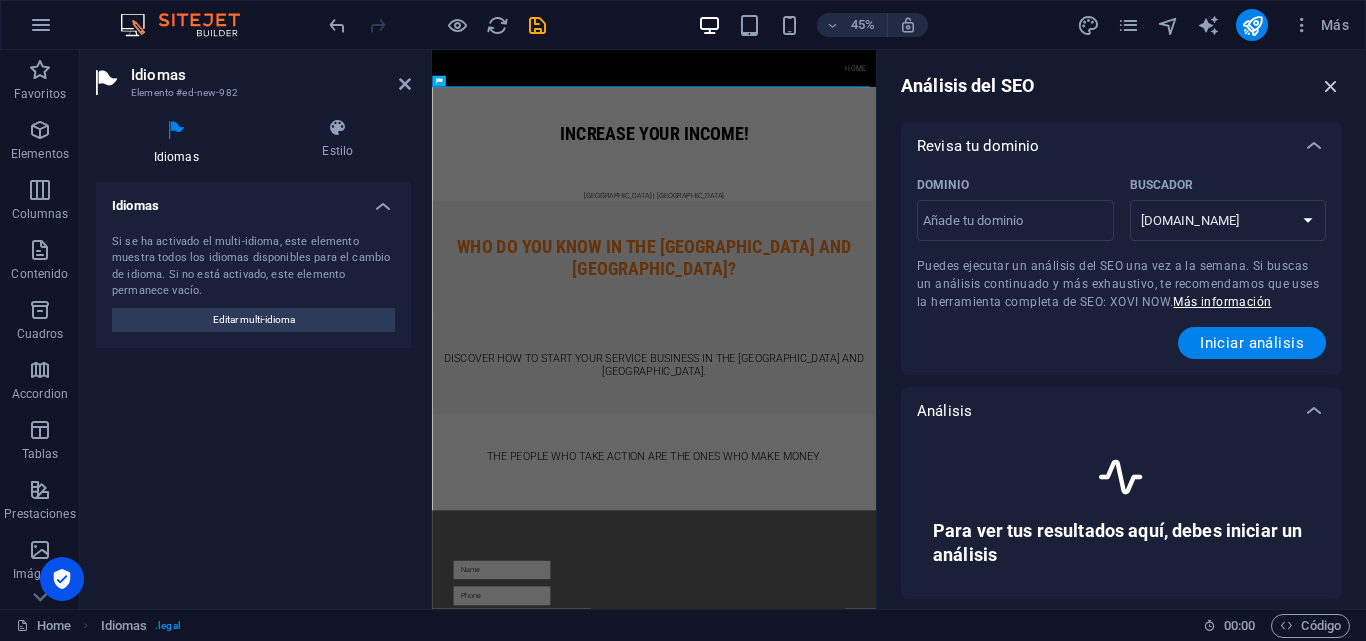 click at bounding box center [1331, 86] 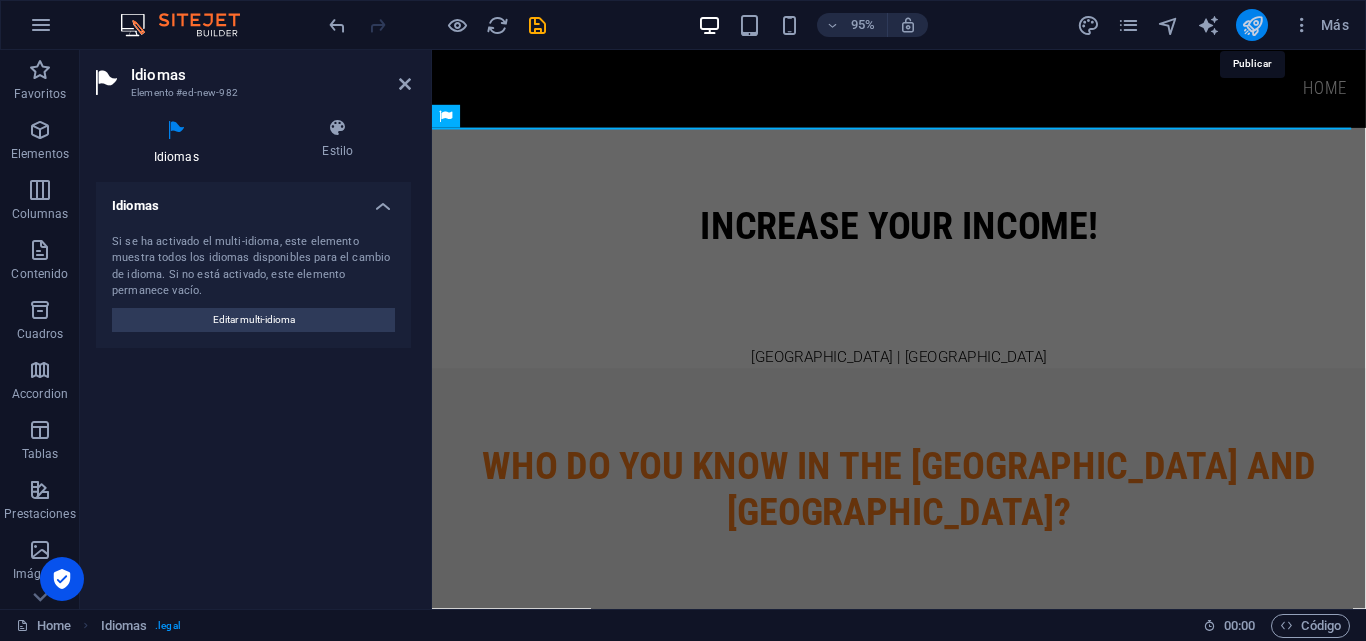 click at bounding box center [1252, 25] 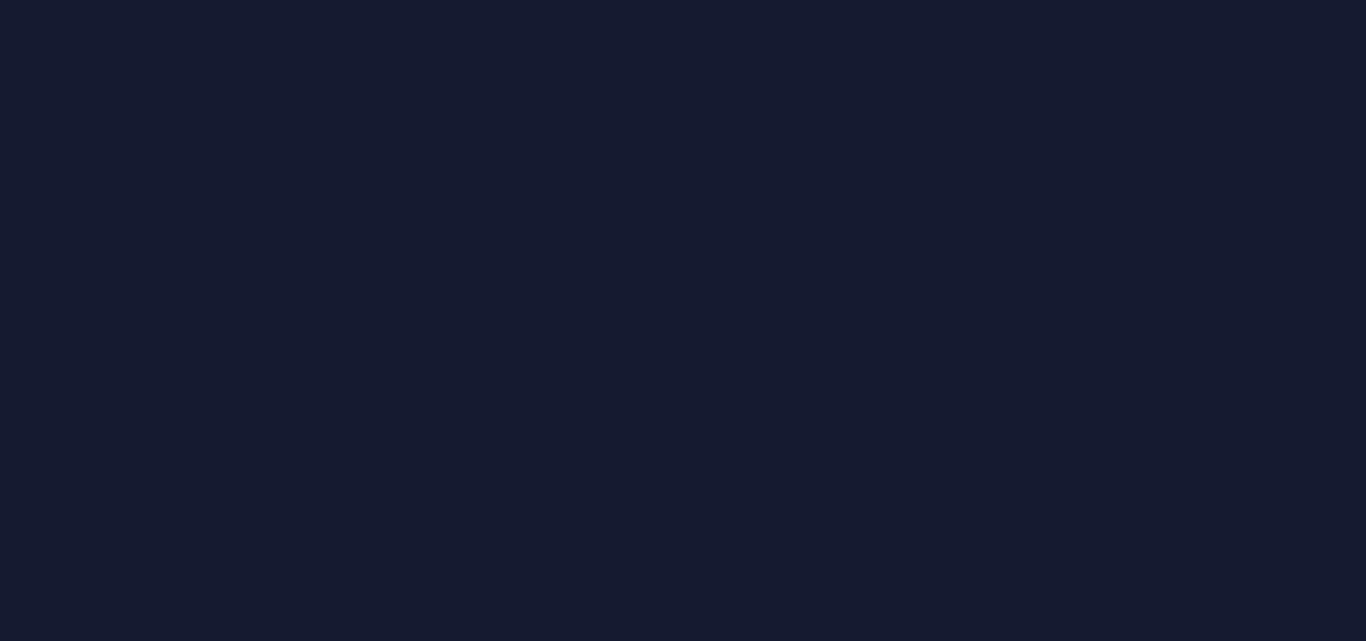 scroll, scrollTop: 0, scrollLeft: 0, axis: both 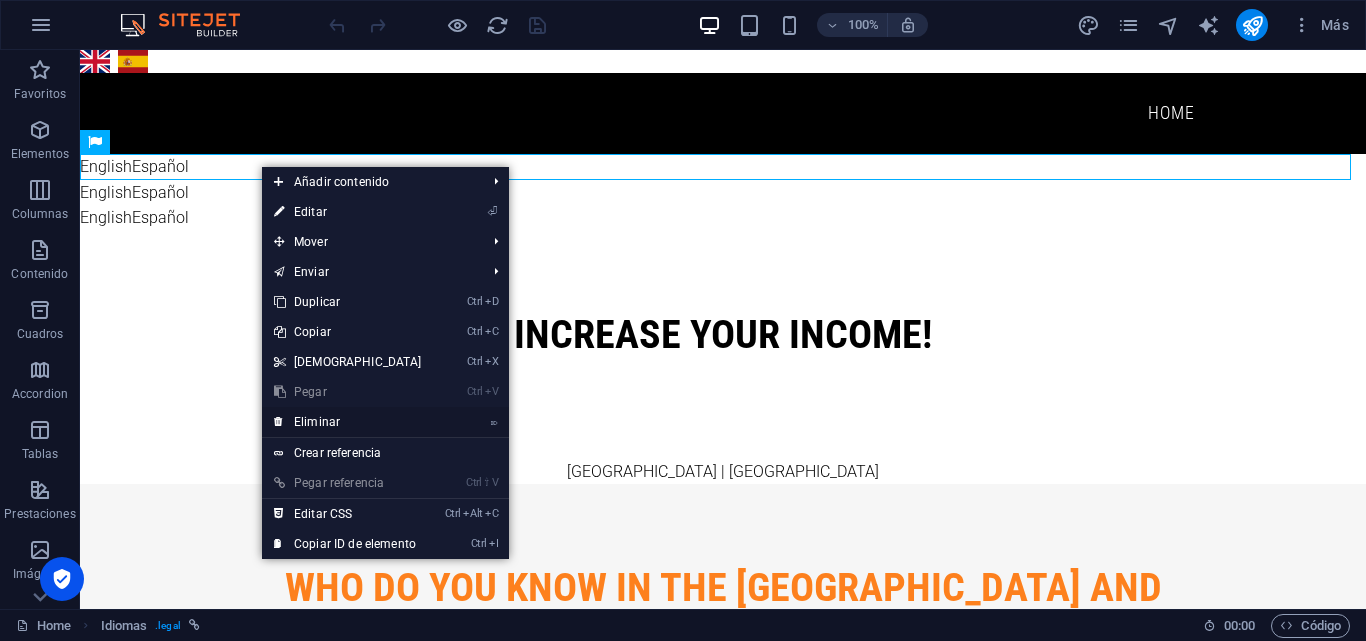 click on "⌦  Eliminar" at bounding box center [348, 422] 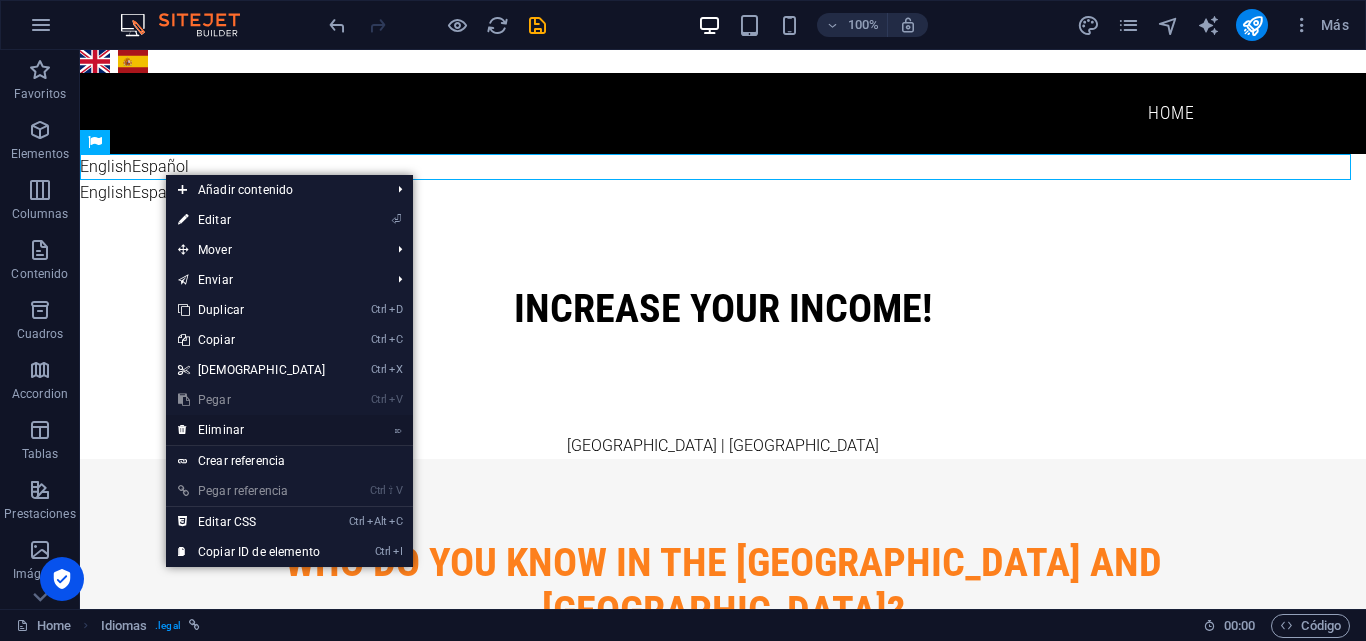 click on "⌦  Eliminar" at bounding box center [252, 430] 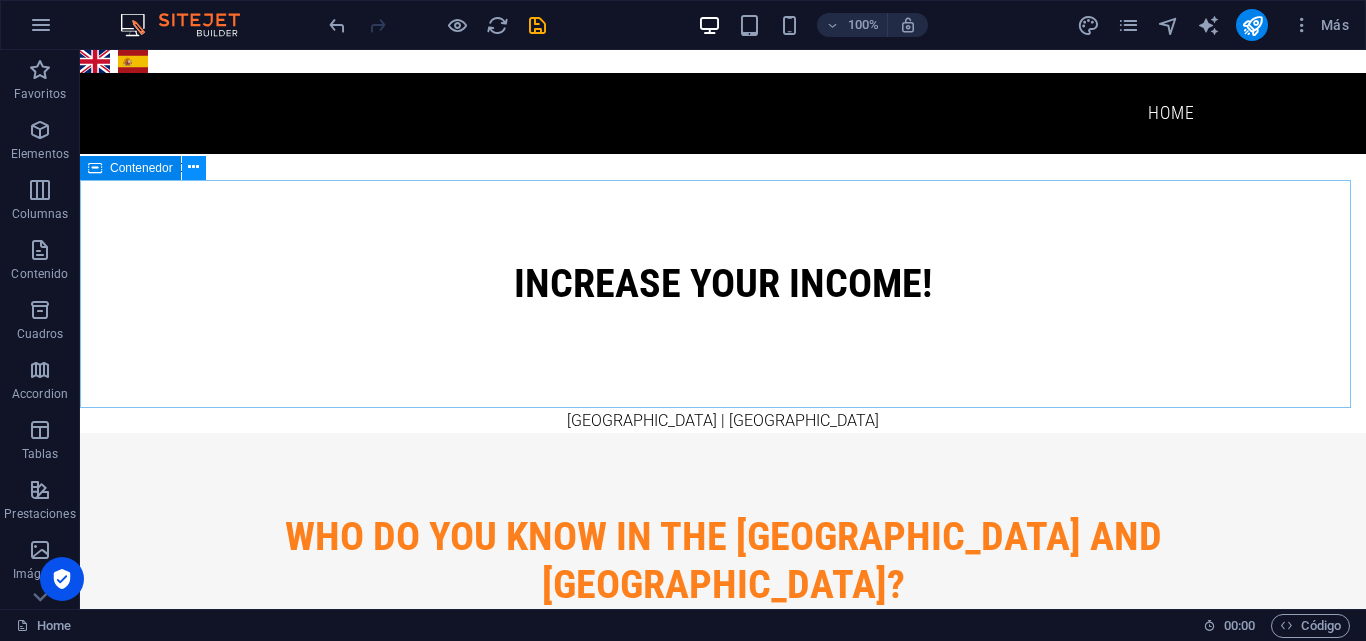 click at bounding box center (194, 168) 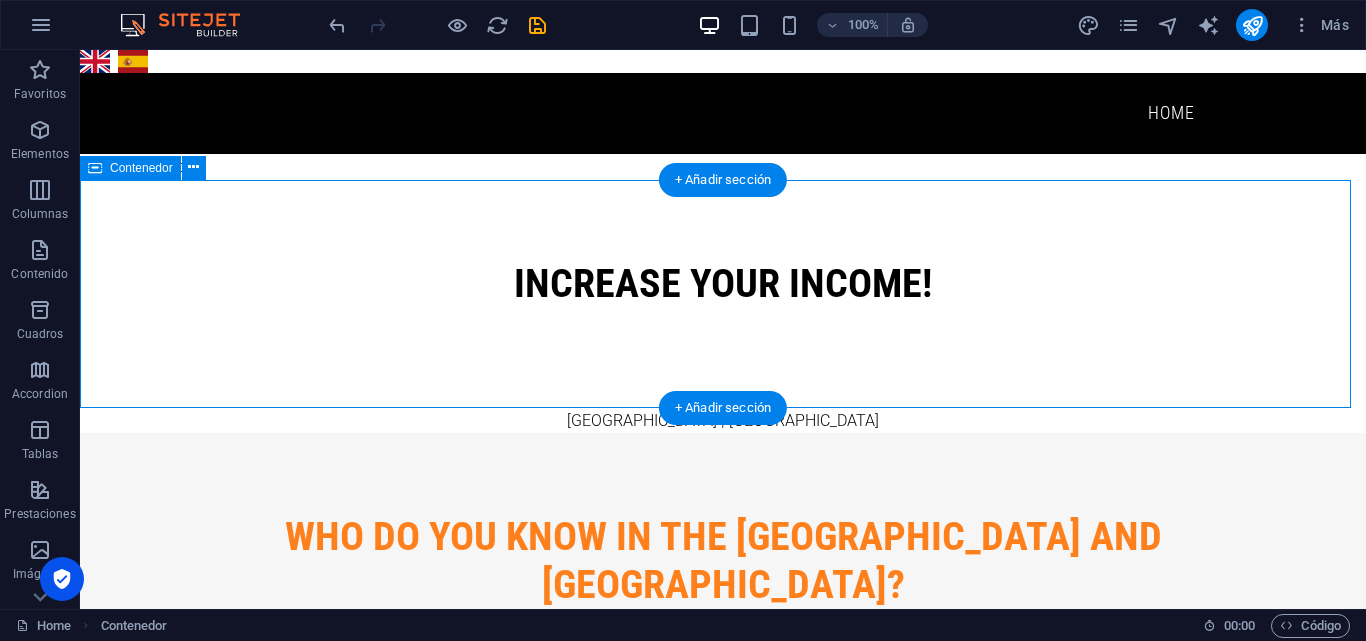 click on "INCREASE YOUR INCOME!" at bounding box center (723, 294) 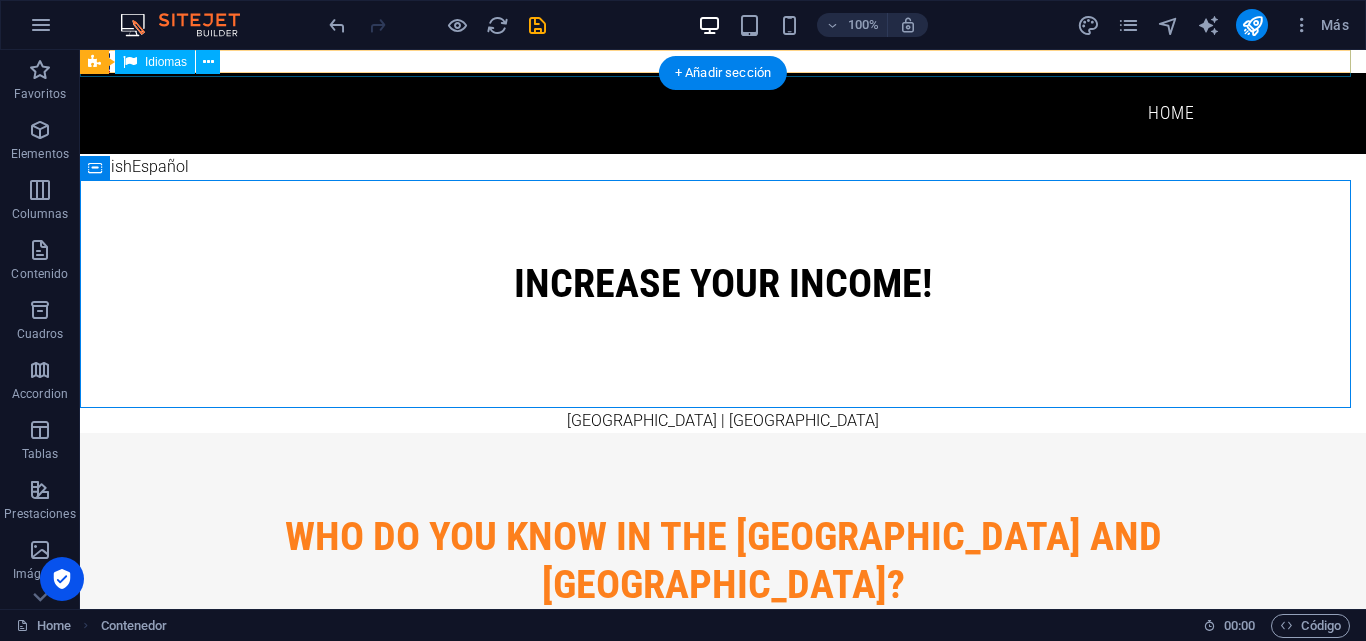 click on "English Español" at bounding box center (723, 61) 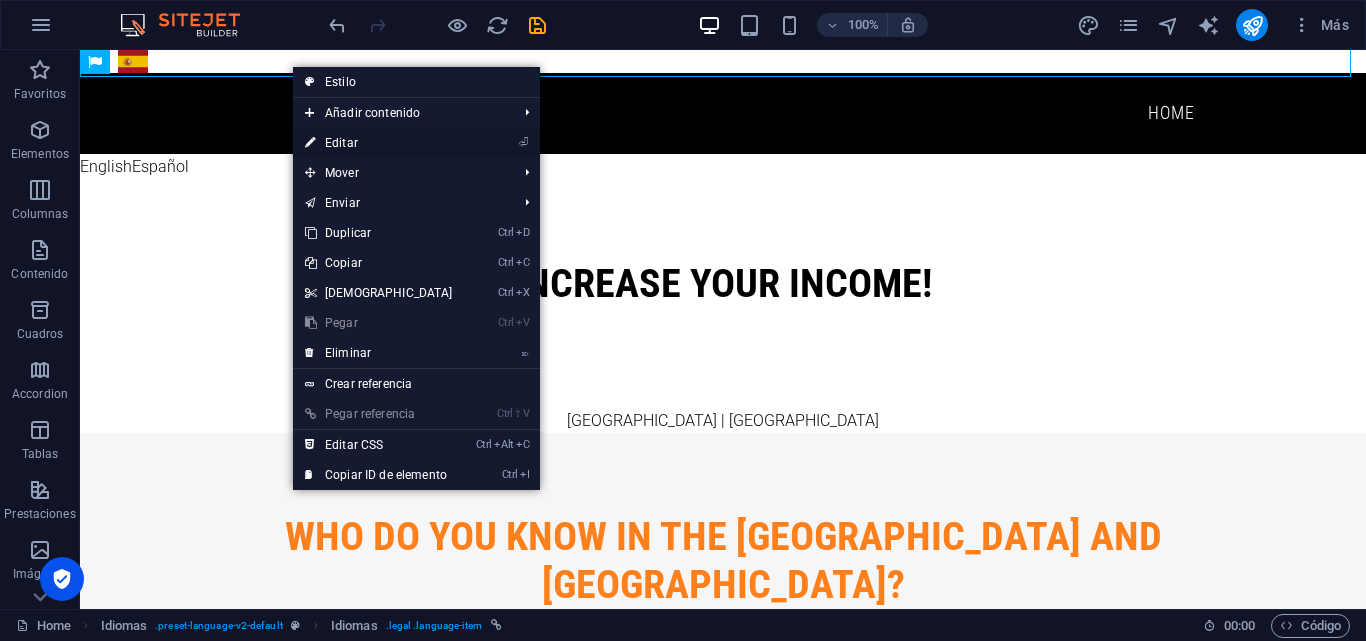 click on "⏎  Editar" at bounding box center [379, 143] 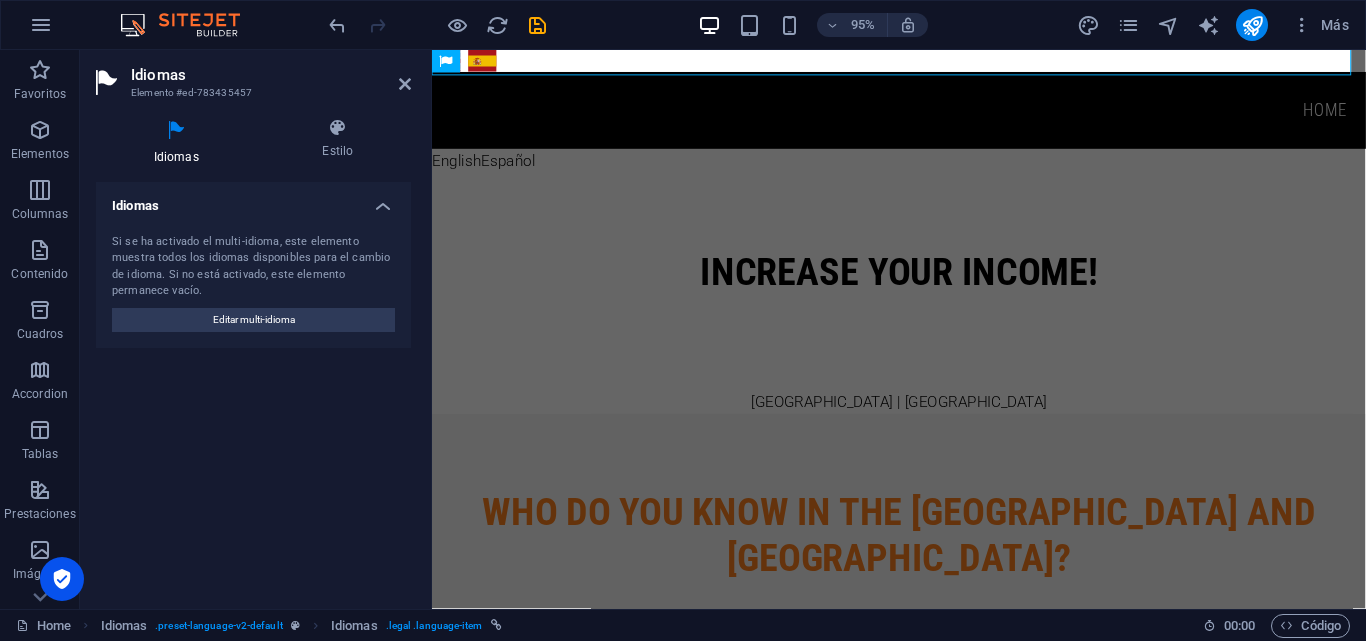 click on "Idiomas" at bounding box center [271, 75] 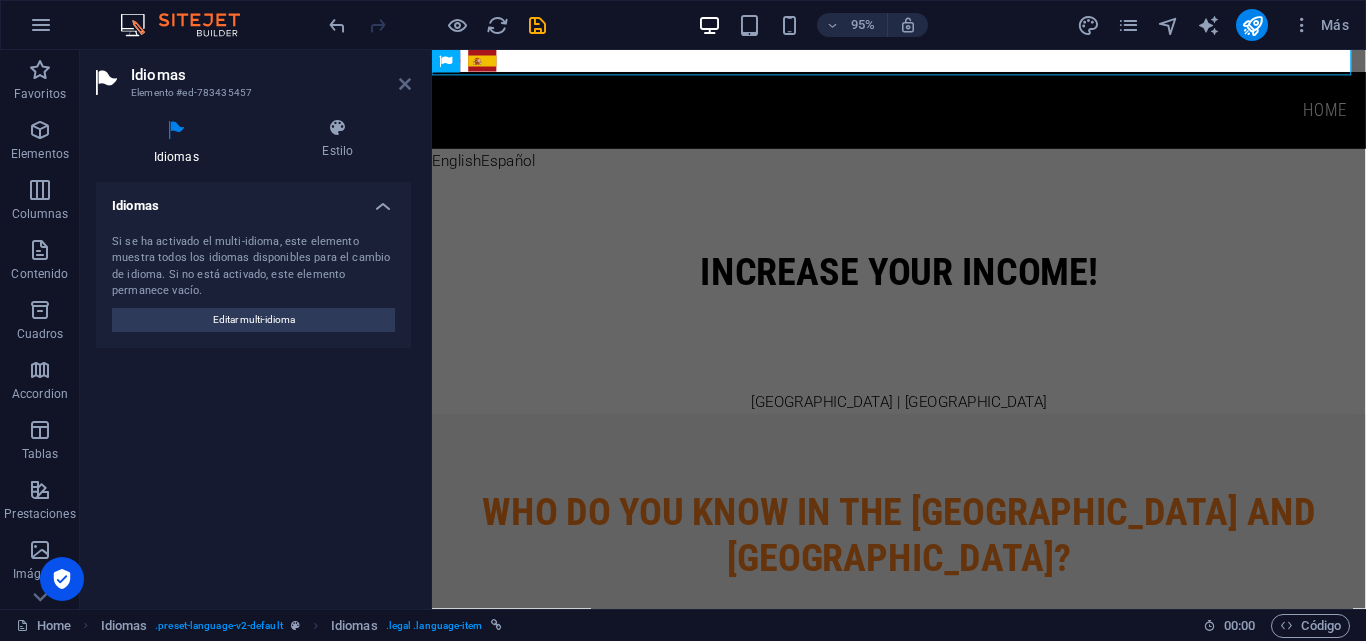 click at bounding box center (405, 84) 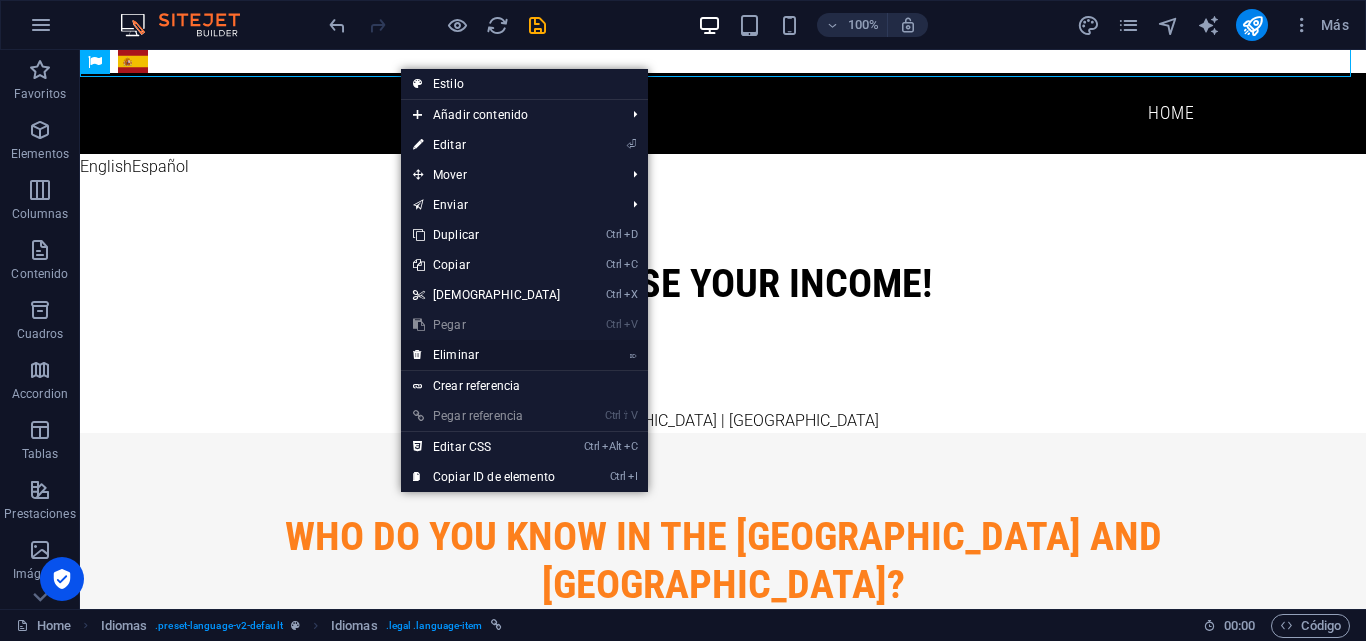 click on "⌦  Eliminar" at bounding box center [487, 355] 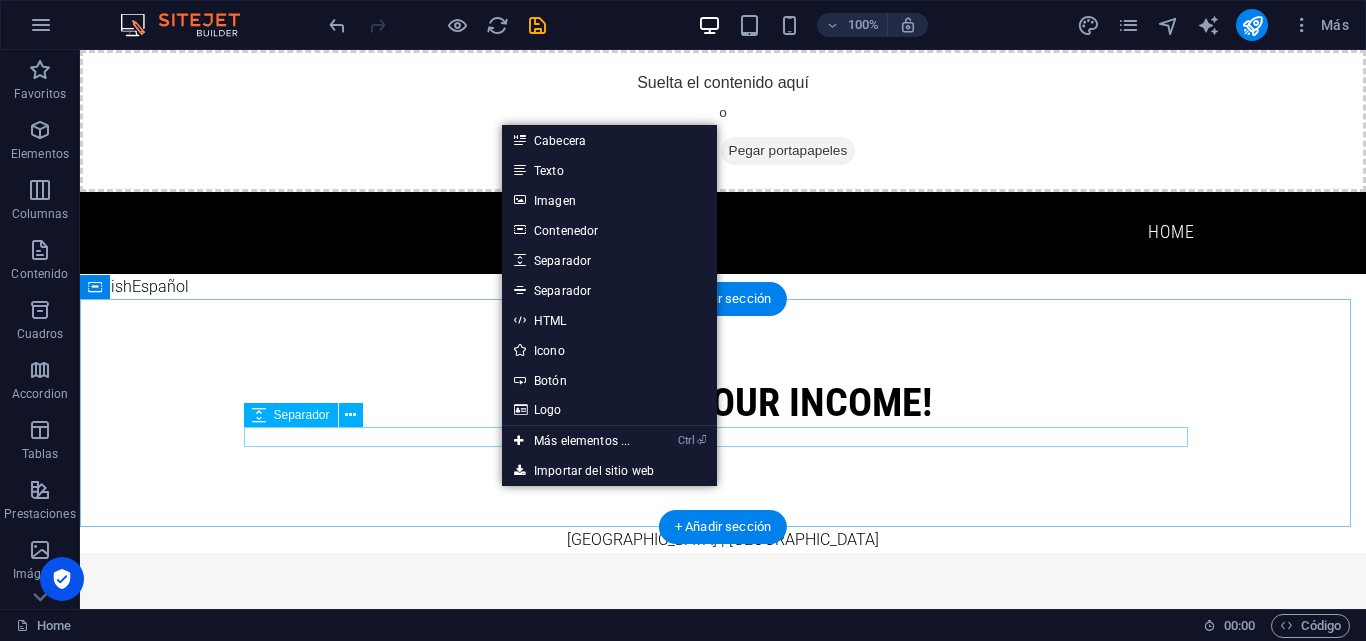 click at bounding box center (723, 437) 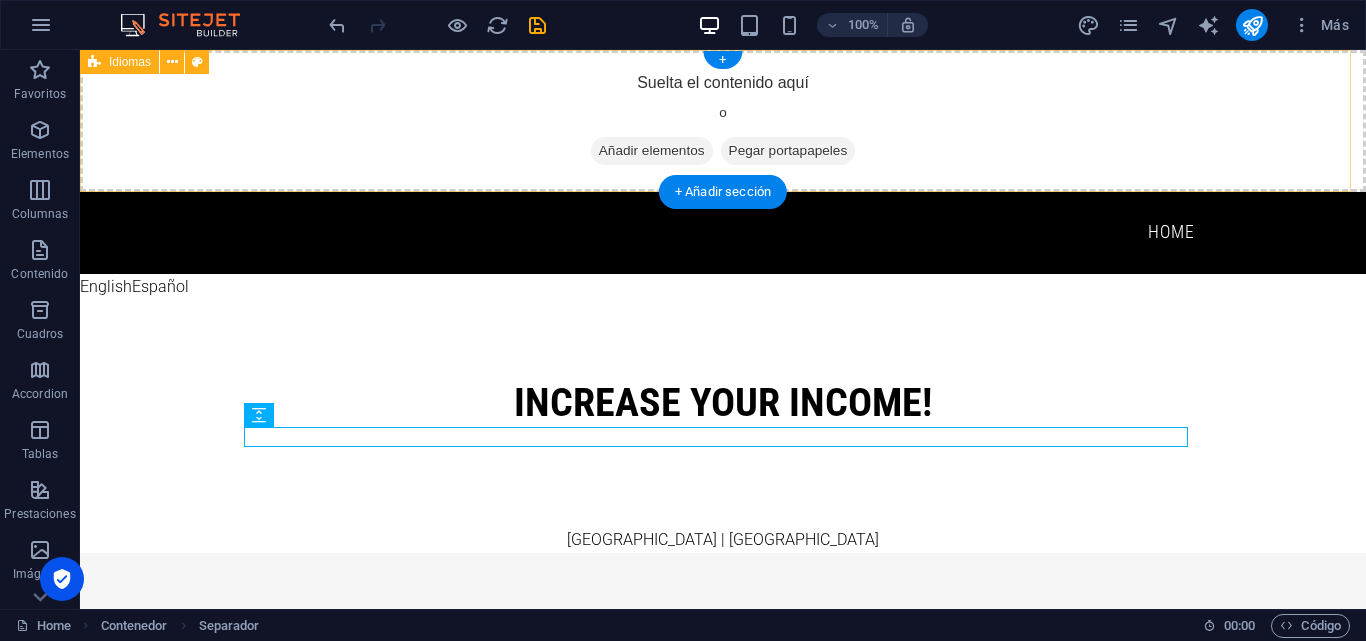 click on "Suelta el contenido aquí o  Añadir elementos  Pegar portapapeles" at bounding box center [723, 121] 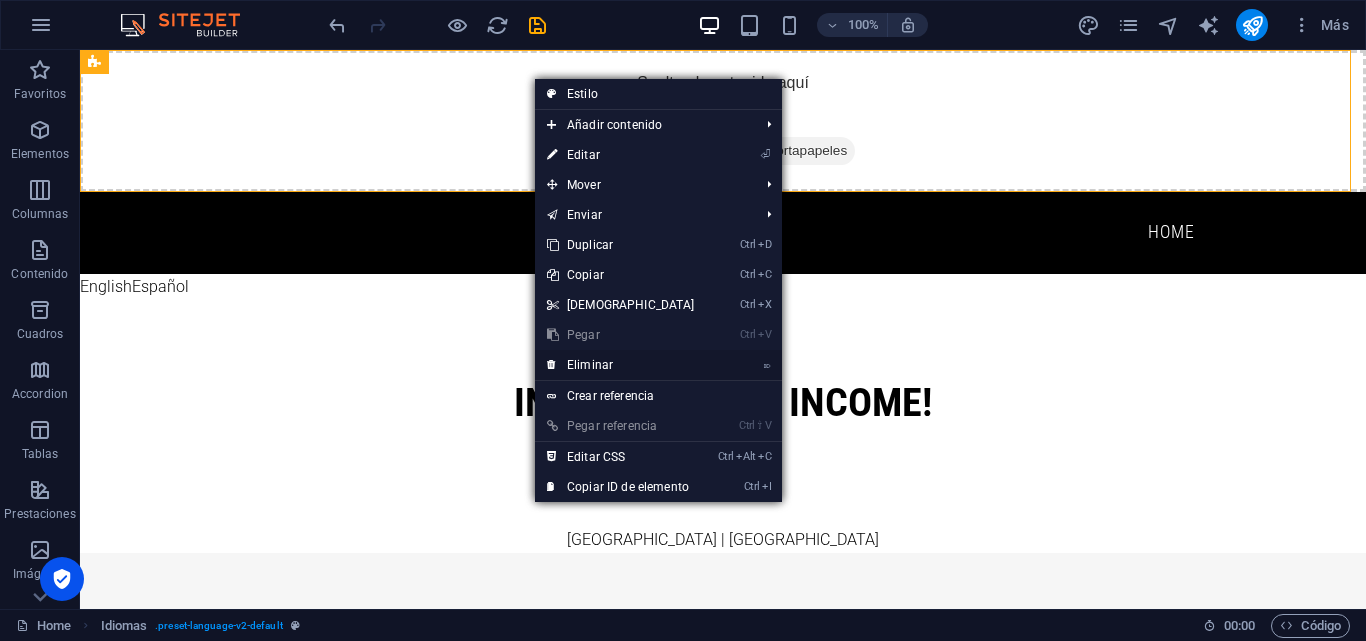 click on "⌦  Eliminar" at bounding box center (621, 365) 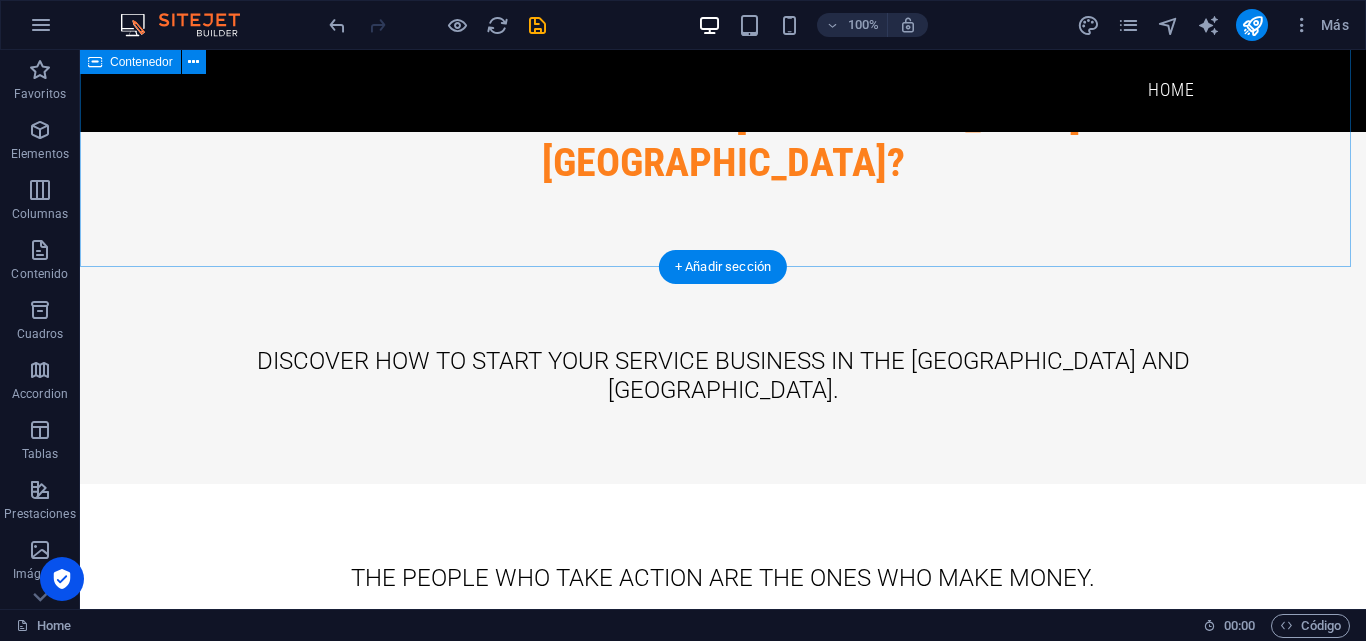 scroll, scrollTop: 0, scrollLeft: 0, axis: both 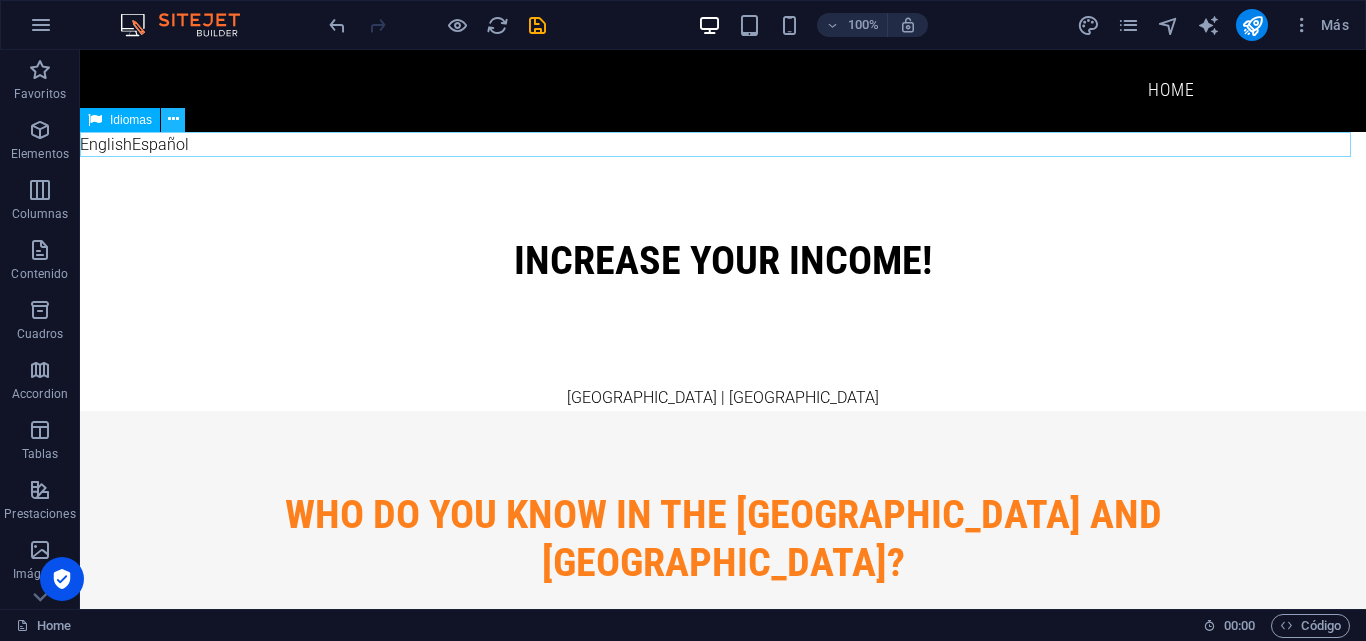 click at bounding box center [173, 119] 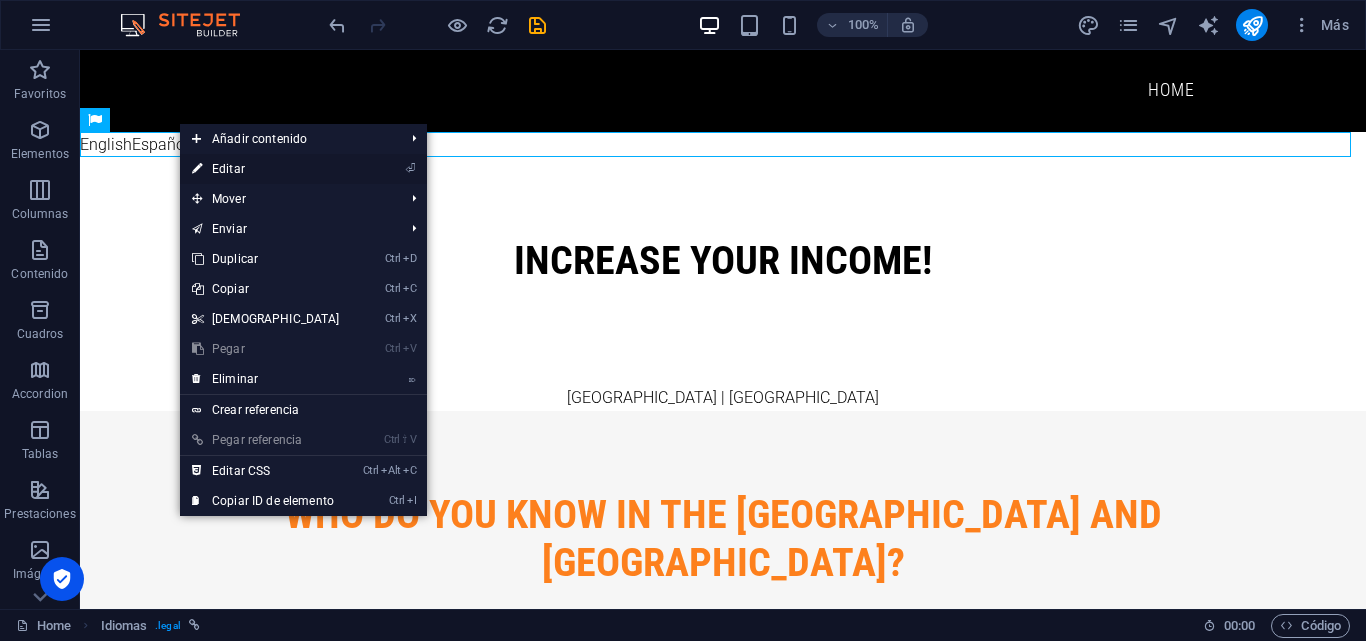 click on "⏎  Editar" at bounding box center [266, 169] 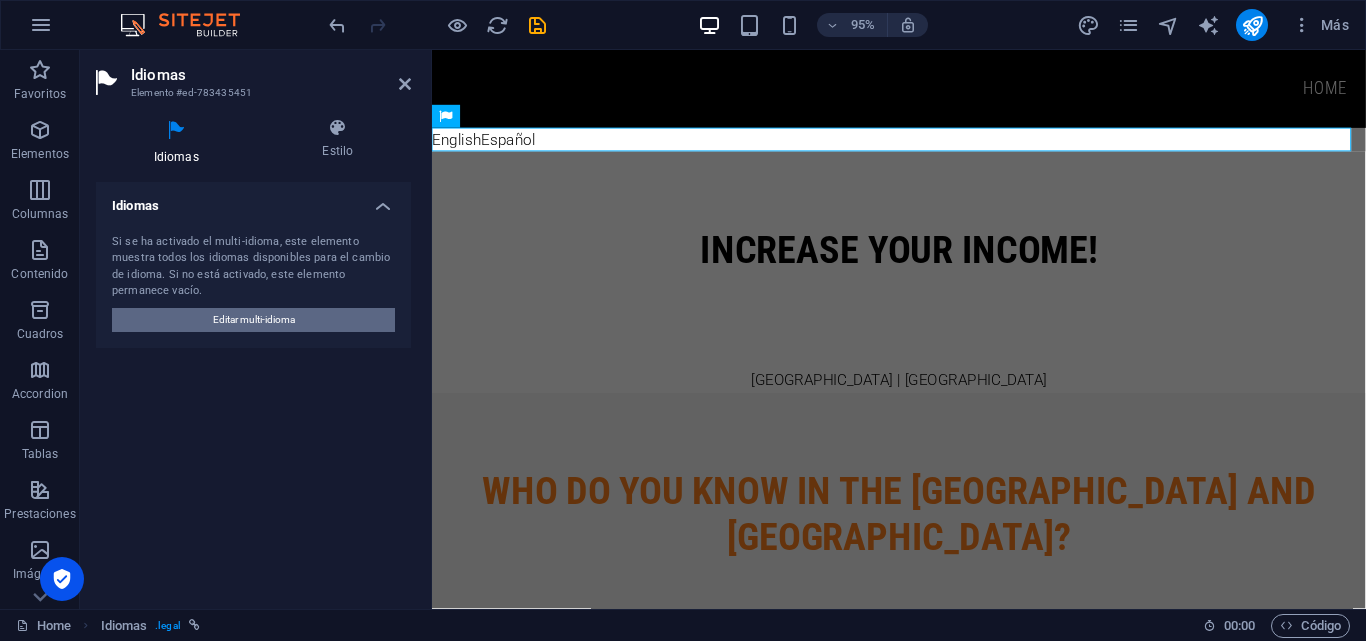 click on "Editar multi-idioma" at bounding box center [253, 320] 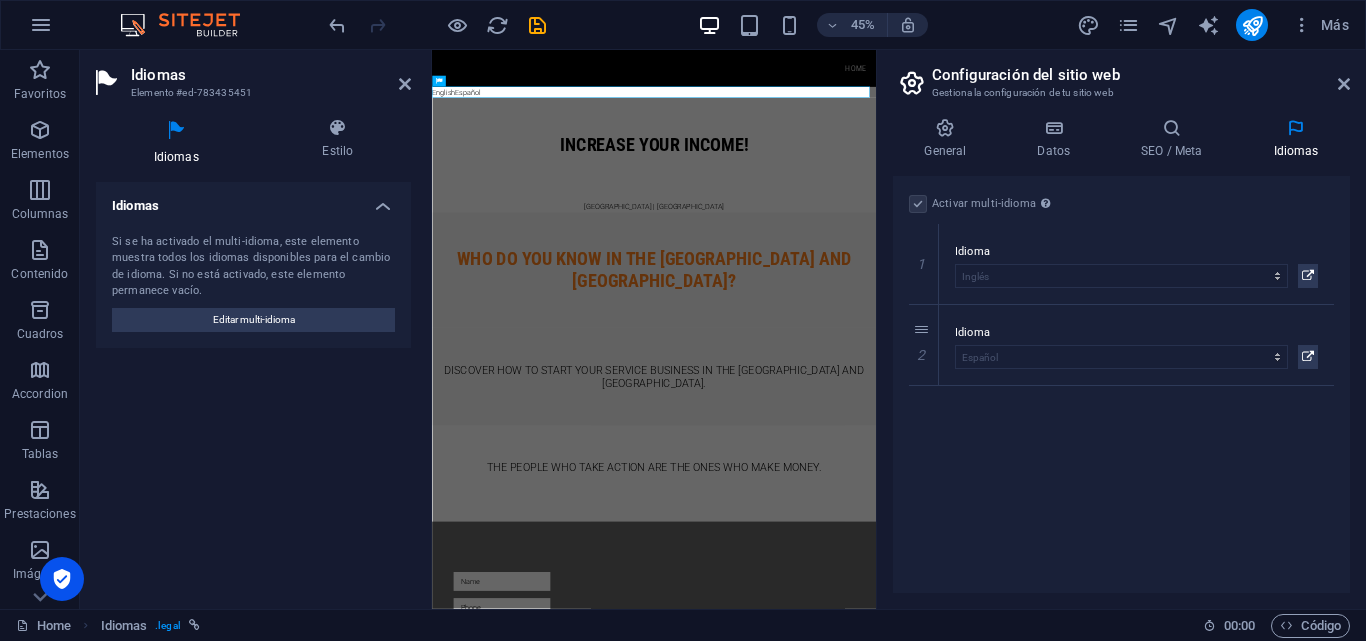 click on "Idiomas" at bounding box center [271, 75] 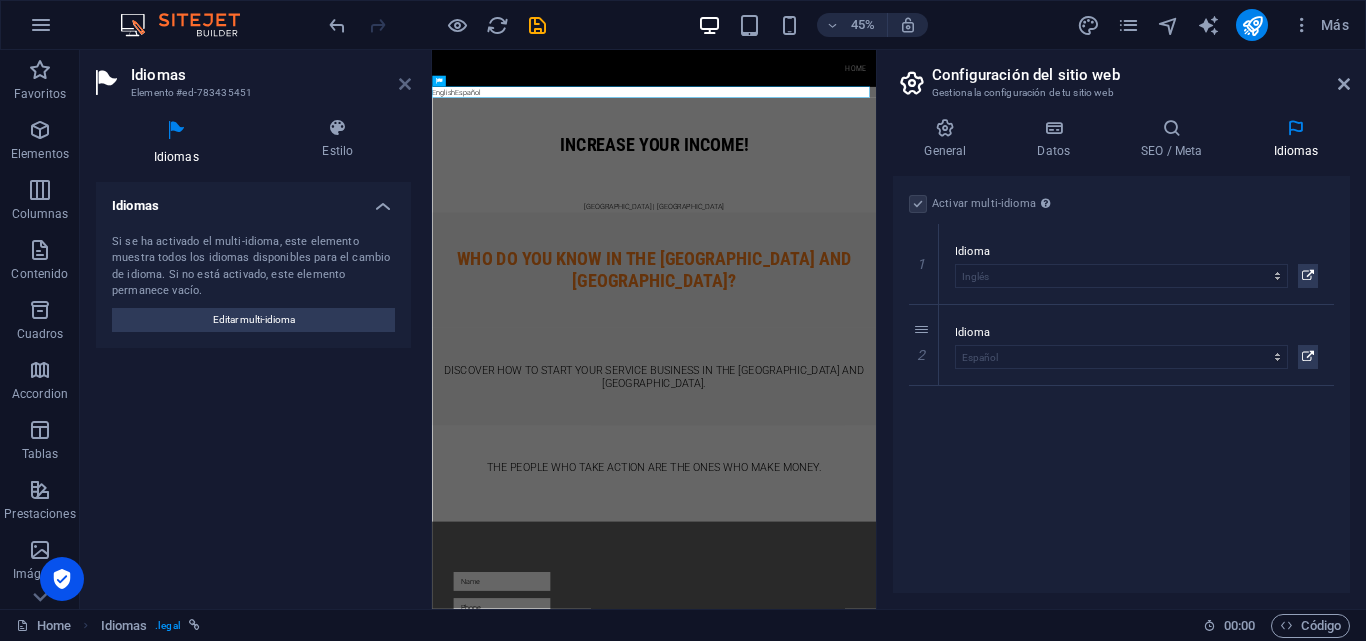 click at bounding box center [405, 84] 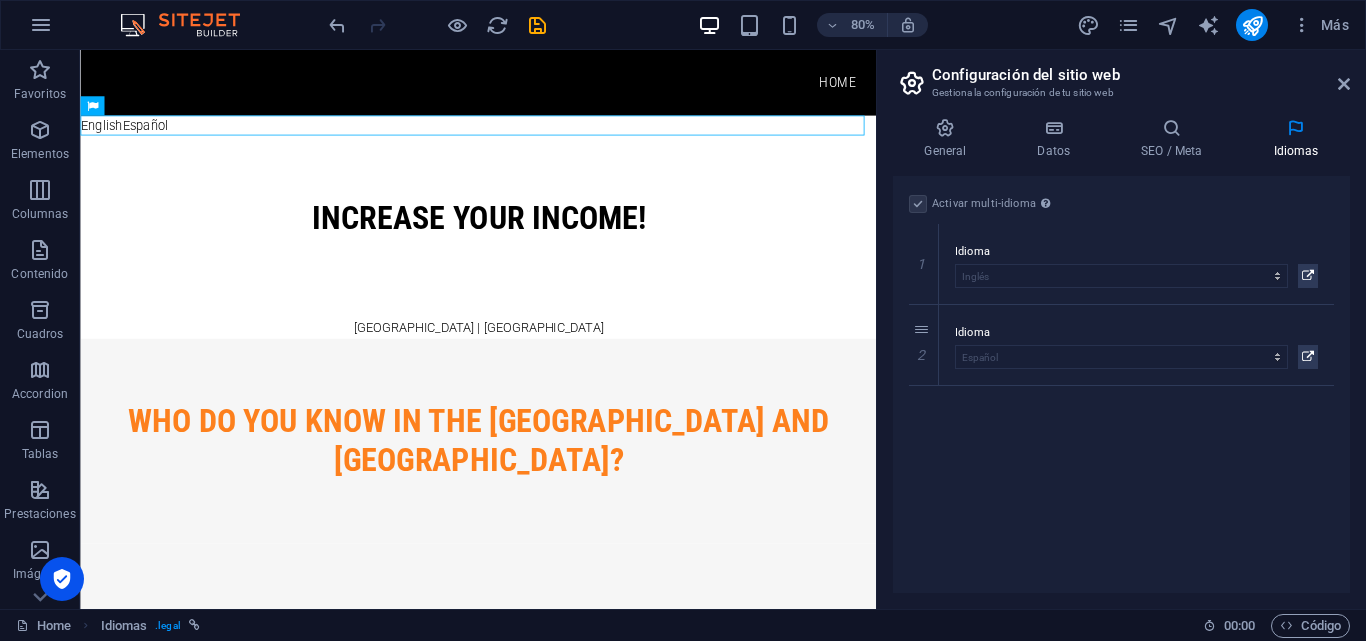 click on "Configuración del sitio web Gestiona la configuración de tu sitio web  General  Datos  SEO / Meta  Idiomas Nombre del sitio web osvaldoleyva.com Logo Arrastra archivos aquí, haz clic para escoger archivos o  selecciona archivos de Archivos o de nuestra galería gratuita de fotos y vídeos Selecciona archivos del administrador de archivos, de la galería de fotos o carga archivo(s) Cargar Favicon Define aquí el favicon de tu sitio web. Un favicon es un pequeño icono que se muestra en la pestaña del navegador al lado del título de tu sitio web. Este ayuda a los visitantes a identificar tu sitio web. Arrastra archivos aquí, haz clic para escoger archivos o  selecciona archivos de Archivos o de nuestra galería gratuita de fotos y vídeos Selecciona archivos del administrador de archivos, de la galería de fotos o carga archivo(s) Cargar Vista previa de imagen (Open Graph) Esta imagen se mostrará cuando el sitio web se comparta en redes sociales Arrastra archivos aquí, haz clic para escoger archivos o" at bounding box center (1121, 329) 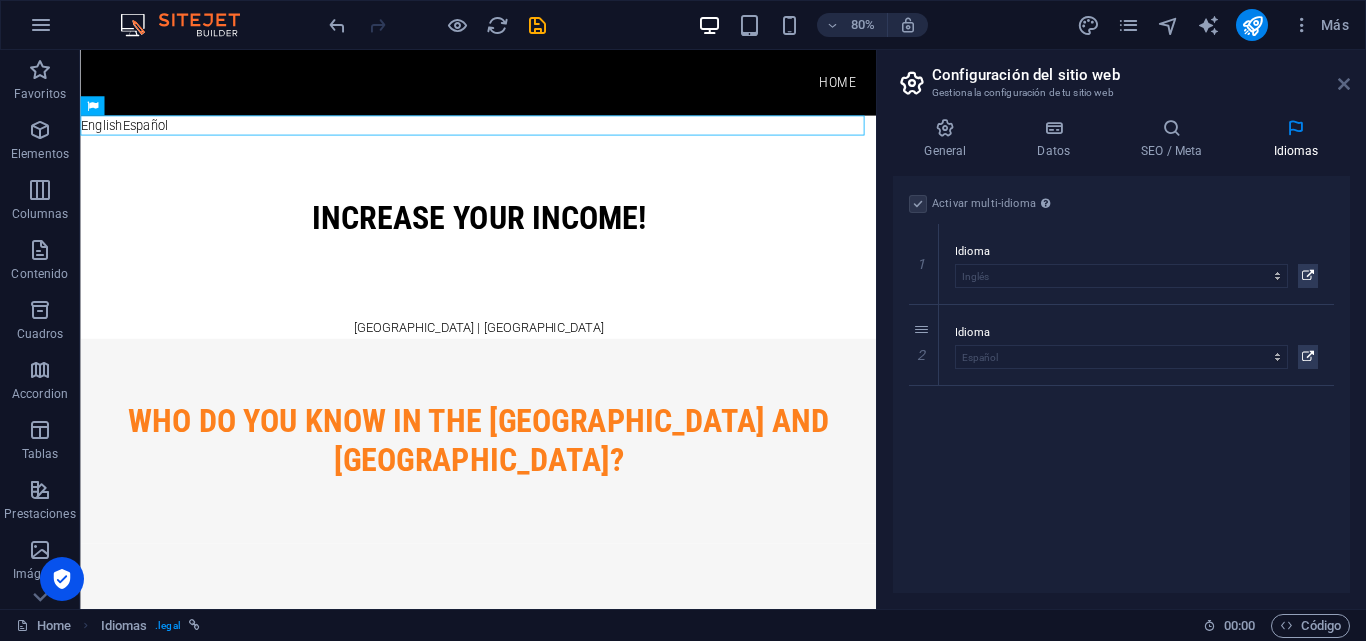 click at bounding box center [1344, 84] 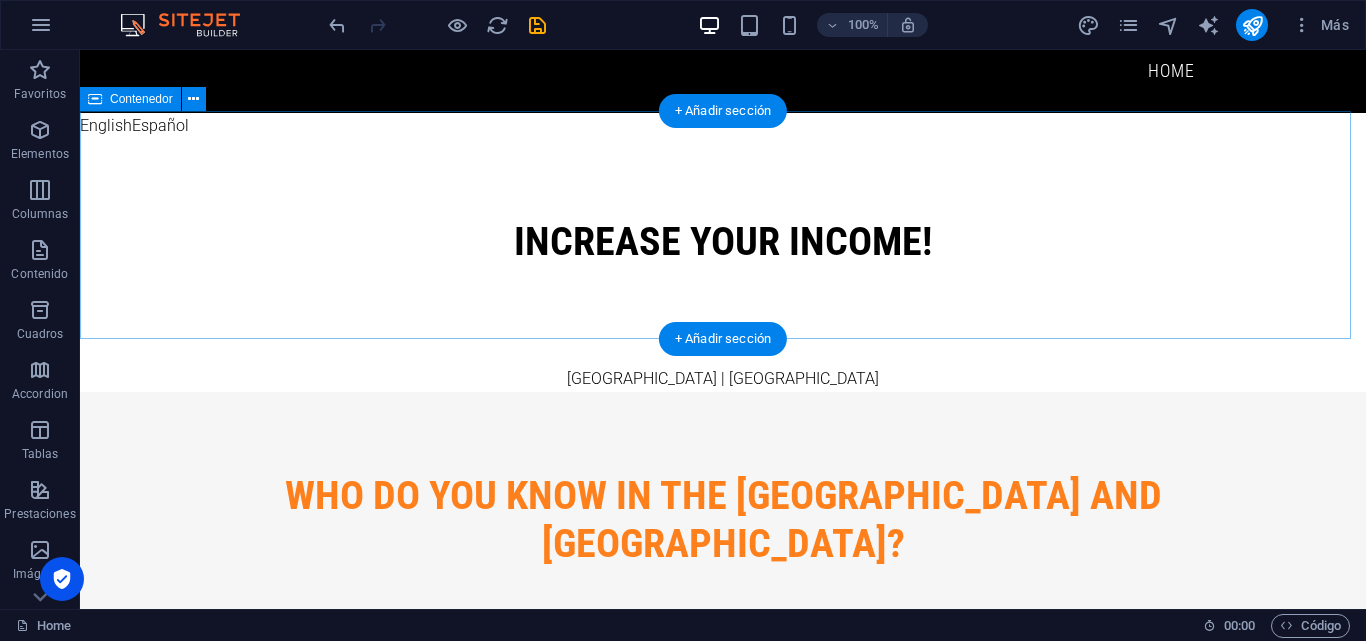 scroll, scrollTop: 0, scrollLeft: 0, axis: both 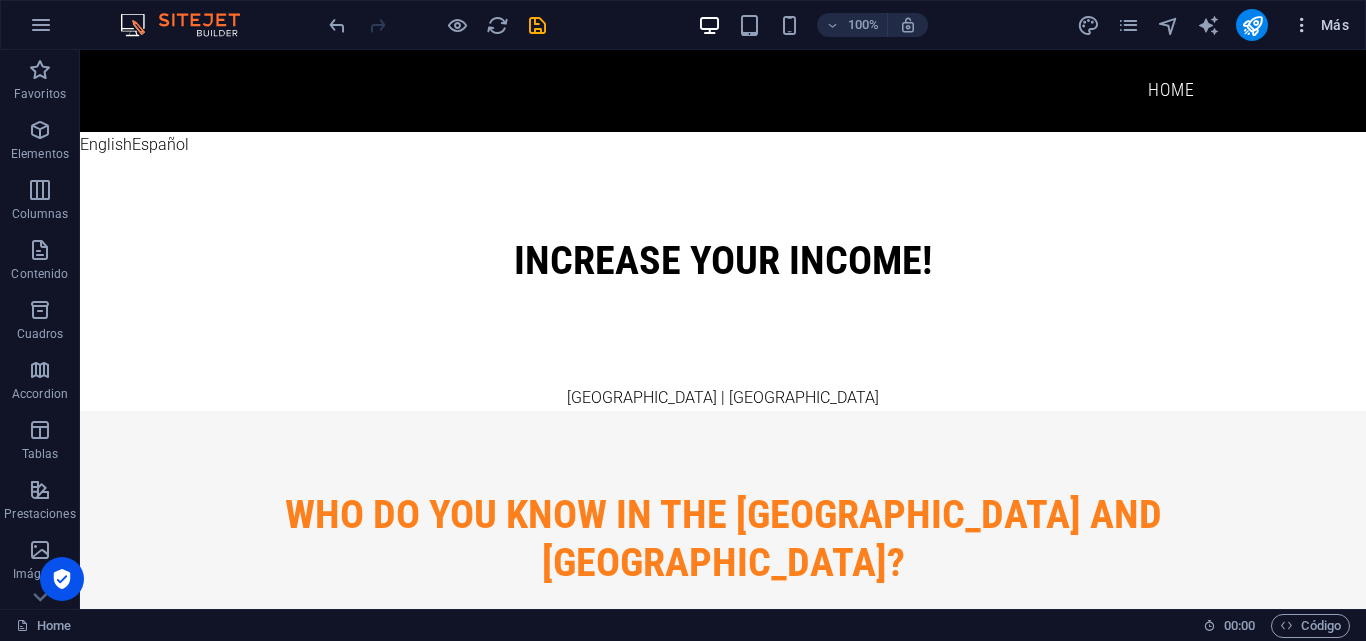 click on "Más" at bounding box center [1320, 25] 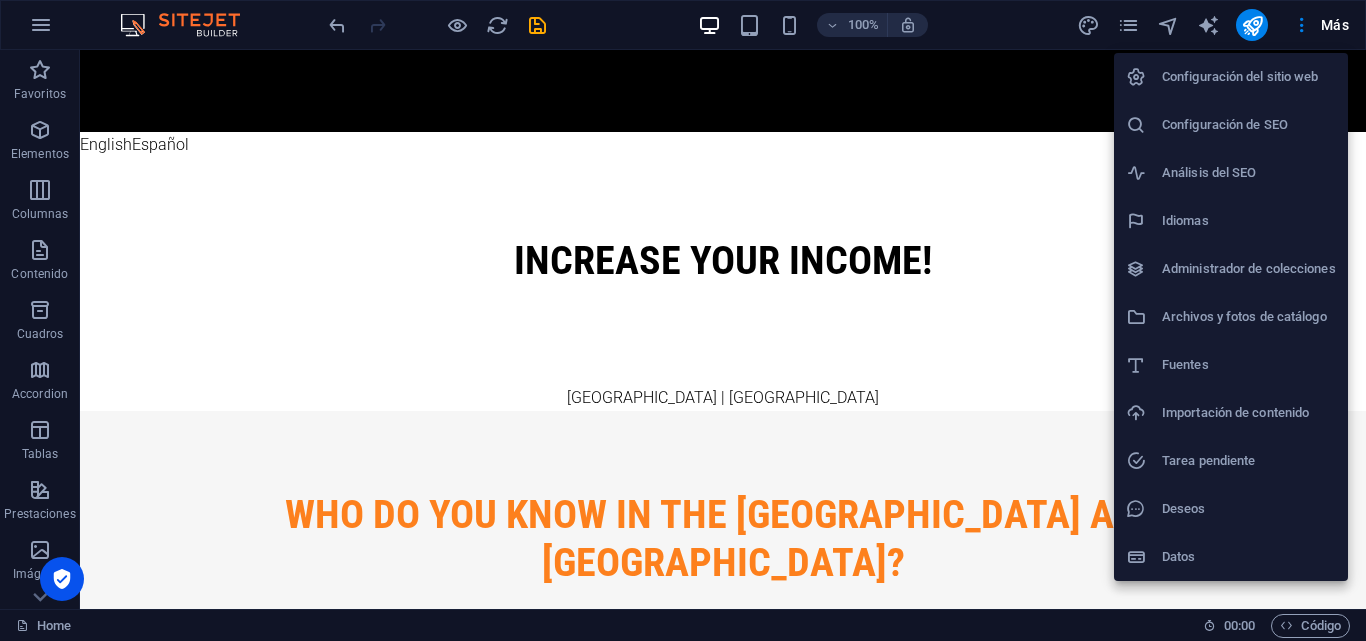 click on "Configuración de SEO" at bounding box center (1249, 125) 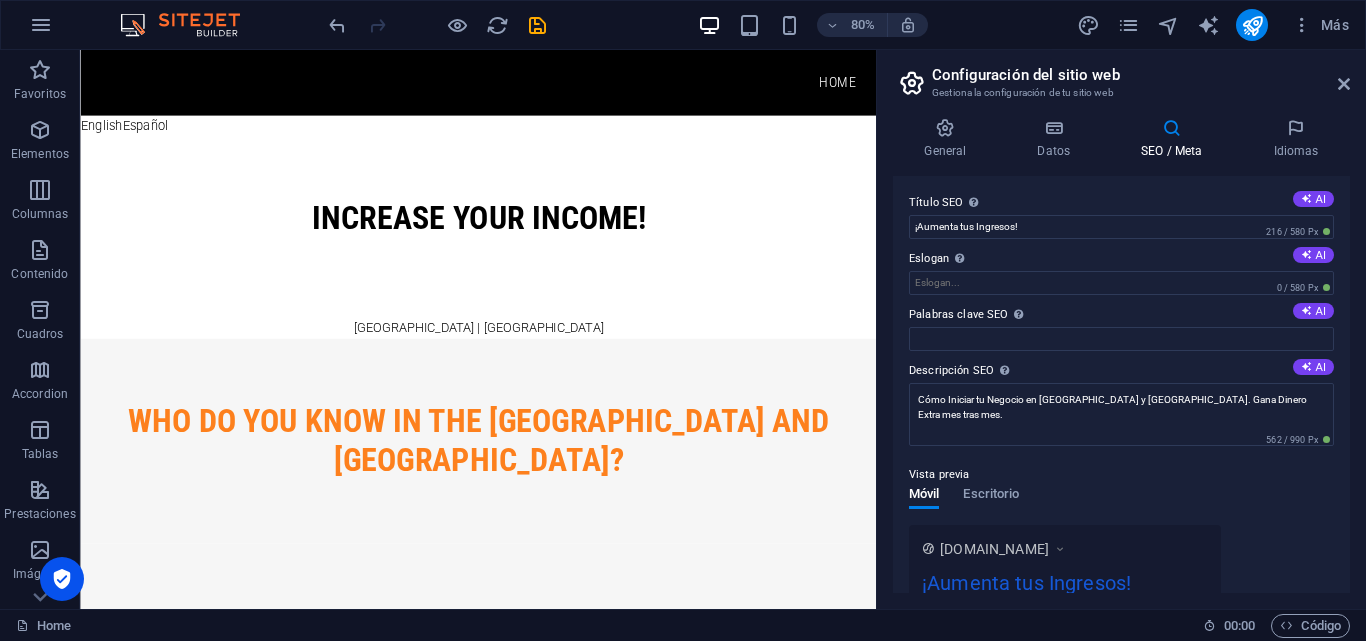 scroll, scrollTop: 0, scrollLeft: 0, axis: both 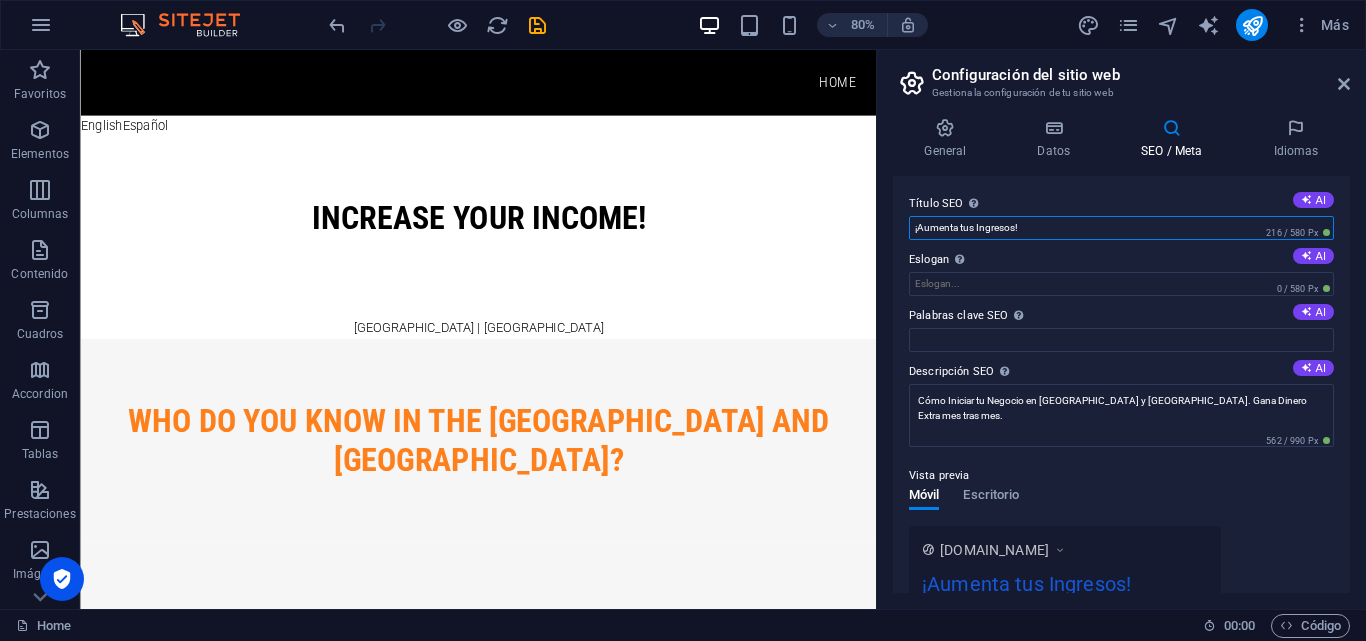 click on "¡Aumenta tus Ingresos!" at bounding box center (1121, 228) 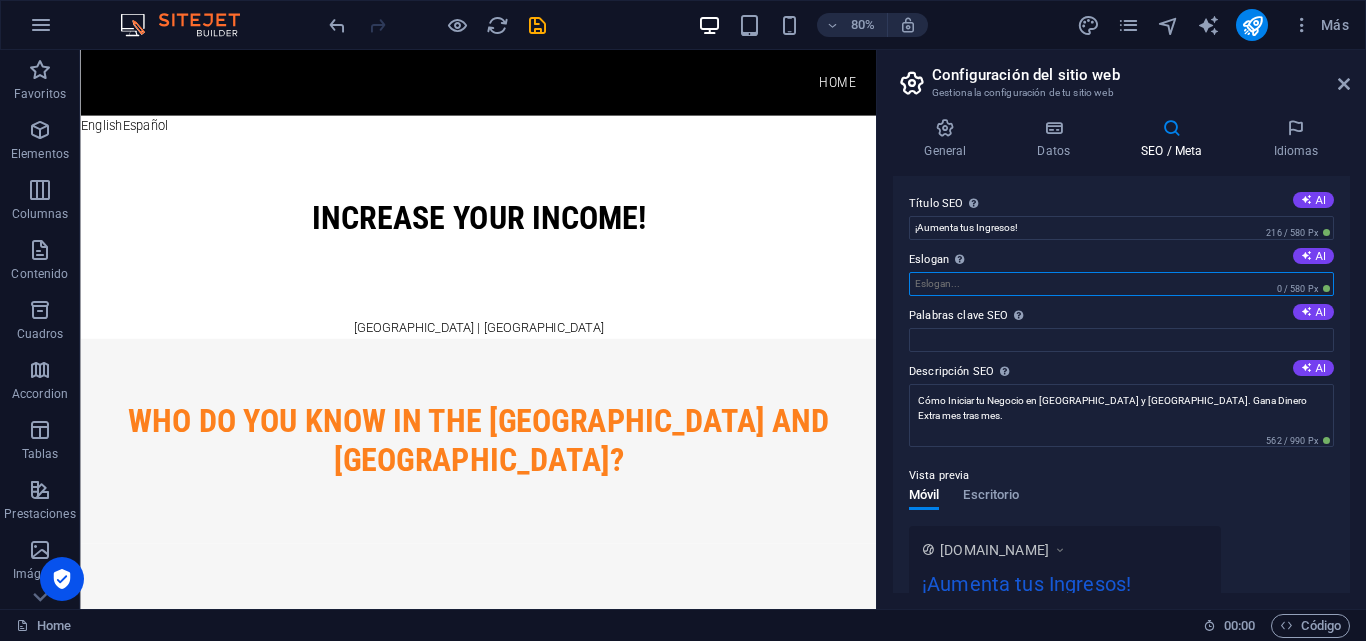 click on "Eslogan El eslogan de tu sitio web. AI" at bounding box center [1121, 284] 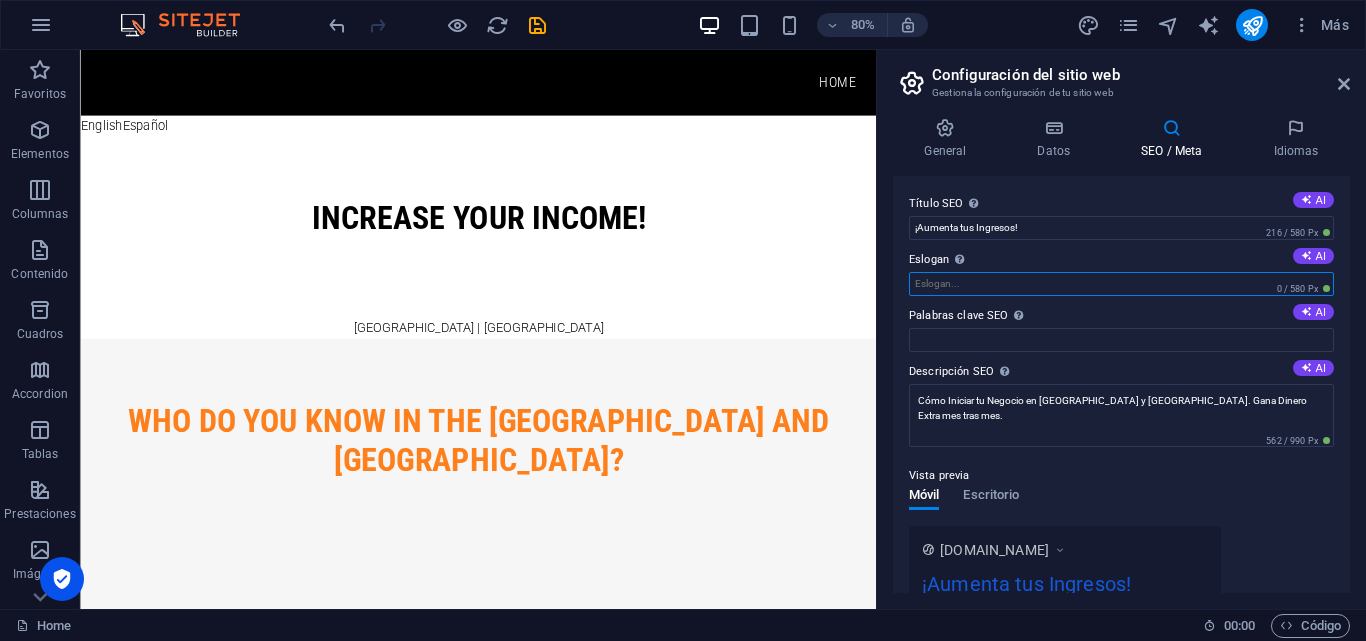 paste on "¡Aumenta tus Ingresos!" 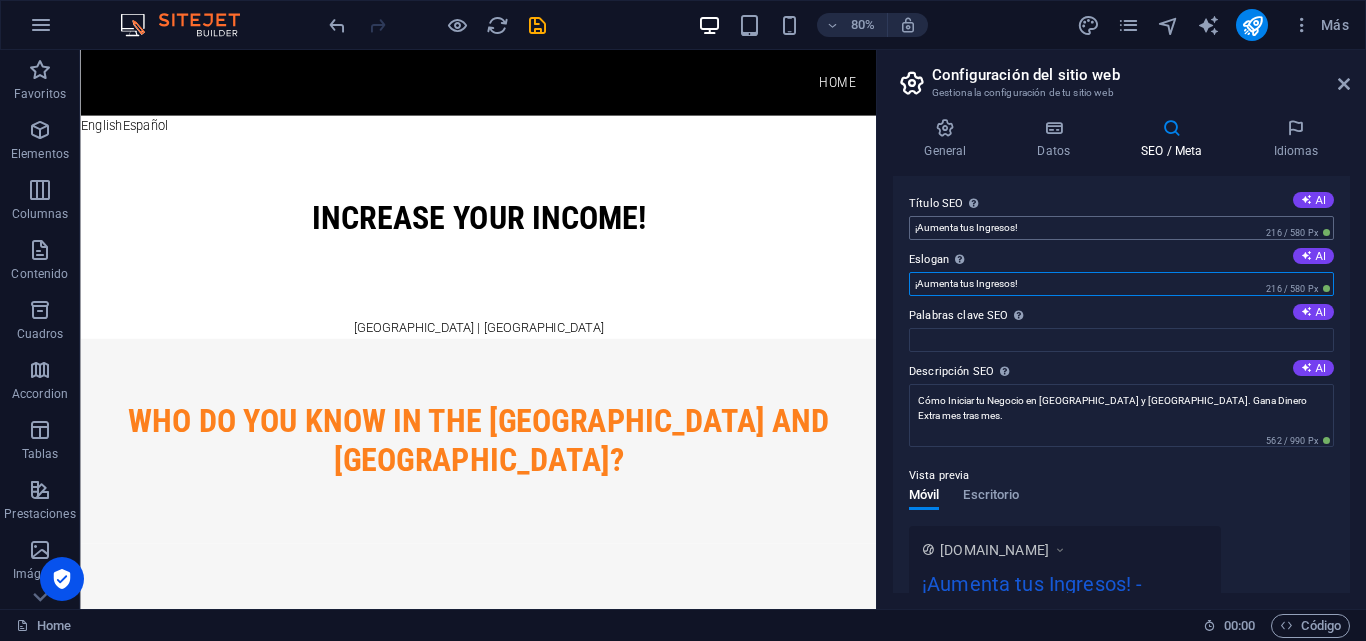 type on "¡Aumenta tus Ingresos!" 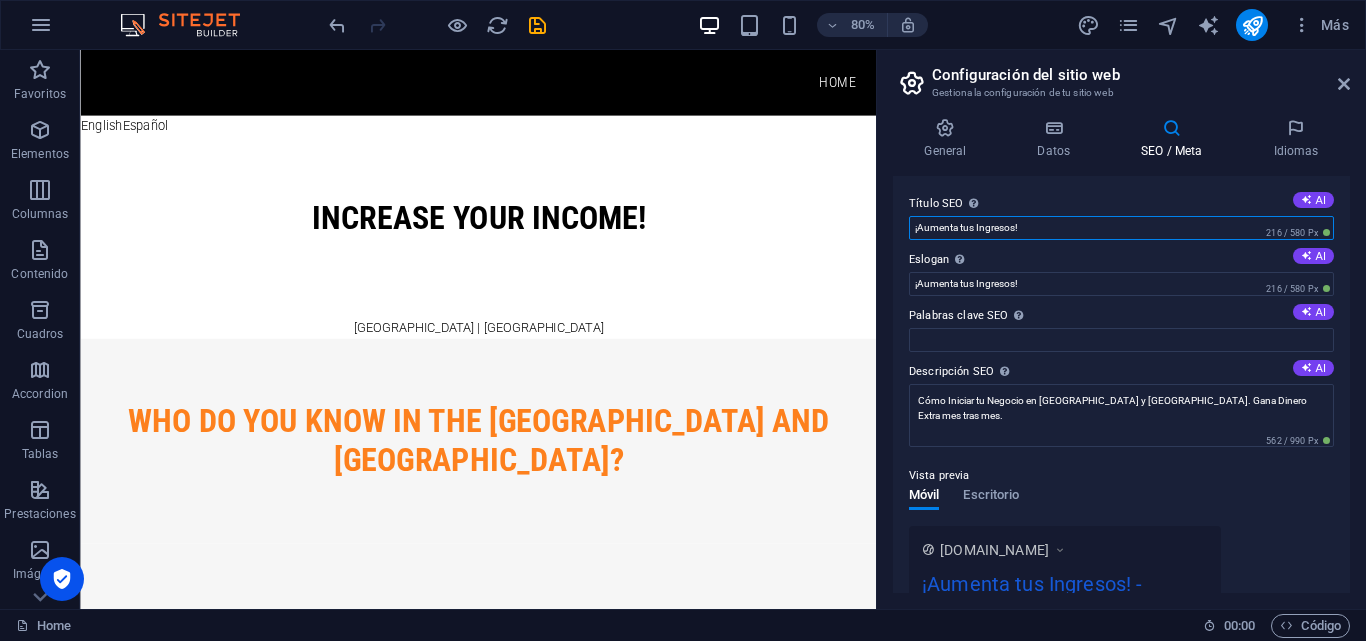 click on "¡Aumenta tus Ingresos!" at bounding box center [1121, 228] 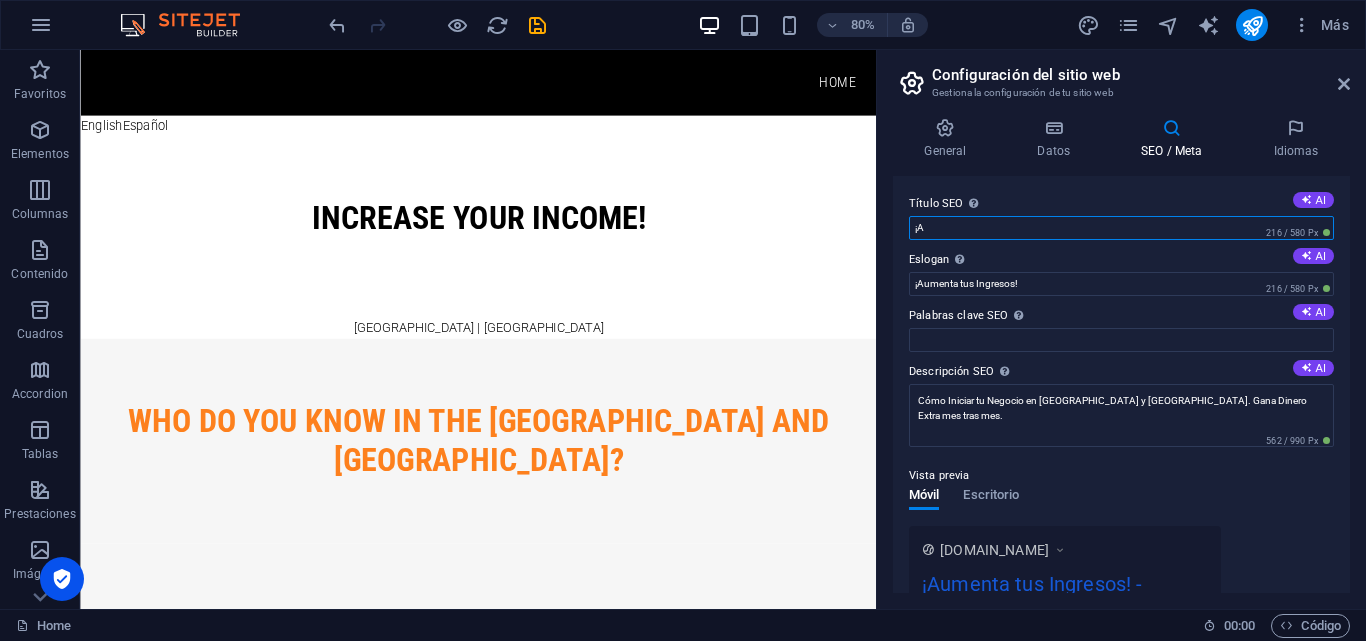 type on "¡" 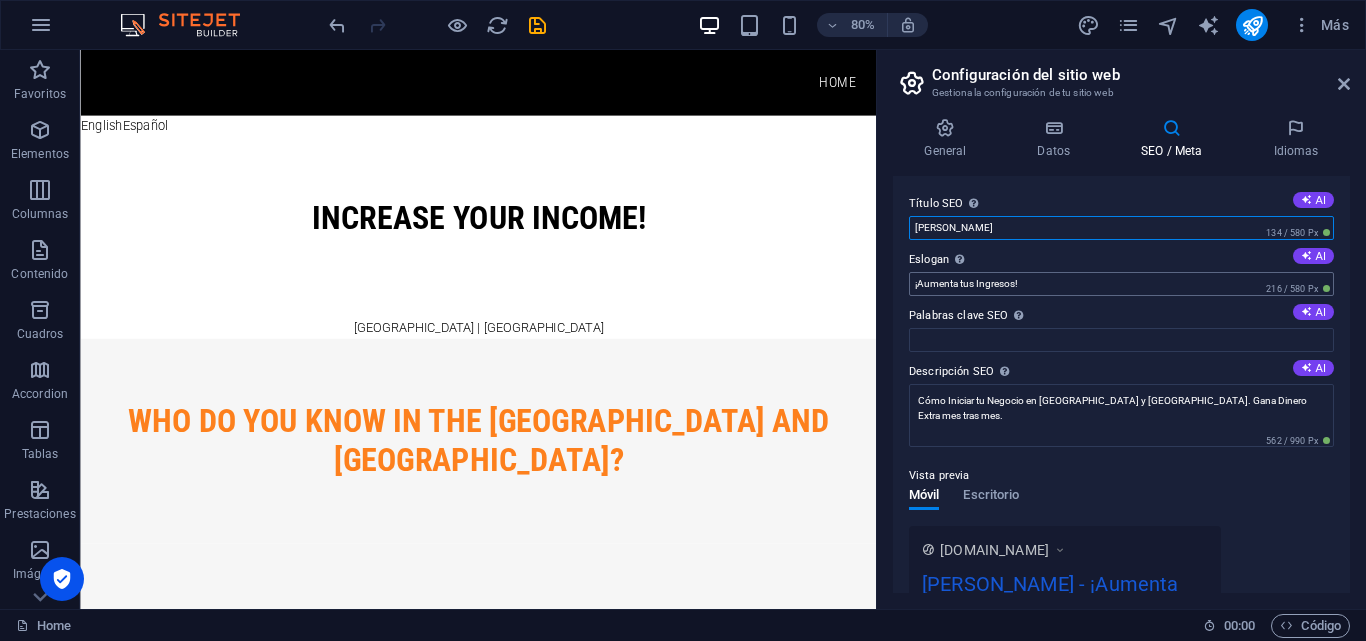 type on "Osvaldo Leyva" 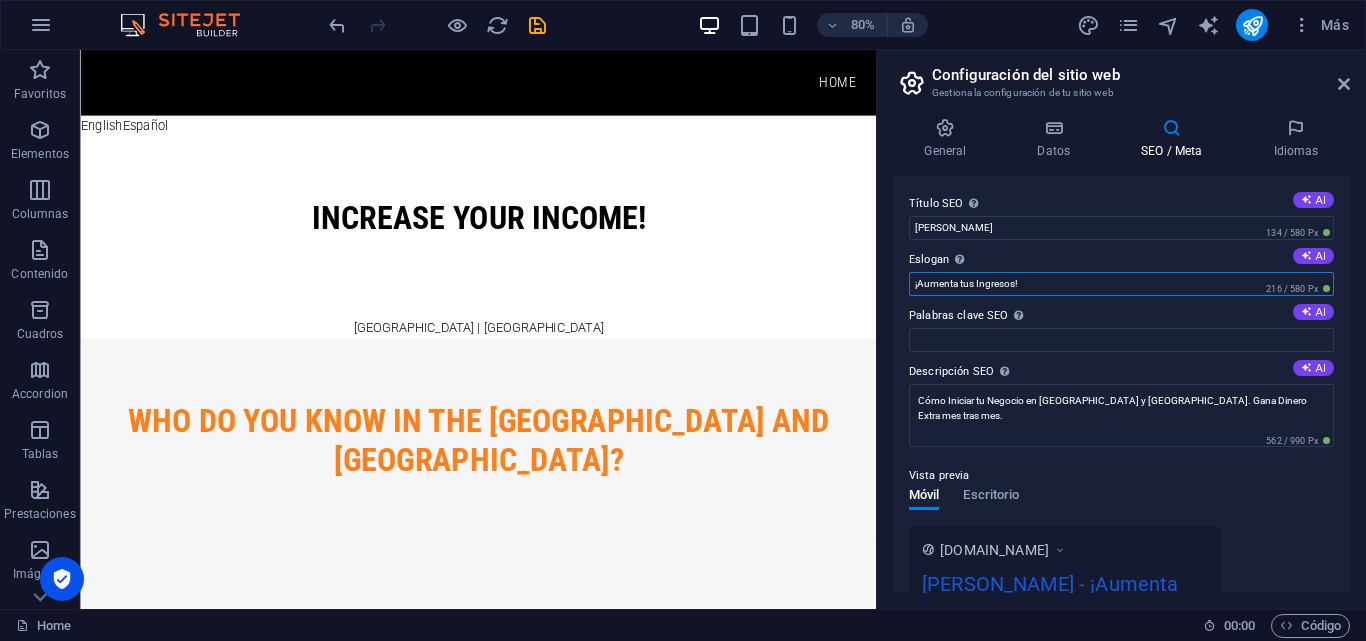 click on "¡Aumenta tus Ingresos!" at bounding box center [1121, 284] 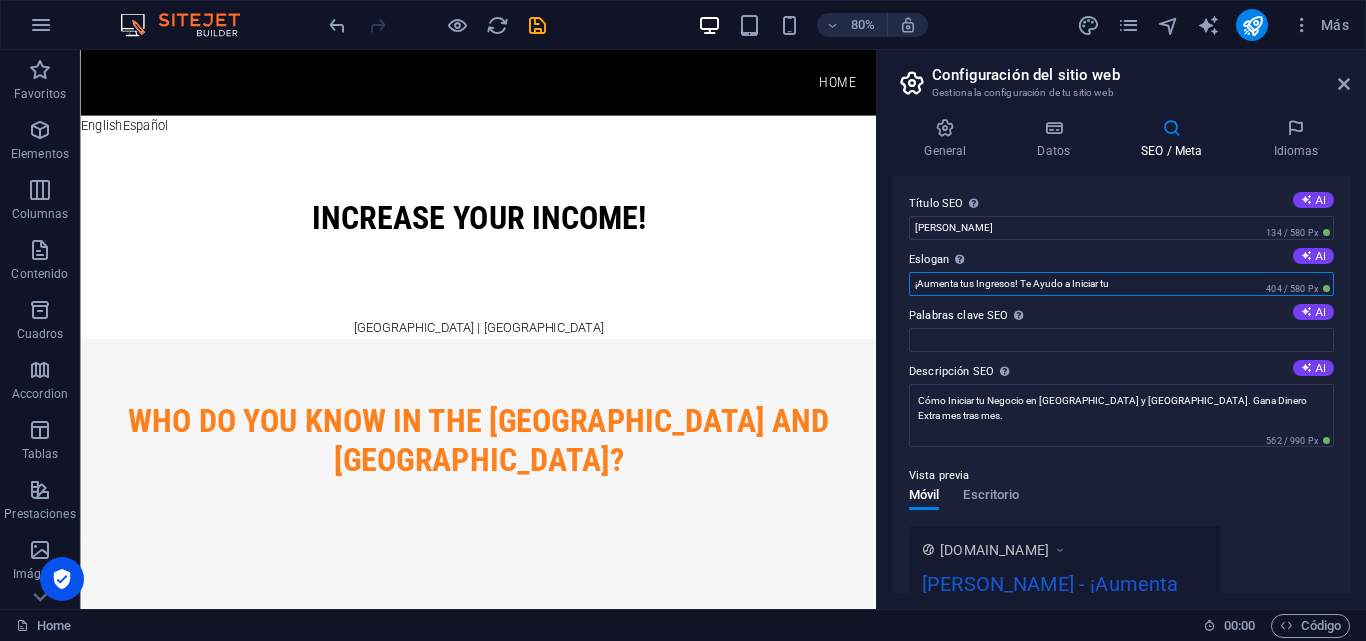 click on "¡Aumenta tus Ingresos! Te Ayudo a Iniciar tu" at bounding box center (1121, 284) 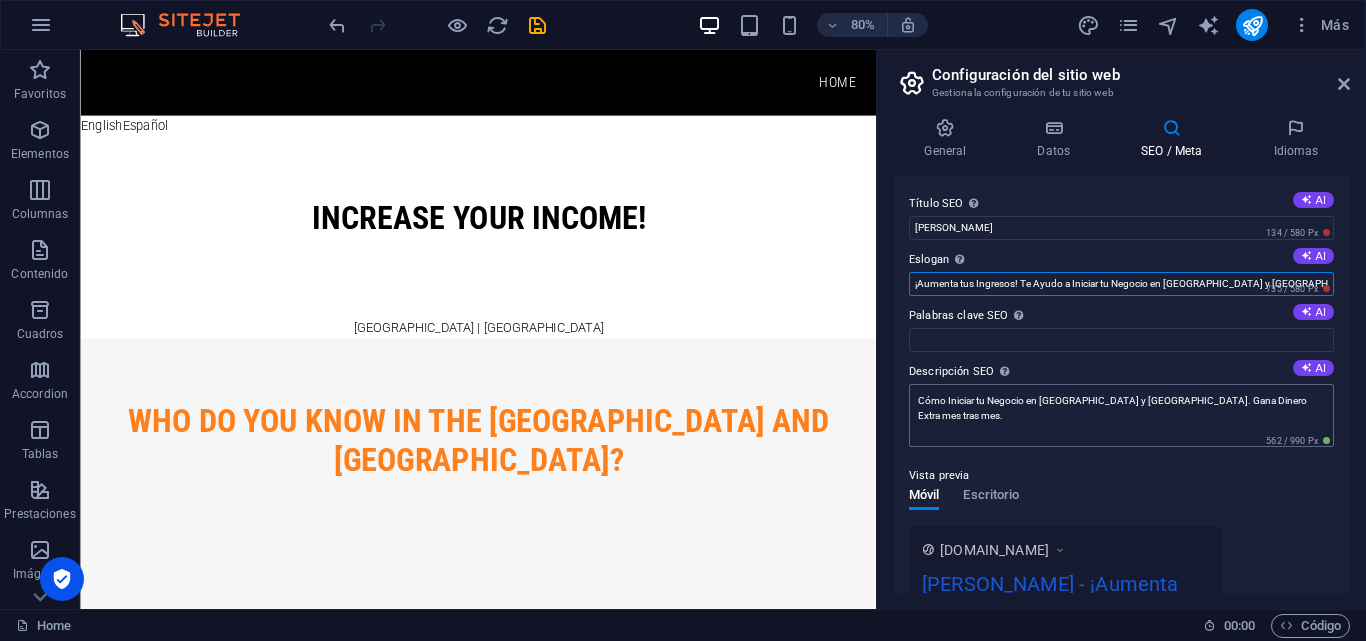type on "¡Aumenta tus Ingresos! Te Ayudo a Iniciar tu Negocio en Estados Unidos y Canadá" 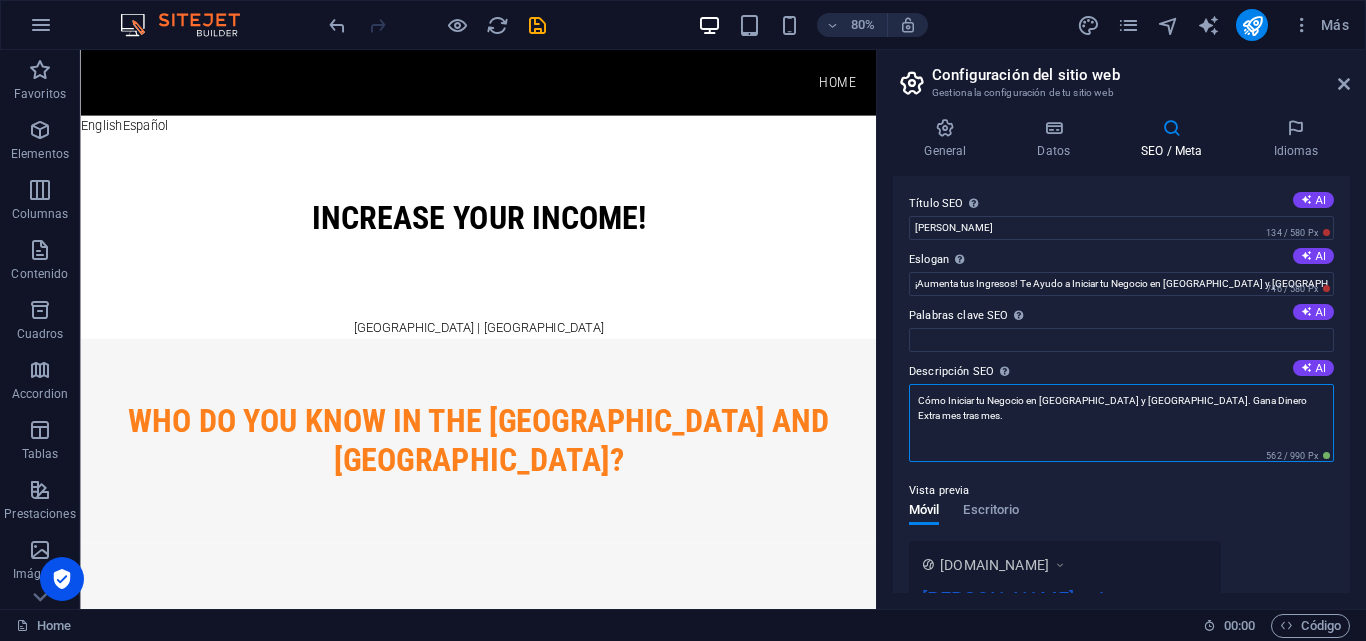 click on "Cómo Iniciar tu Negocio en Estados Unidos y Canadá. Gana Dinero Extra mes tras mes." at bounding box center [1121, 423] 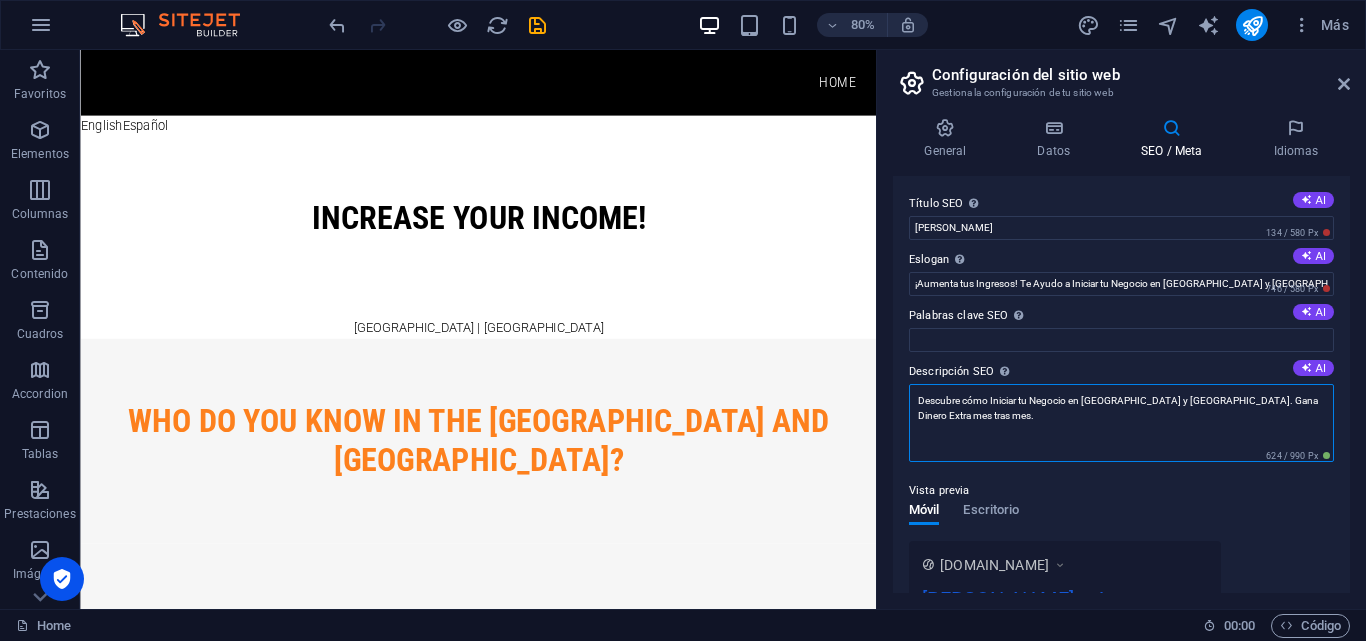 click on "Descubre cómo Iniciar tu Negocio en Estados Unidos y Canadá. Gana Dinero Extra mes tras mes." at bounding box center [1121, 423] 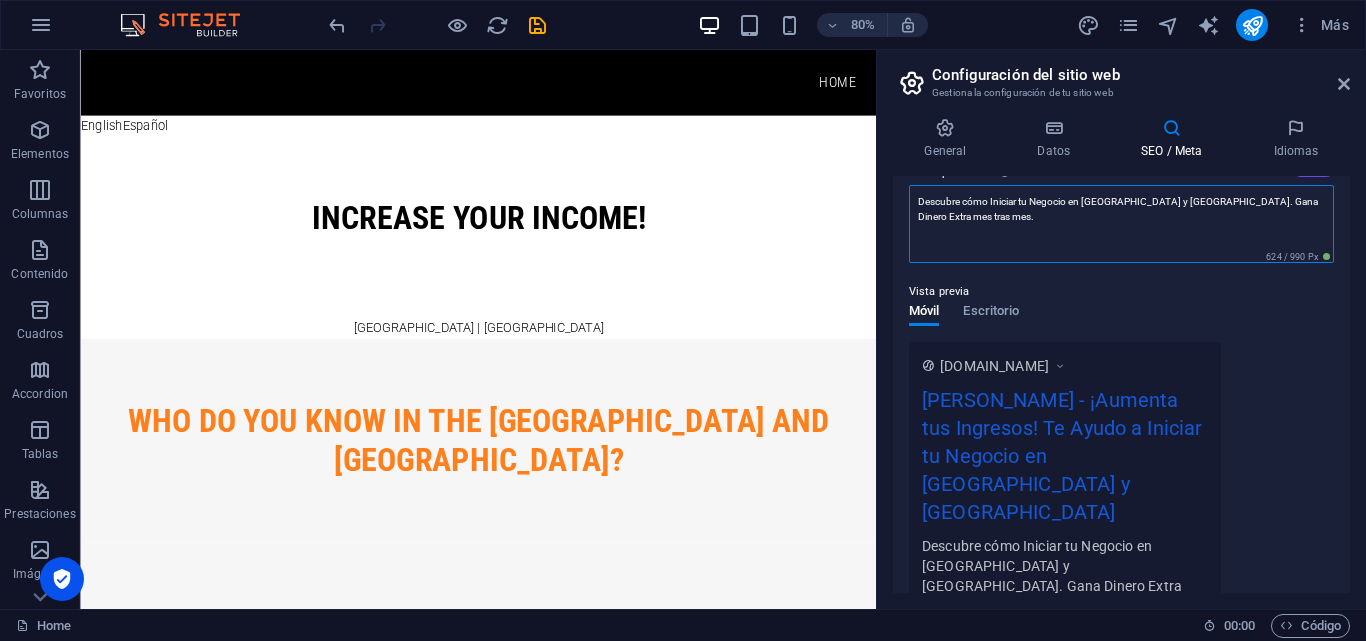 scroll, scrollTop: 200, scrollLeft: 0, axis: vertical 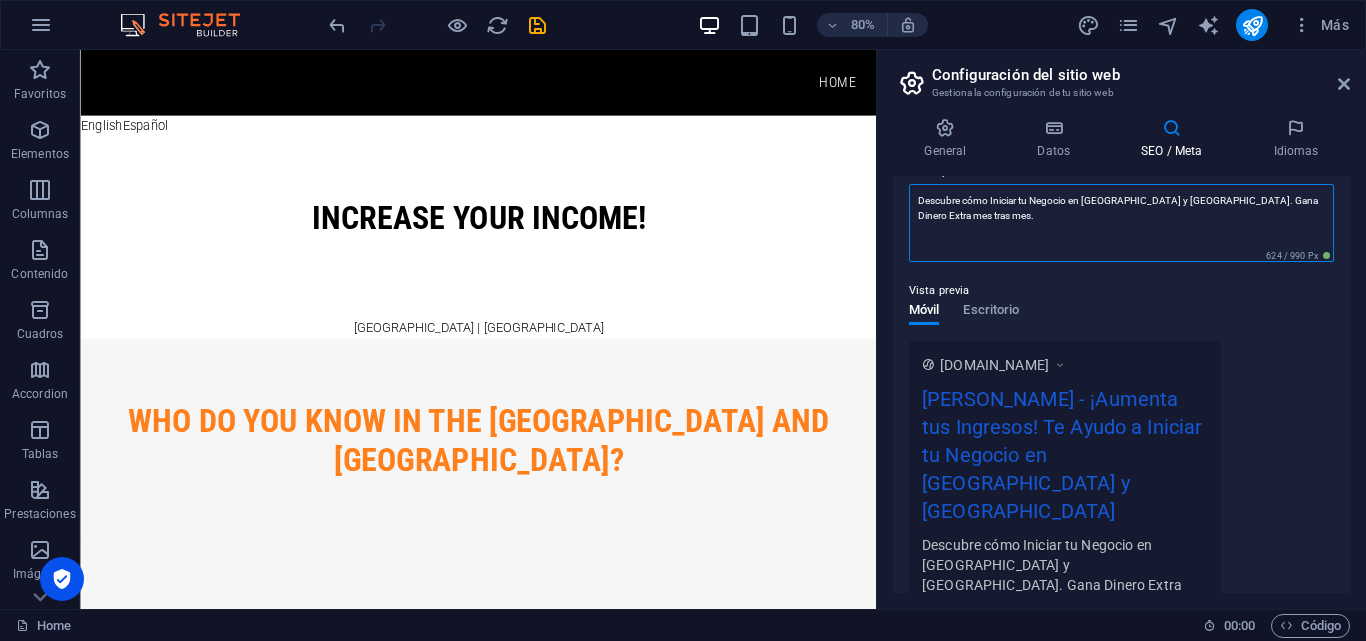 type on "Descubre cómo Iniciar tu Negocio en Estados Unidos y Canadá. Gana Dinero Extra mes tras mes." 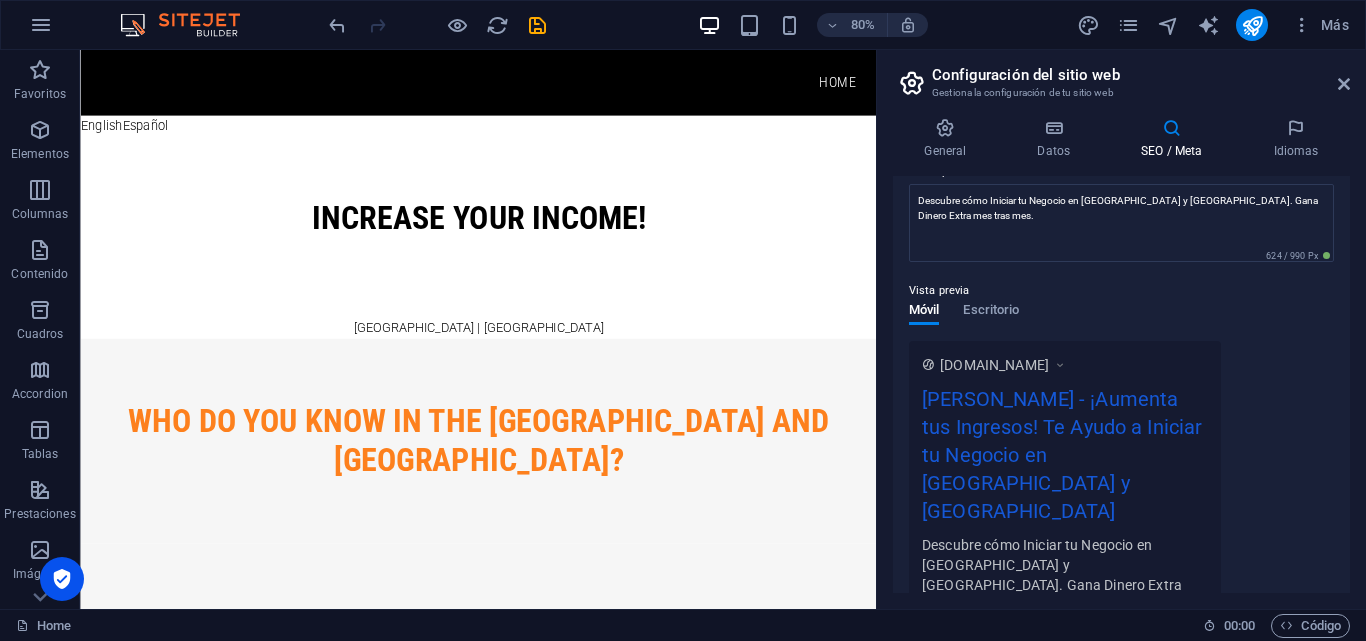 click on "Osvaldo Leyva - ¡Aumenta tus Ingresos! Te Ayudo a Iniciar tu Negocio en Estados Unidos y Canadá" at bounding box center (1065, 459) 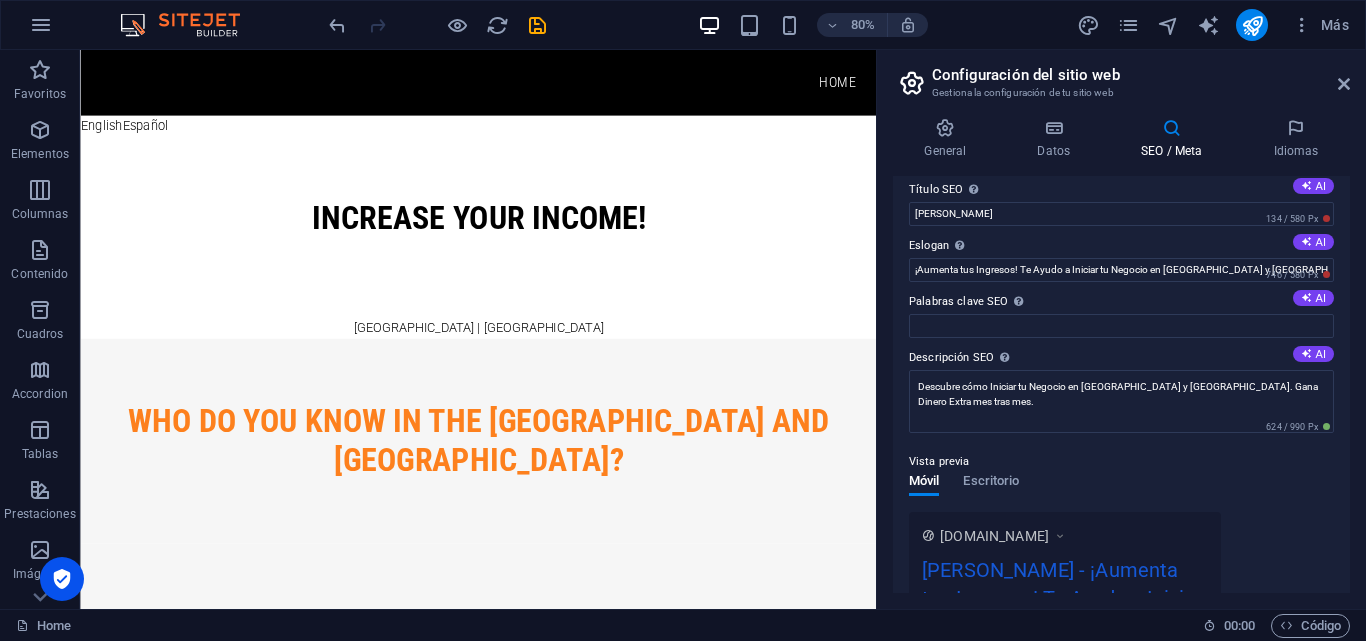 scroll, scrollTop: 0, scrollLeft: 0, axis: both 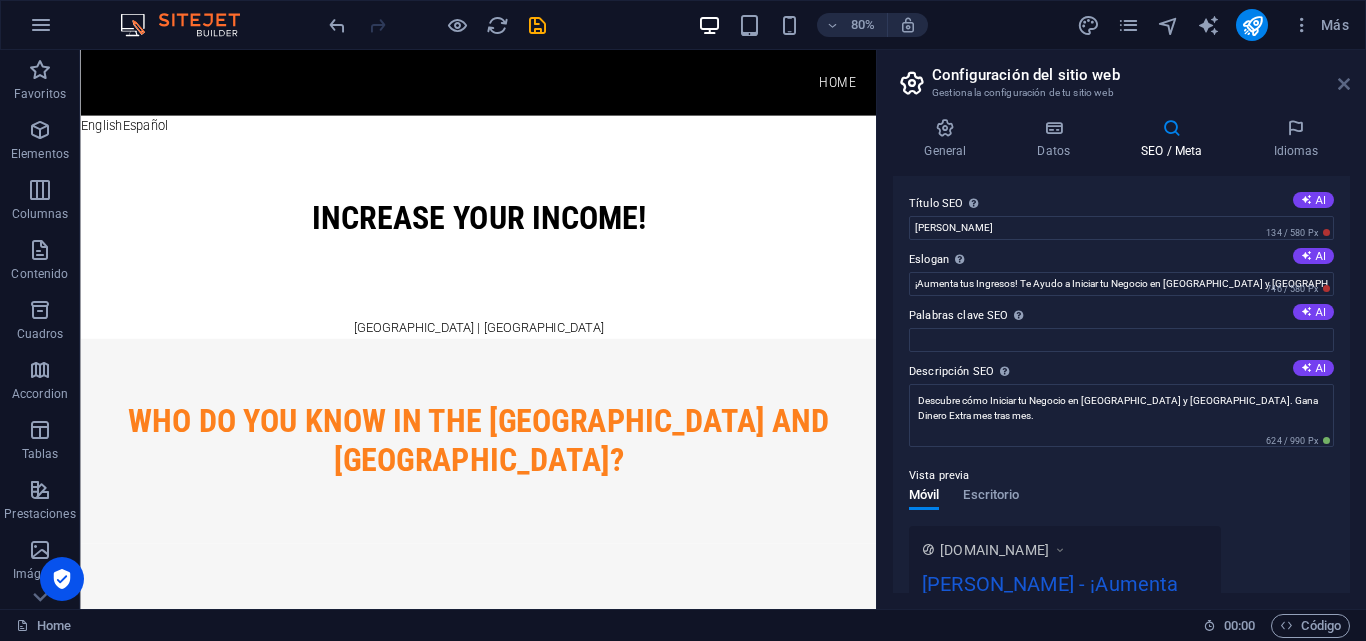 drag, startPoint x: 1346, startPoint y: 81, endPoint x: 1267, endPoint y: 31, distance: 93.49332 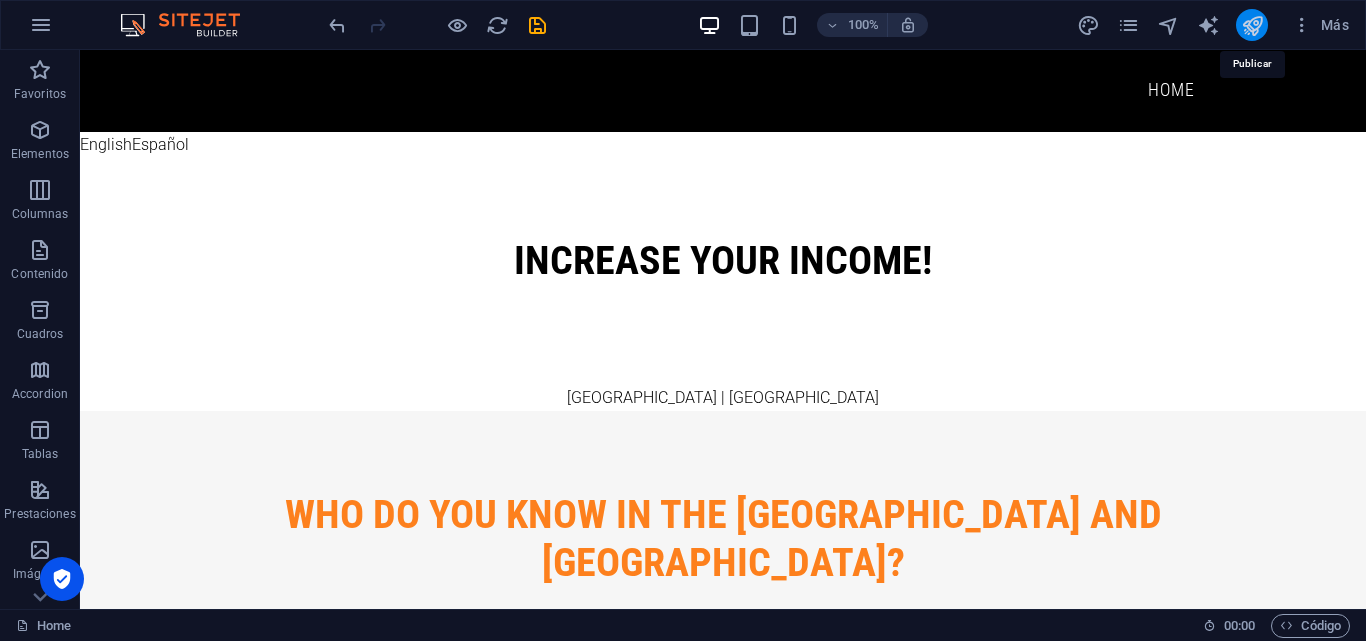 click at bounding box center (1252, 25) 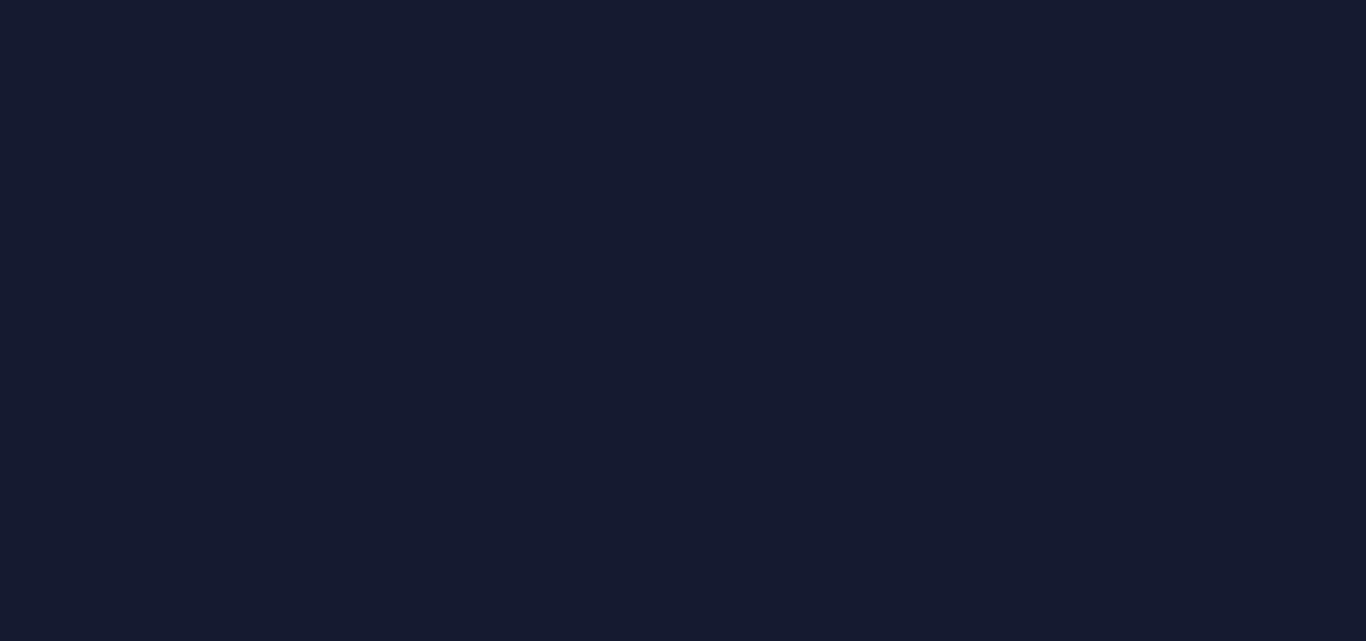 scroll, scrollTop: 0, scrollLeft: 0, axis: both 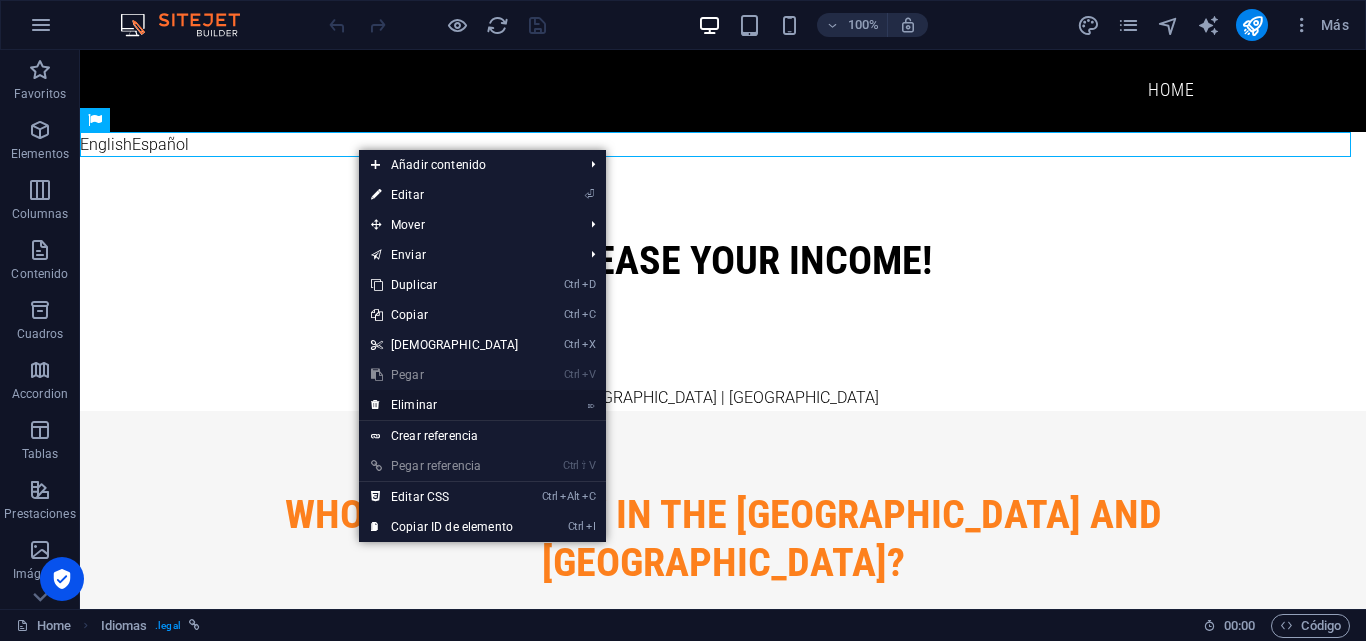 drag, startPoint x: 424, startPoint y: 412, endPoint x: 343, endPoint y: 363, distance: 94.66784 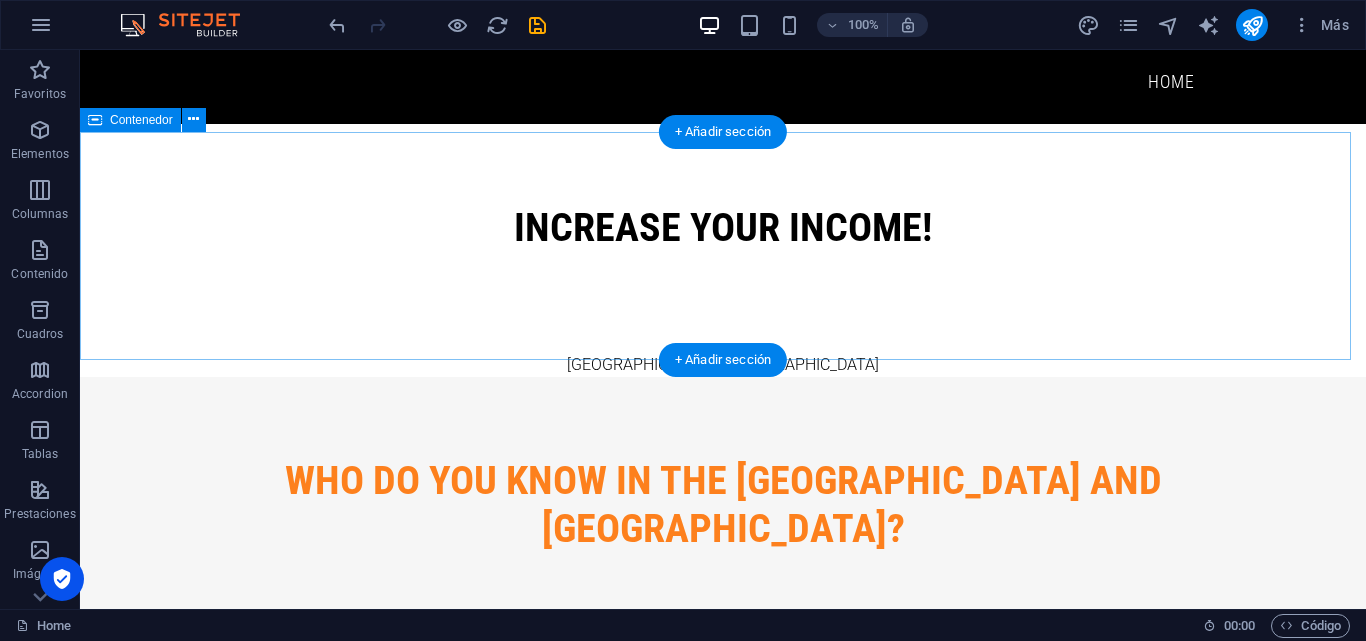 scroll, scrollTop: 0, scrollLeft: 0, axis: both 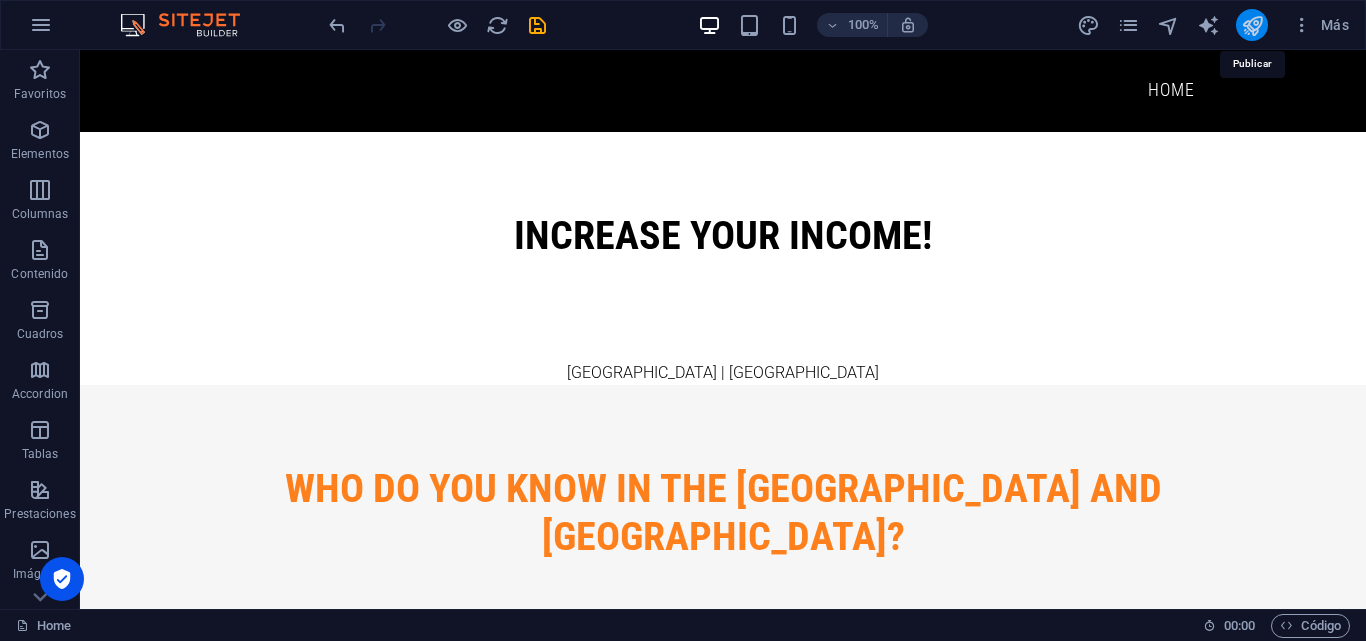 click at bounding box center [1252, 25] 